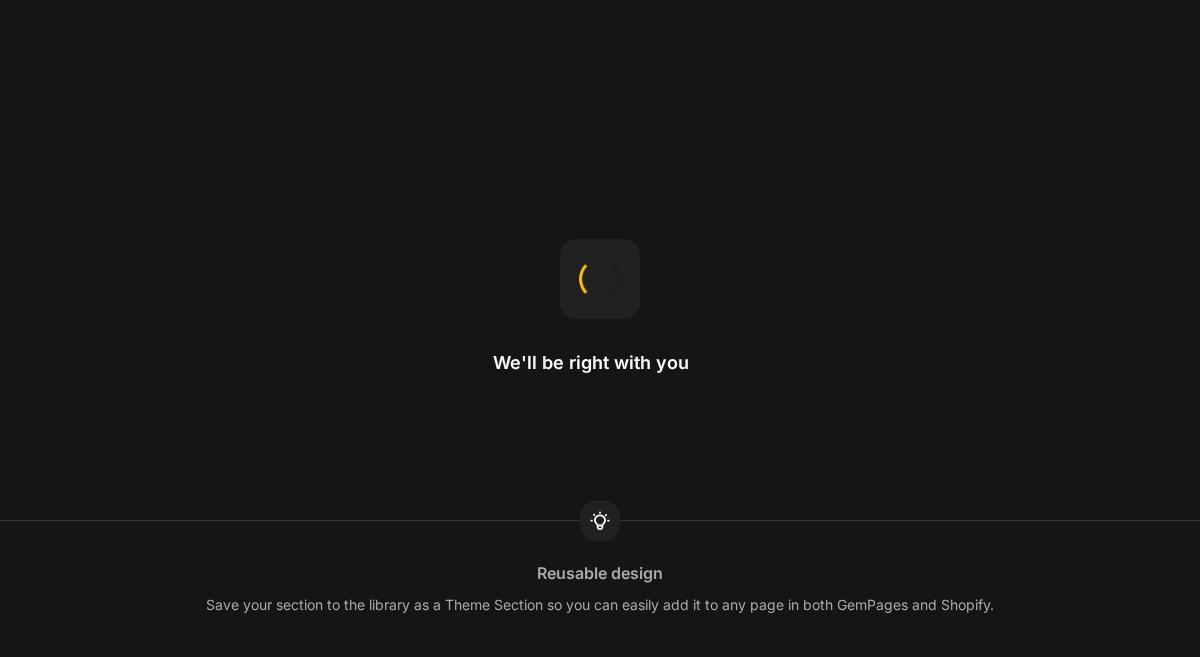 scroll, scrollTop: 0, scrollLeft: 0, axis: both 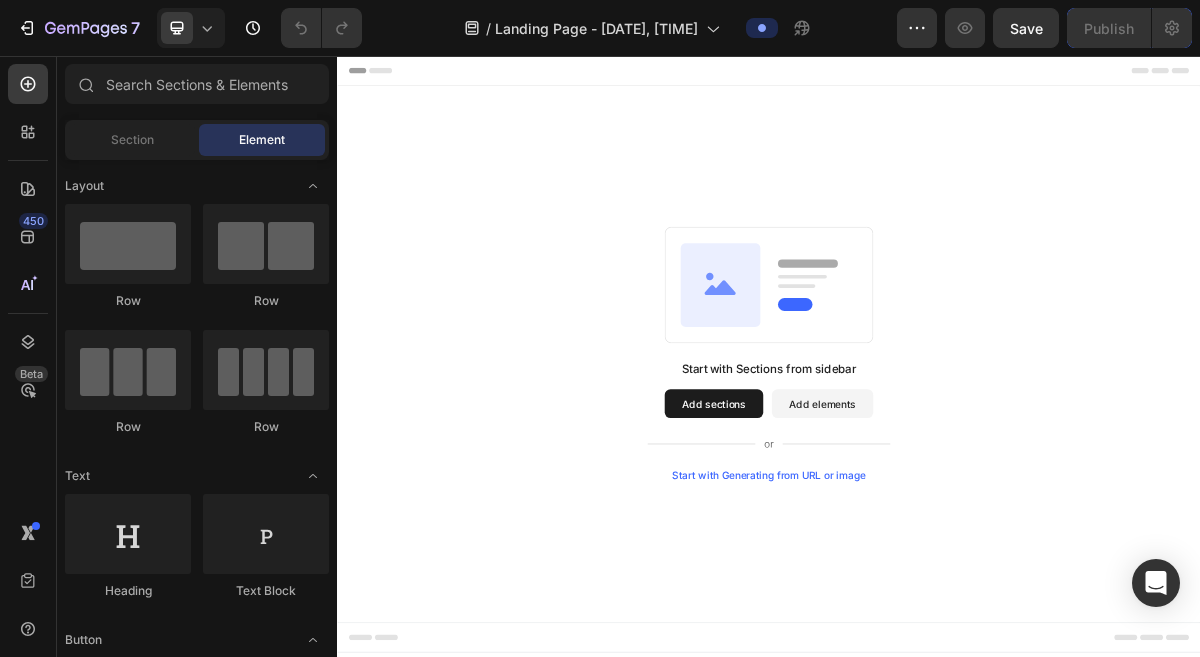 click on "Start with Generating from URL or image" at bounding box center [937, 639] 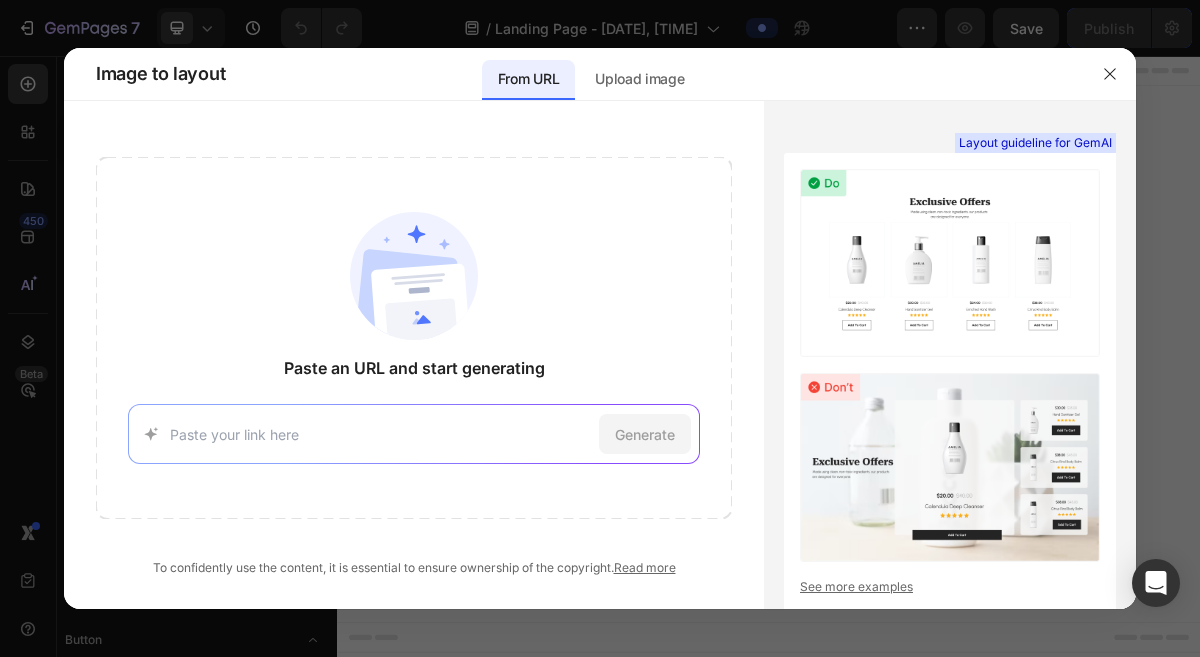 click at bounding box center [380, 434] 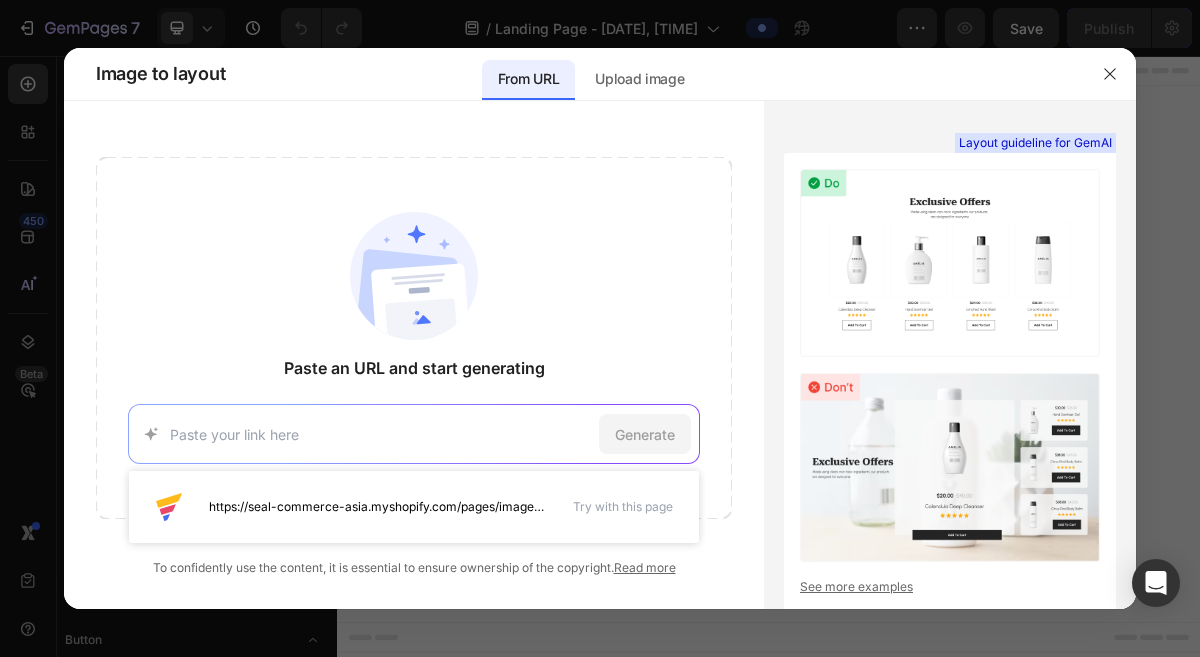 paste on "https://astemia.it/" 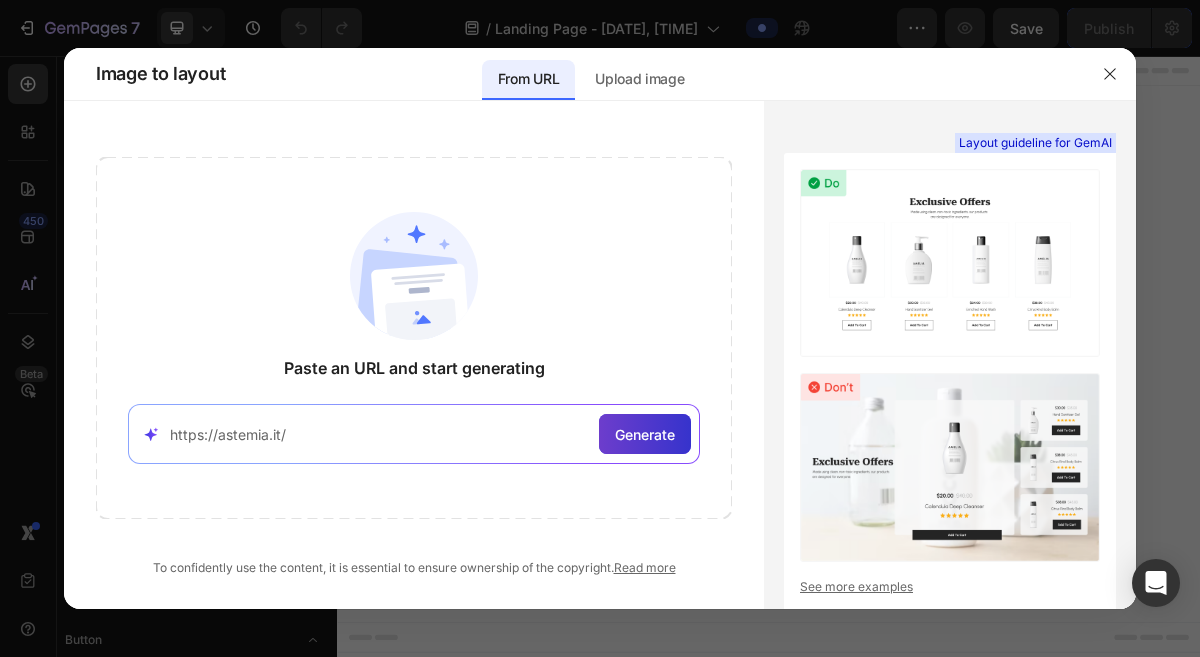 type on "https://astemia.it/" 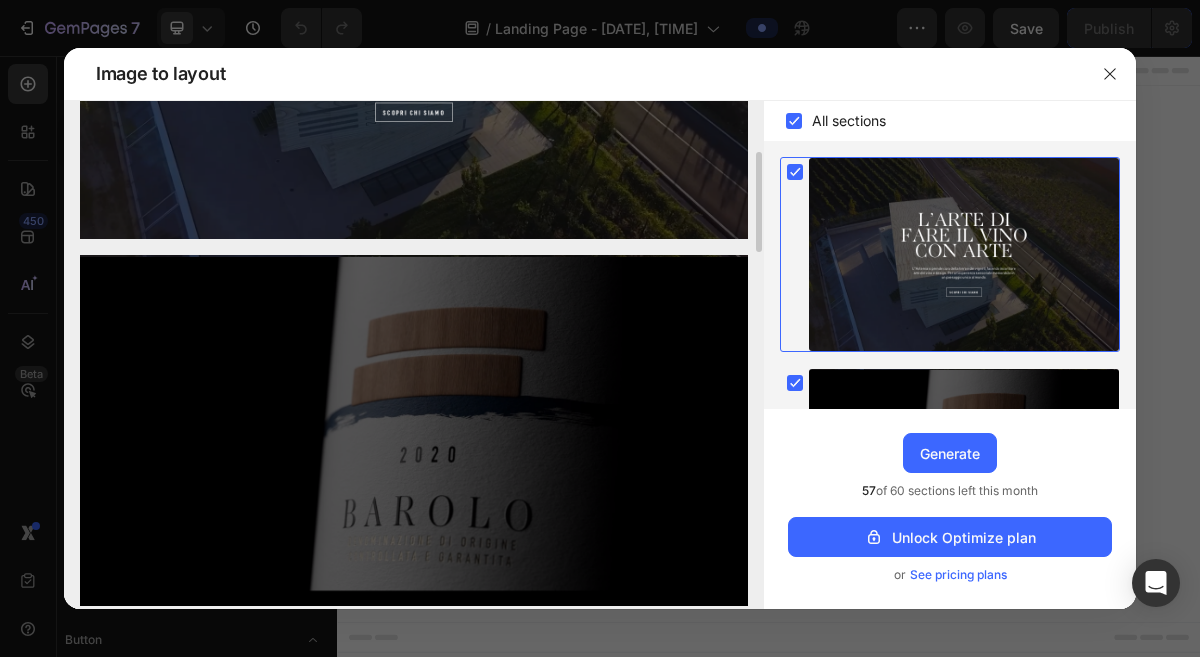 scroll, scrollTop: 318, scrollLeft: 0, axis: vertical 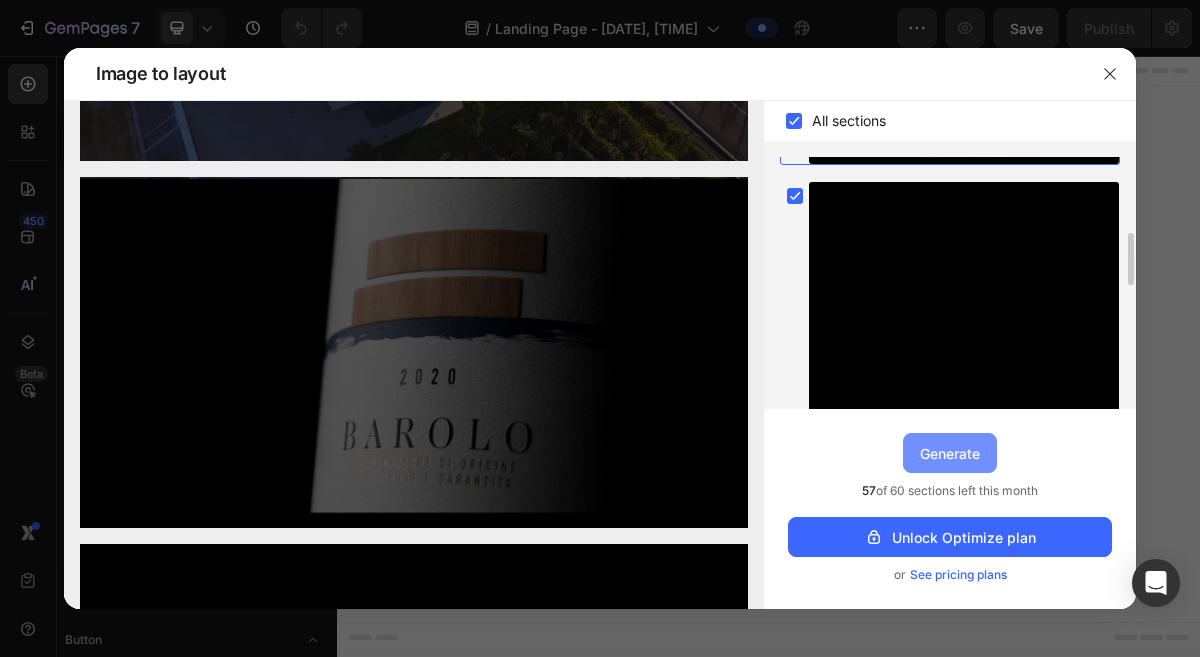 click on "Generate" at bounding box center [950, 453] 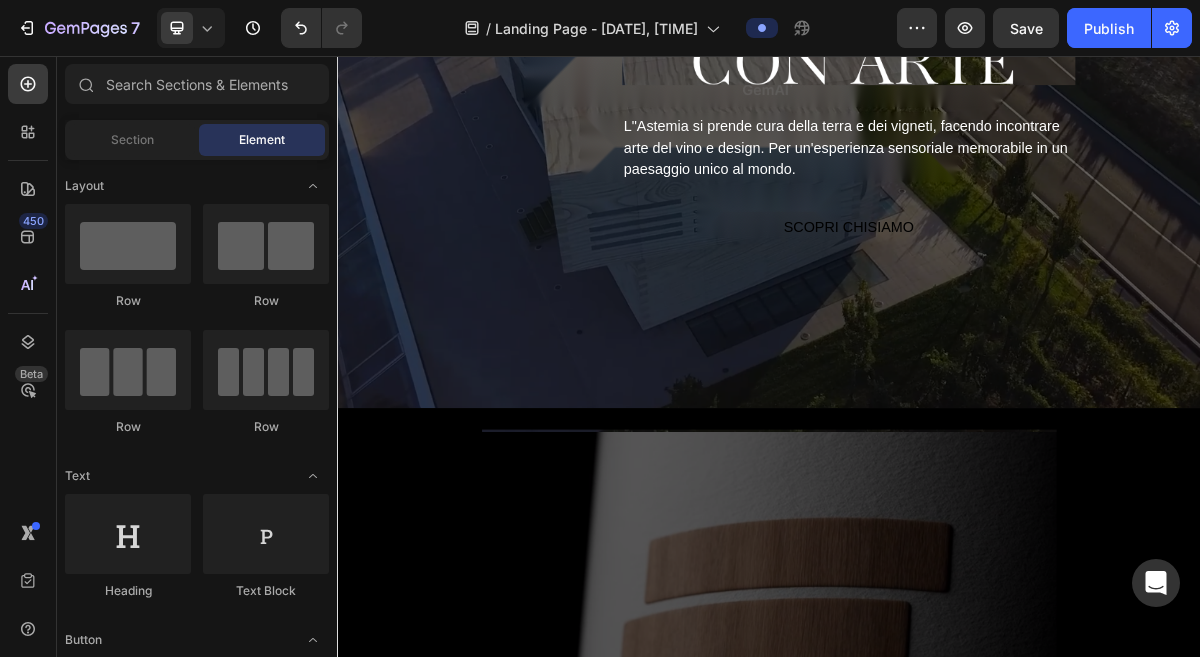 scroll, scrollTop: 0, scrollLeft: 0, axis: both 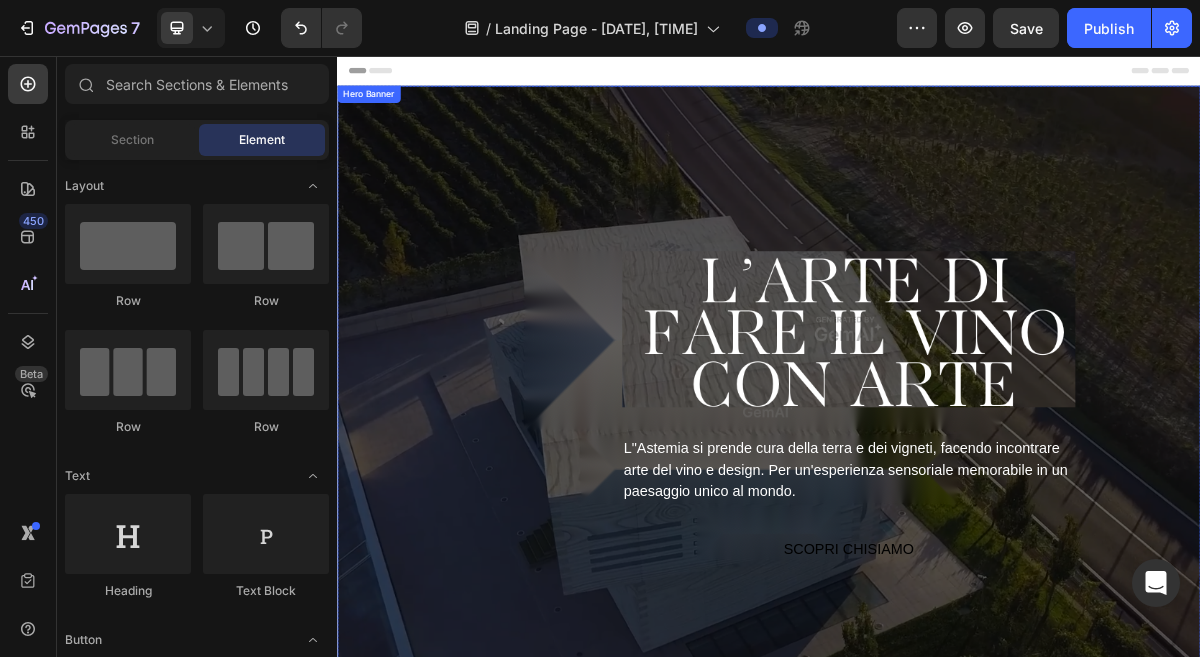 click on "Image L"Astemia si prende cura della terra e dei vigneti, facendo incontrare arte del vino e design. Per un'esperienza sensoriale memorabile in un paesaggio unico al mondo. Text Block SCOPRI CHISIAMO Button Row" at bounding box center (937, 545) 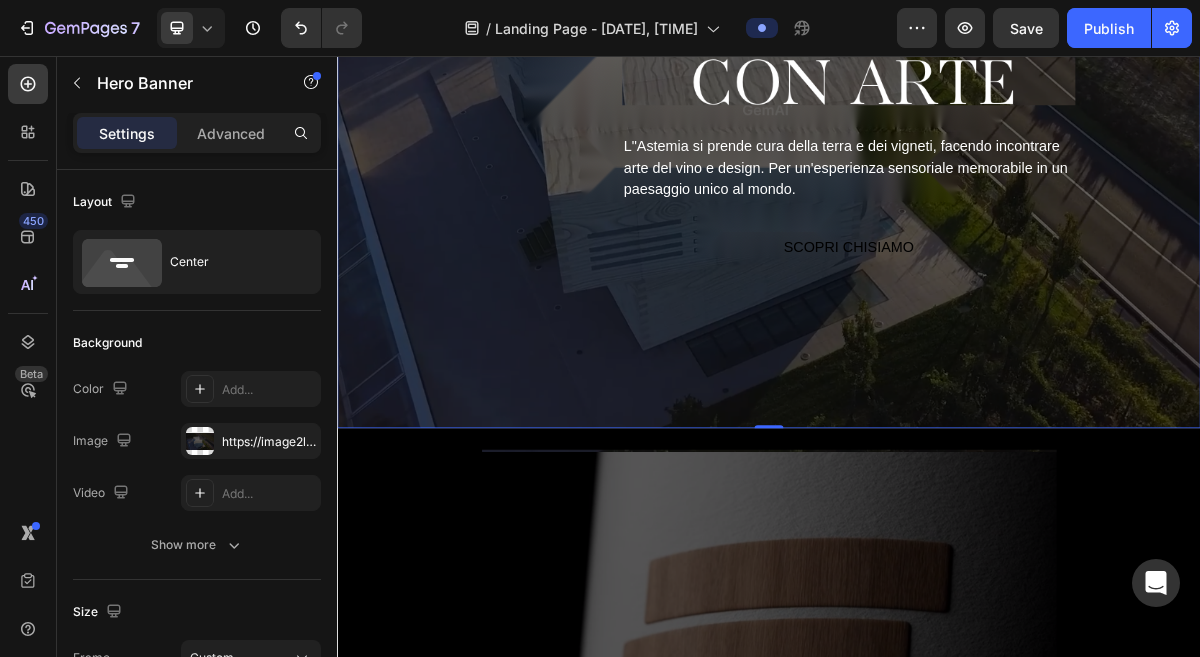 scroll, scrollTop: 425, scrollLeft: 0, axis: vertical 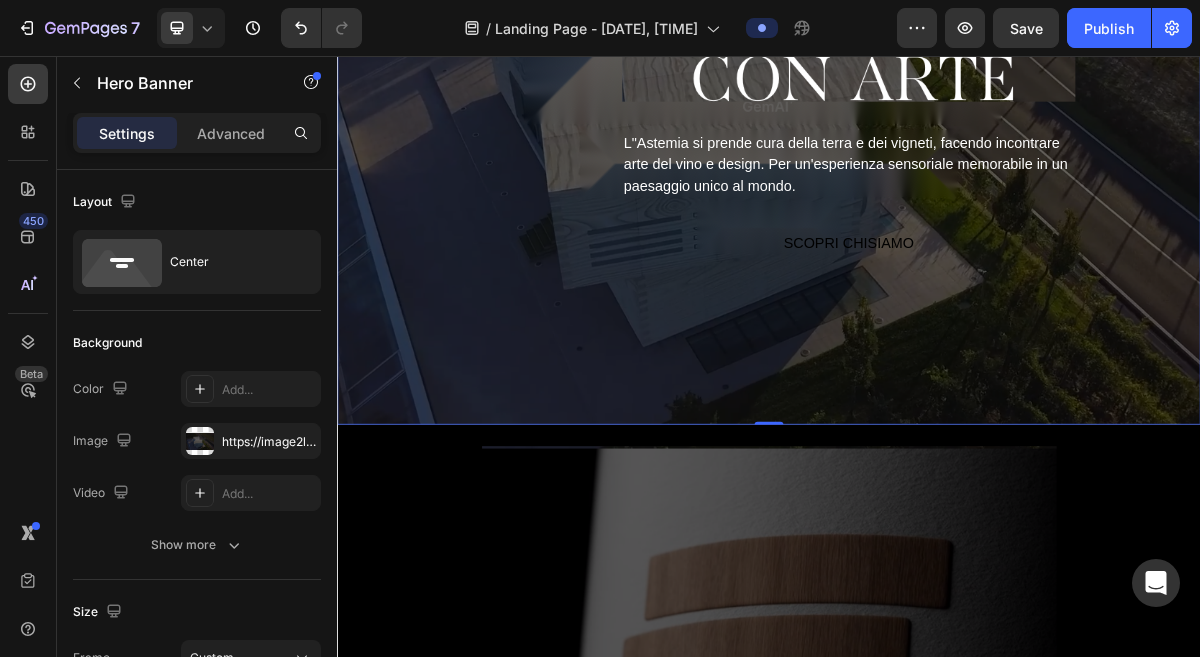 click at bounding box center [937, 120] 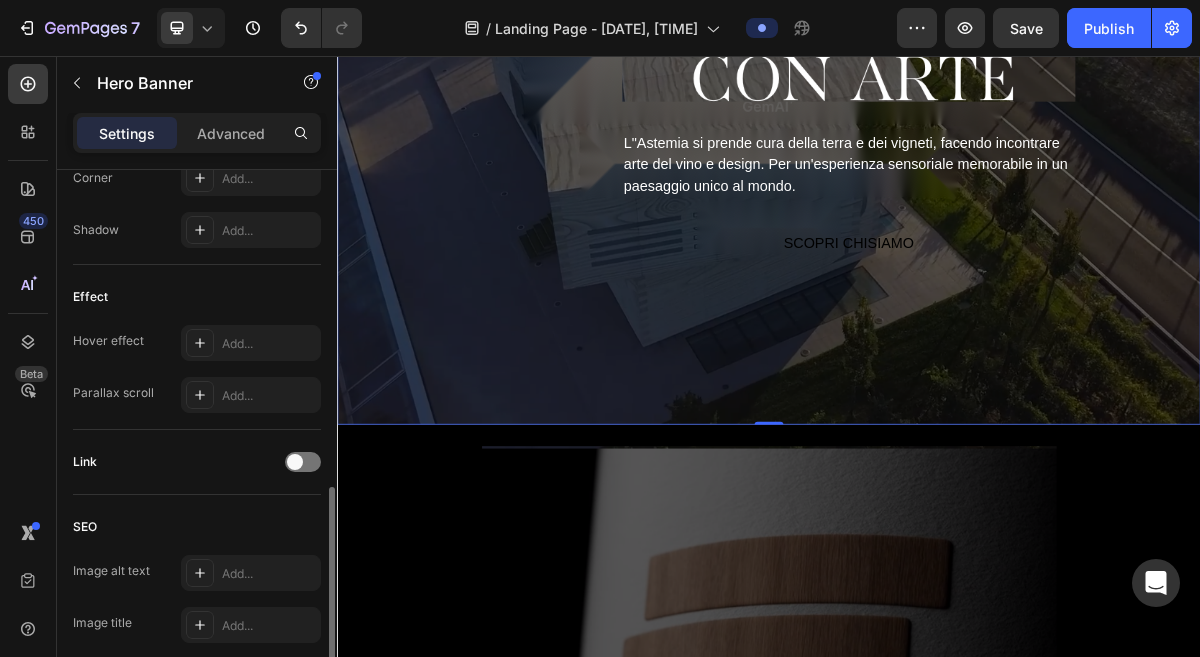 scroll, scrollTop: 971, scrollLeft: 0, axis: vertical 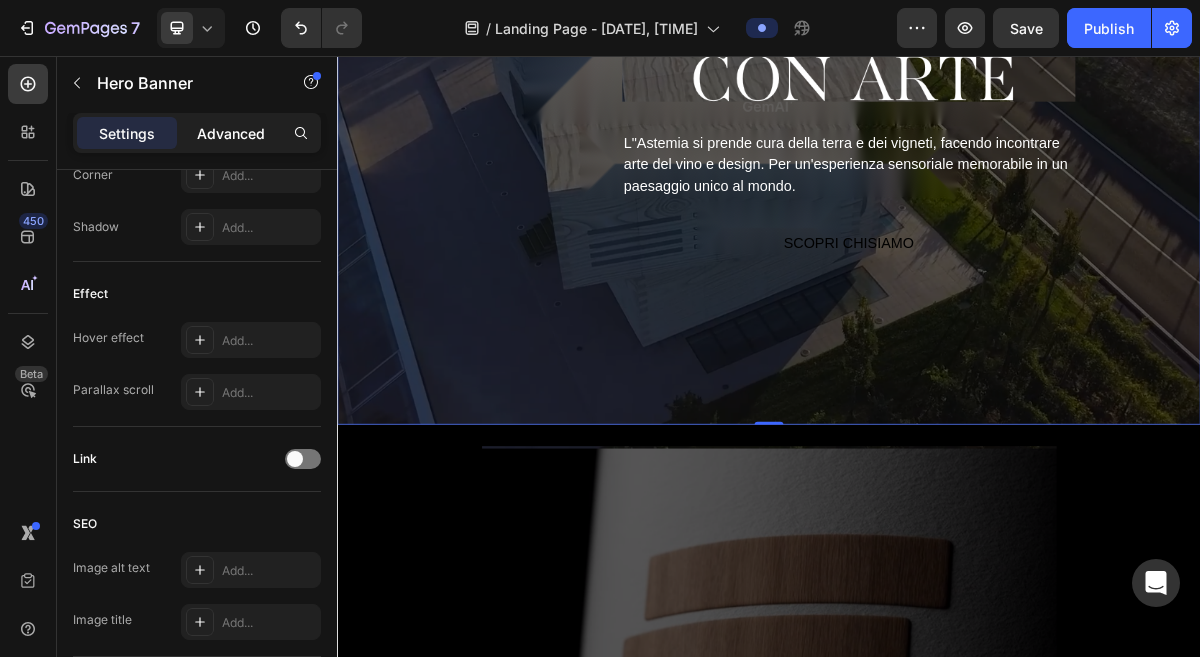 click on "Advanced" 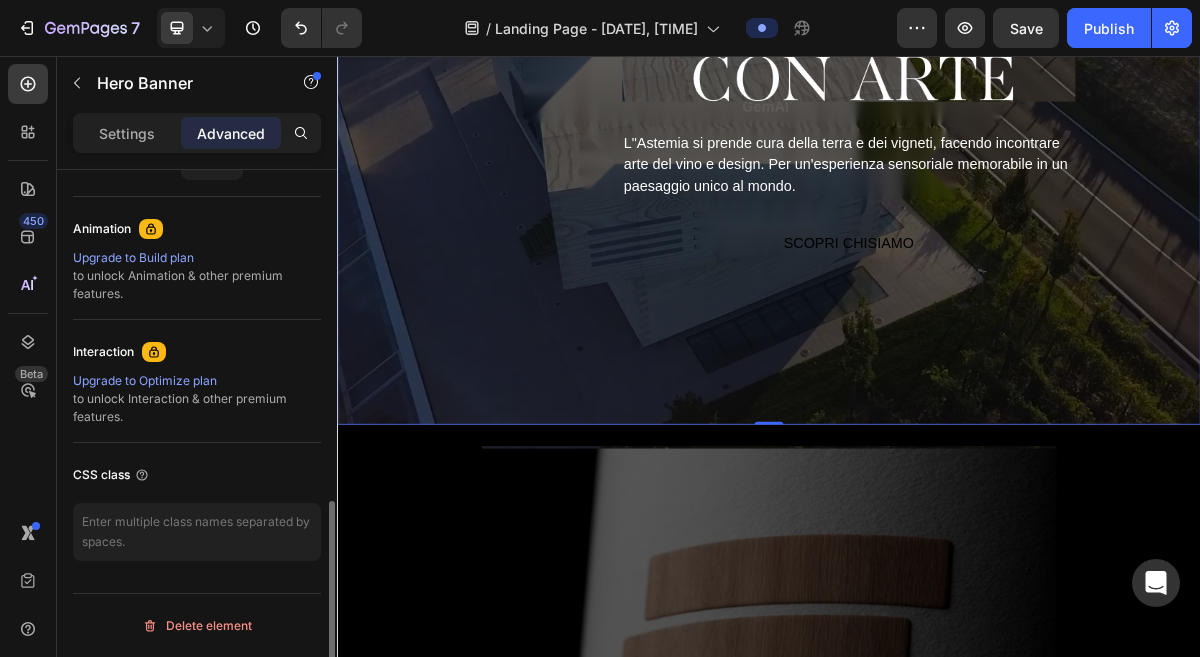 scroll, scrollTop: 844, scrollLeft: 0, axis: vertical 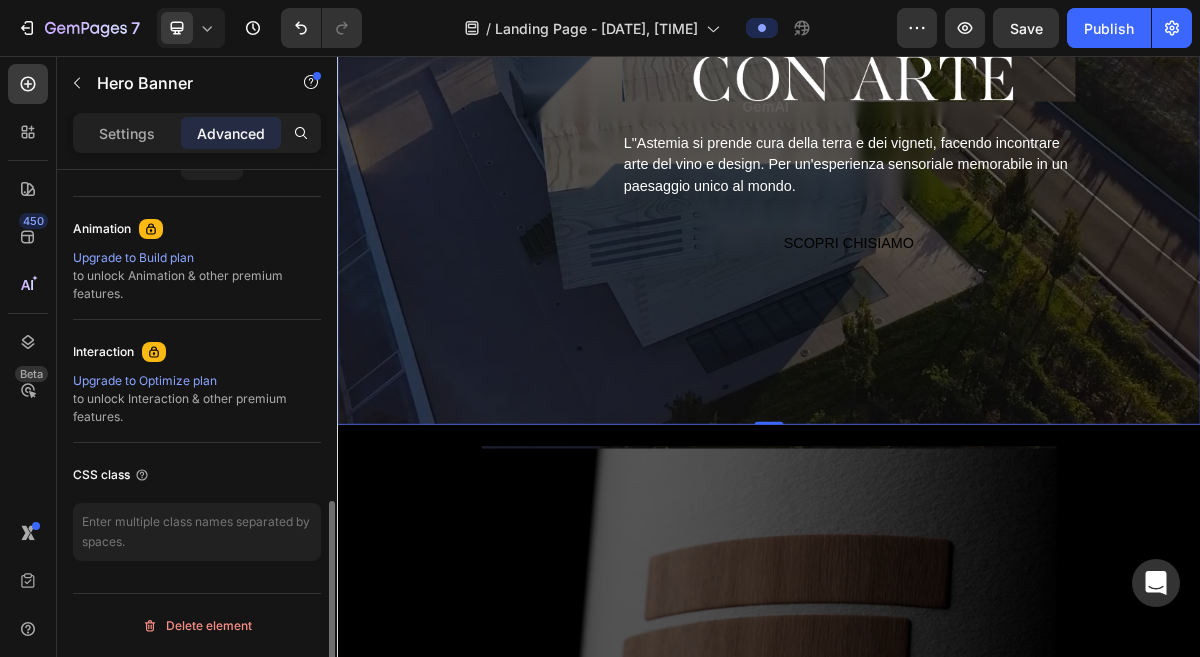 click on "Upgrade to Build plan" at bounding box center (197, 258) 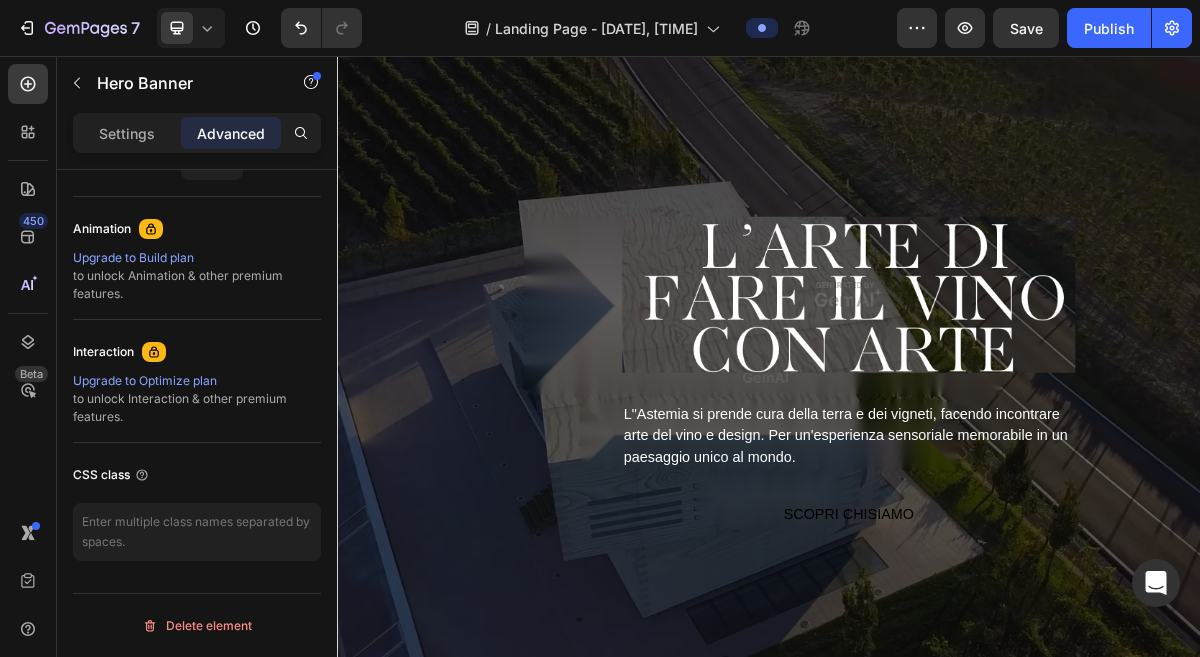 scroll, scrollTop: 0, scrollLeft: 0, axis: both 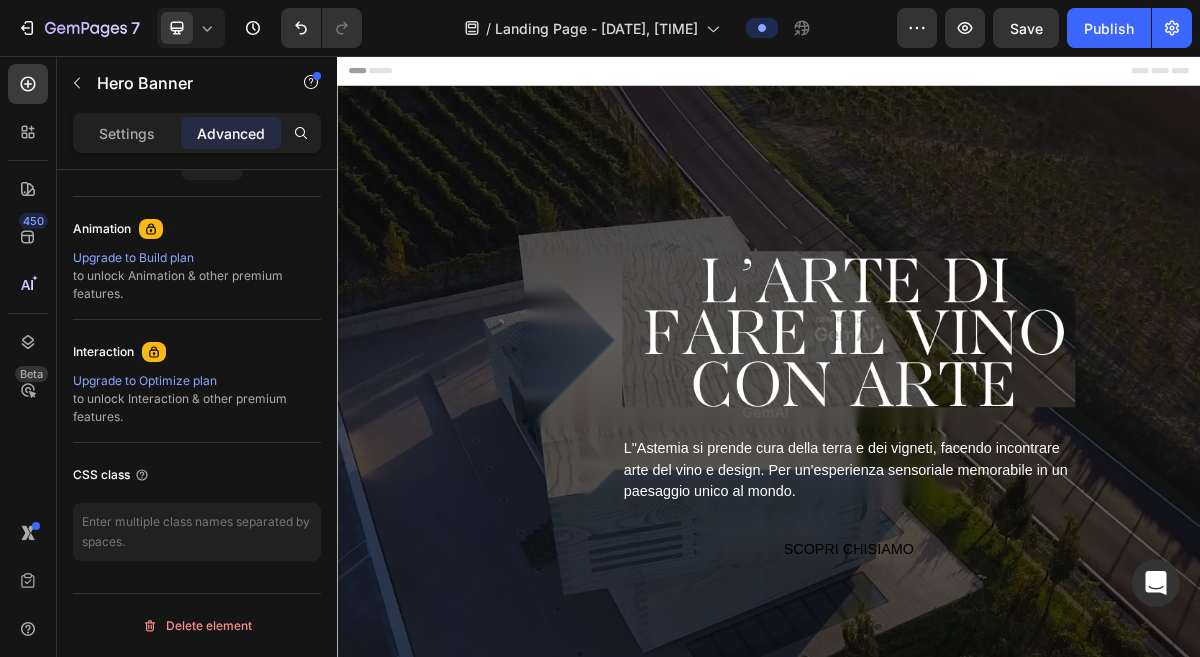 click on "Image L"Astemia si prende cura della terra e dei vigneti, facendo incontrare arte del vino e design. Per un'esperienza sensoriale memorabile in un paesaggio unico al mondo. Text Block SCOPRI CHISIAMO Button Row" at bounding box center (937, 545) 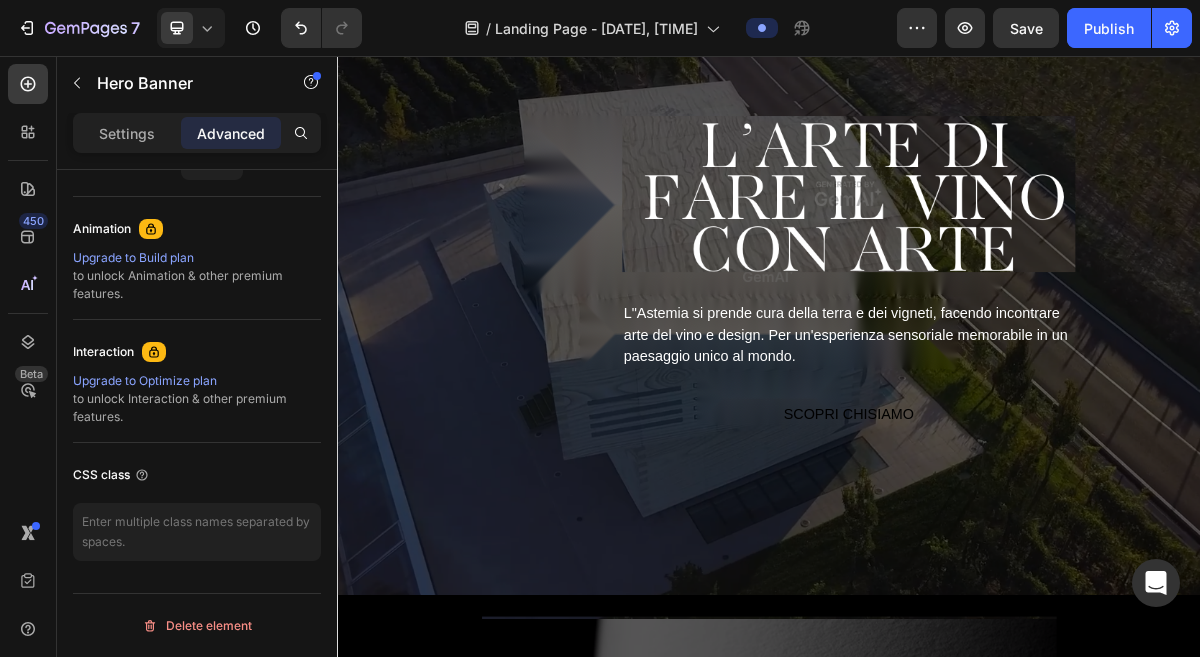 scroll, scrollTop: 202, scrollLeft: 0, axis: vertical 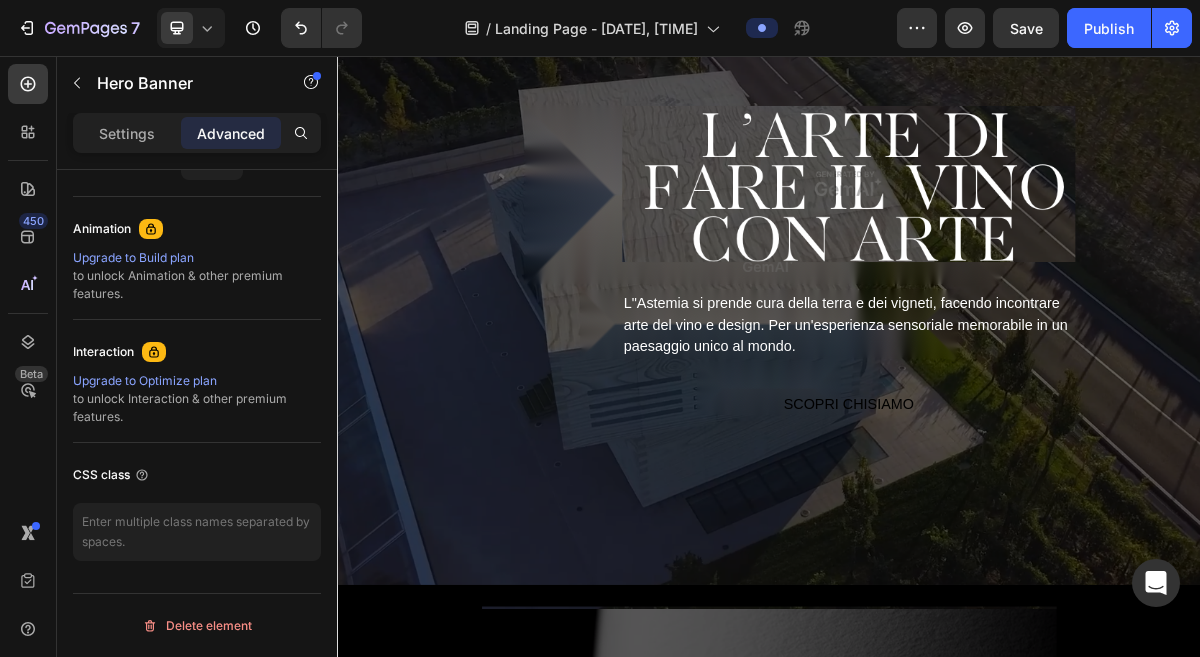 click on "Image L"Astemia si prende cura della terra e dei vigneti, facendo incontrare arte del vino e design. Per un'esperienza sensoriale memorabile in un paesaggio unico al mondo. Text Block SCOPRI CHISIAMO Button Row" at bounding box center (937, 343) 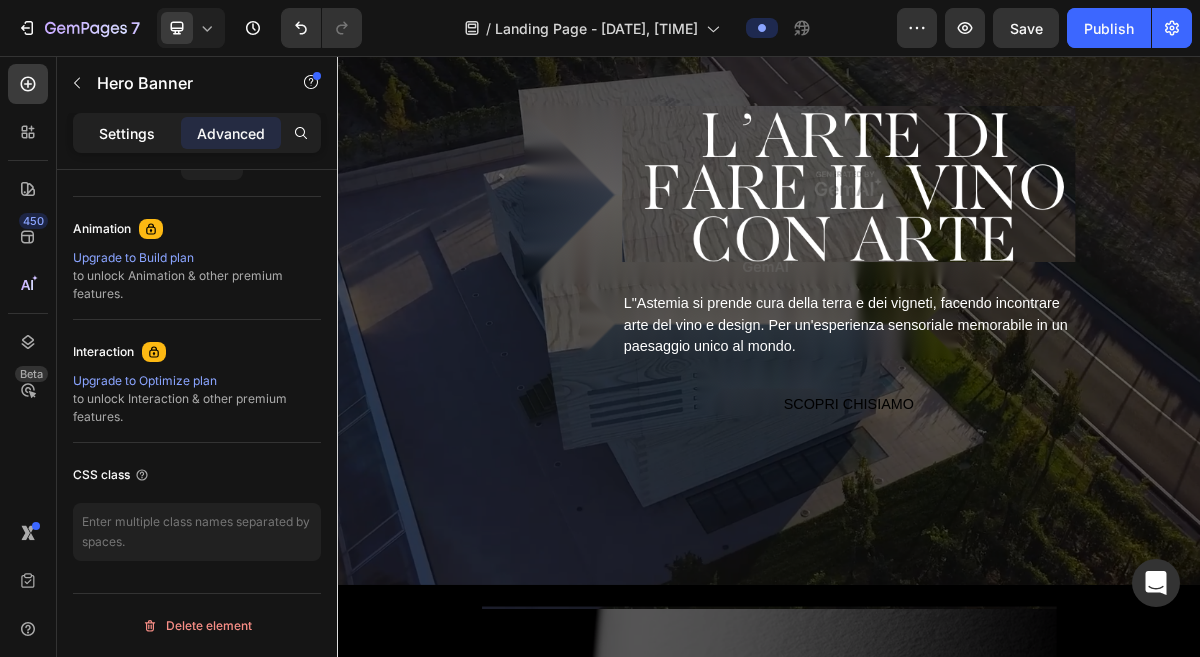 click on "Settings" at bounding box center (127, 133) 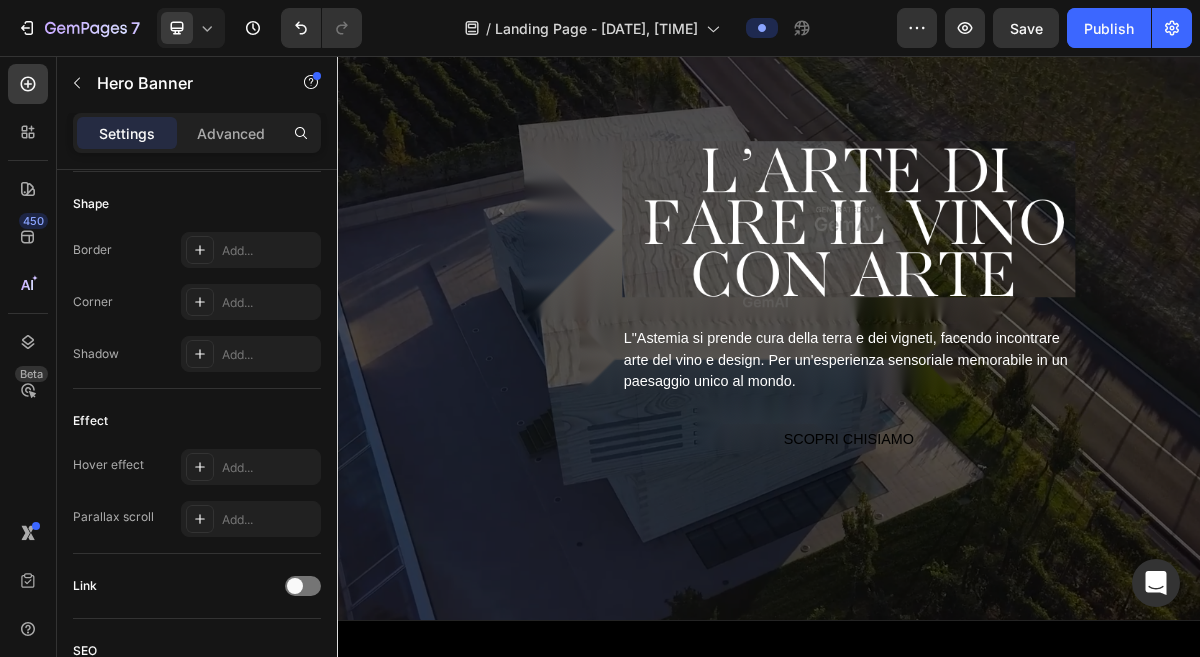 scroll, scrollTop: 0, scrollLeft: 0, axis: both 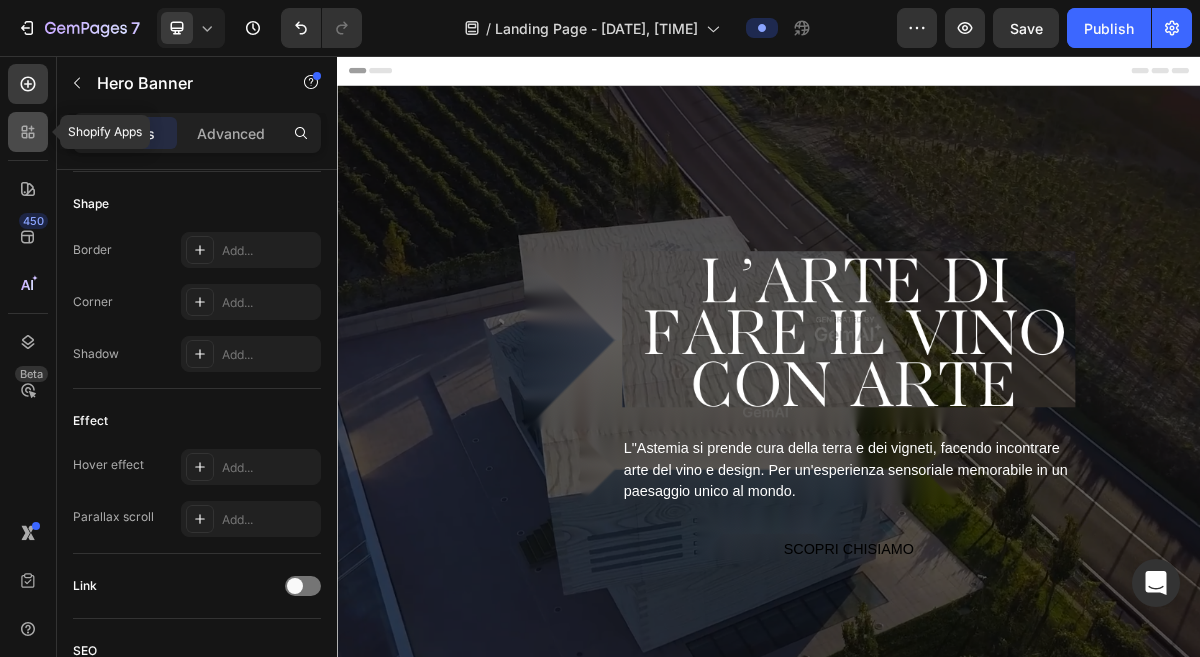 click 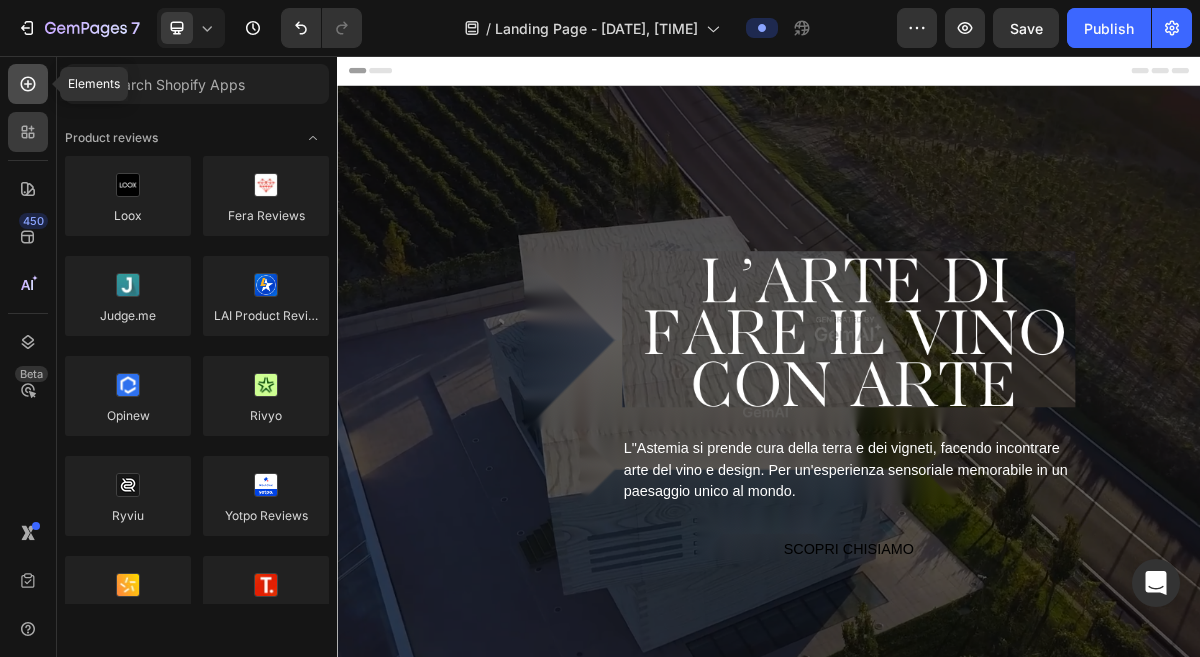 click 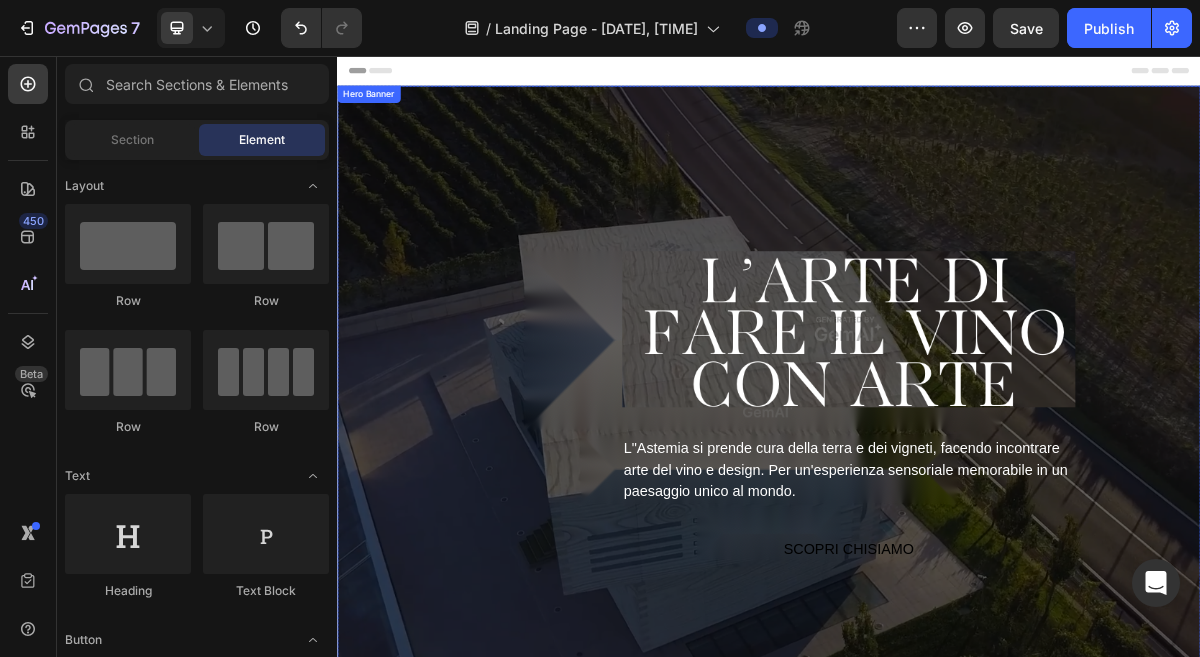 click on "Image L"Astemia si prende cura della terra e dei vigneti, facendo incontrare arte del vino e design. Per un'esperienza sensoriale memorabile in un paesaggio unico al mondo. Text Block SCOPRI CHISIAMO Button Row" at bounding box center [937, 545] 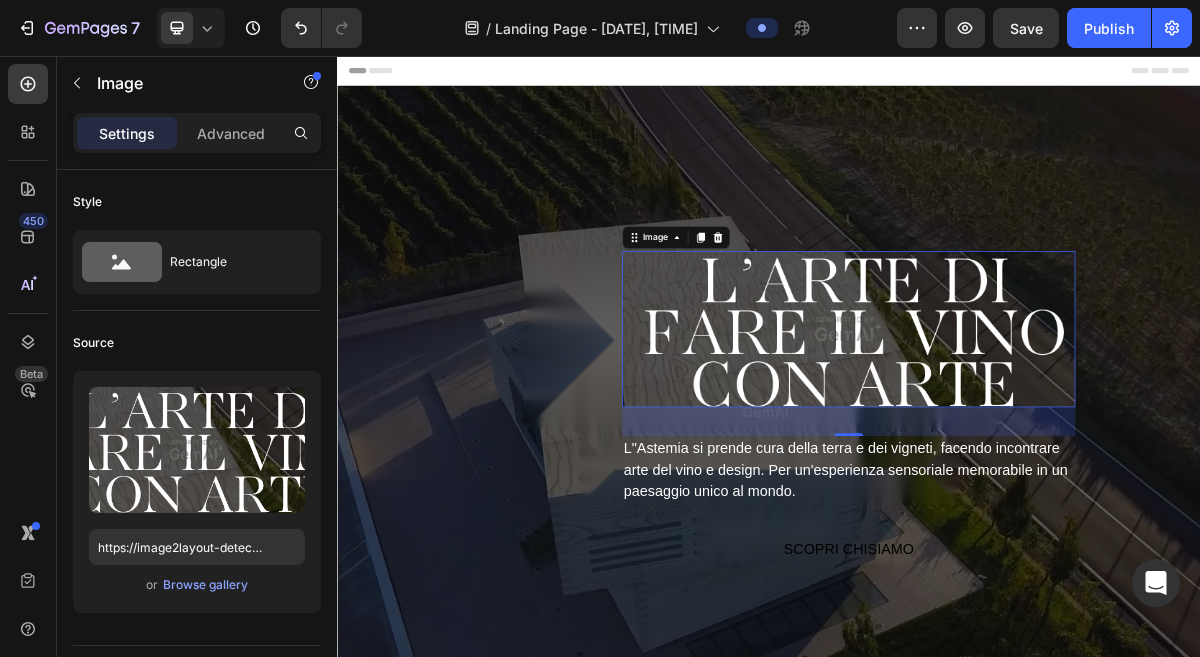 click at bounding box center (1048, 435) 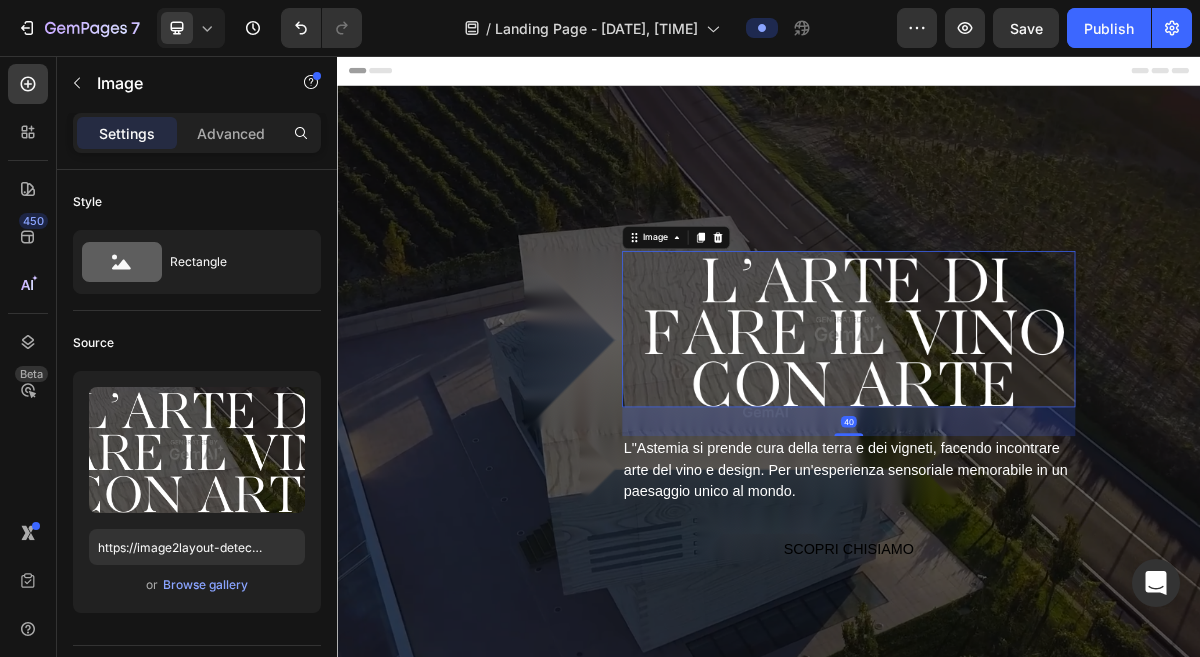 click at bounding box center (1048, 435) 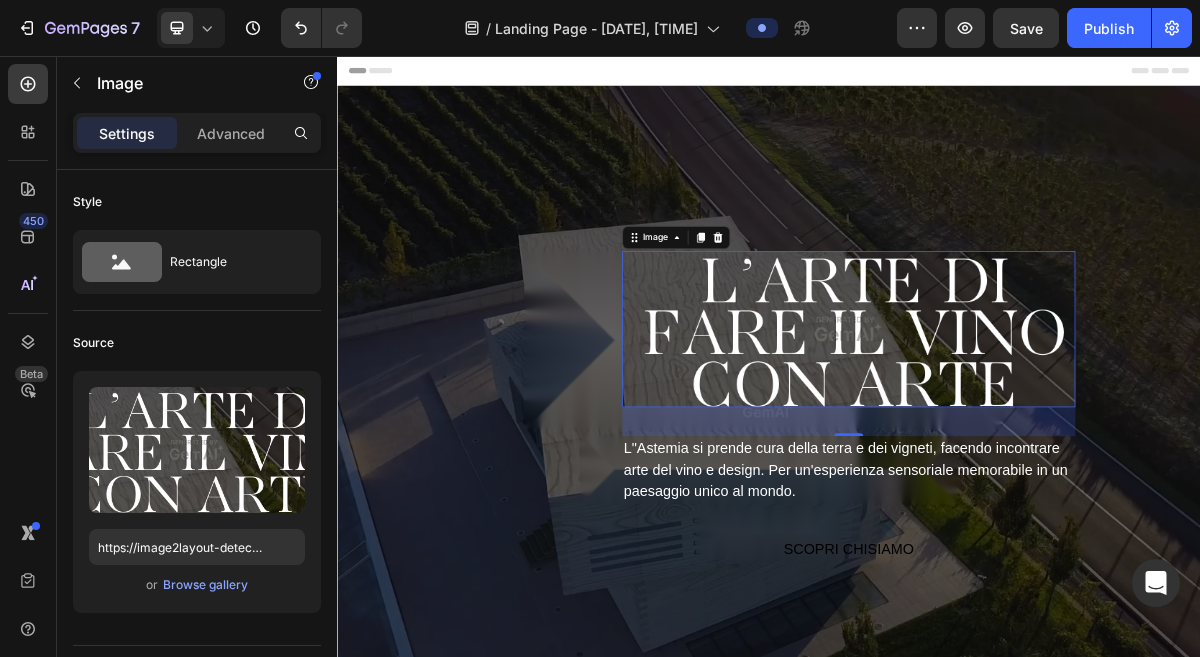 click at bounding box center [1048, 435] 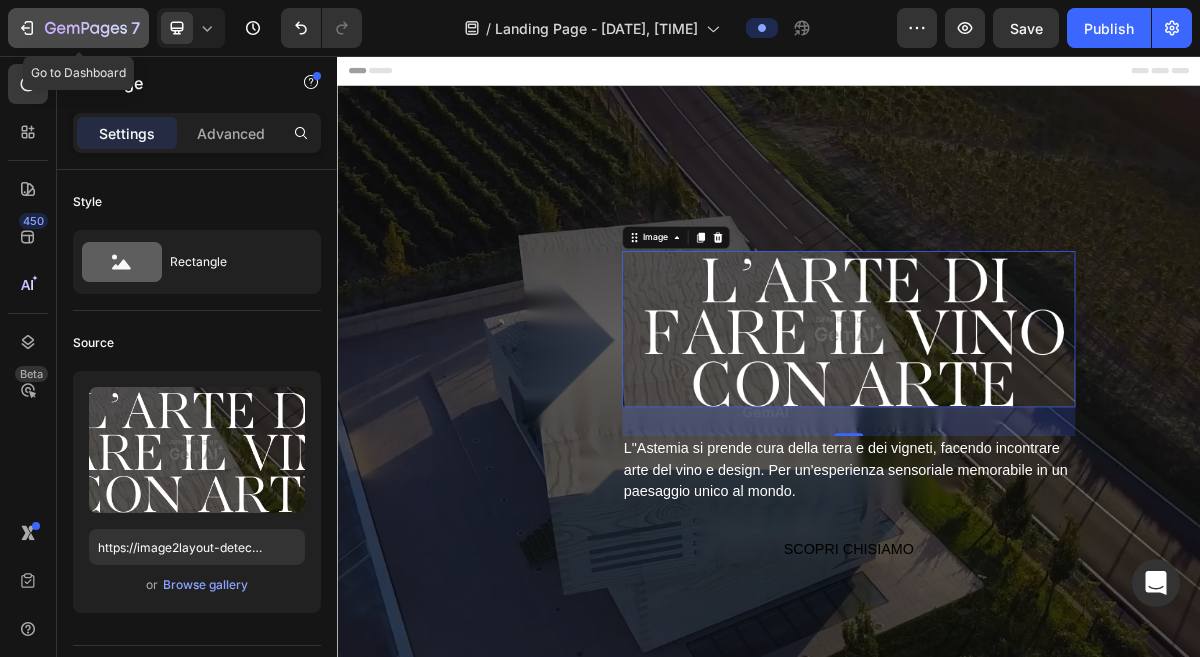click 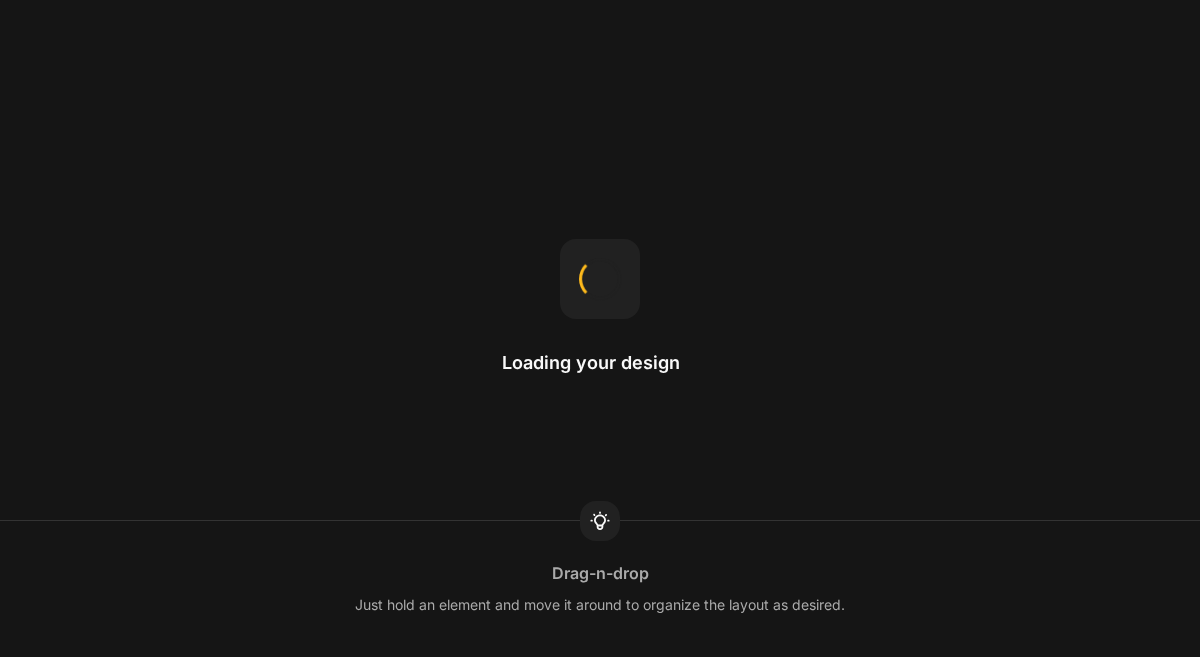 scroll, scrollTop: 0, scrollLeft: 0, axis: both 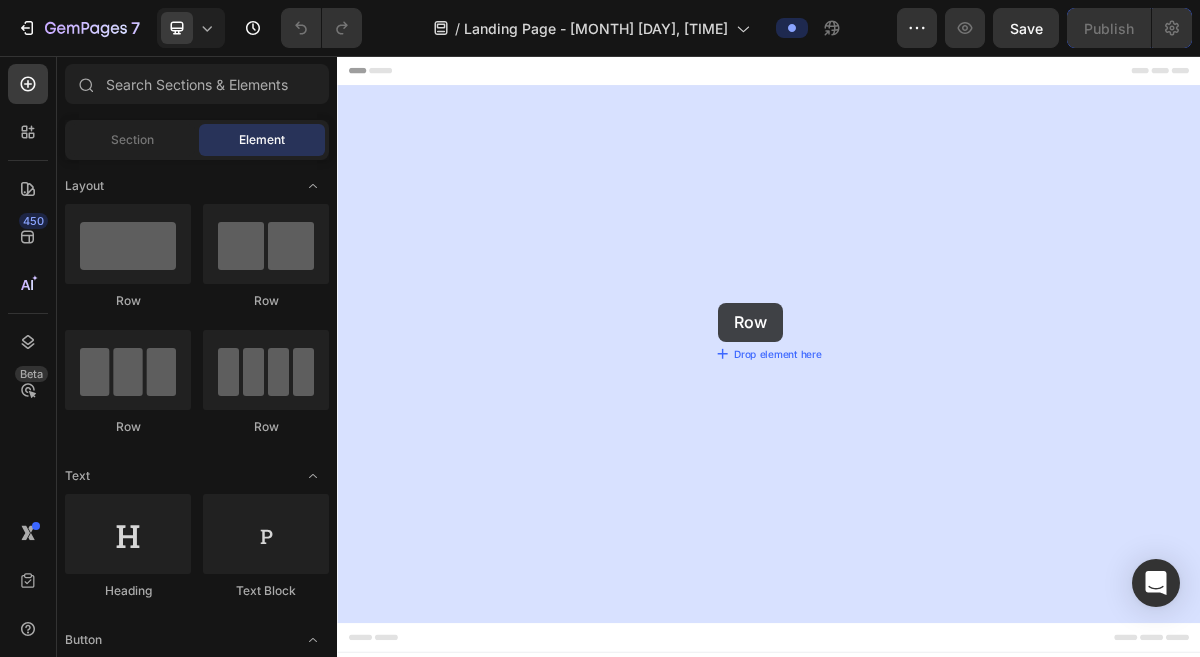 drag, startPoint x: 489, startPoint y: 312, endPoint x: 867, endPoint y: 399, distance: 387.88272 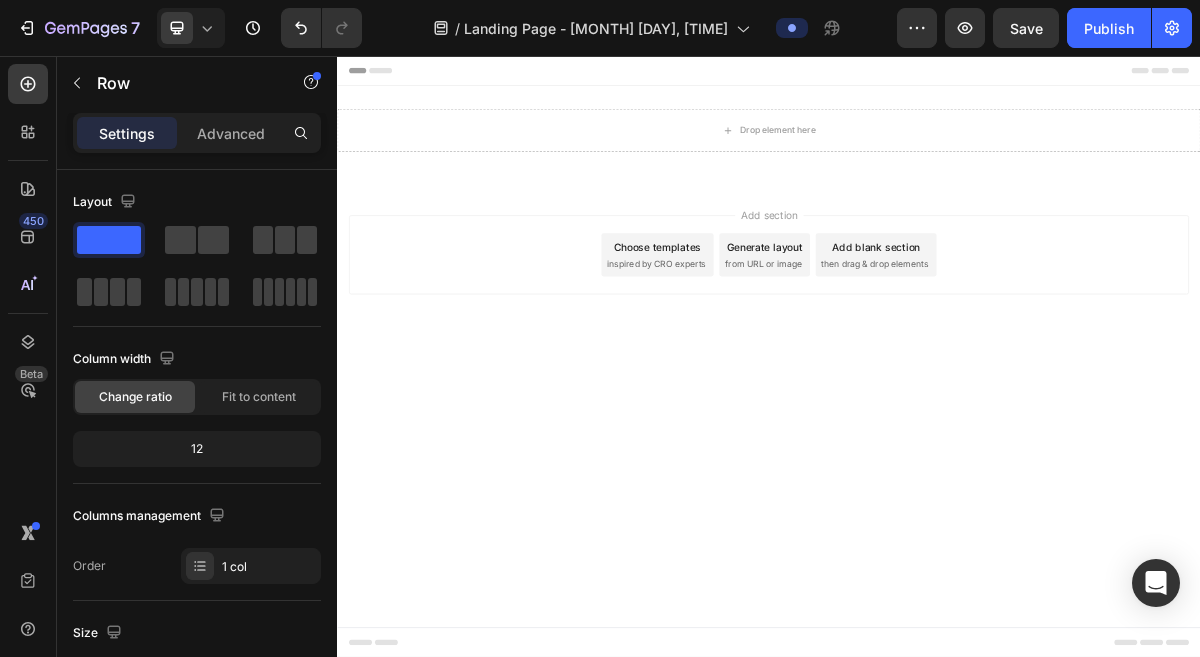 click on "from URL or image" at bounding box center (929, 345) 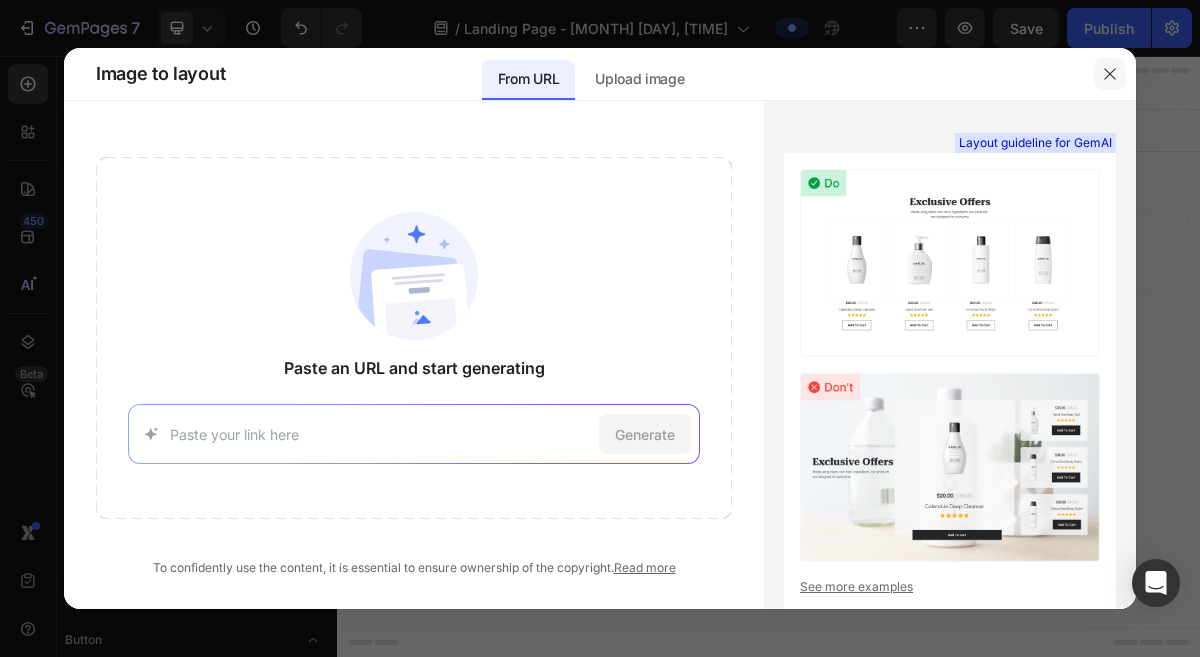 click 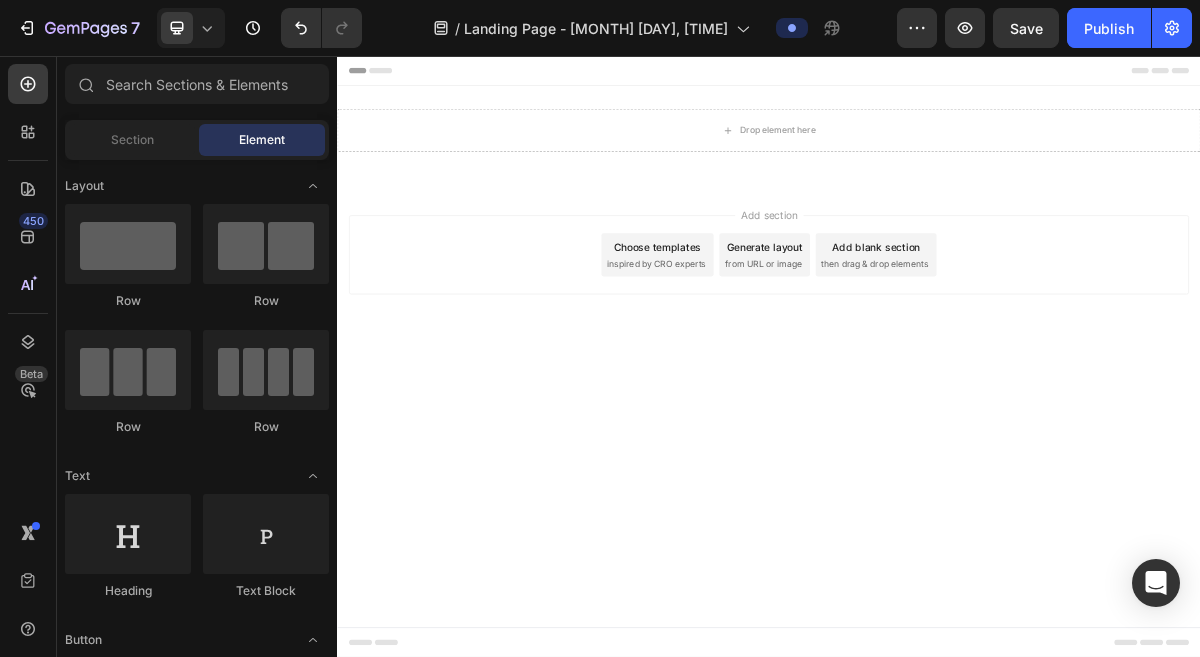 click on "Add section Choose templates inspired by CRO experts Generate layout from URL or image Add blank section then drag & drop elements" at bounding box center [937, 360] 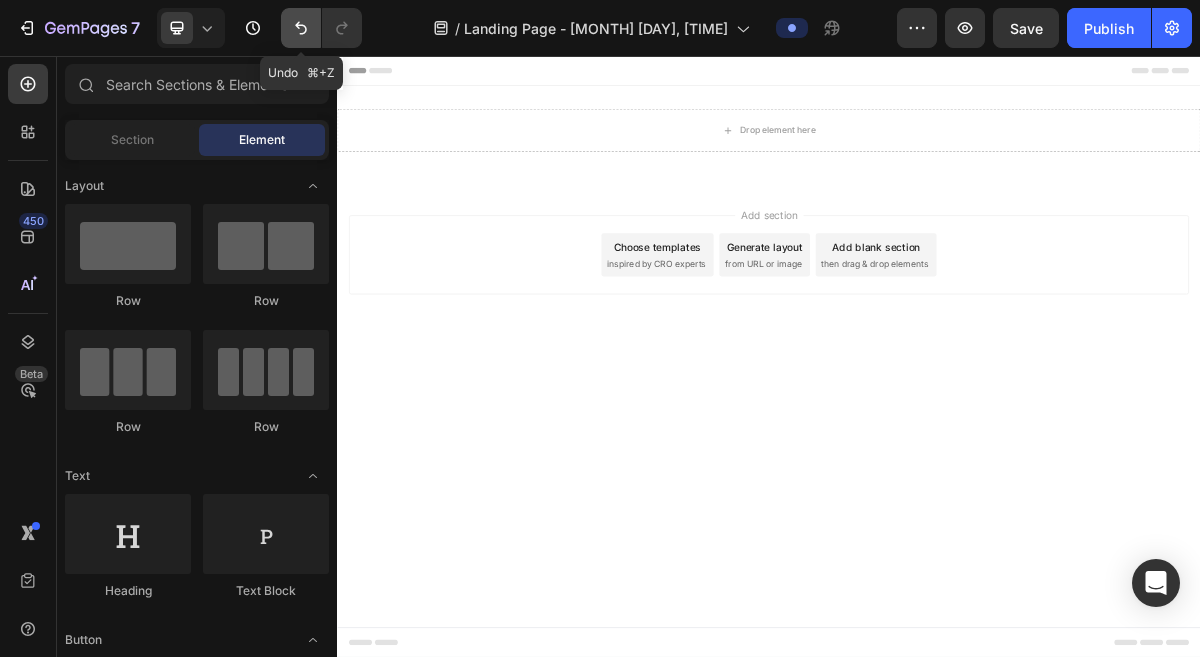 click 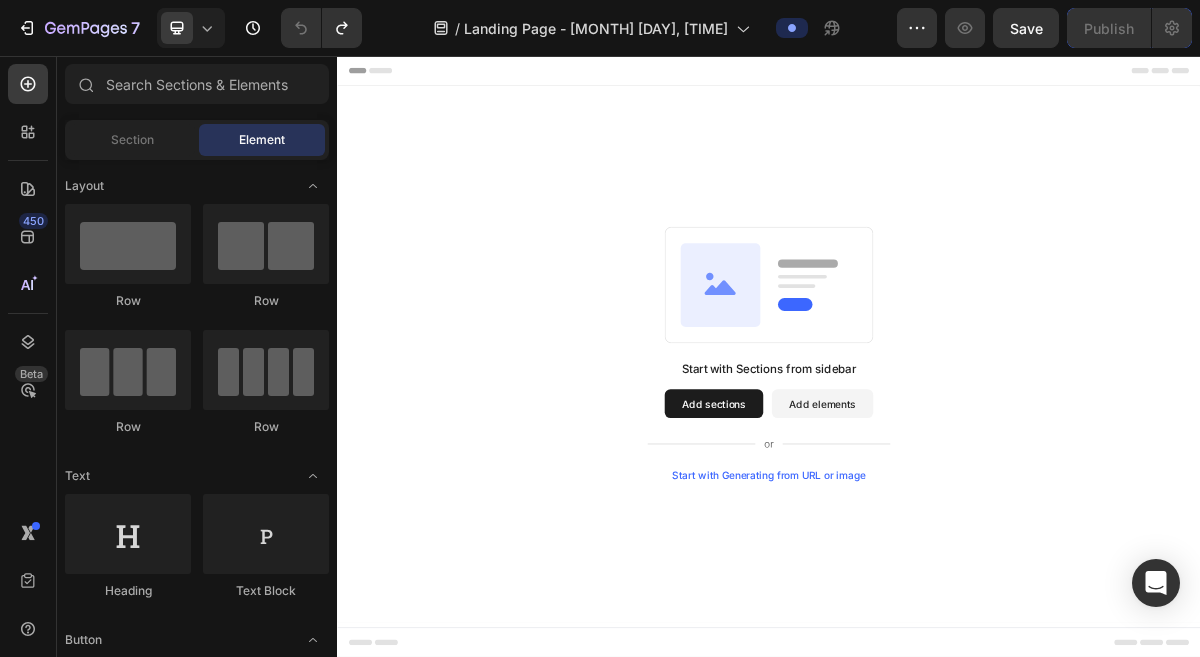 click on "Add sections" at bounding box center (860, 539) 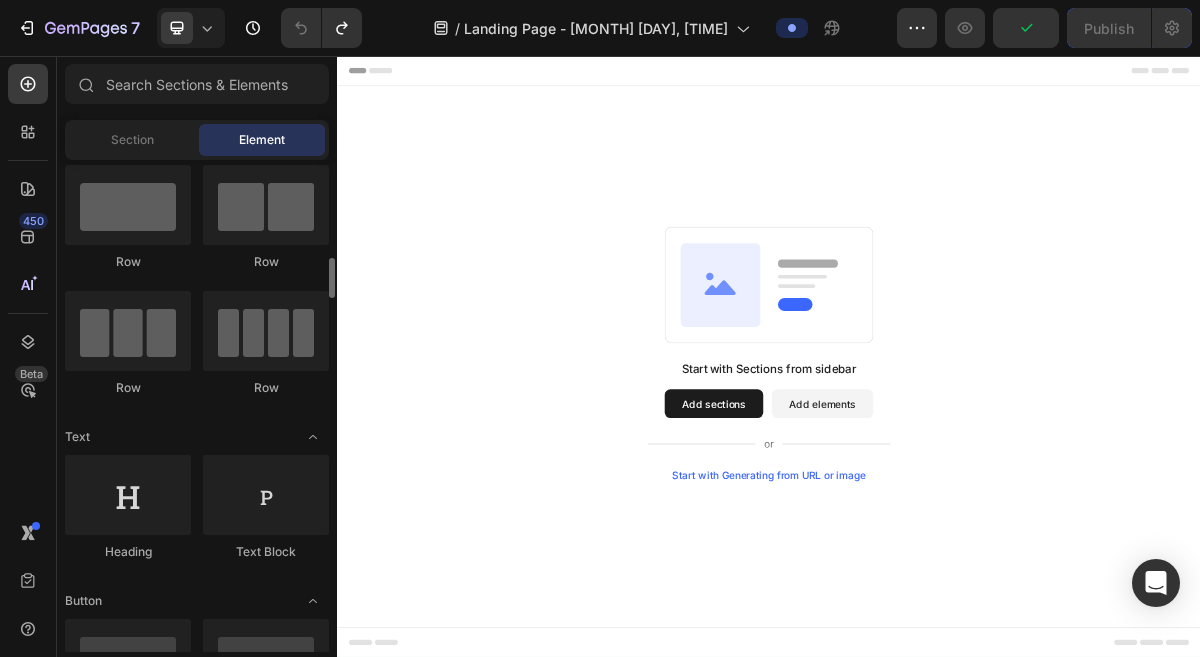 scroll, scrollTop: 0, scrollLeft: 0, axis: both 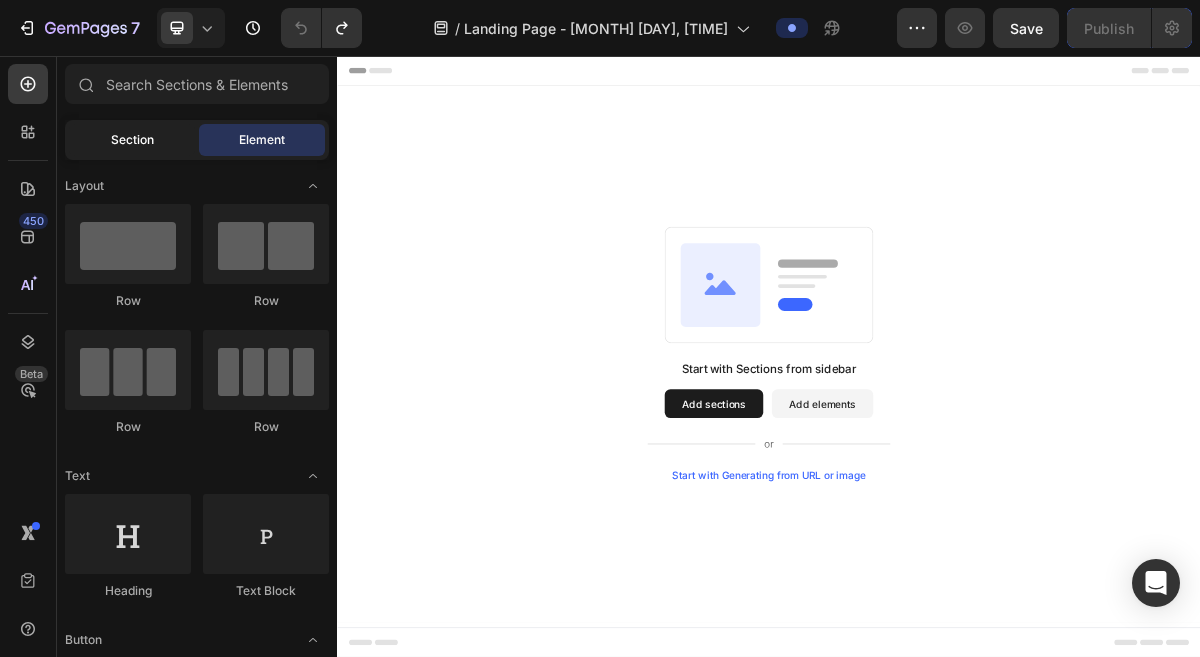 click on "Section" 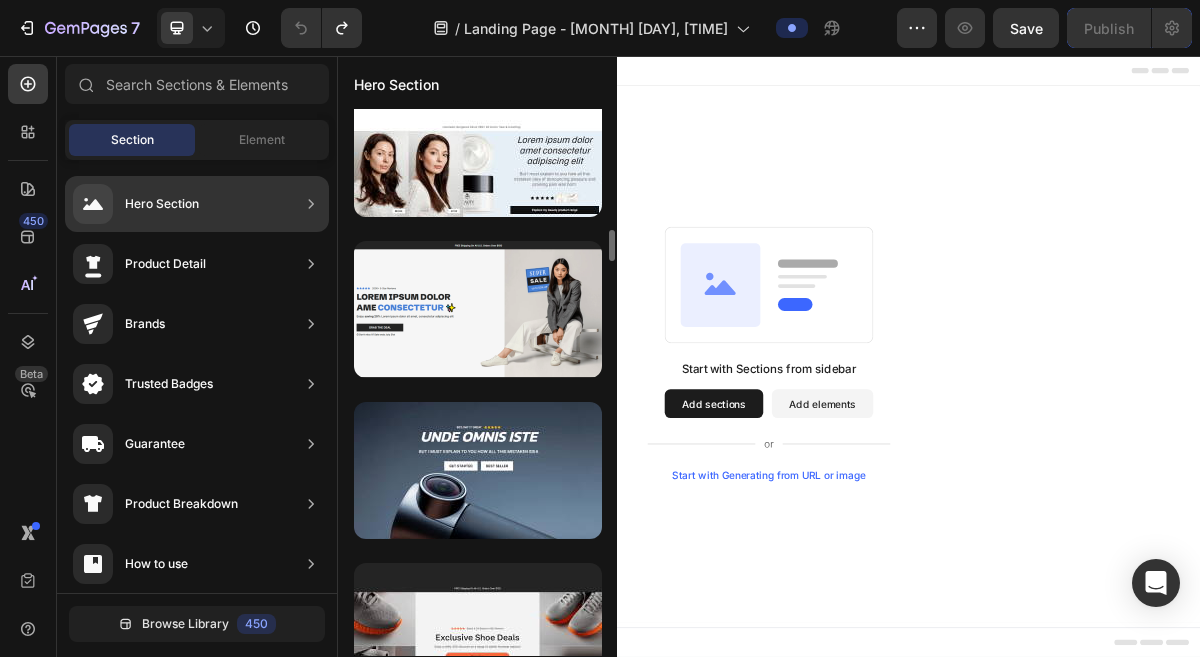 scroll, scrollTop: 2136, scrollLeft: 0, axis: vertical 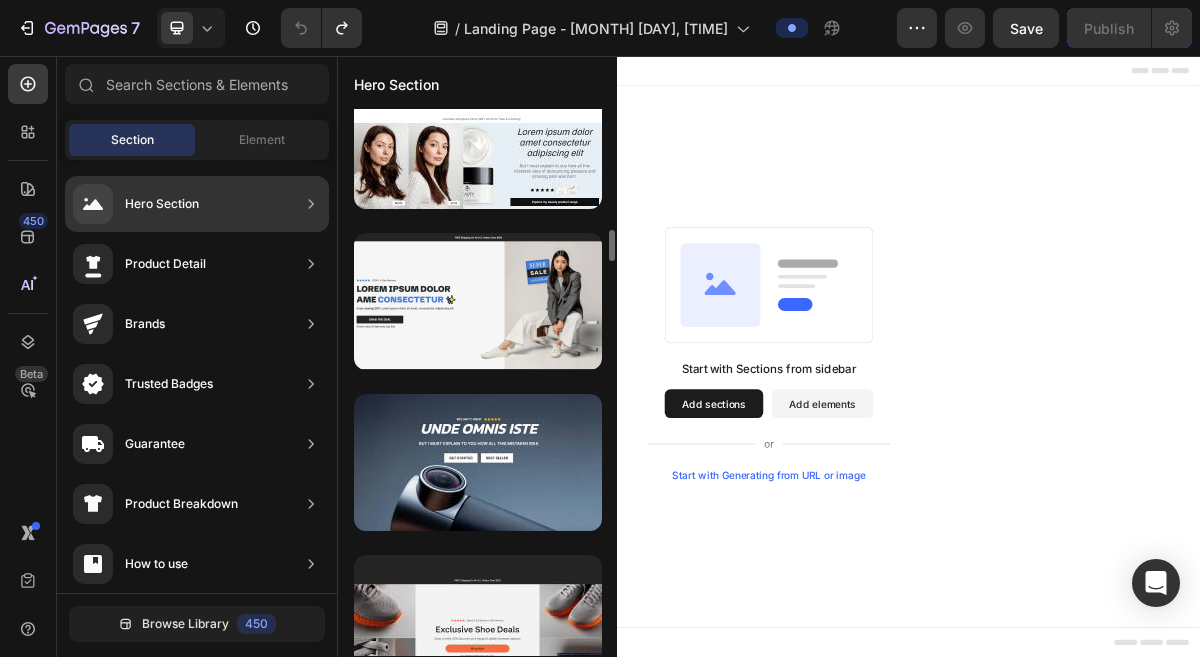 click at bounding box center [478, 462] 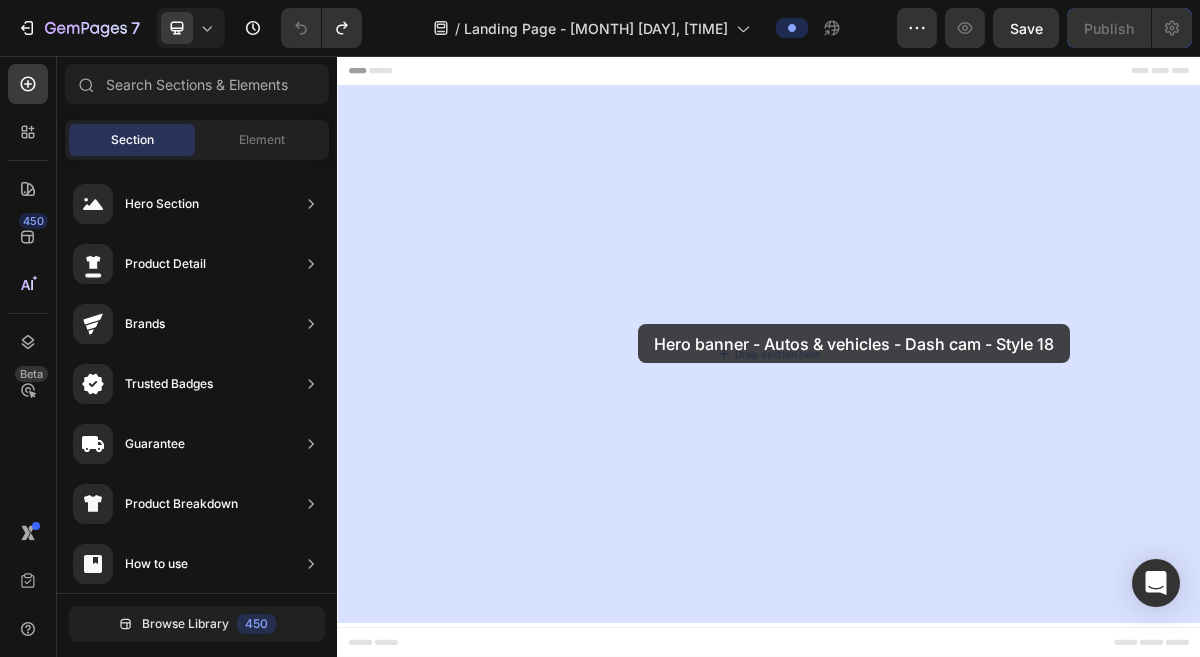 drag, startPoint x: 823, startPoint y: 548, endPoint x: 755, endPoint y: 429, distance: 137.05838 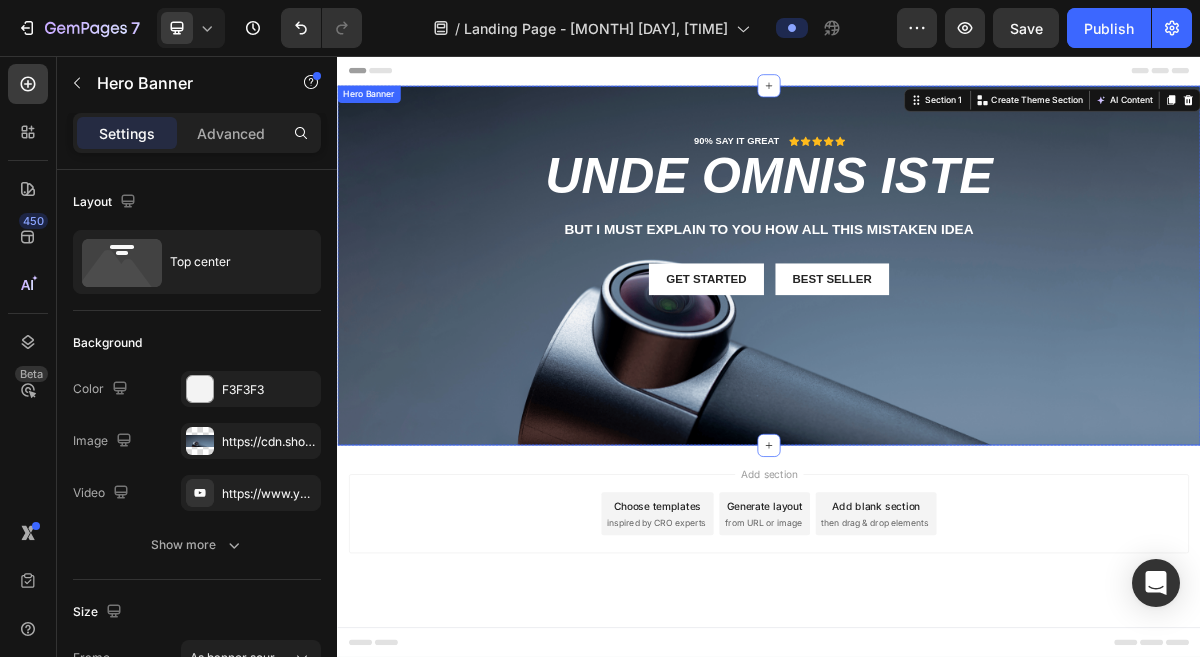 click at bounding box center (937, 347) 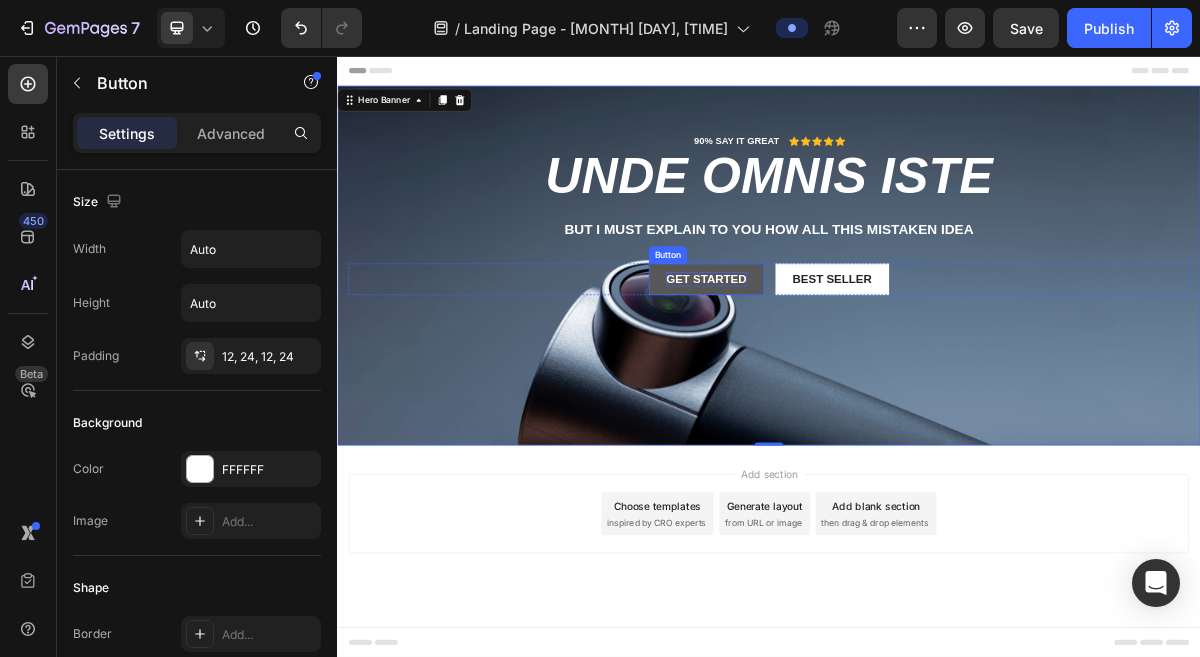 click on "Get started" at bounding box center [850, 366] 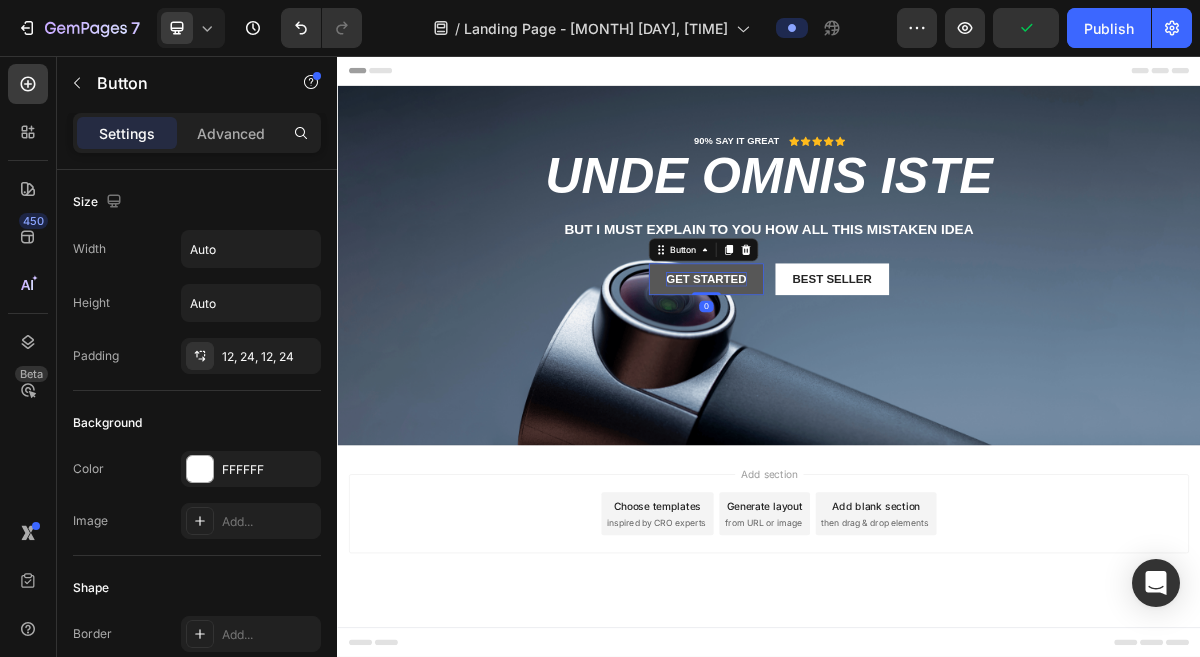 type 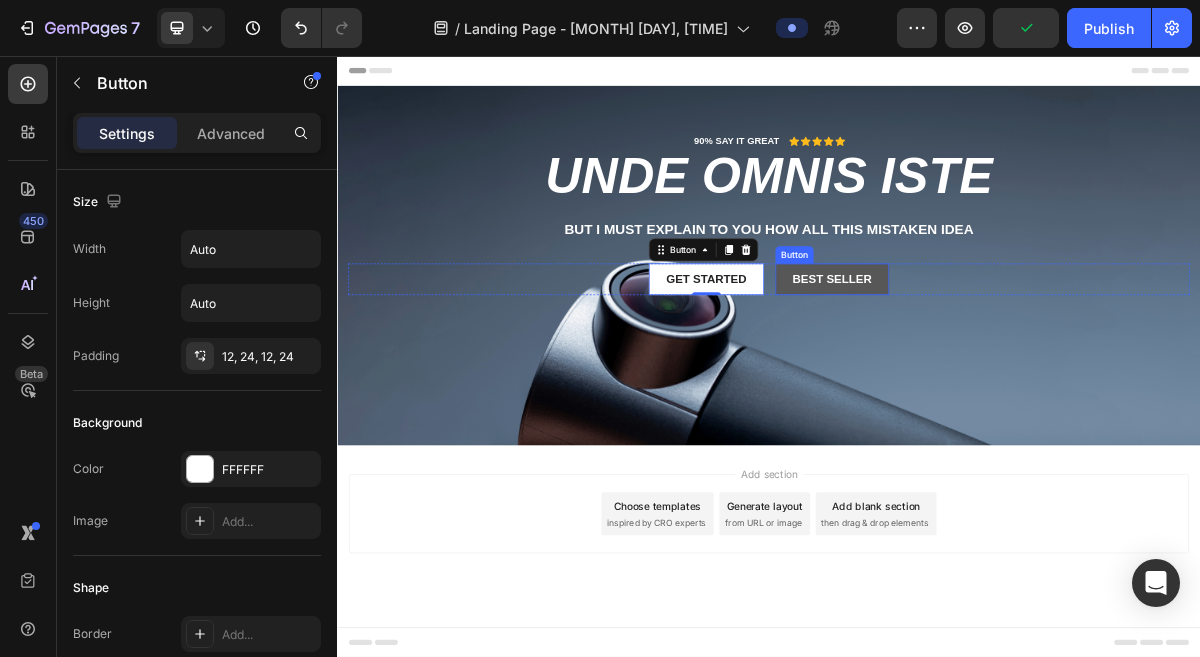 click on "Best Seller" at bounding box center (1025, 366) 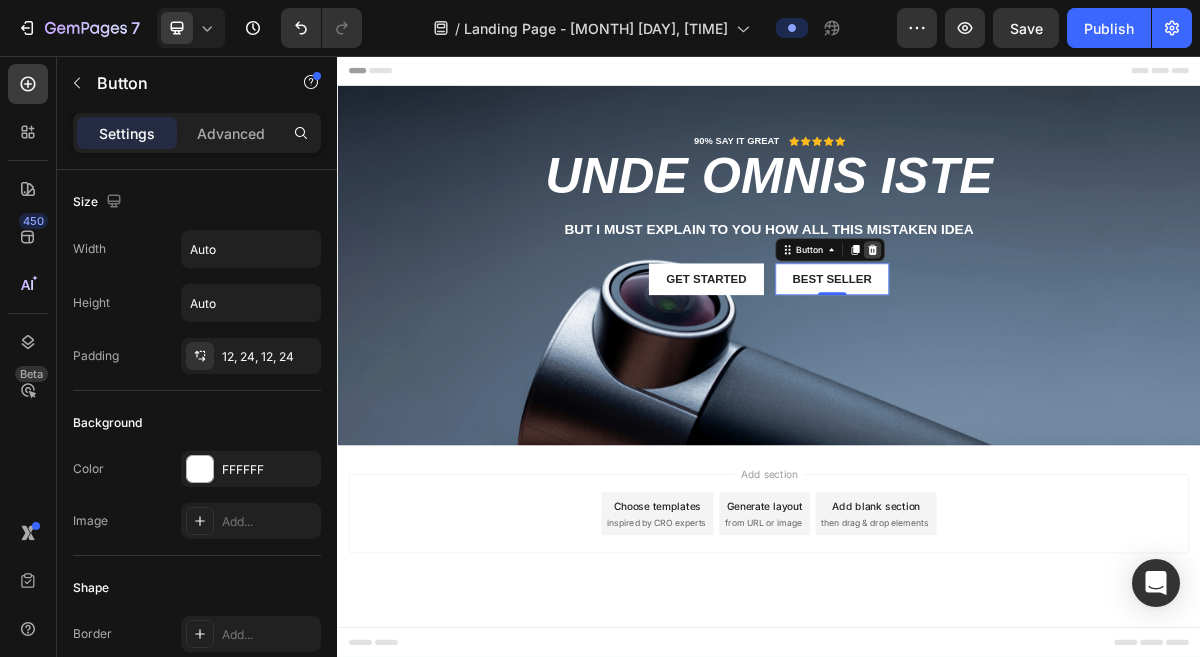 click 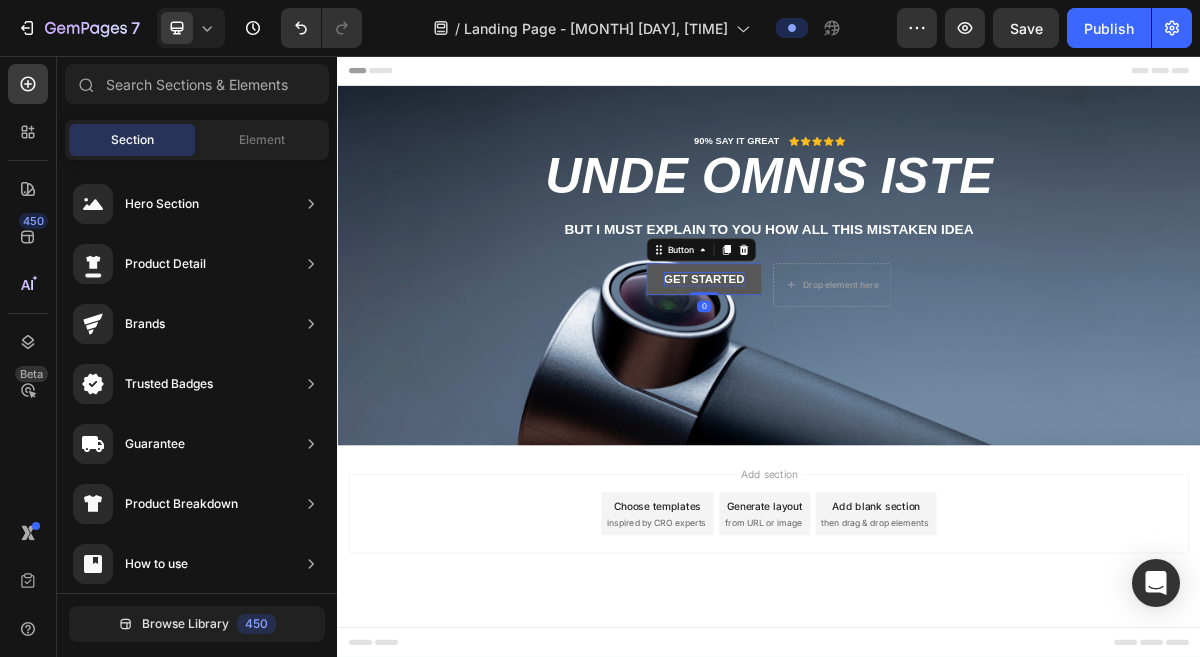 click on "Get started" at bounding box center (847, 366) 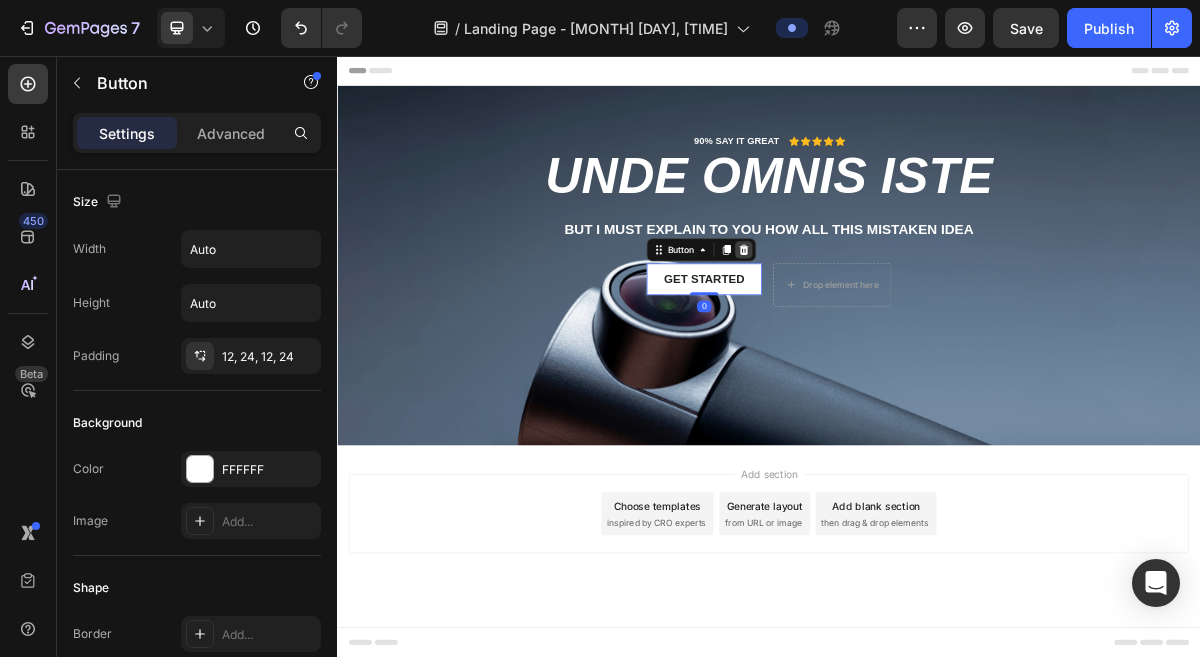click 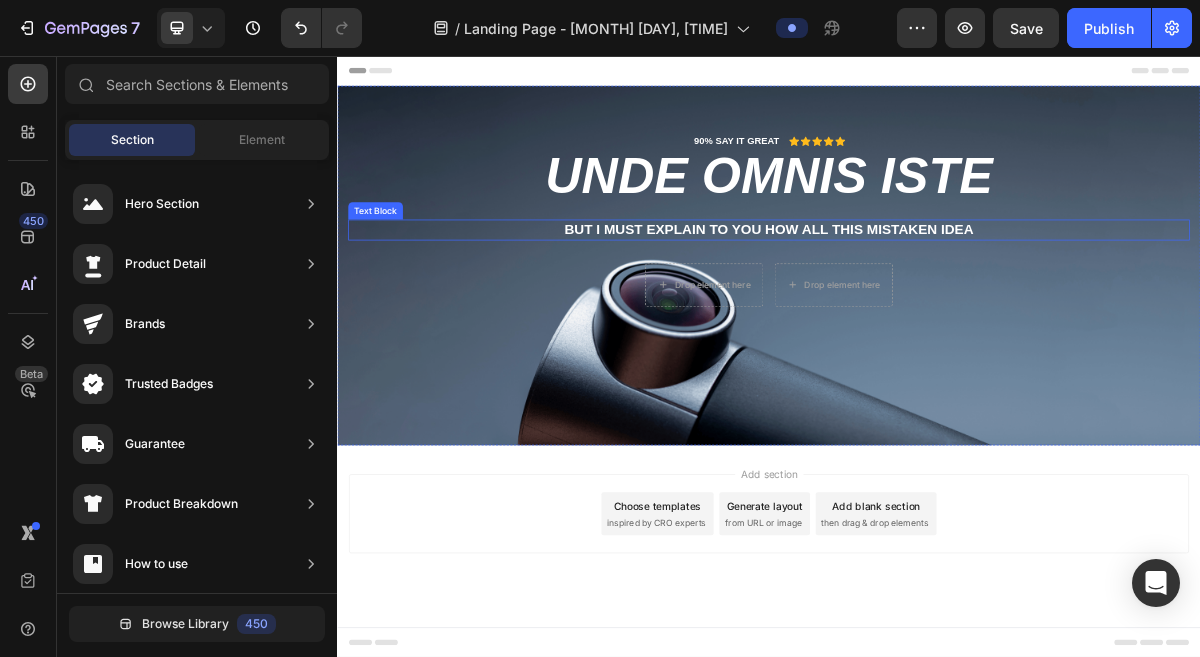 click on "But I must explain to you how all this mistaken idea" at bounding box center [937, 297] 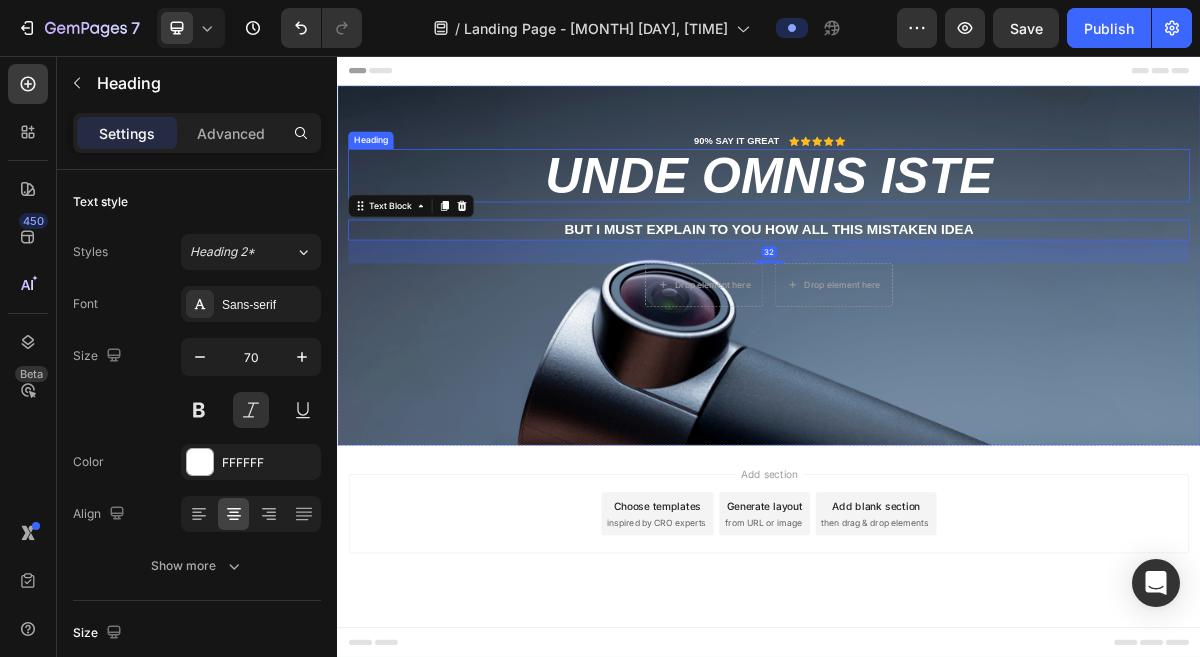 click on "unde omnis iste" at bounding box center [937, 222] 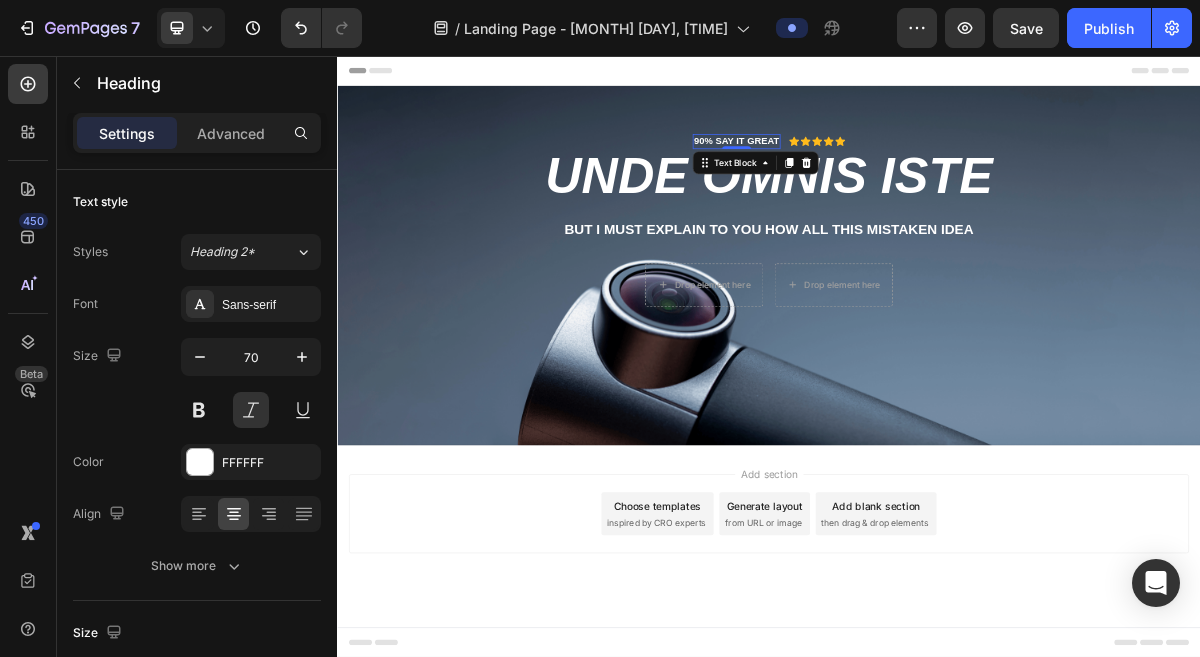 click on "90% SAY IT GREAT" at bounding box center [892, 174] 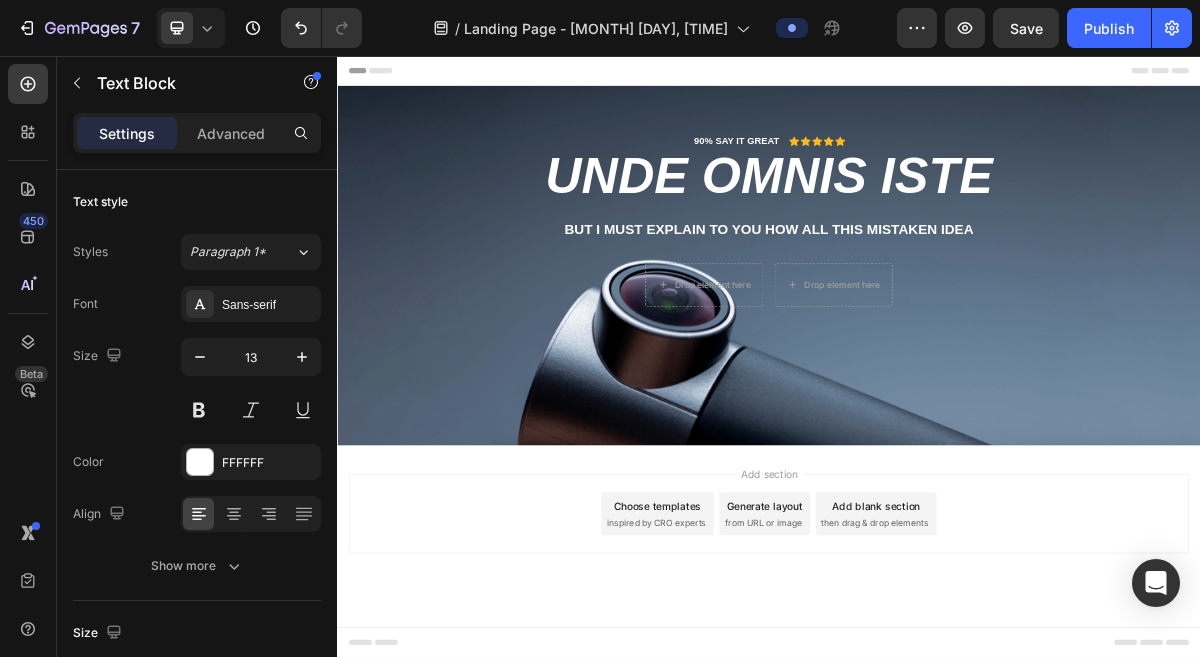 click on "Add section Choose templates inspired by CRO experts Generate layout from URL or image Add blank section then drag & drop elements" at bounding box center (937, 692) 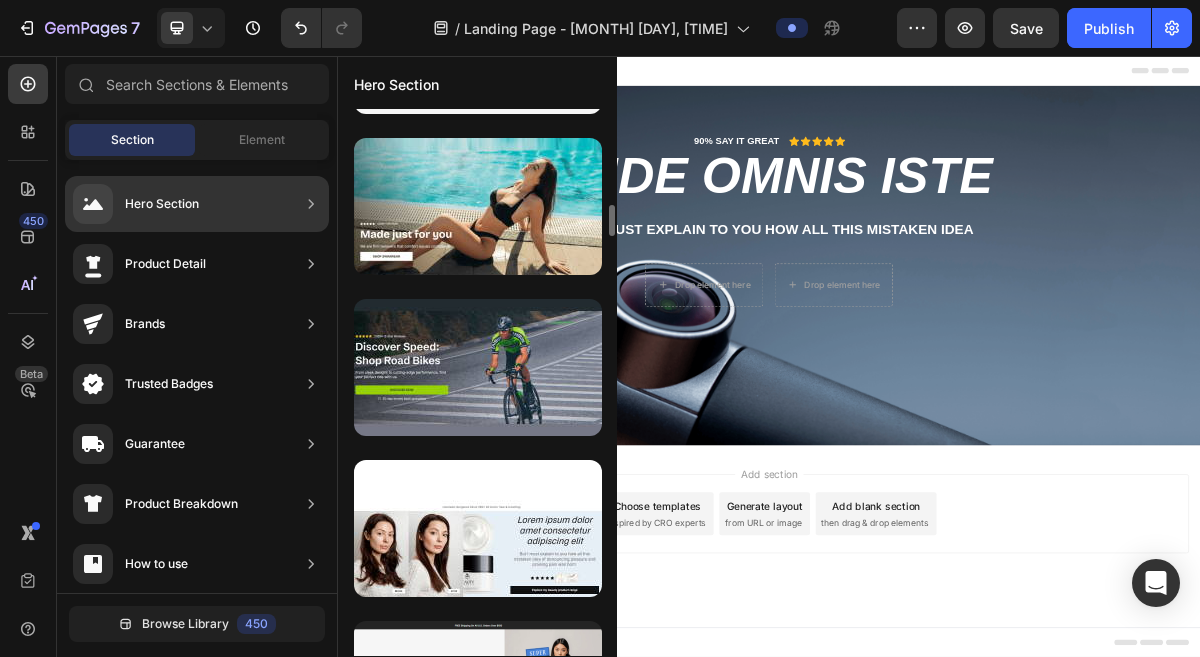 scroll, scrollTop: 1752, scrollLeft: 0, axis: vertical 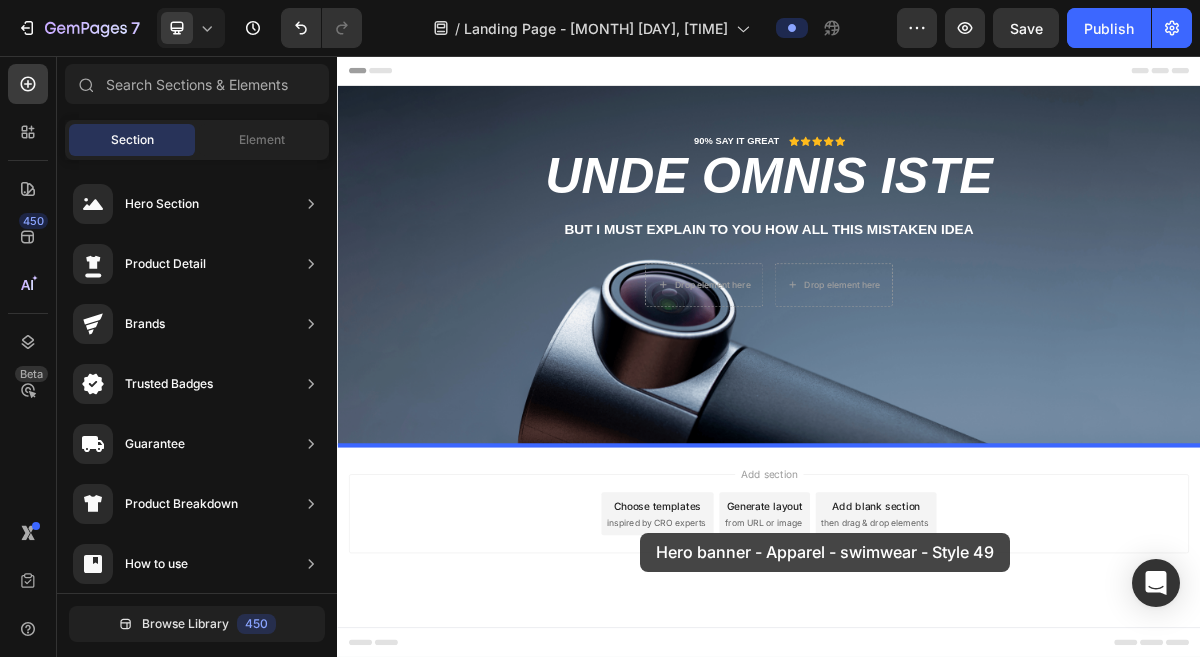 drag, startPoint x: 805, startPoint y: 270, endPoint x: 686, endPoint y: 743, distance: 487.7397 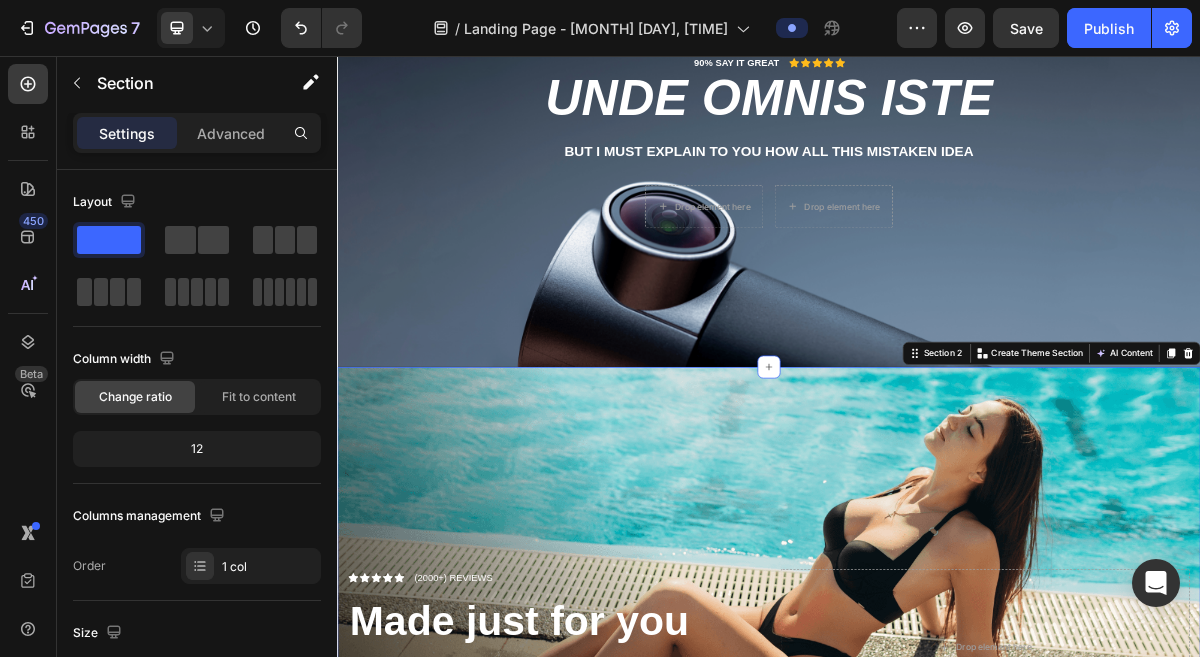 scroll, scrollTop: 0, scrollLeft: 0, axis: both 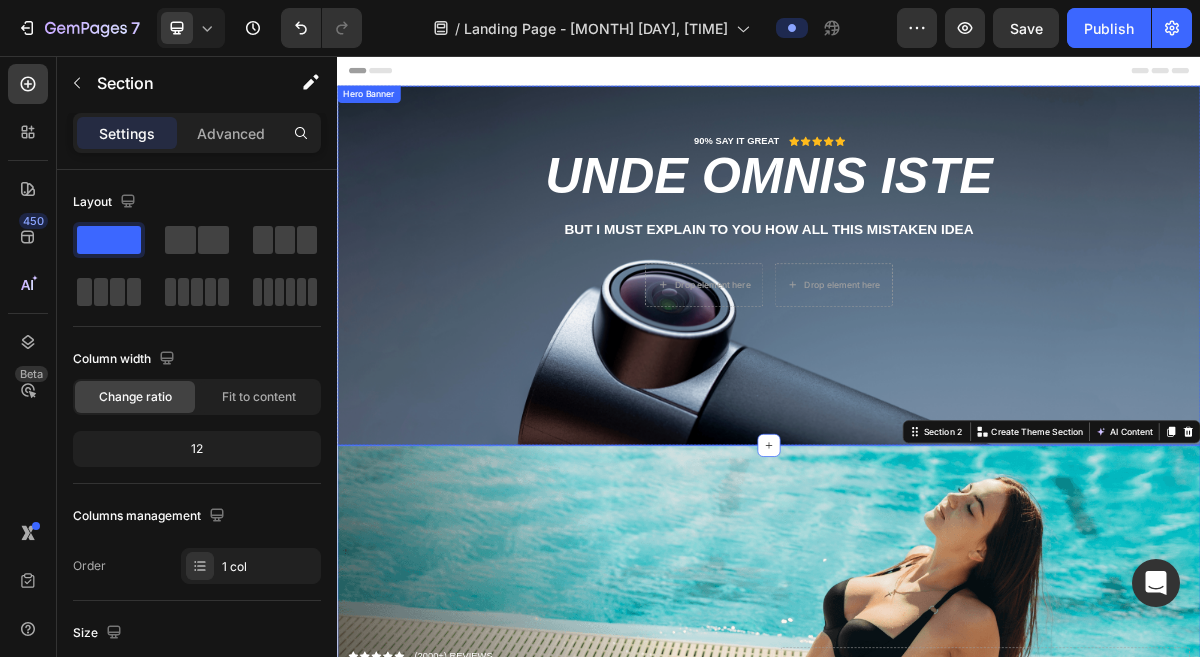 click on "90% SAY IT GREAT Text Block Icon Icon Icon Icon Icon Icon List Row unde omnis iste Heading But I must explain to you how all this mistaken idea Text Block
Drop element here
Drop element here Row" at bounding box center (937, 282) 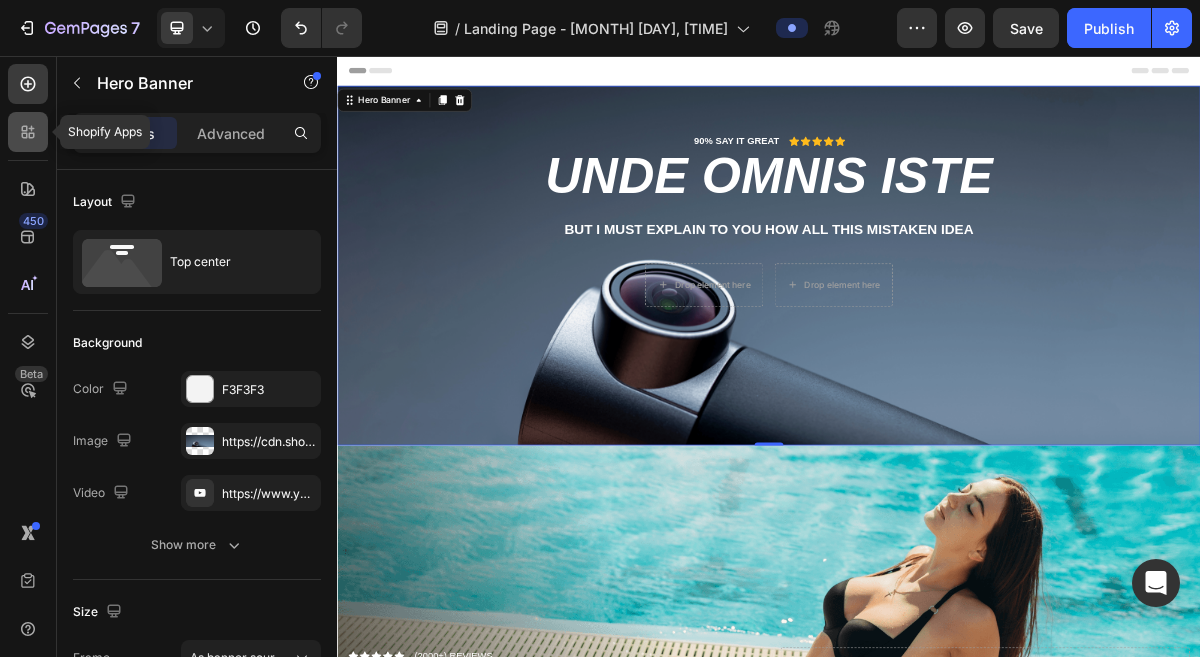 click 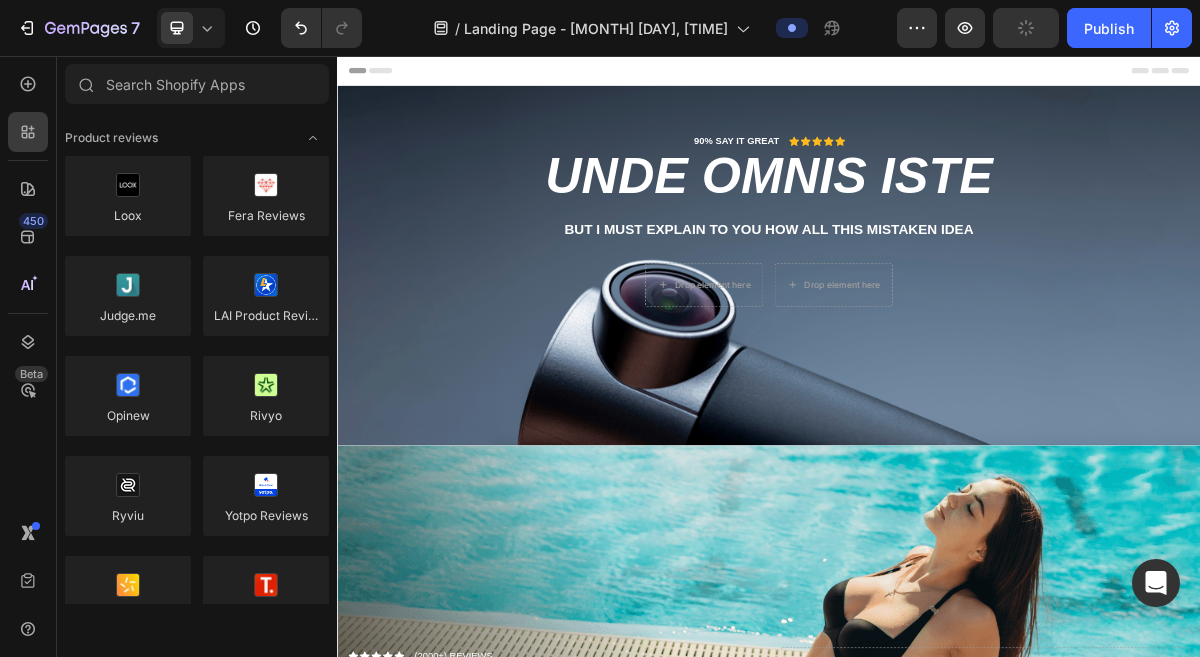 click on "450 Beta" at bounding box center [28, 288] 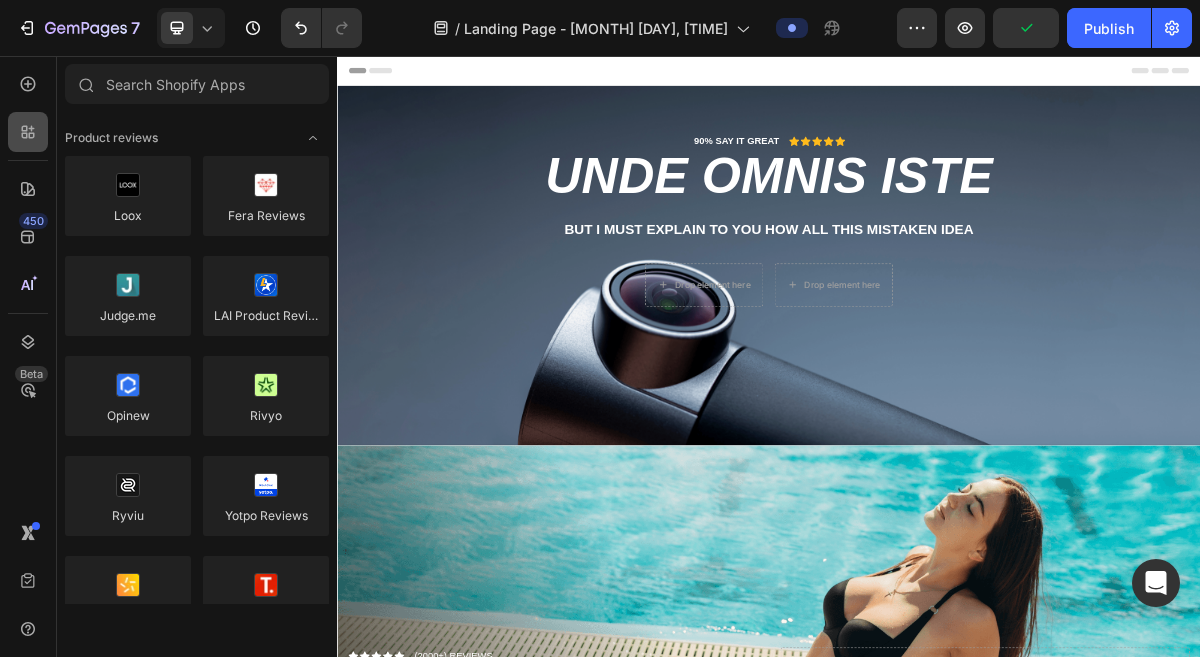 click 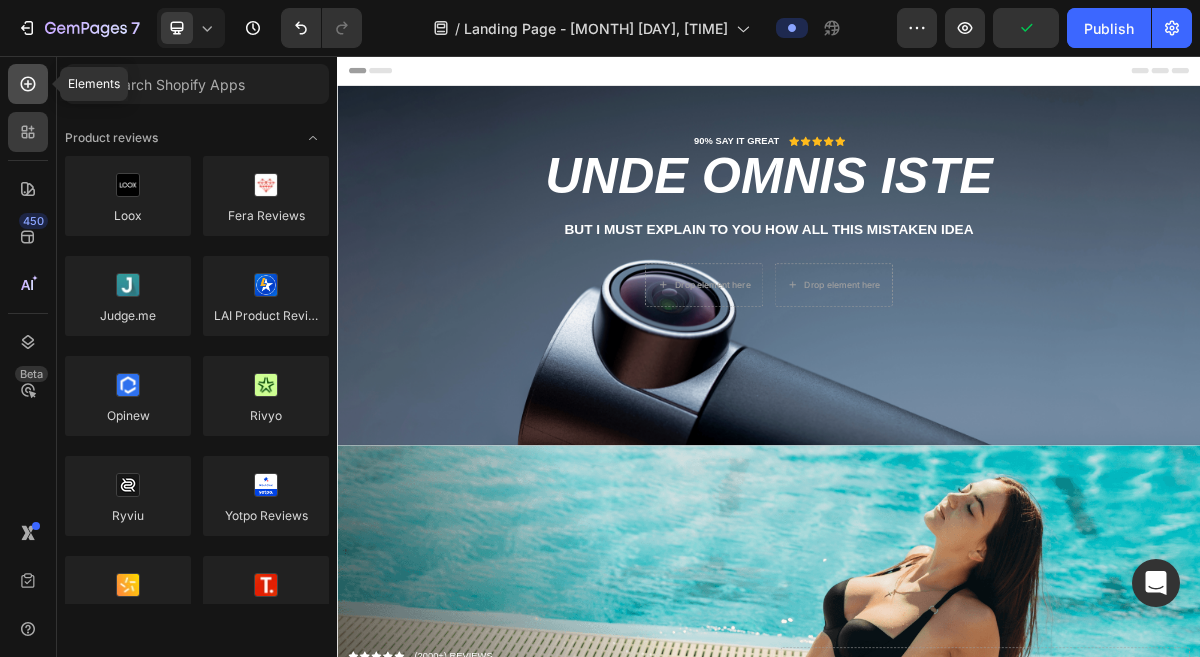 click 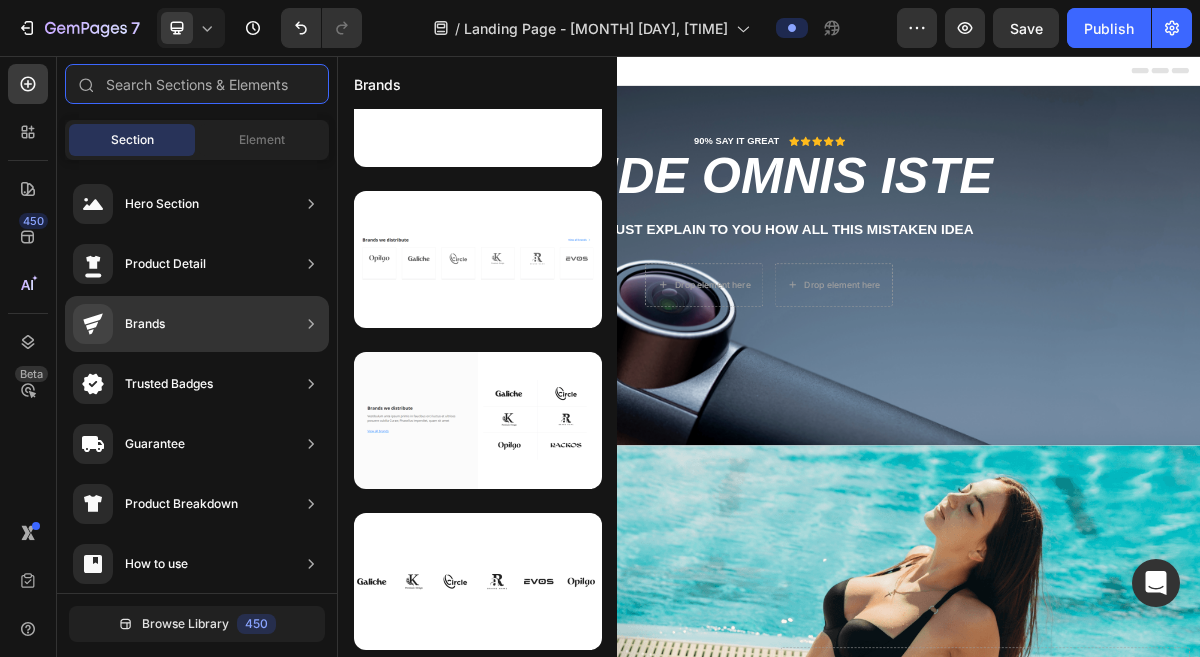 scroll, scrollTop: 246, scrollLeft: 0, axis: vertical 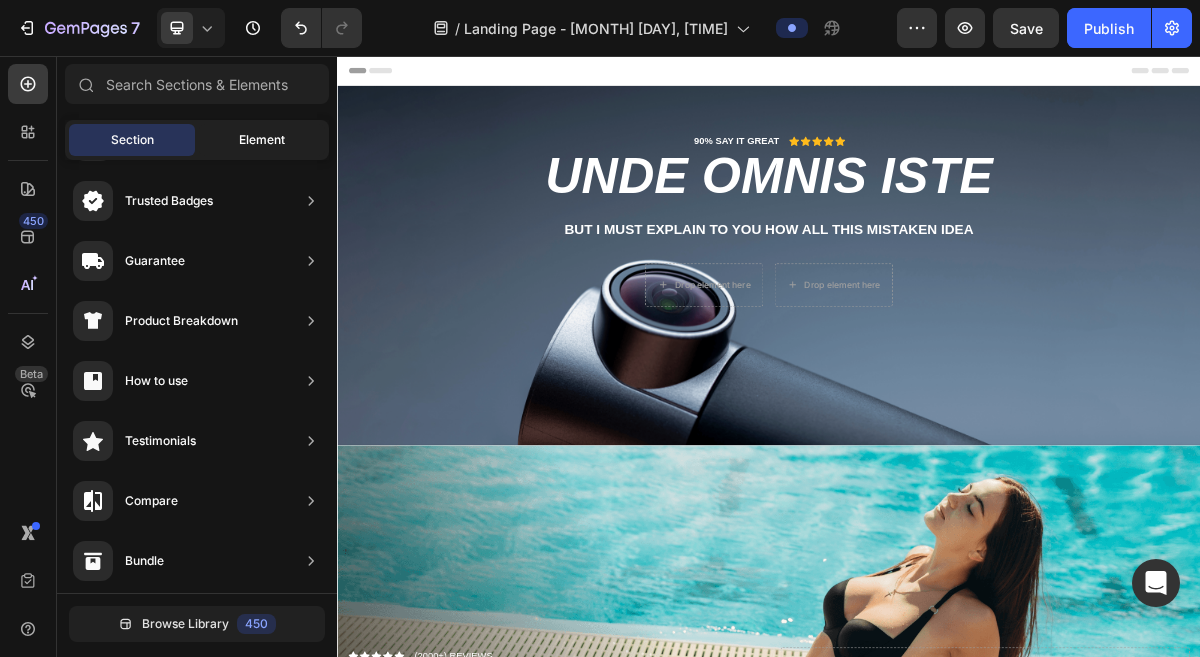 click on "Element" 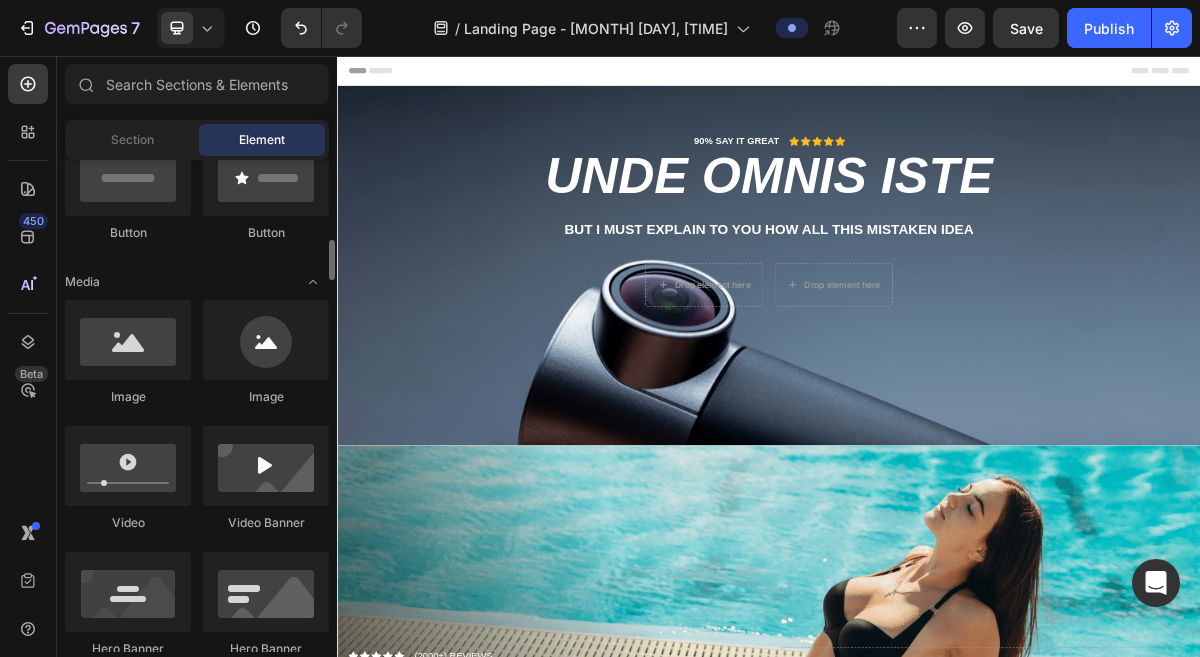 scroll, scrollTop: 511, scrollLeft: 0, axis: vertical 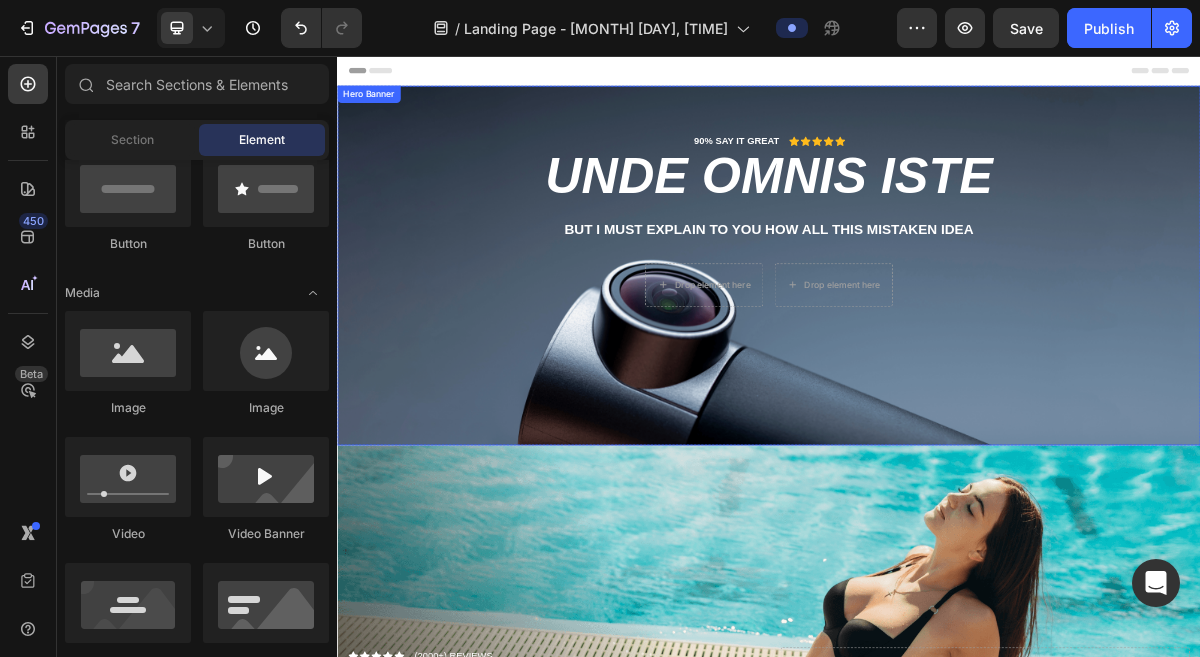 click on "90% SAY IT GREAT Text Block Icon Icon Icon Icon Icon Icon List Row unde omnis iste Heading But I must explain to you how all this mistaken idea Text Block
Drop element here
Drop element here Row" at bounding box center (937, 282) 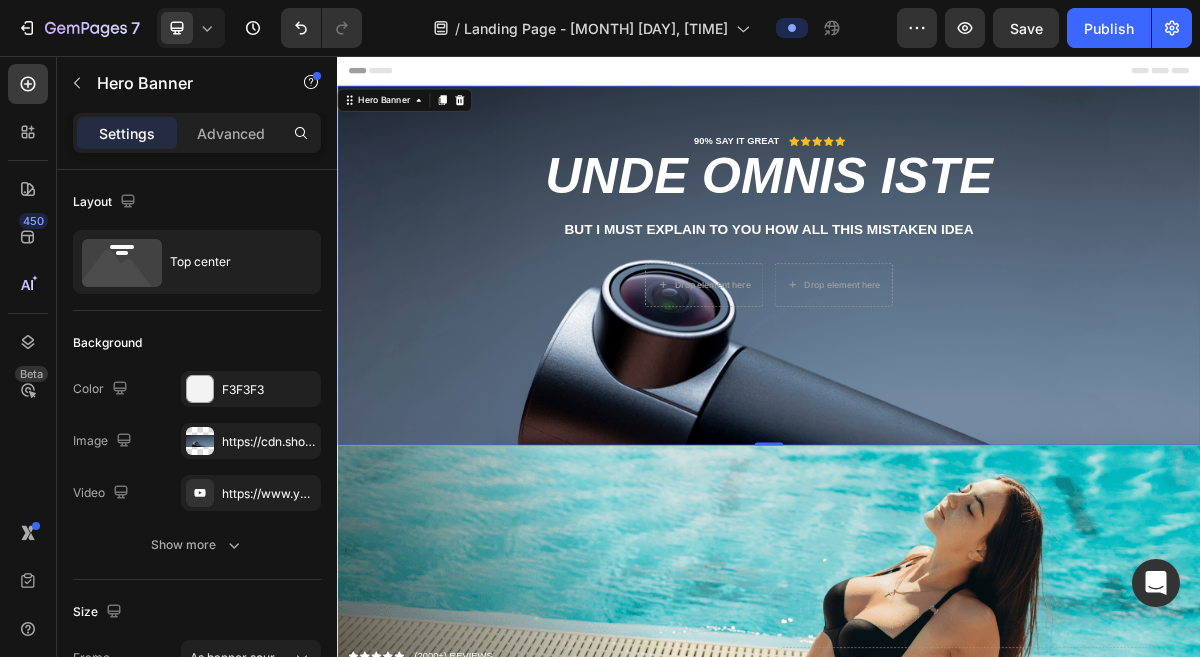 click on "90% SAY IT GREAT Text Block Icon Icon Icon Icon Icon Icon List Row unde omnis iste Heading But I must explain to you how all this mistaken idea Text Block
Drop element here
Drop element here Row" at bounding box center (937, 282) 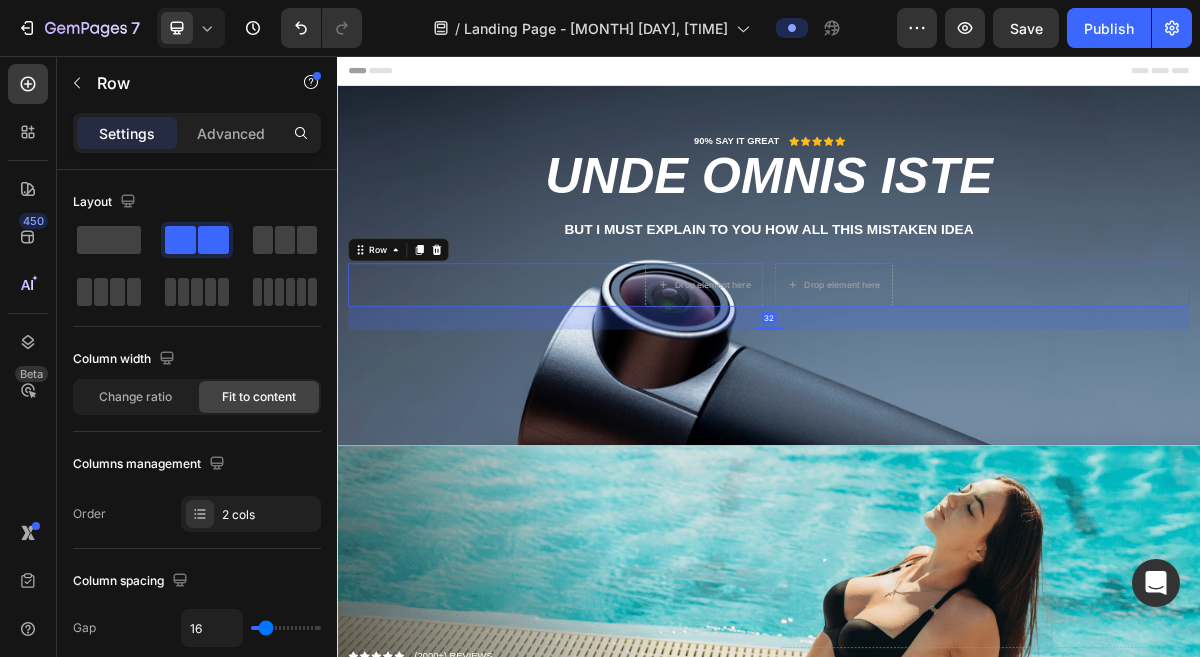 click on "32" at bounding box center (937, 420) 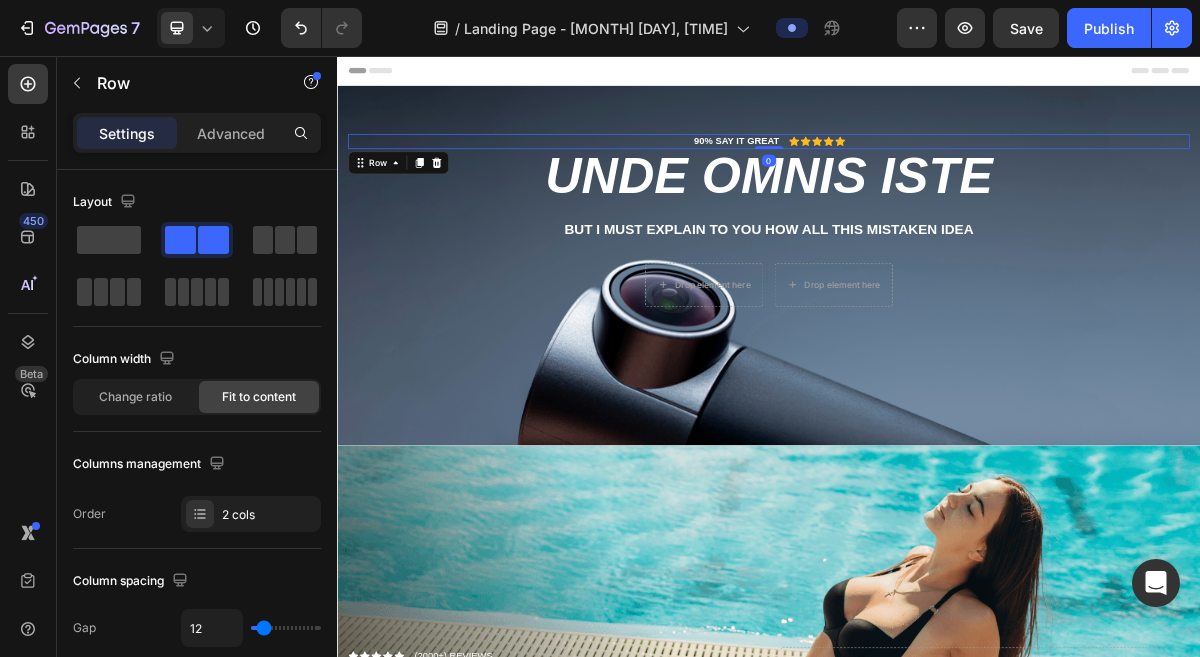 click on "90% SAY IT GREAT Text Block Icon Icon Icon Icon Icon Icon List Row   0" at bounding box center [937, 174] 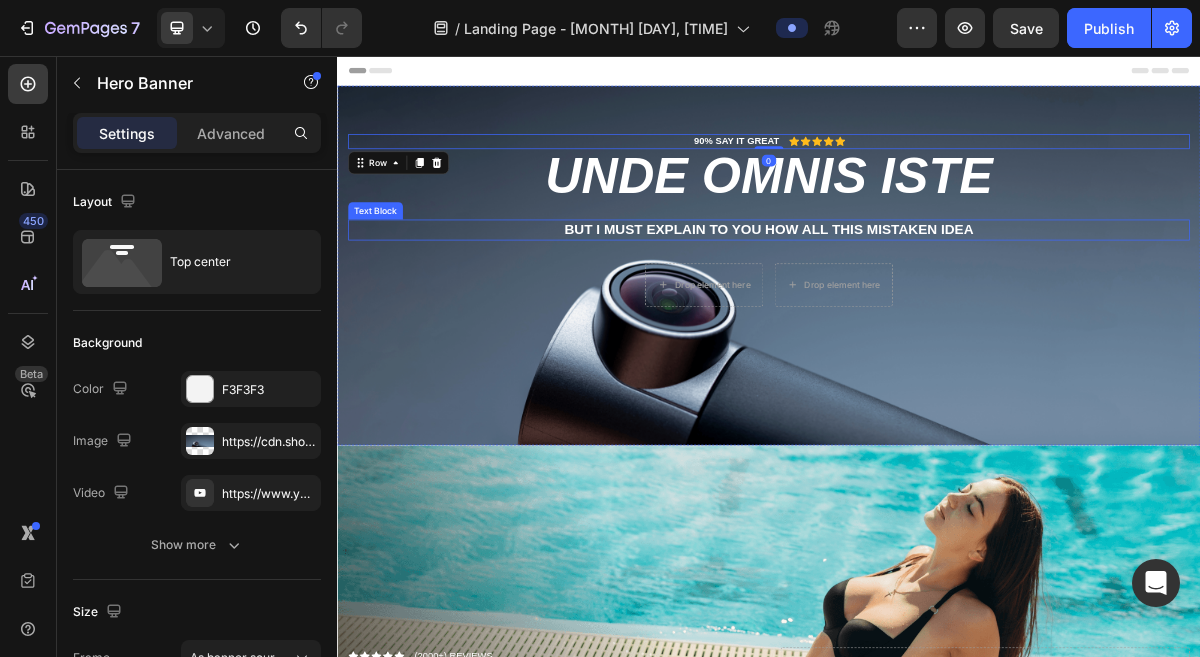 click on "90% SAY IT GREAT Text Block Icon Icon Icon Icon Icon Icon List Row   0 unde omnis iste Heading But I must explain to you how all this mistaken idea Text Block
Drop element here
Drop element here Row" at bounding box center [937, 300] 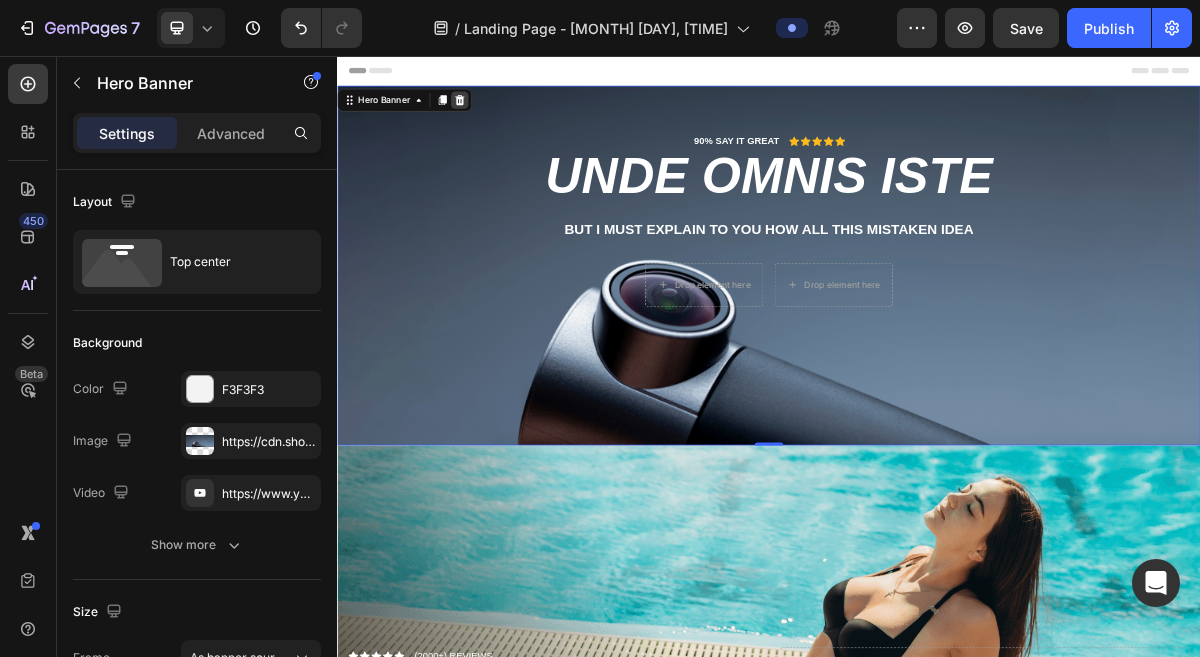click at bounding box center (507, 117) 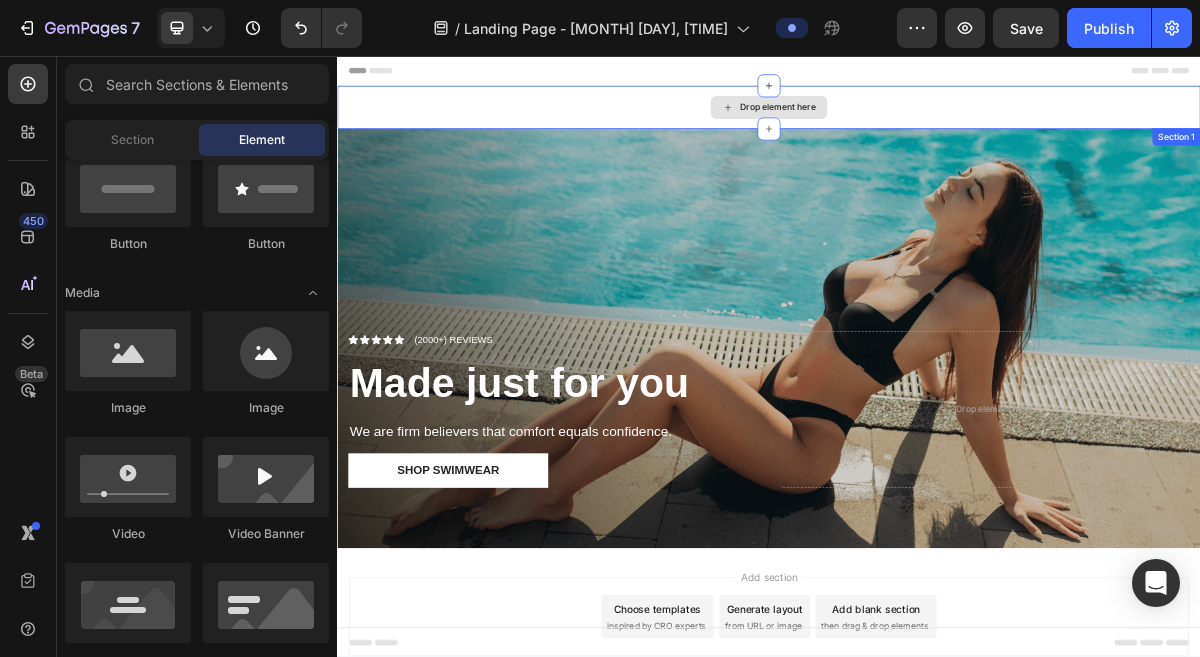 click at bounding box center (937, 448) 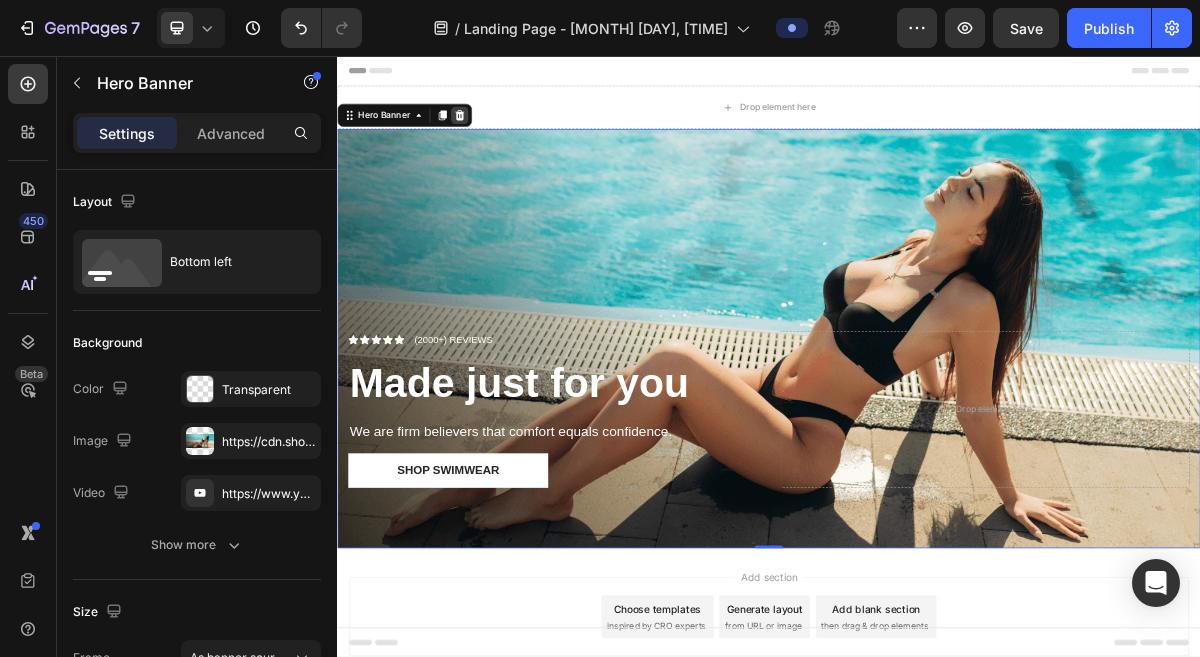 click 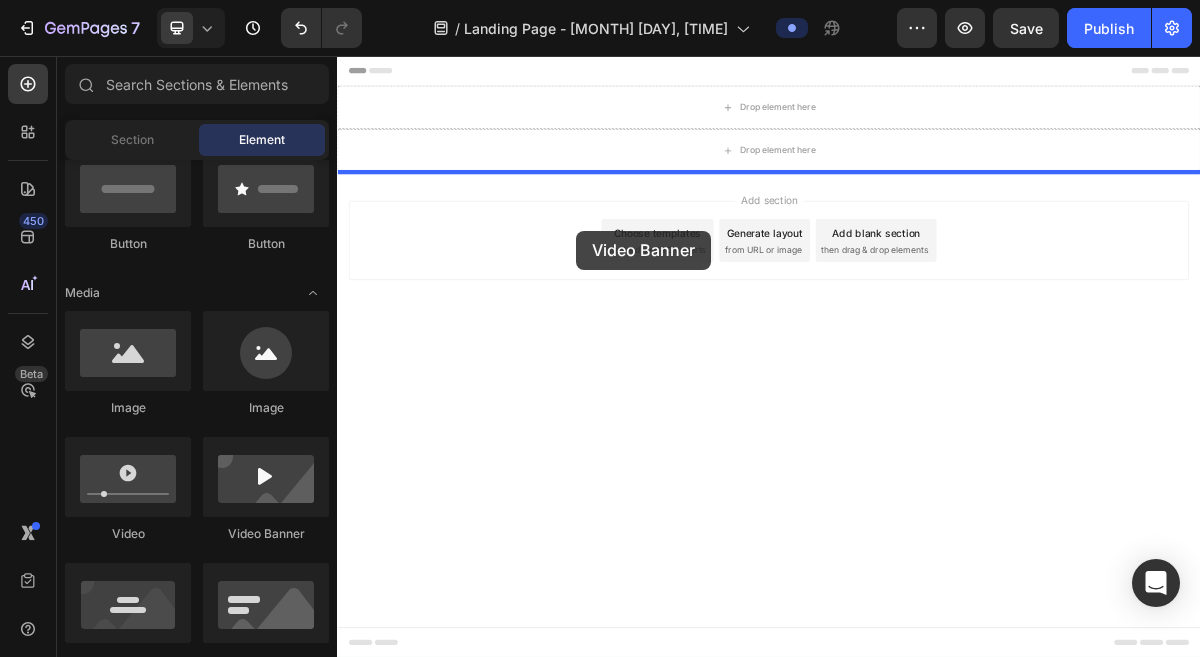 drag, startPoint x: 598, startPoint y: 554, endPoint x: 669, endPoint y: 299, distance: 264.69983 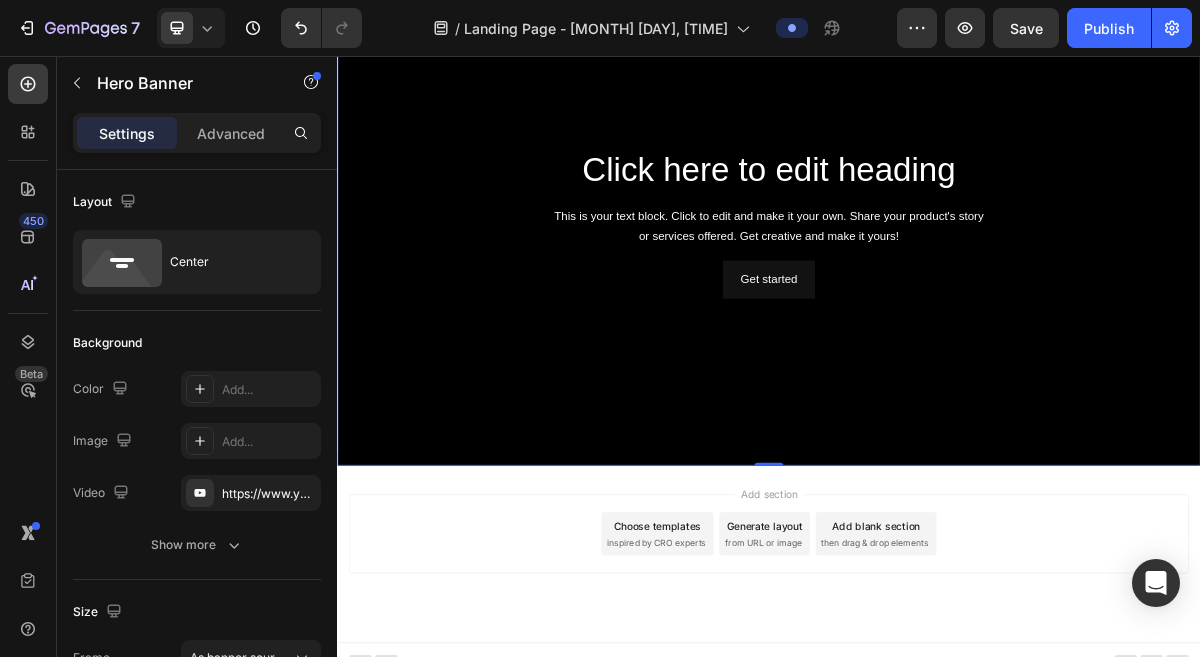 scroll, scrollTop: 288, scrollLeft: 0, axis: vertical 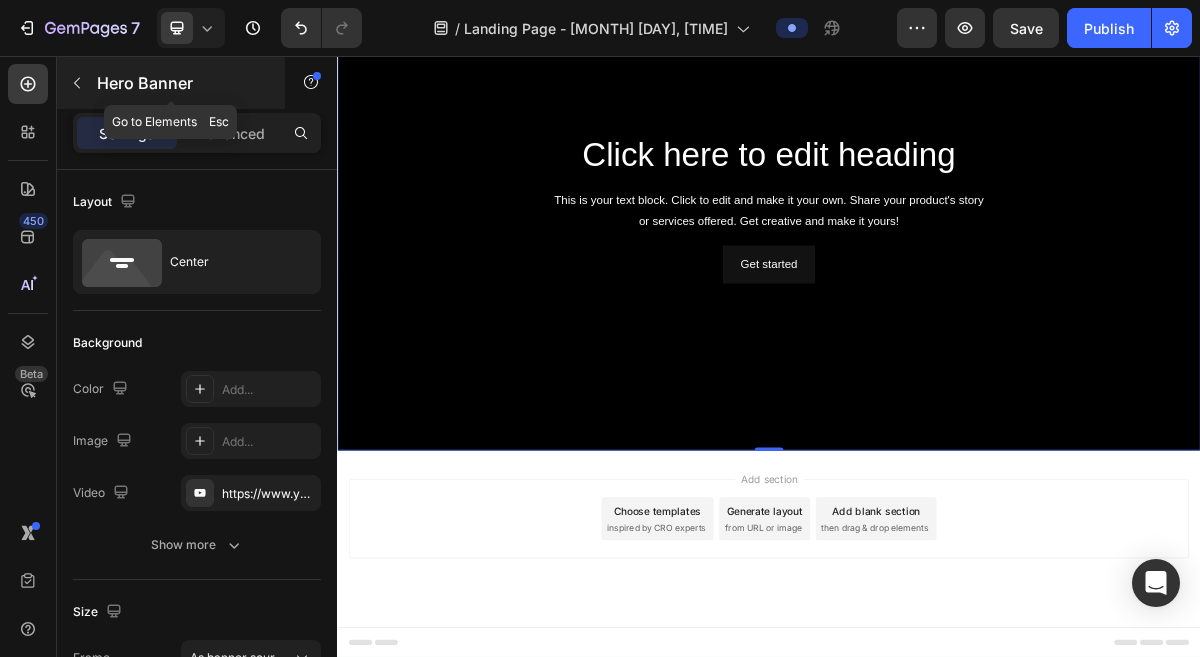 click 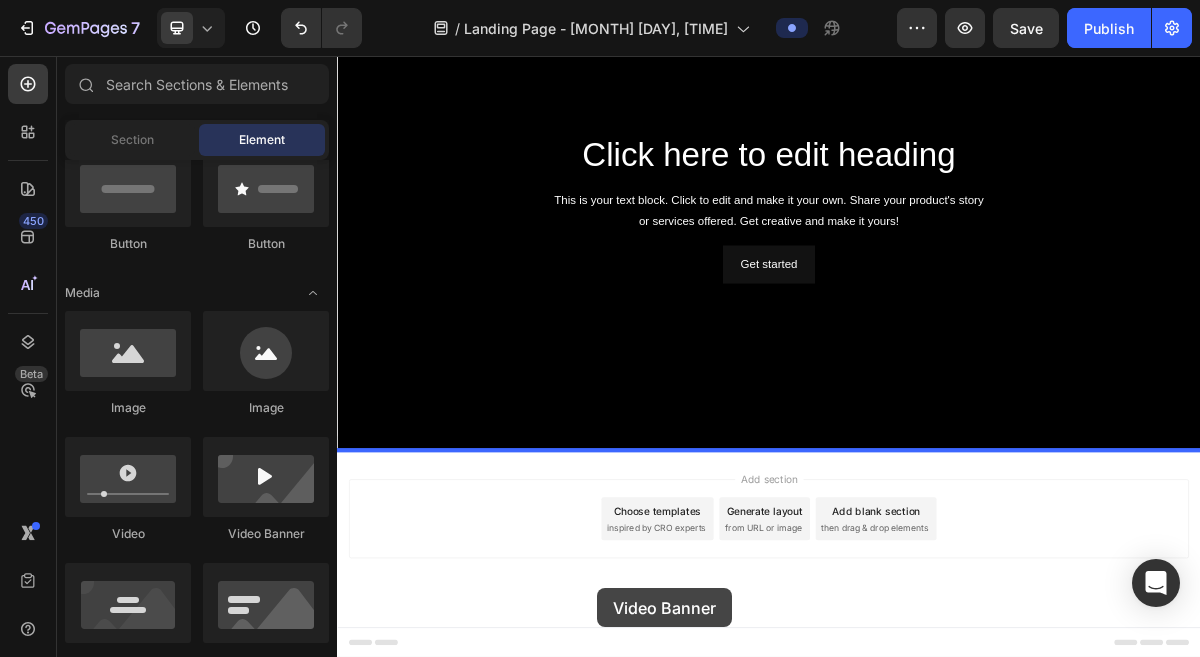 drag, startPoint x: 611, startPoint y: 566, endPoint x: 697, endPoint y: 792, distance: 241.80984 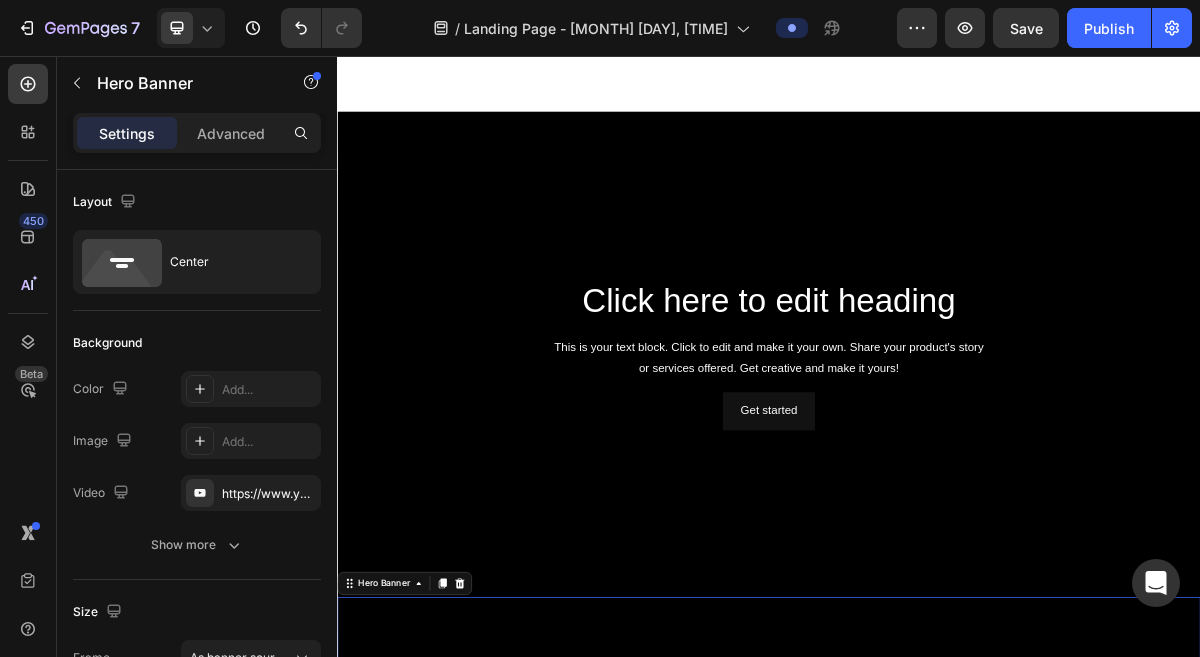 scroll, scrollTop: 0, scrollLeft: 0, axis: both 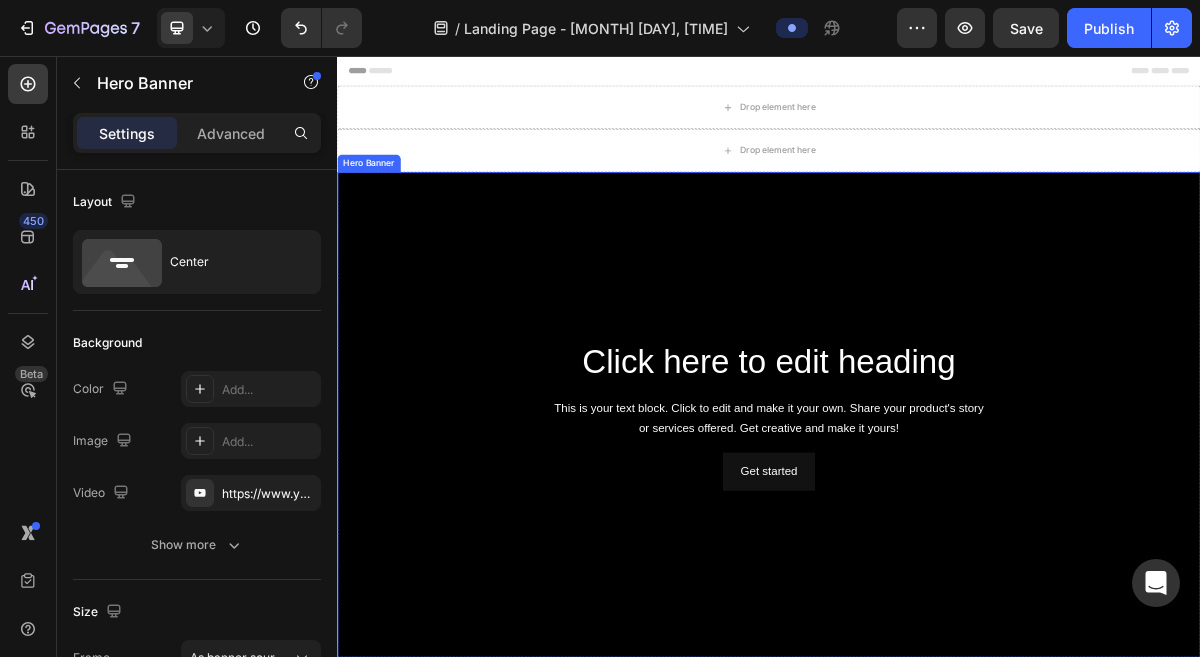 click at bounding box center (937, 554) 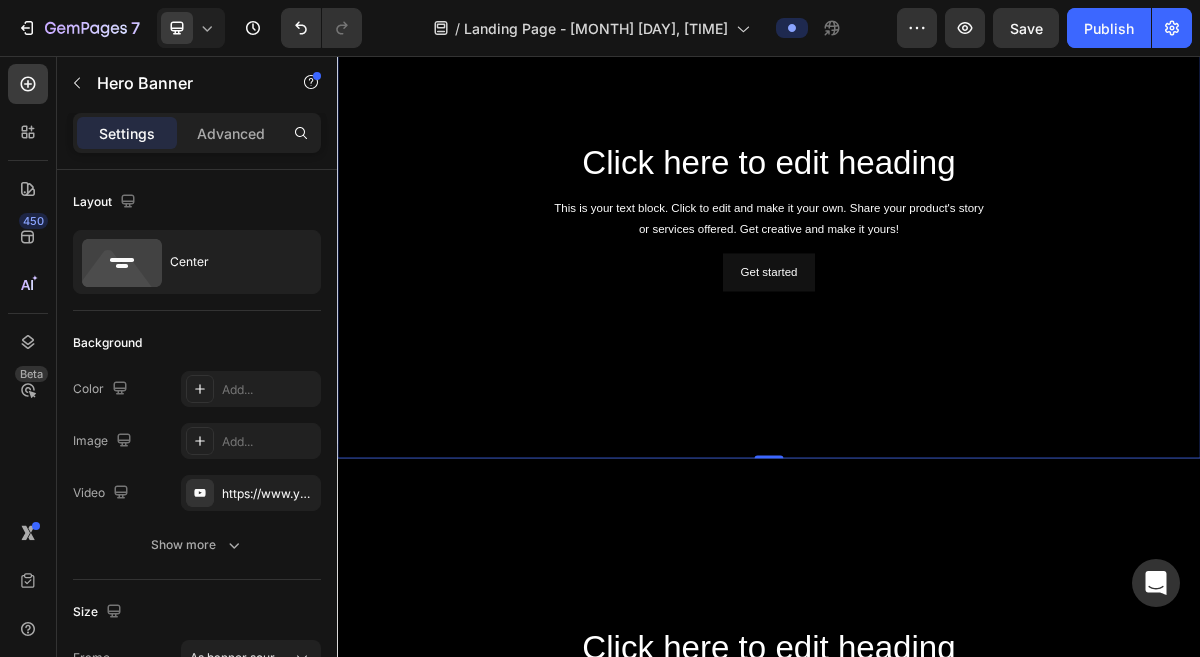 scroll, scrollTop: 303, scrollLeft: 0, axis: vertical 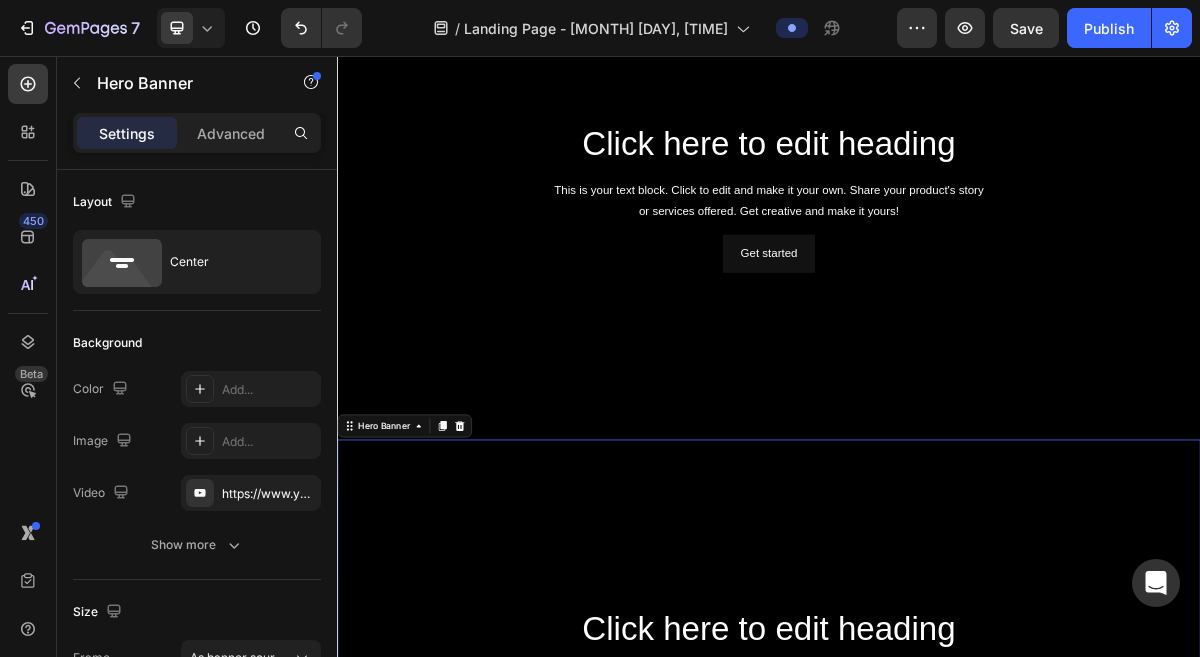 click at bounding box center (937, 926) 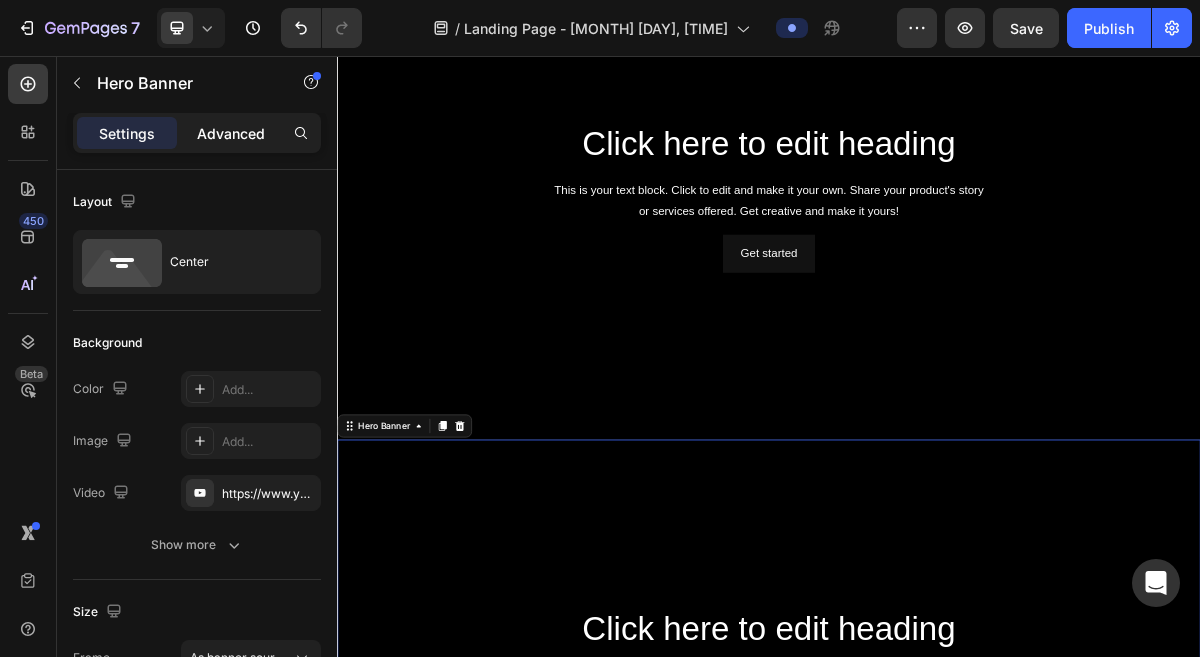 click on "Advanced" at bounding box center [231, 133] 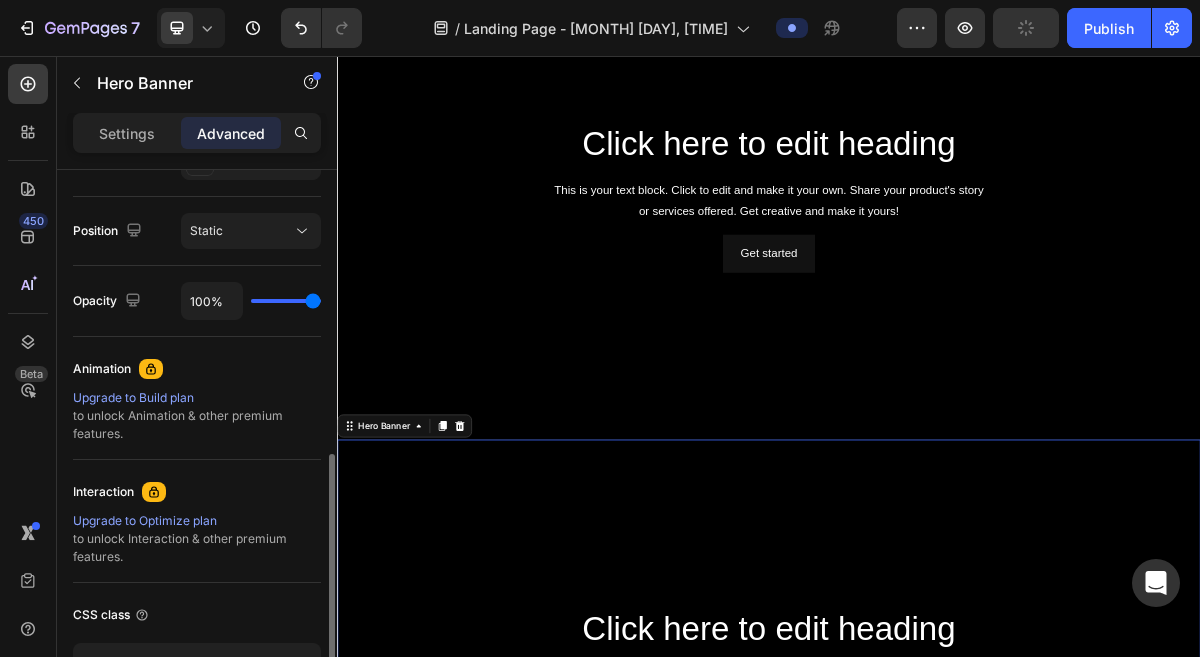 scroll, scrollTop: 710, scrollLeft: 0, axis: vertical 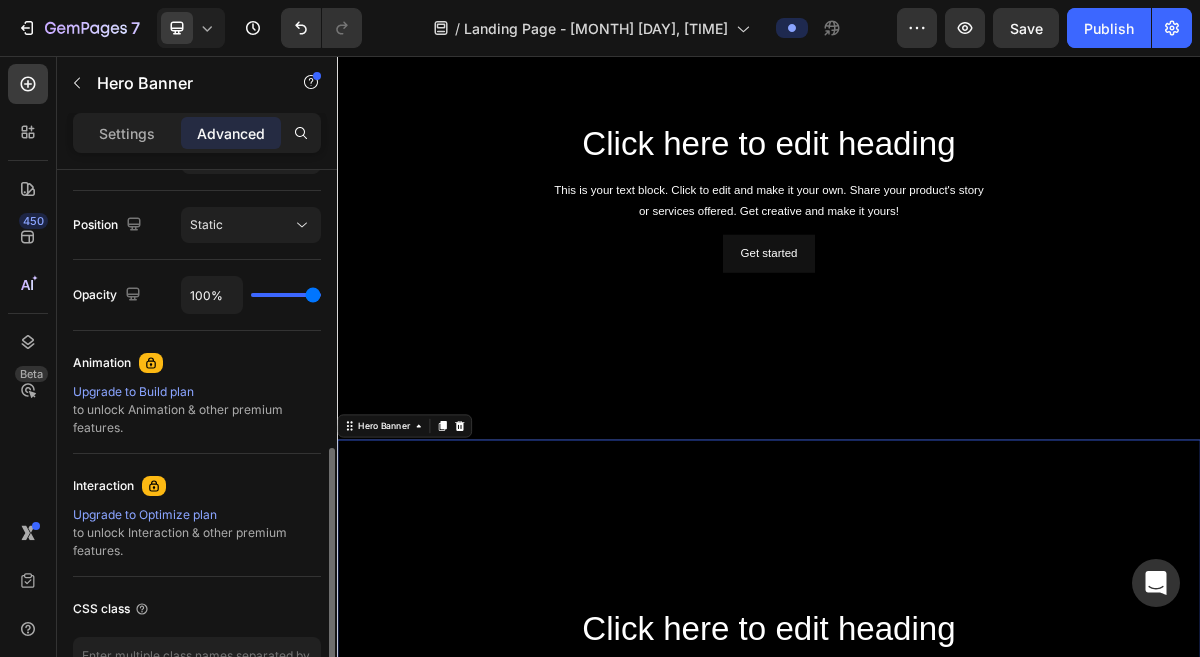 click on "Upgrade to Build plan" at bounding box center [197, 392] 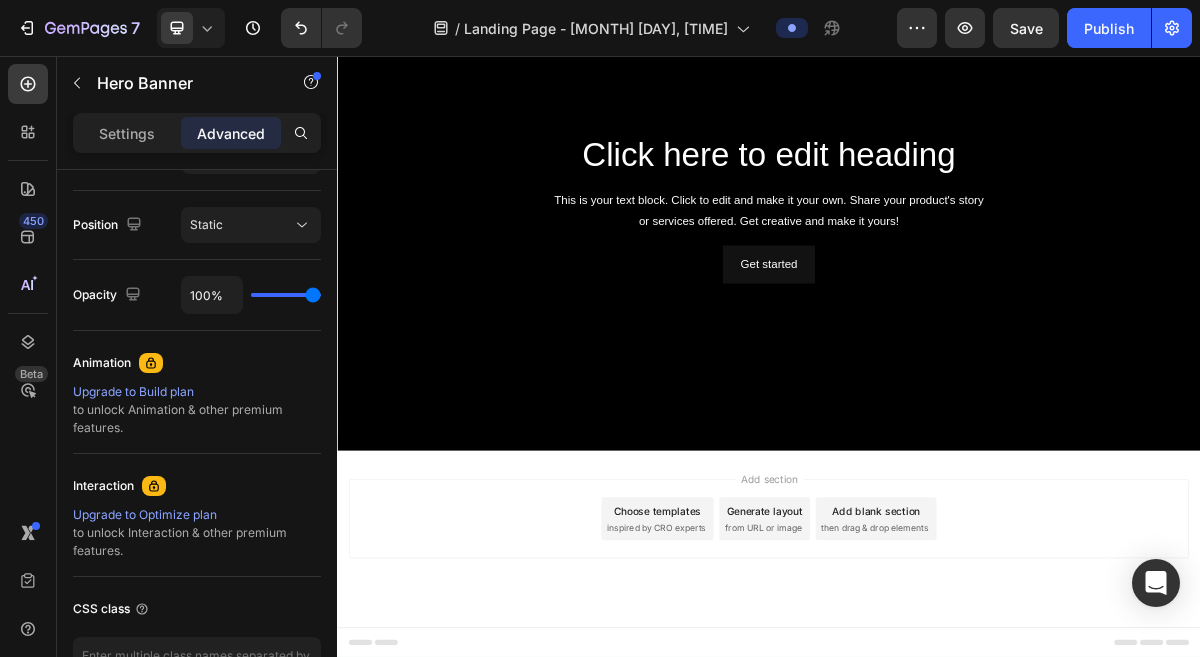 scroll, scrollTop: 0, scrollLeft: 0, axis: both 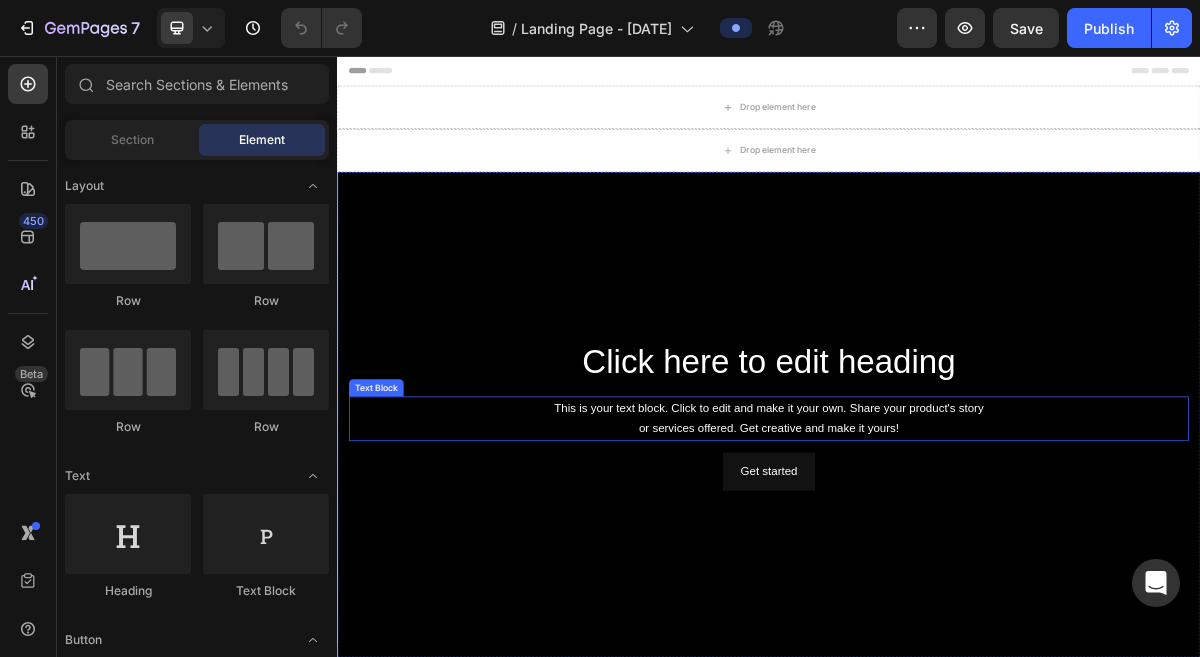 click on "This is your text block. Click to edit and make it your own. Share your product's story                   or services offered. Get creative and make it yours!" at bounding box center [937, 560] 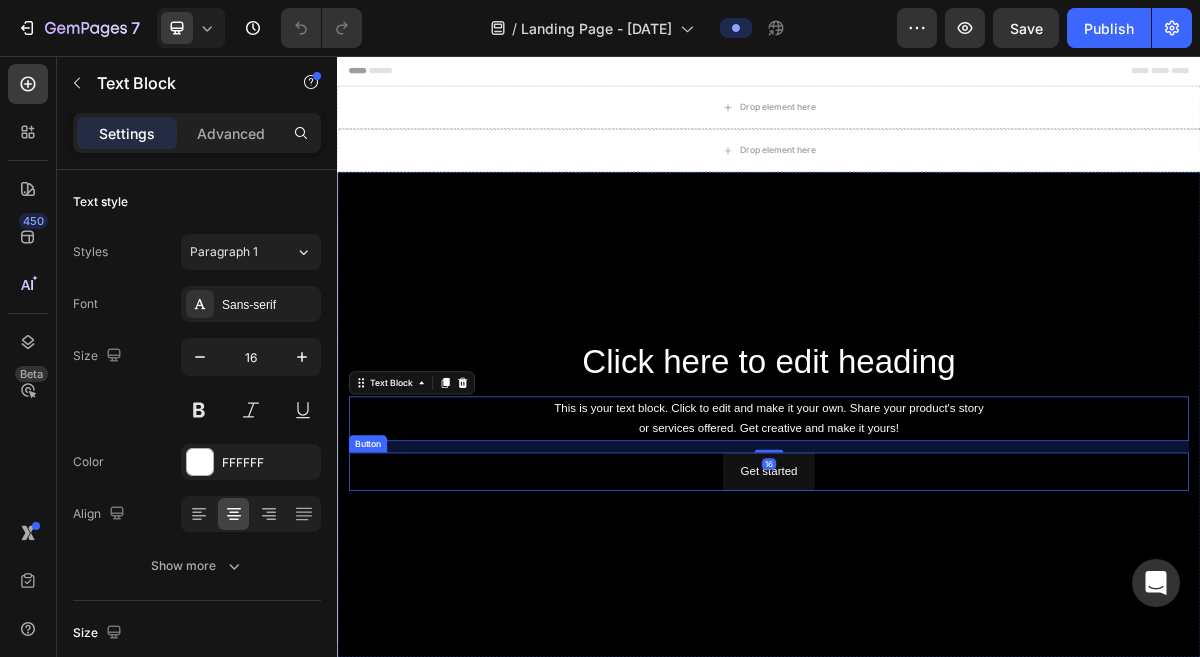 click at bounding box center [937, 554] 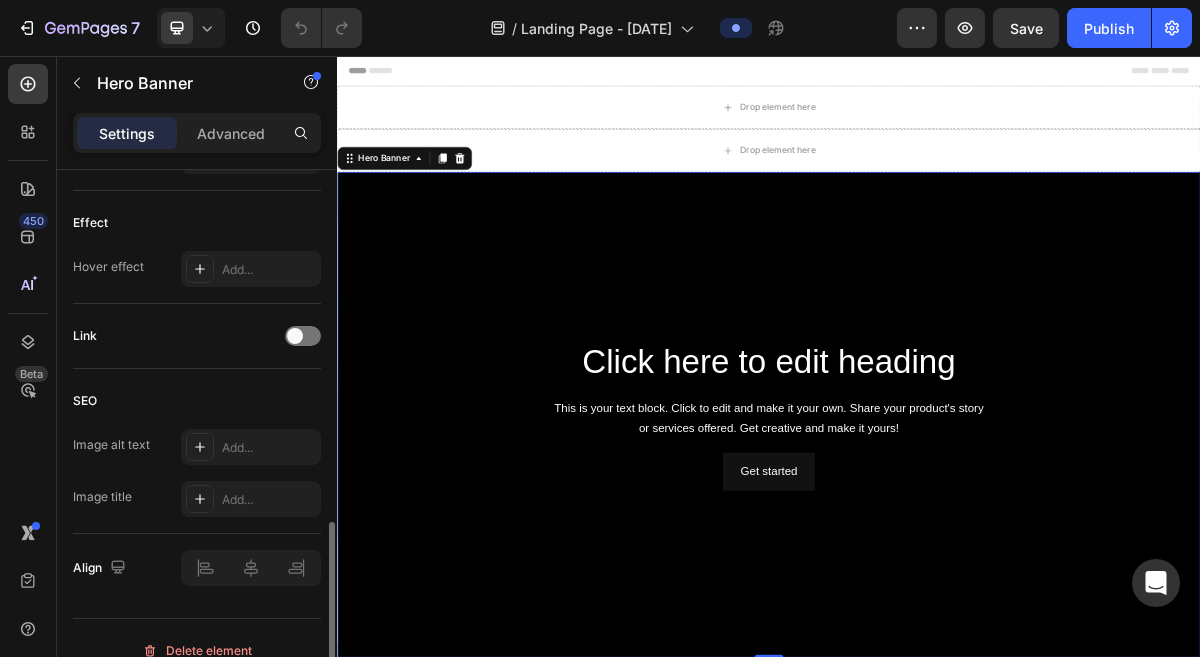 scroll, scrollTop: 1067, scrollLeft: 0, axis: vertical 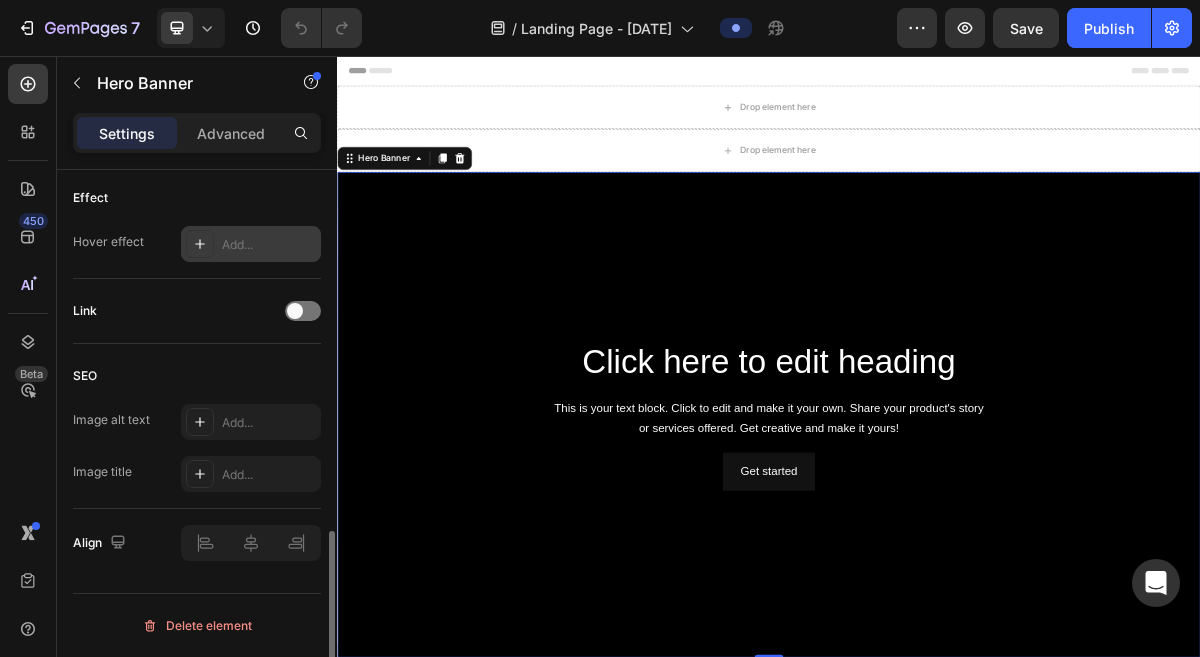 click 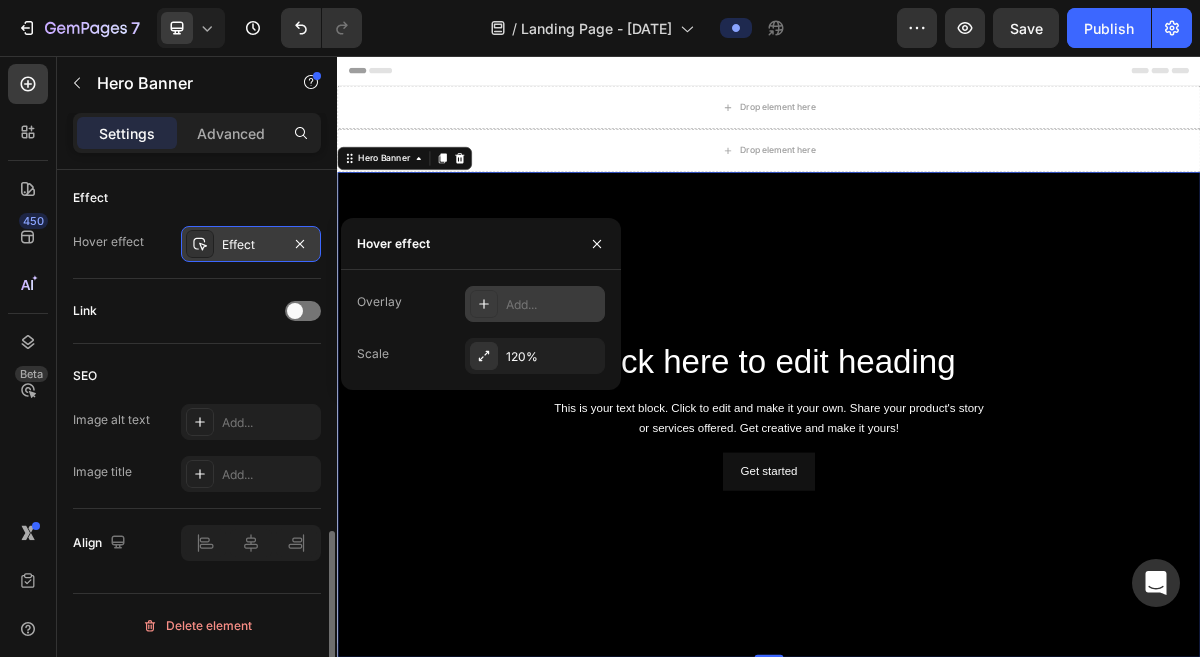 click 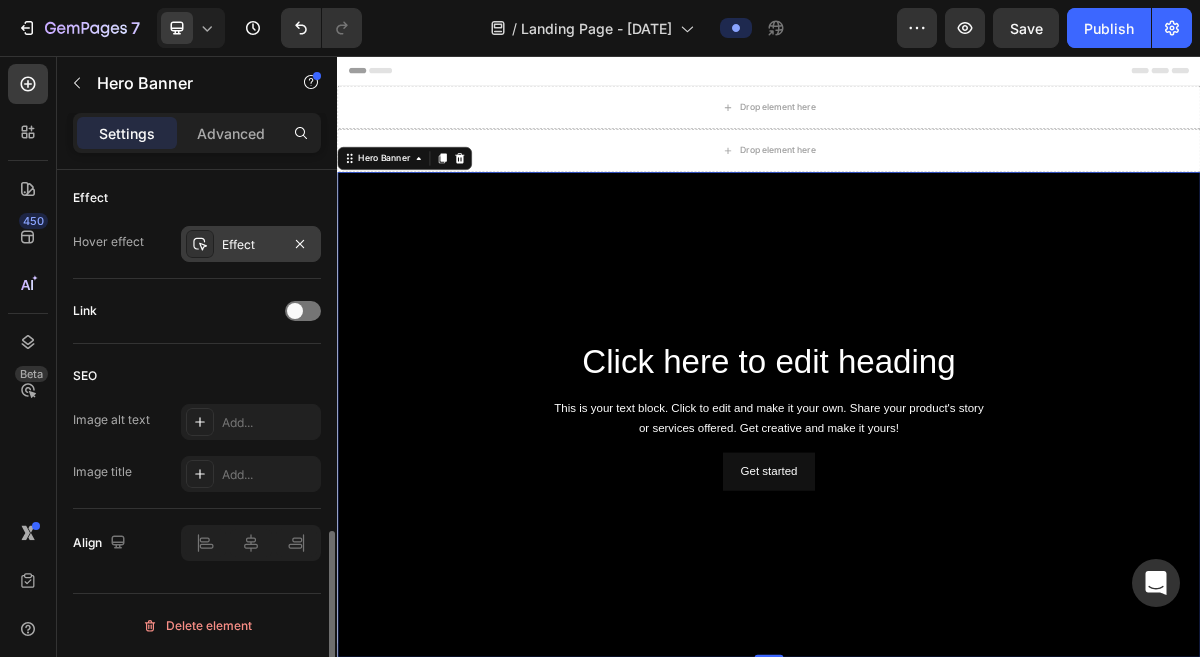 click on "Settings Advanced" at bounding box center [197, 133] 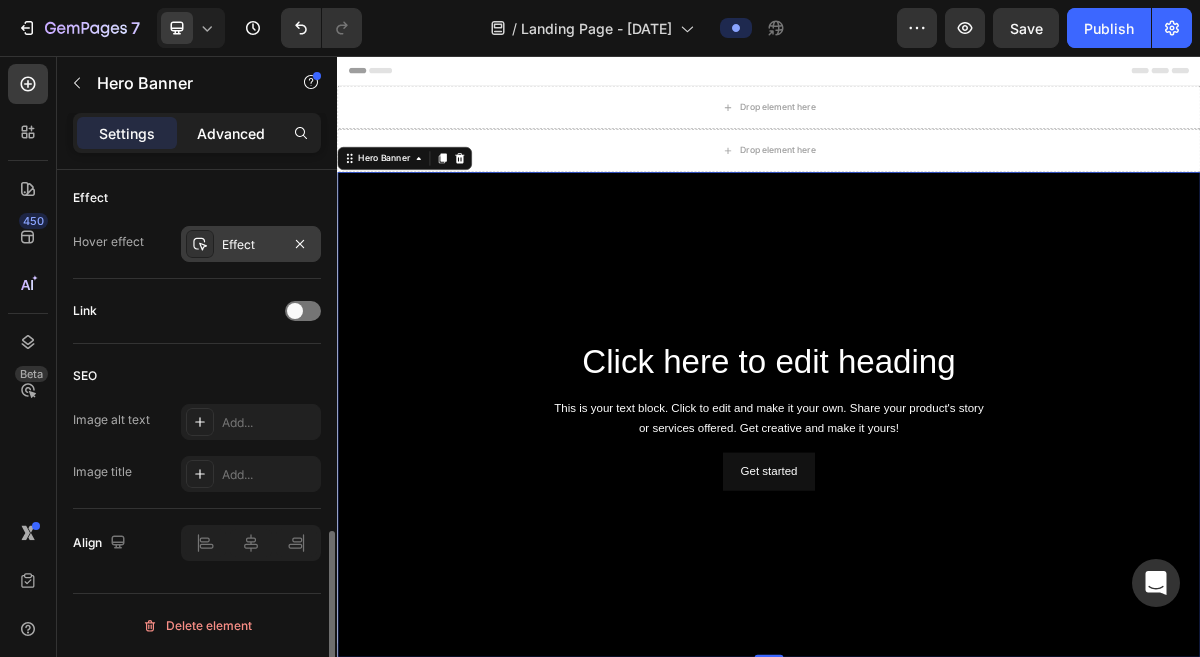 click on "Advanced" at bounding box center (231, 133) 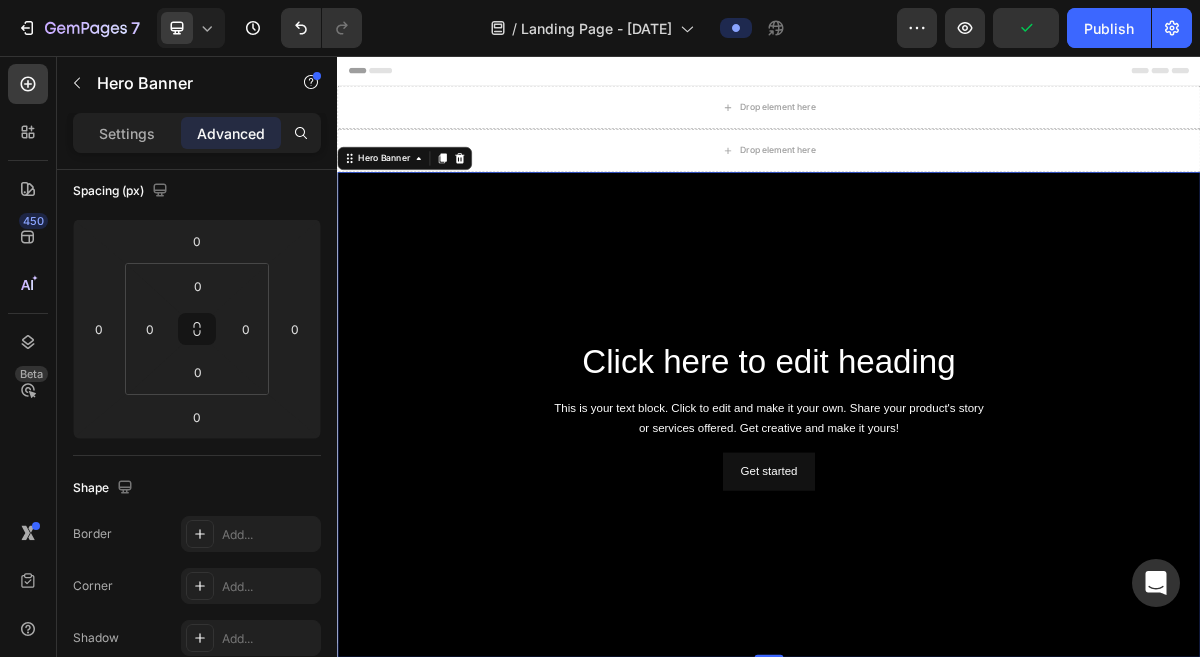 scroll, scrollTop: 760, scrollLeft: 0, axis: vertical 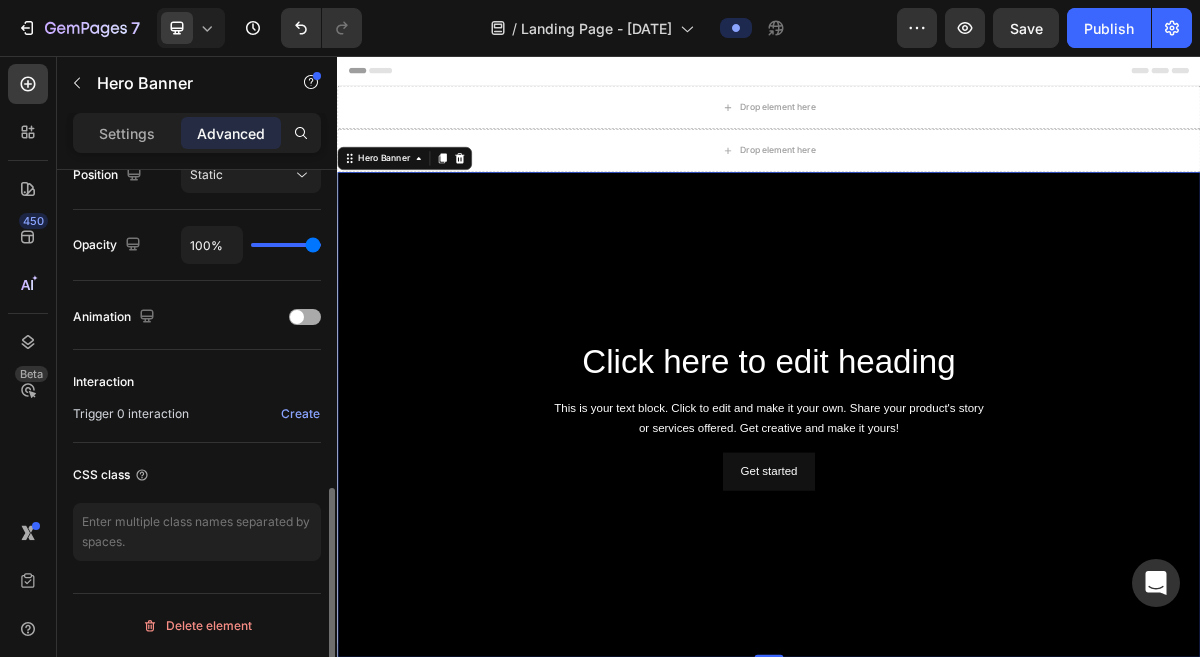 click on "Animation" at bounding box center (197, 317) 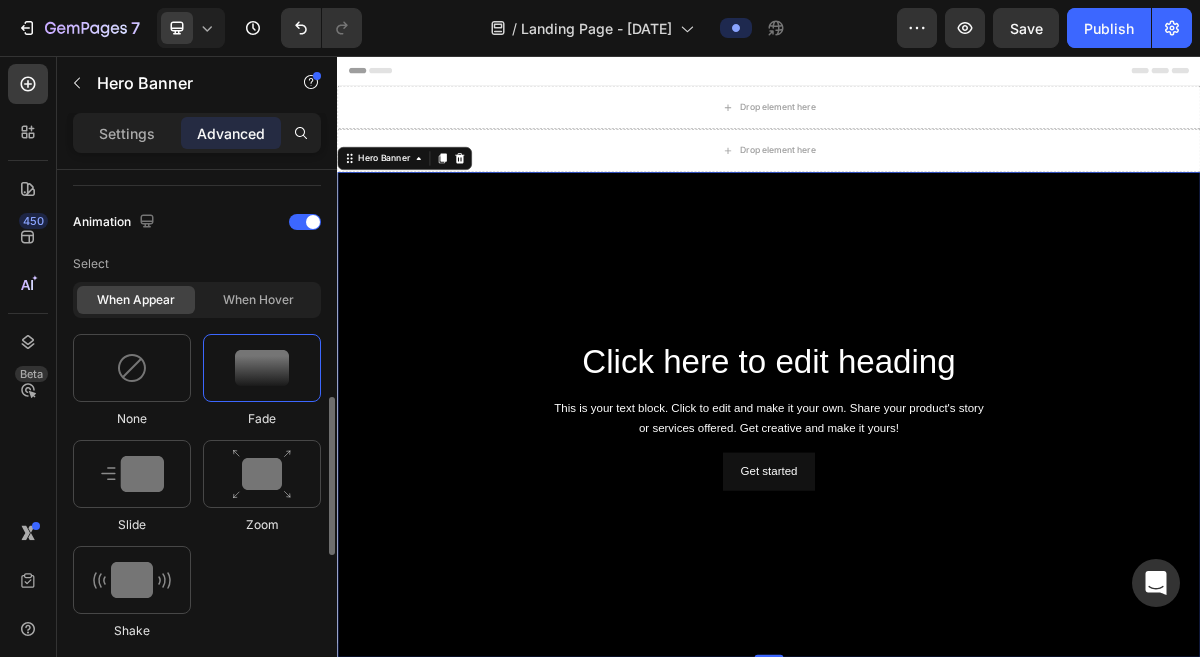 scroll, scrollTop: 837, scrollLeft: 0, axis: vertical 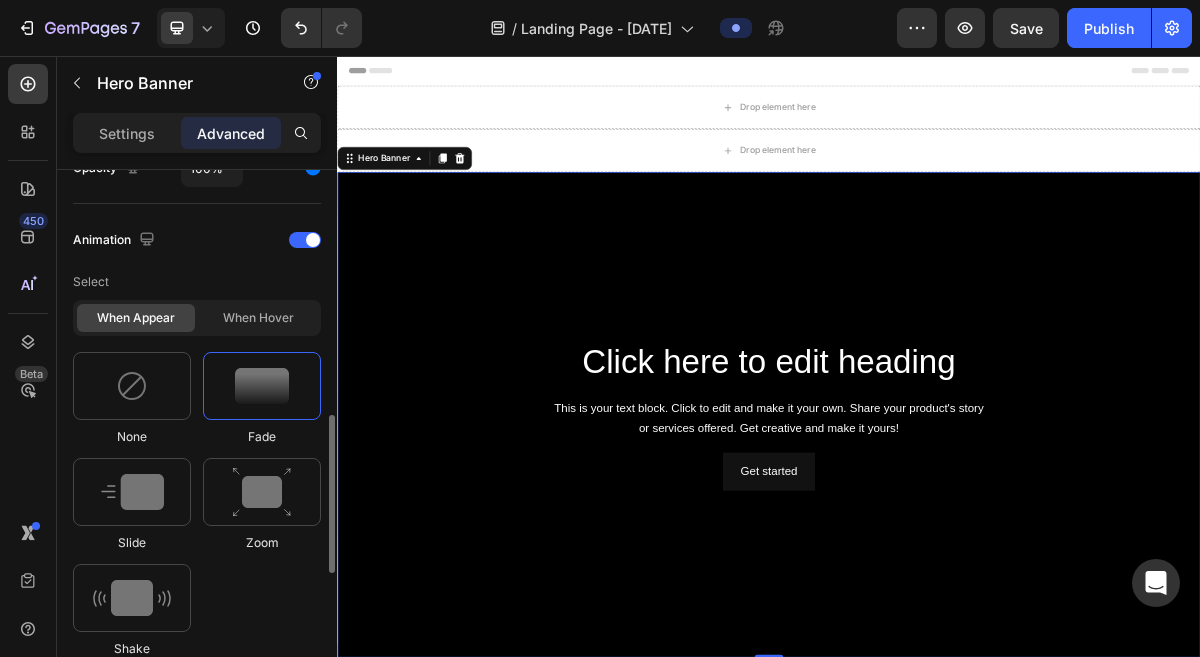 click at bounding box center (262, 386) 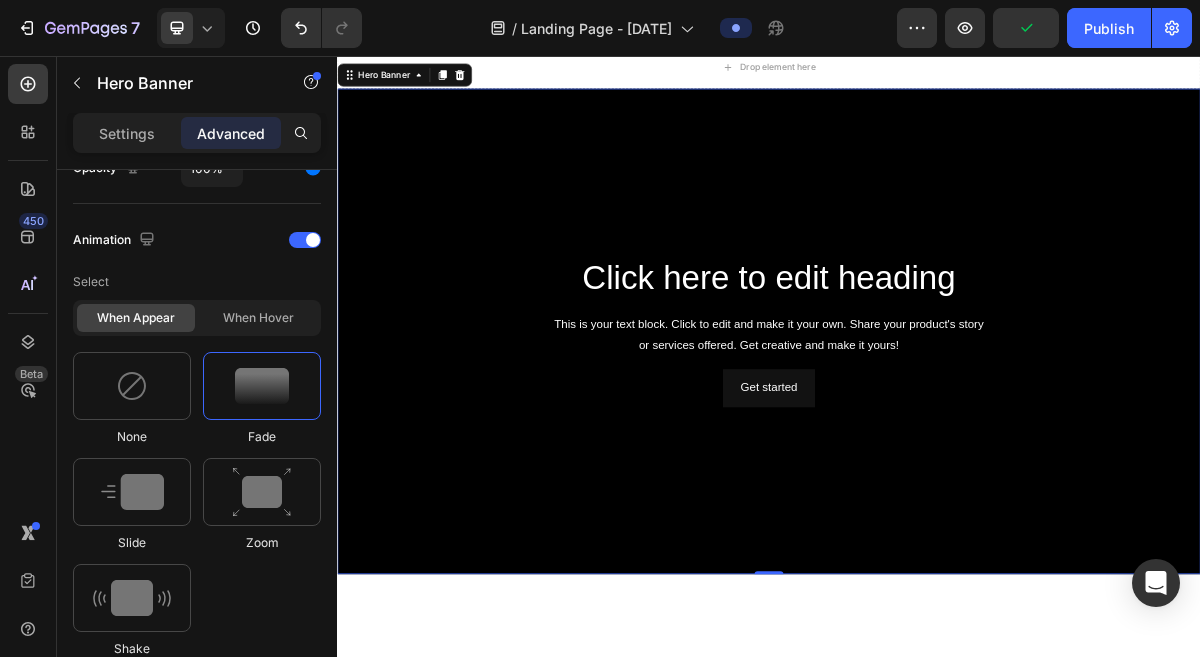 scroll, scrollTop: 0, scrollLeft: 0, axis: both 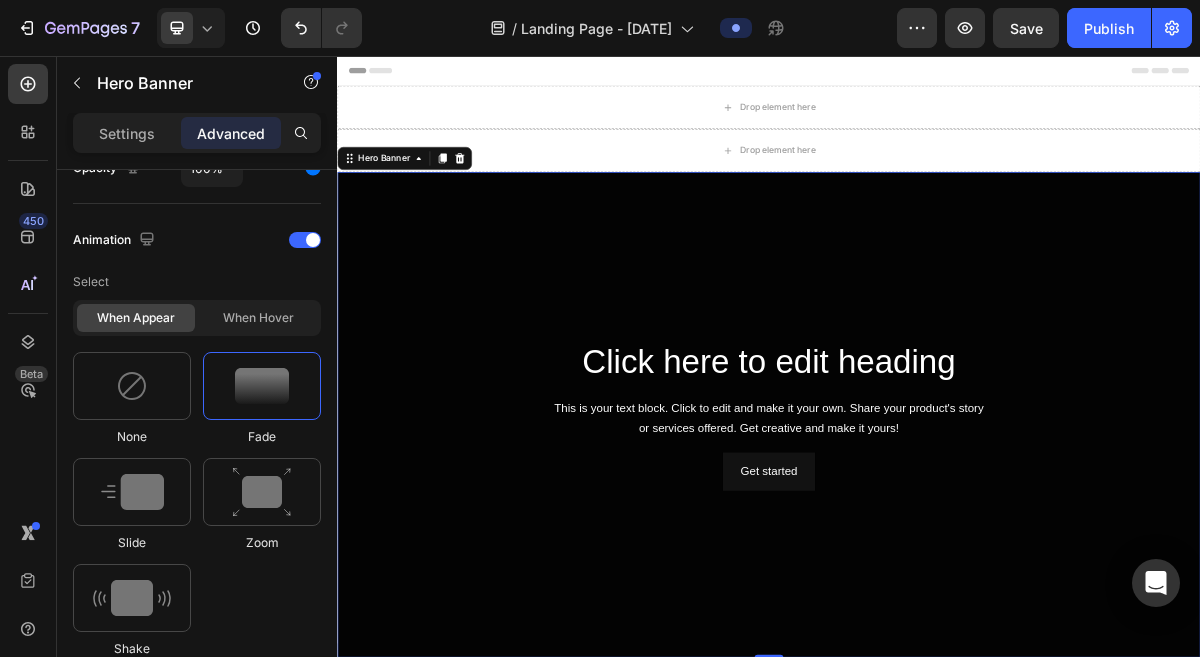 click at bounding box center [937, 554] 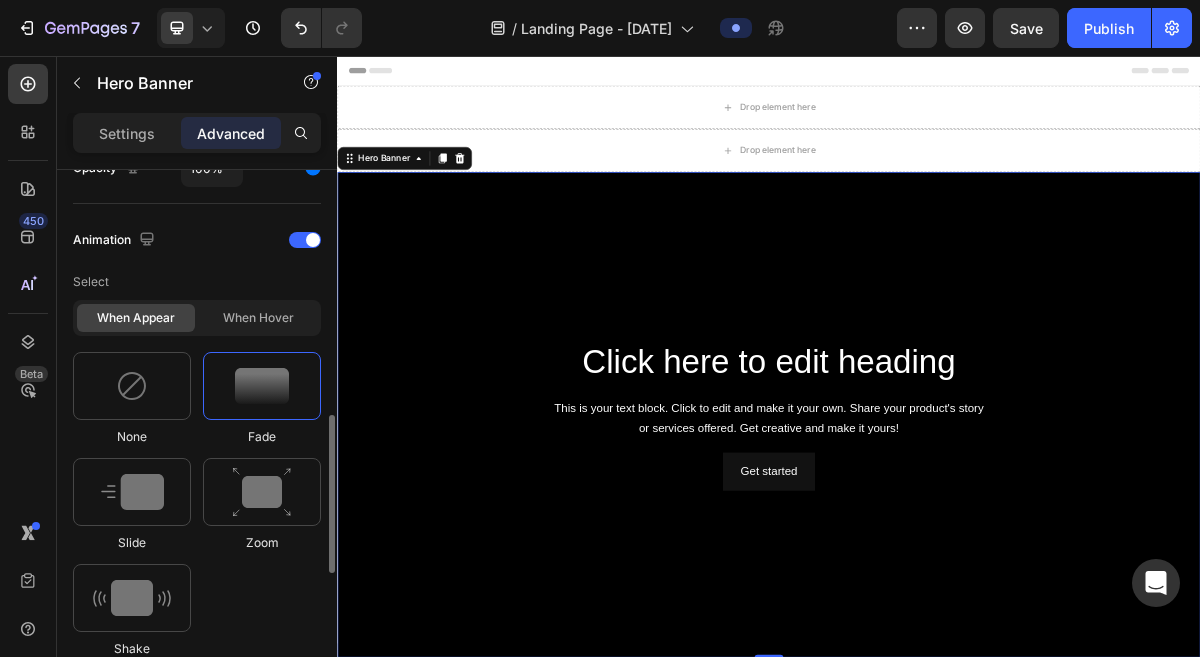 click at bounding box center [262, 386] 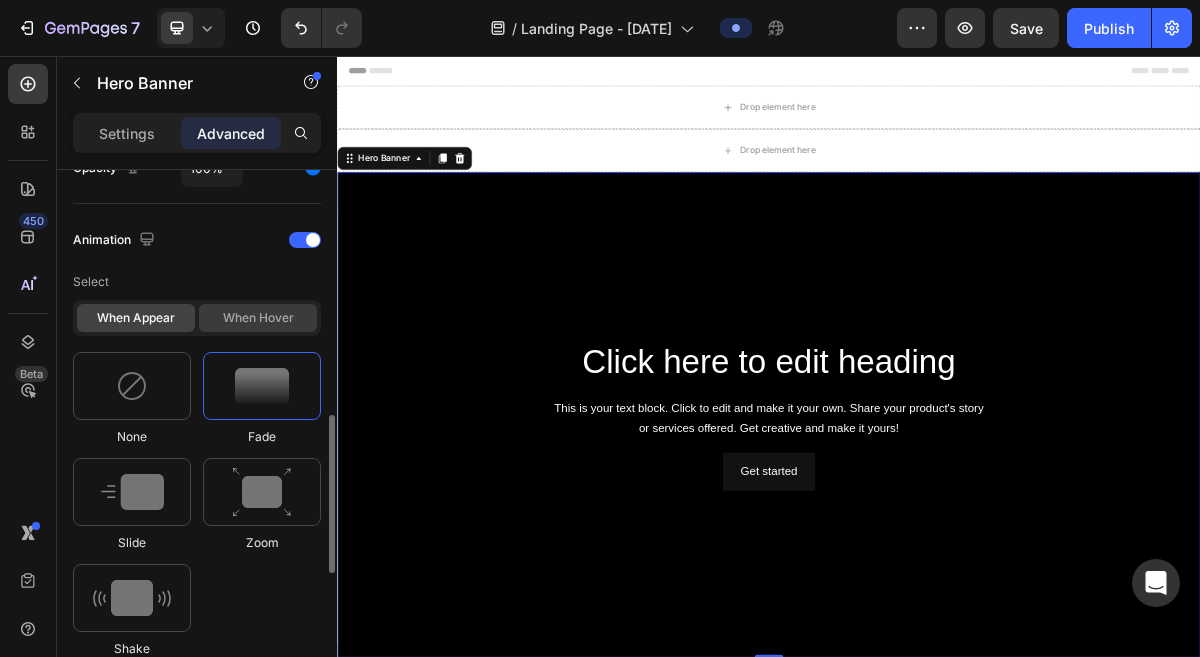click on "When hover" 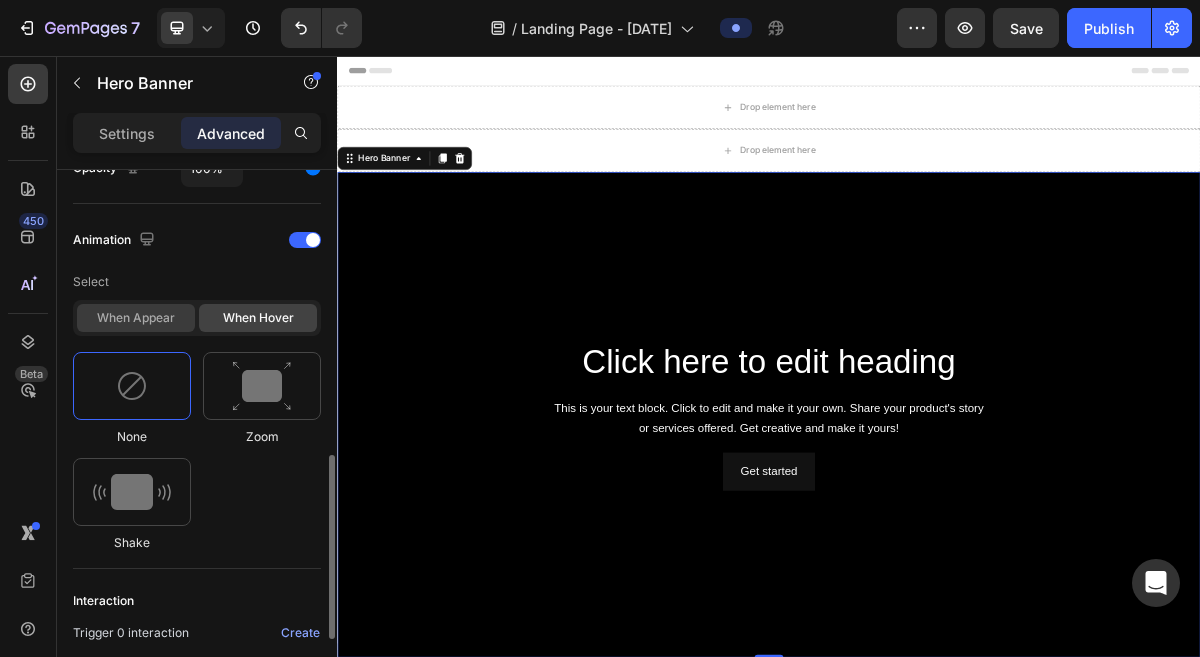 click on "When appear" 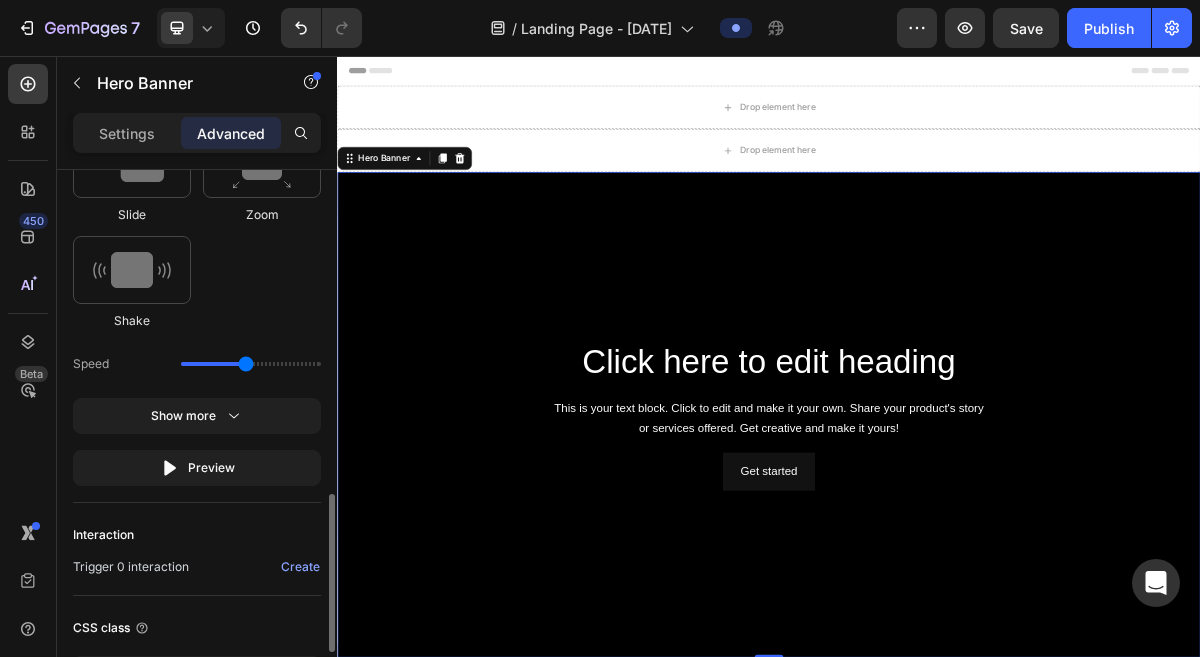 scroll, scrollTop: 1168, scrollLeft: 0, axis: vertical 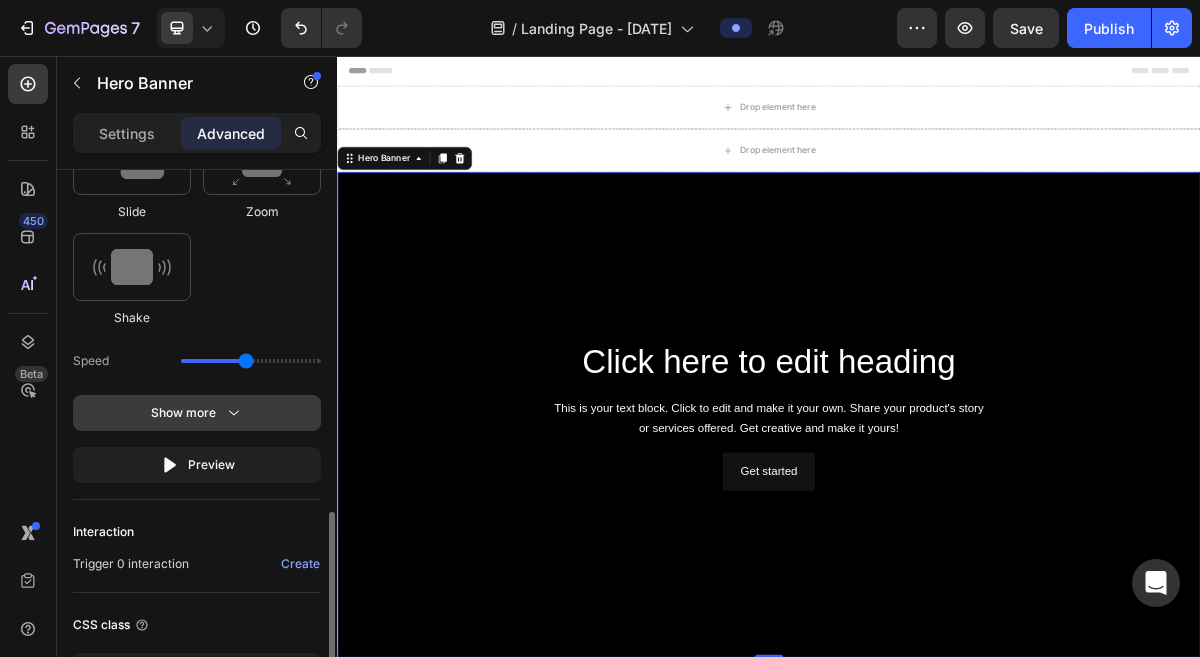 click 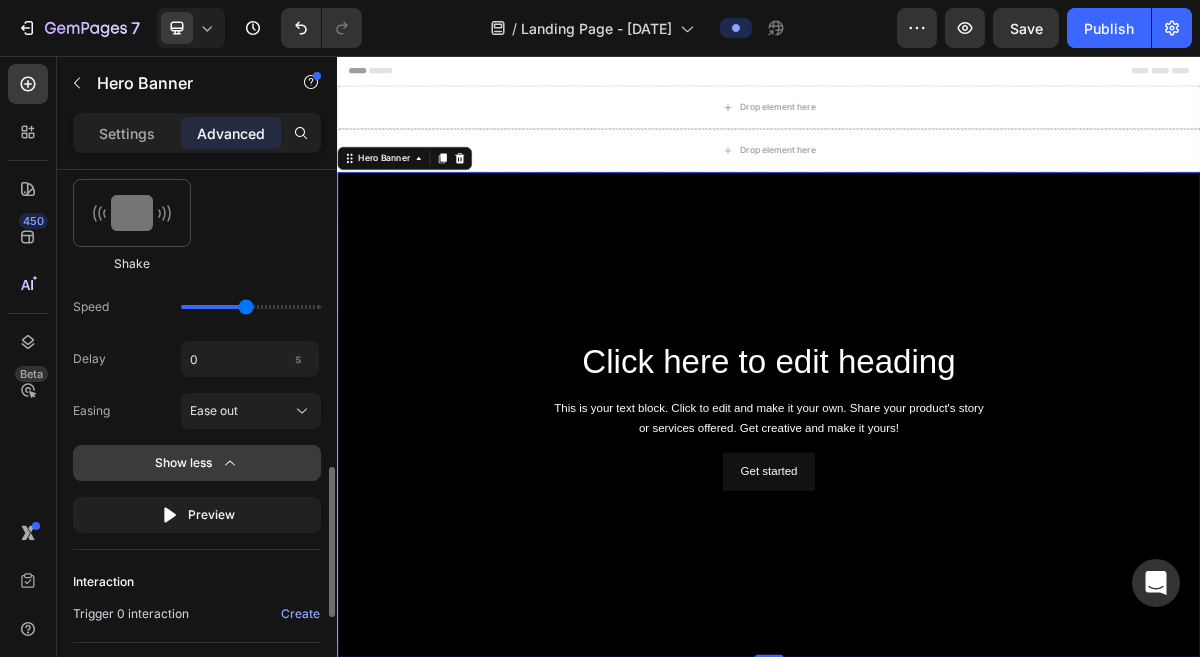 scroll, scrollTop: 1235, scrollLeft: 0, axis: vertical 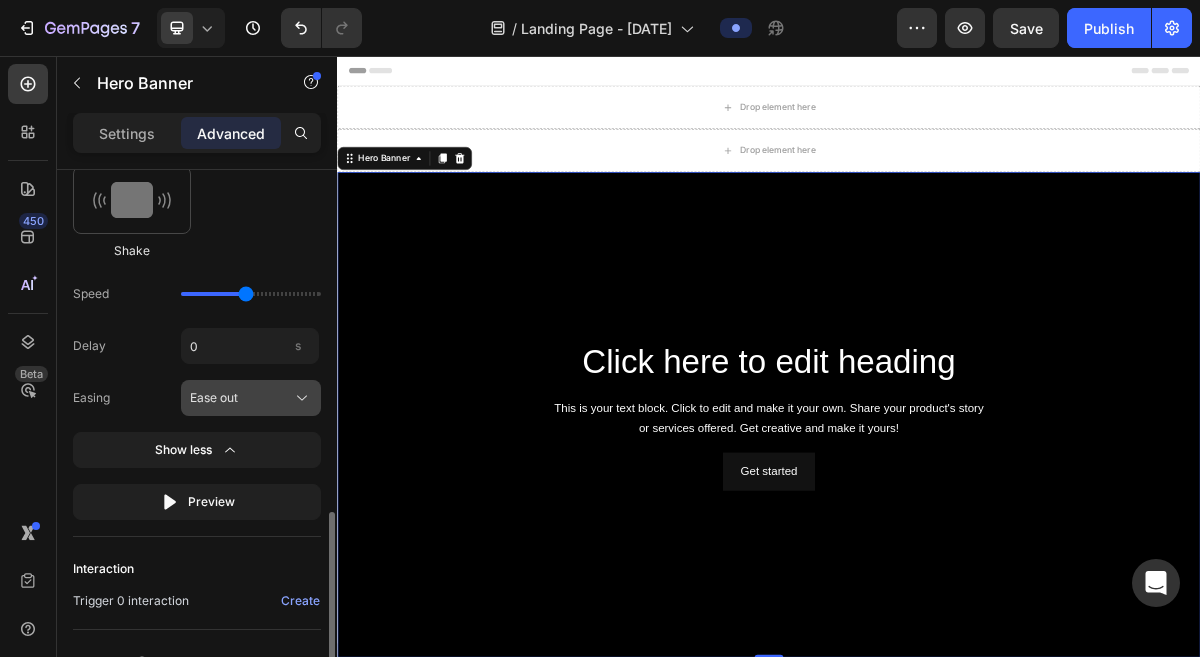 click on "Ease out" 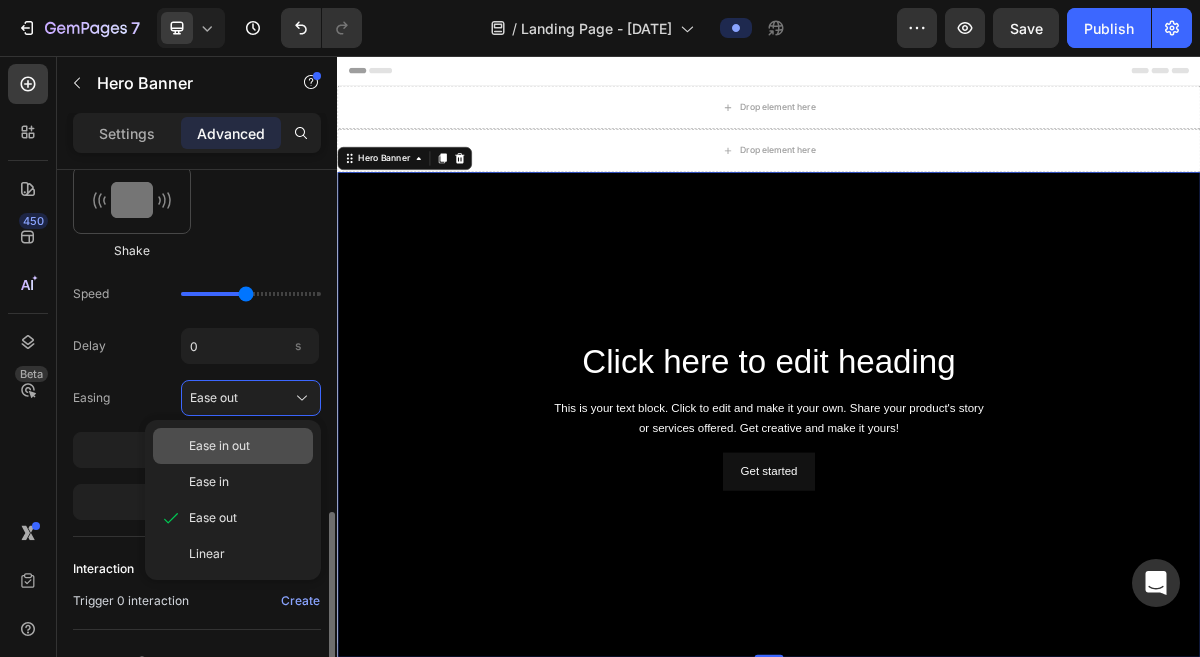 click on "Ease in out" 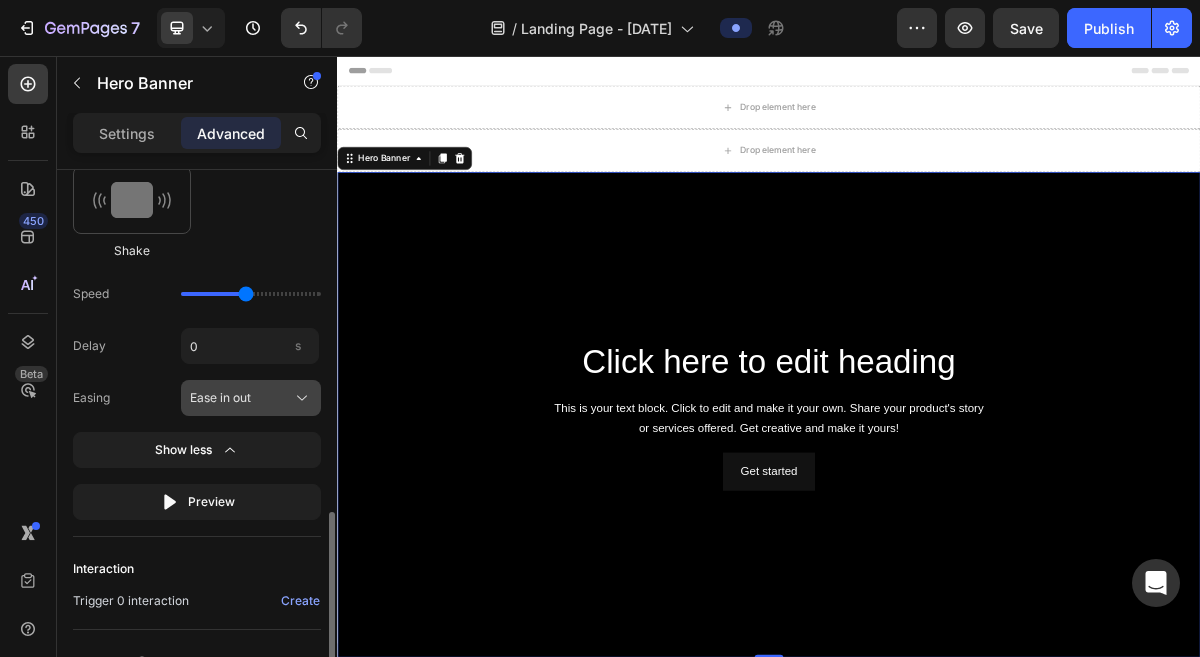 click on "Ease in out" at bounding box center [251, 398] 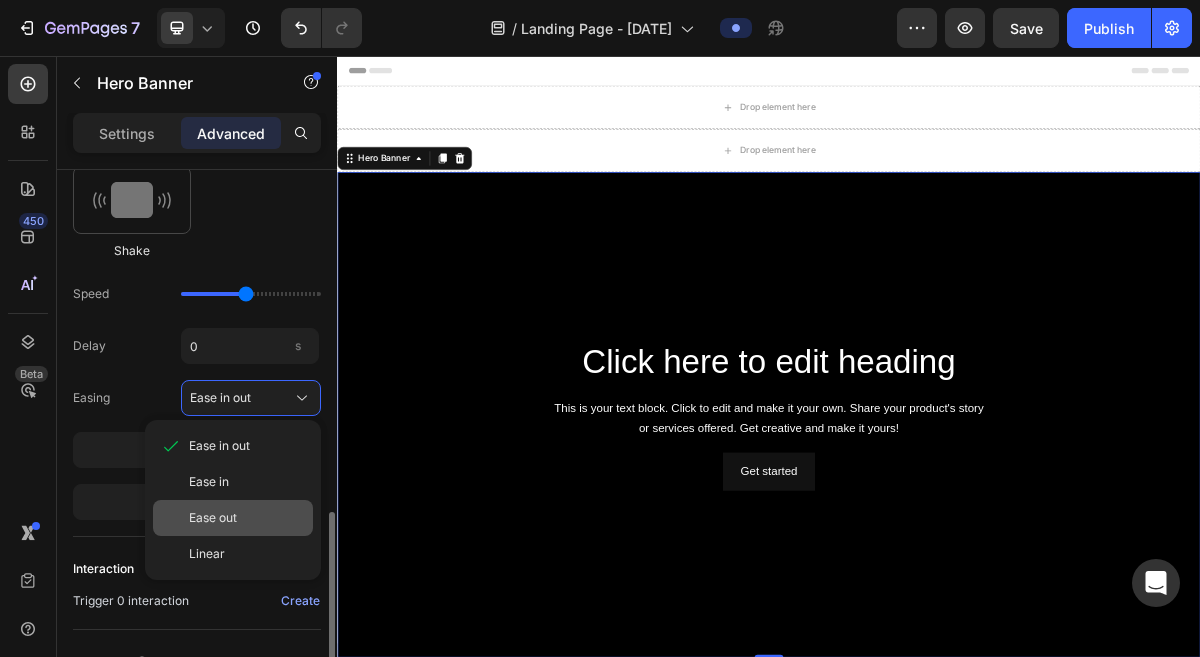 click on "Ease out" 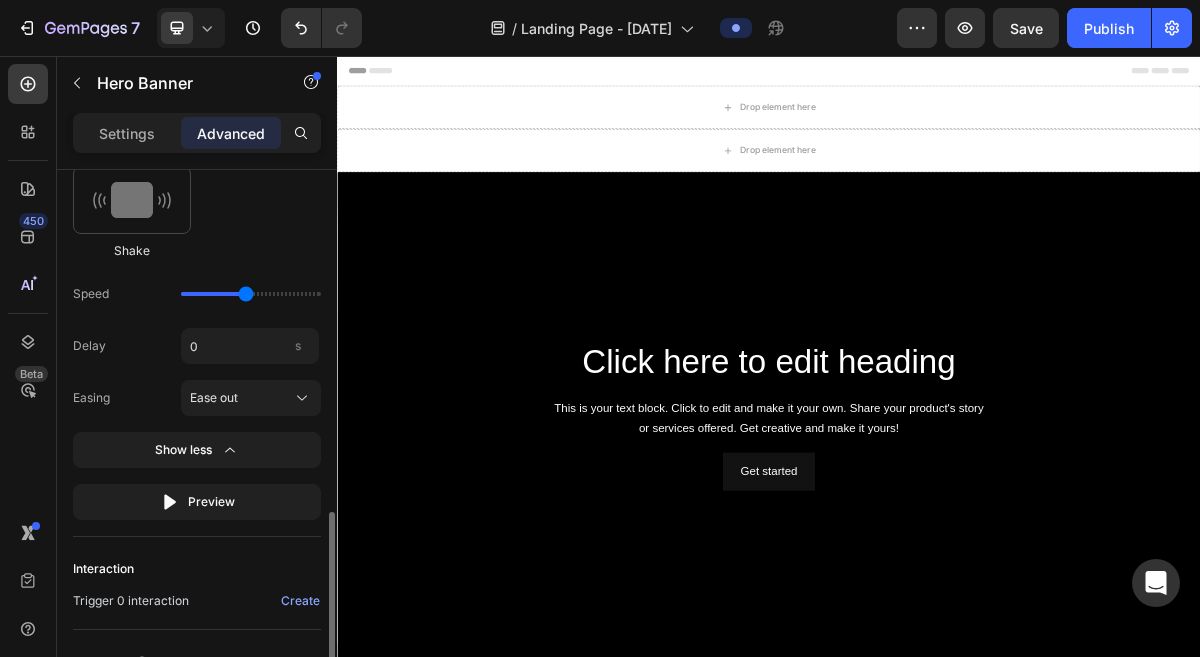 click on "Interaction" at bounding box center (197, 569) 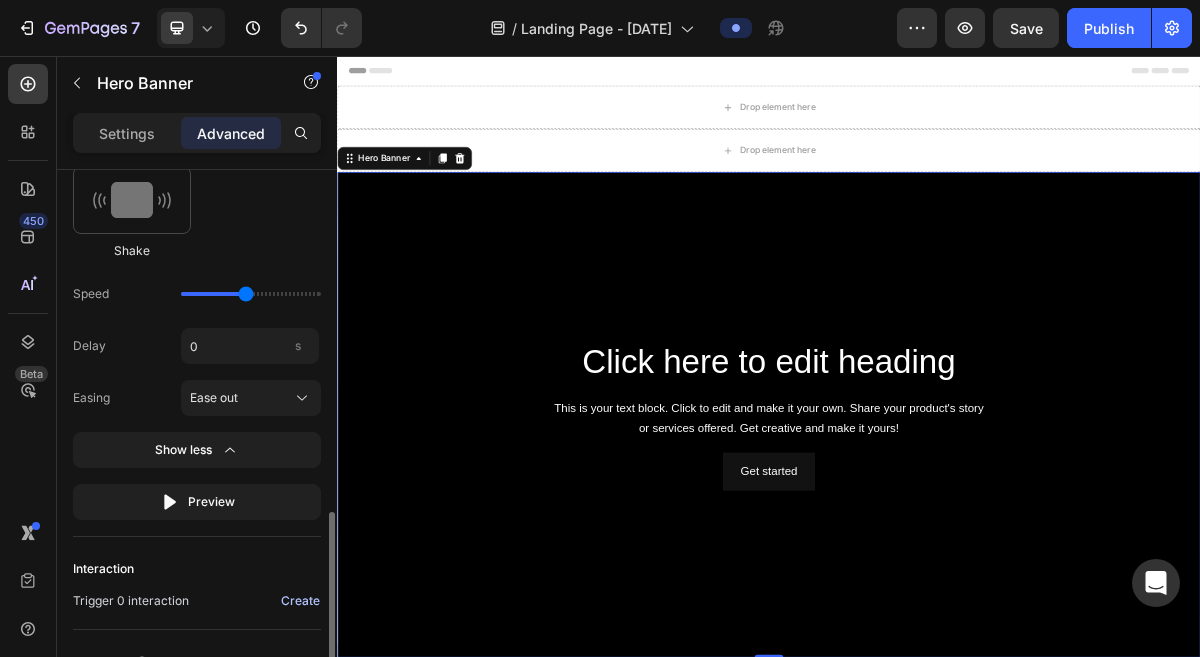 click on "Create" at bounding box center (300, 601) 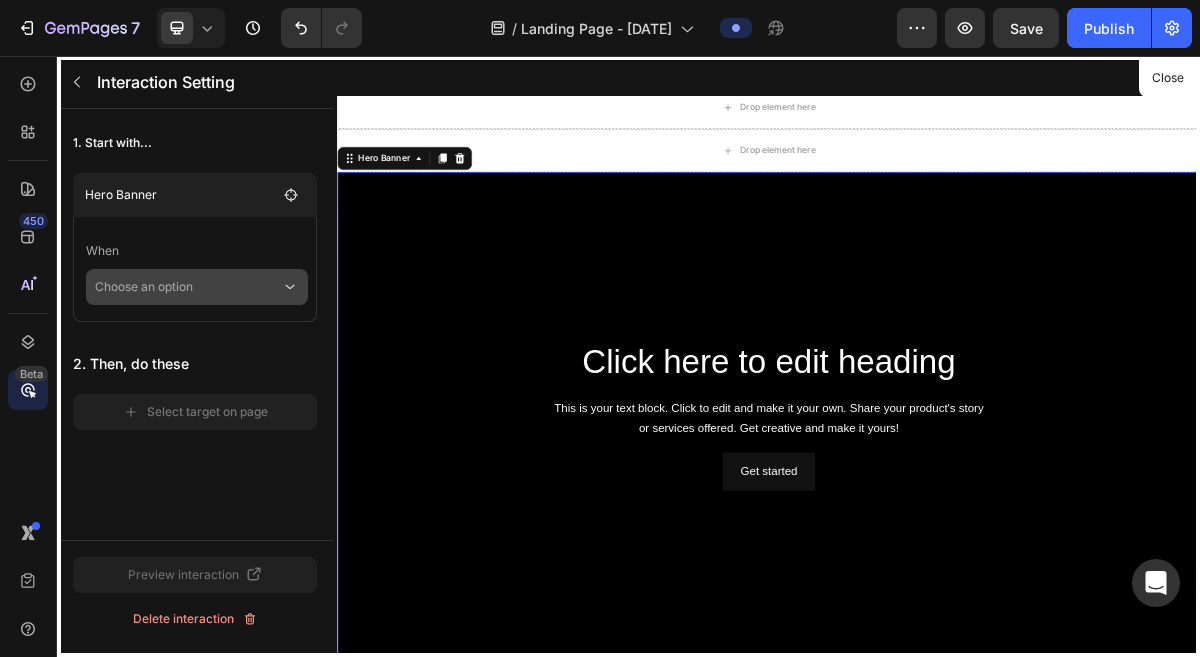 click on "Choose an option" at bounding box center (188, 287) 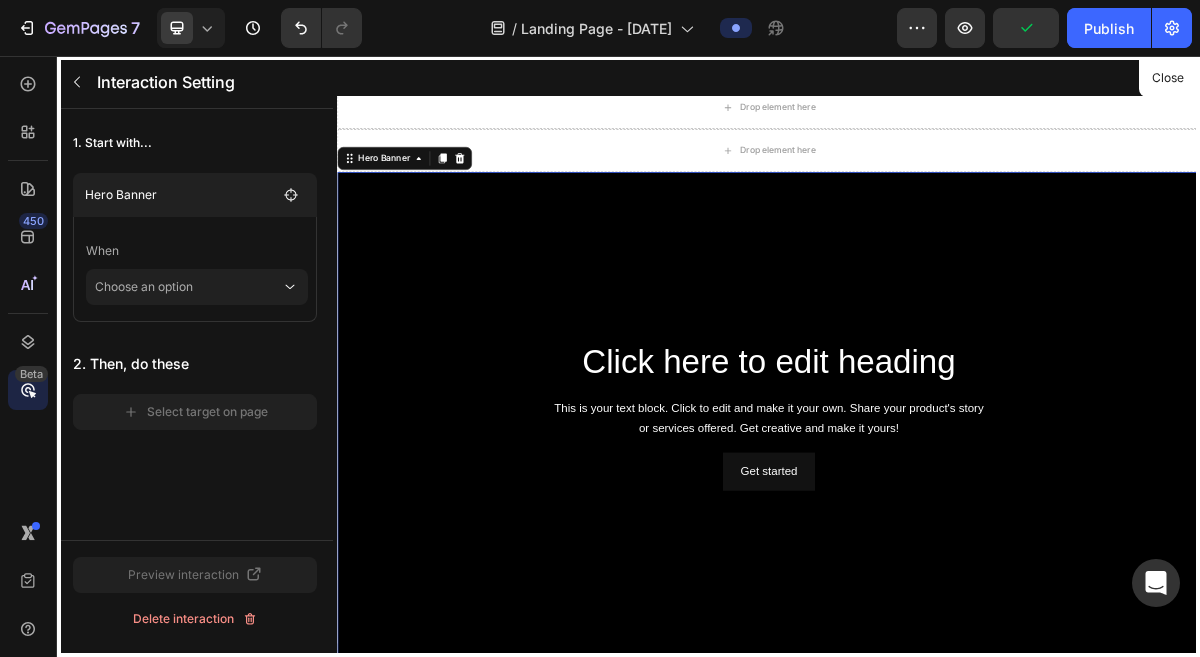 click on "1. Start with... Hero Banner When Choose an option 2. Then, do these  Select target on page" at bounding box center (195, 324) 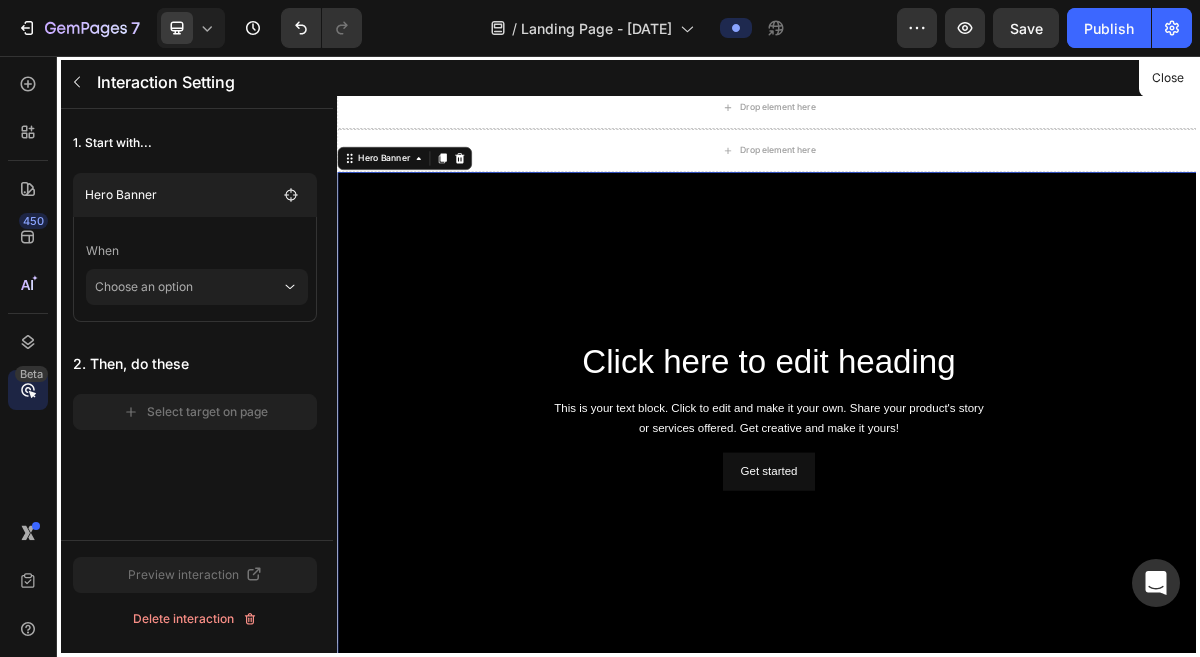 click on "1. Start with... Hero Banner When Choose an option 2. Then, do these  Select target on page" at bounding box center [195, 324] 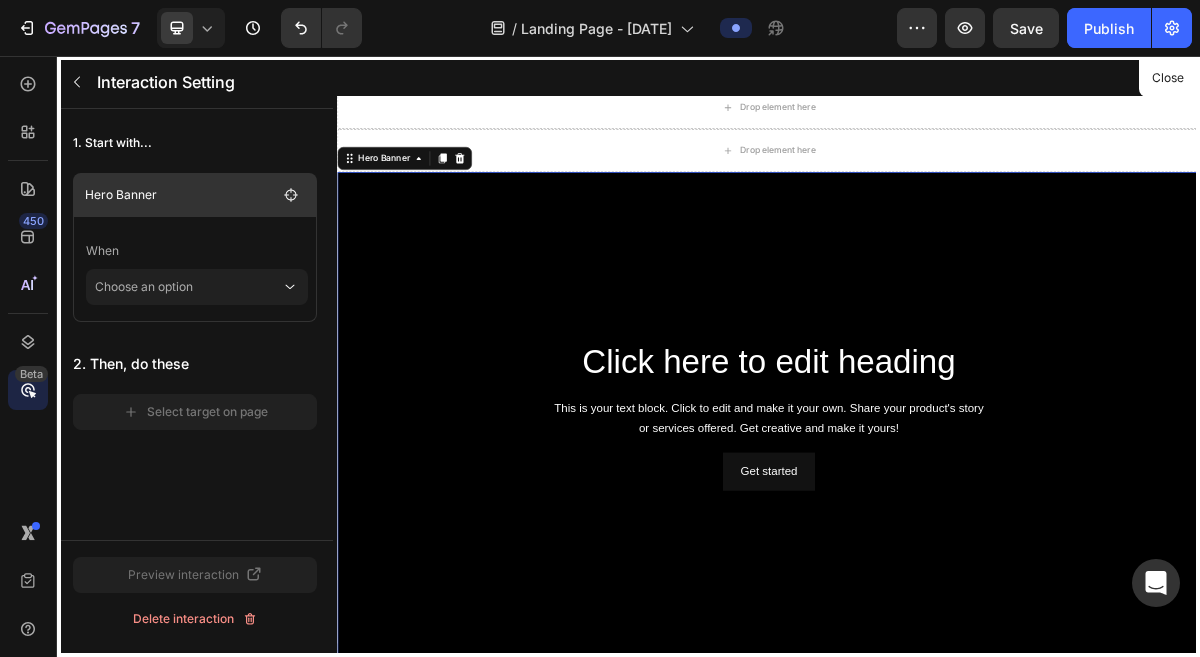 click on "Hero Banner" at bounding box center (181, 195) 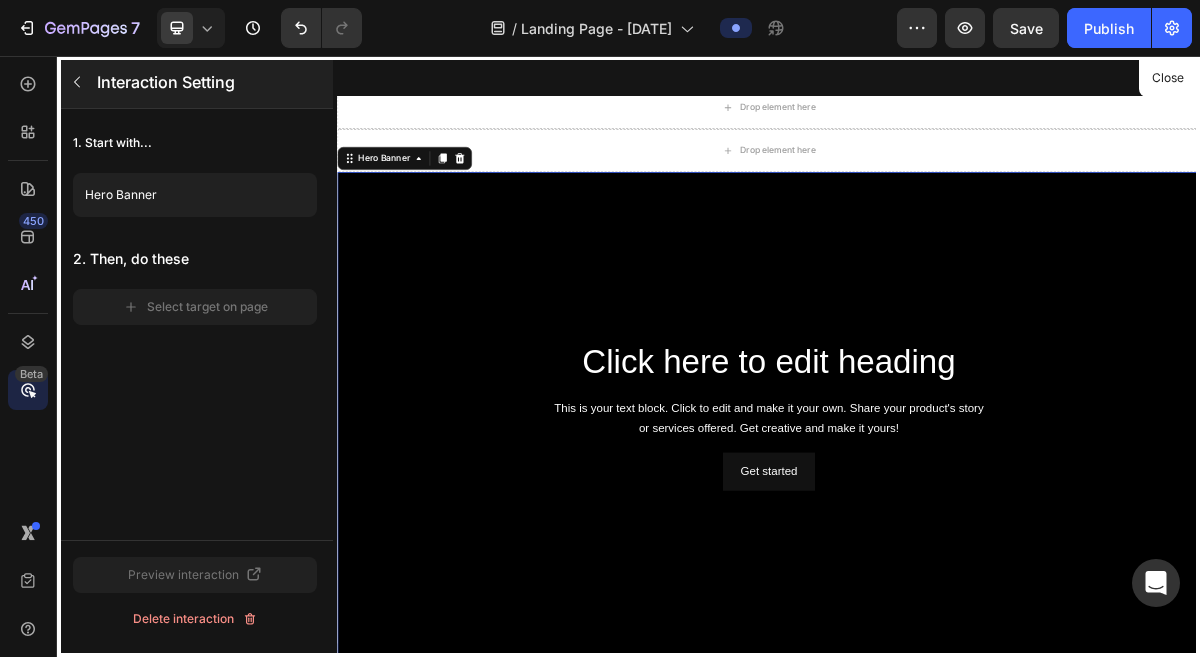 click 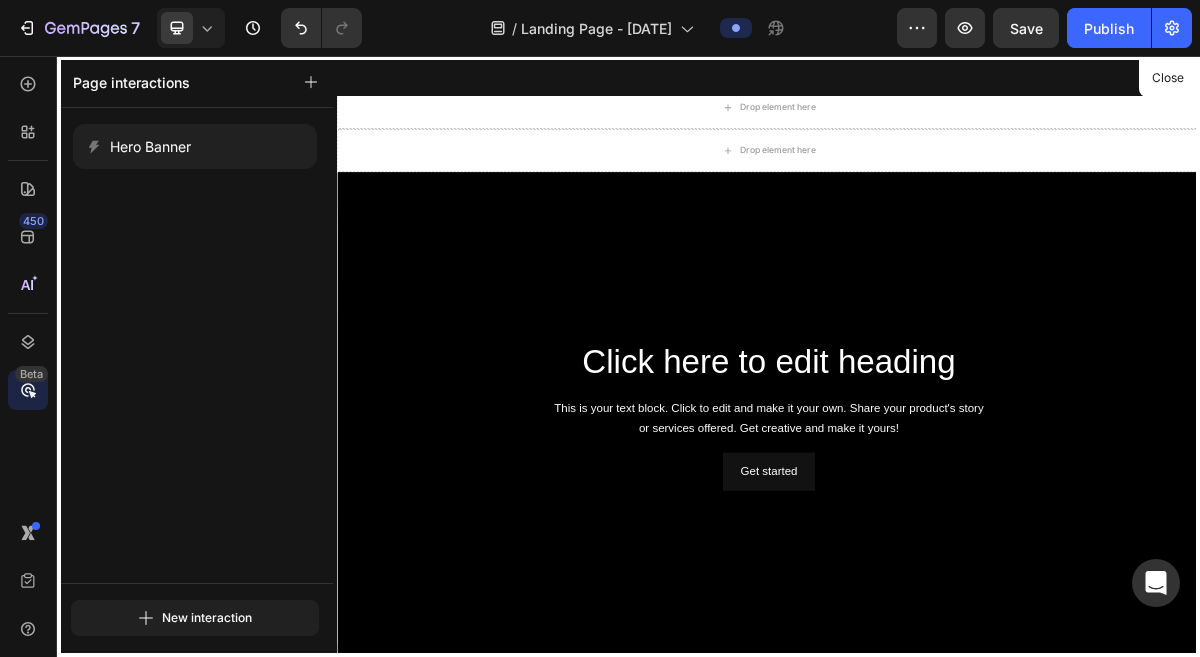 click on "Page interactions" at bounding box center [131, 82] 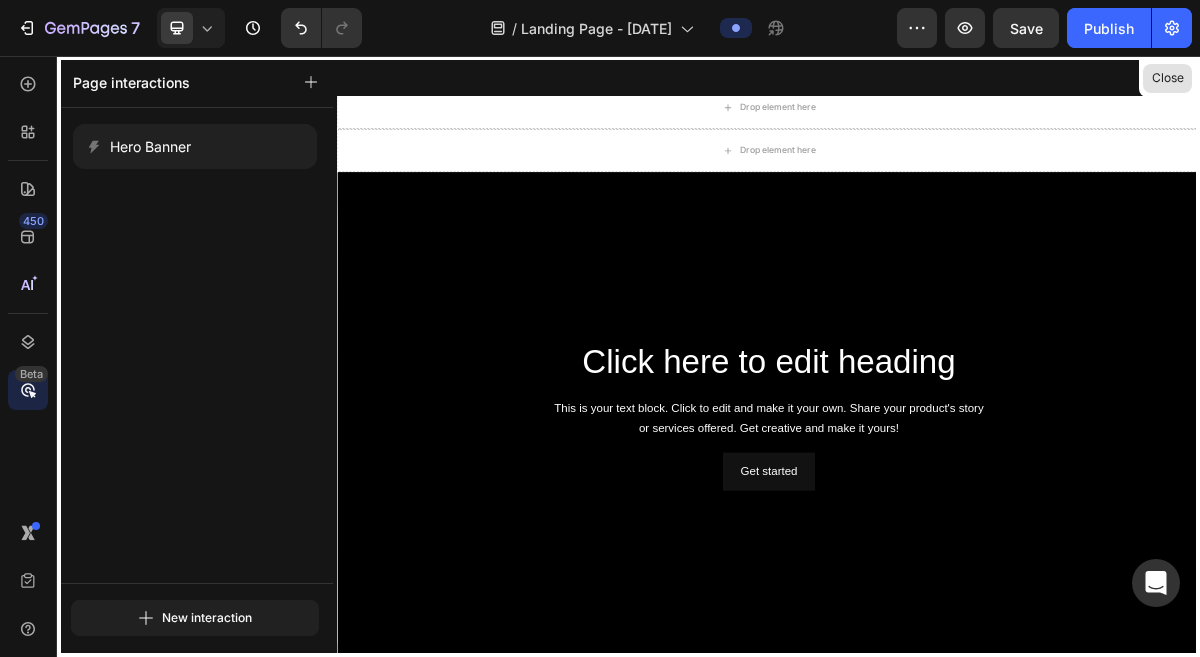 drag, startPoint x: 1184, startPoint y: 76, endPoint x: 1175, endPoint y: 29, distance: 47.853943 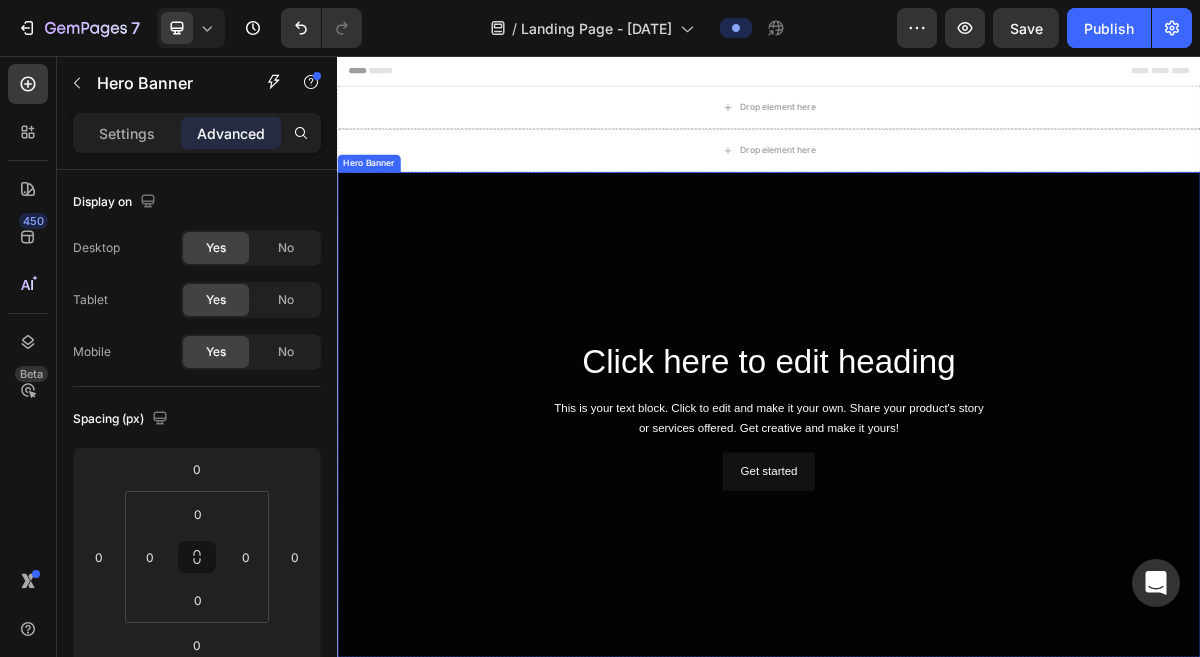 click at bounding box center [937, 554] 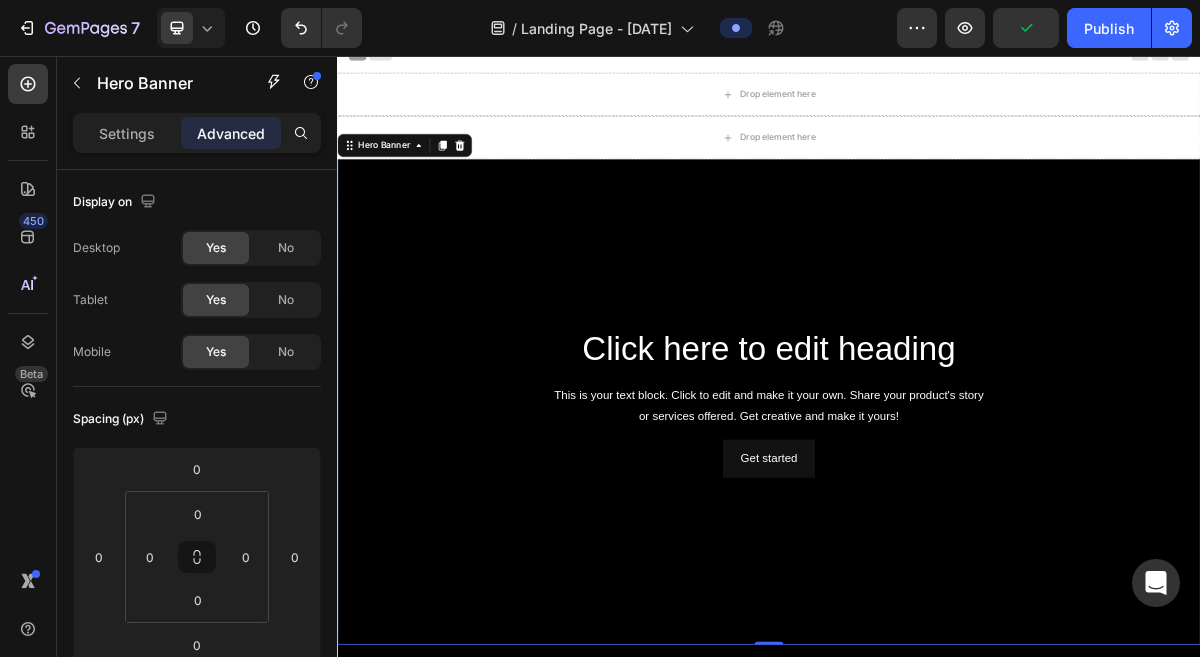 scroll, scrollTop: 0, scrollLeft: 0, axis: both 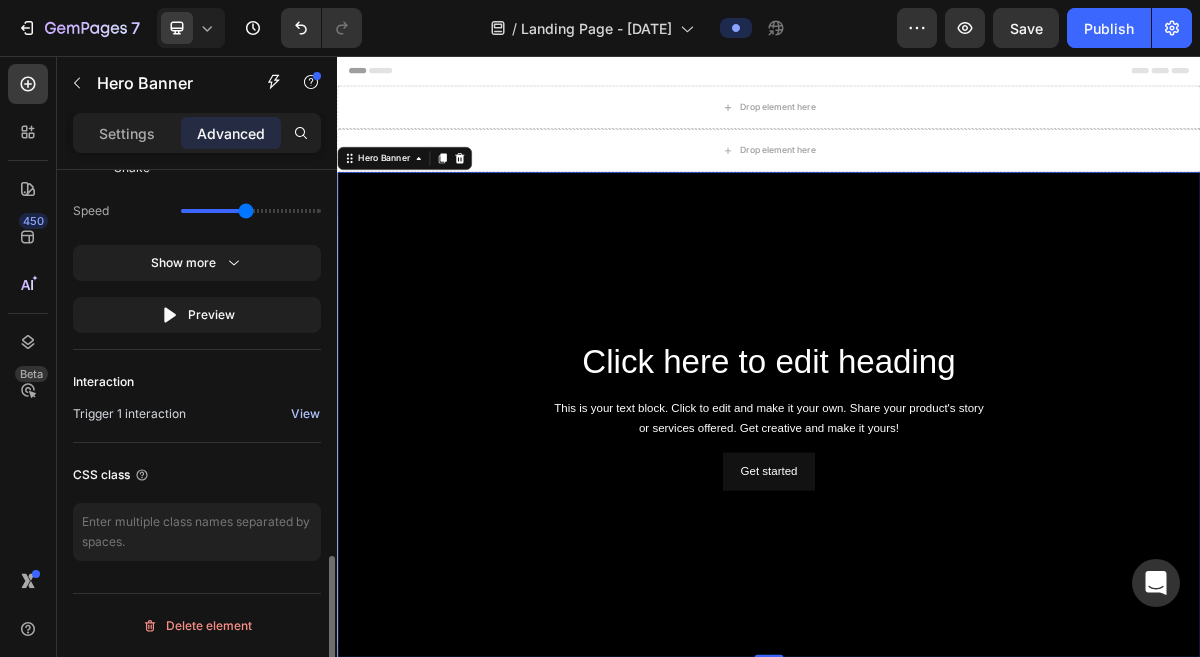 click on "View" at bounding box center [305, 414] 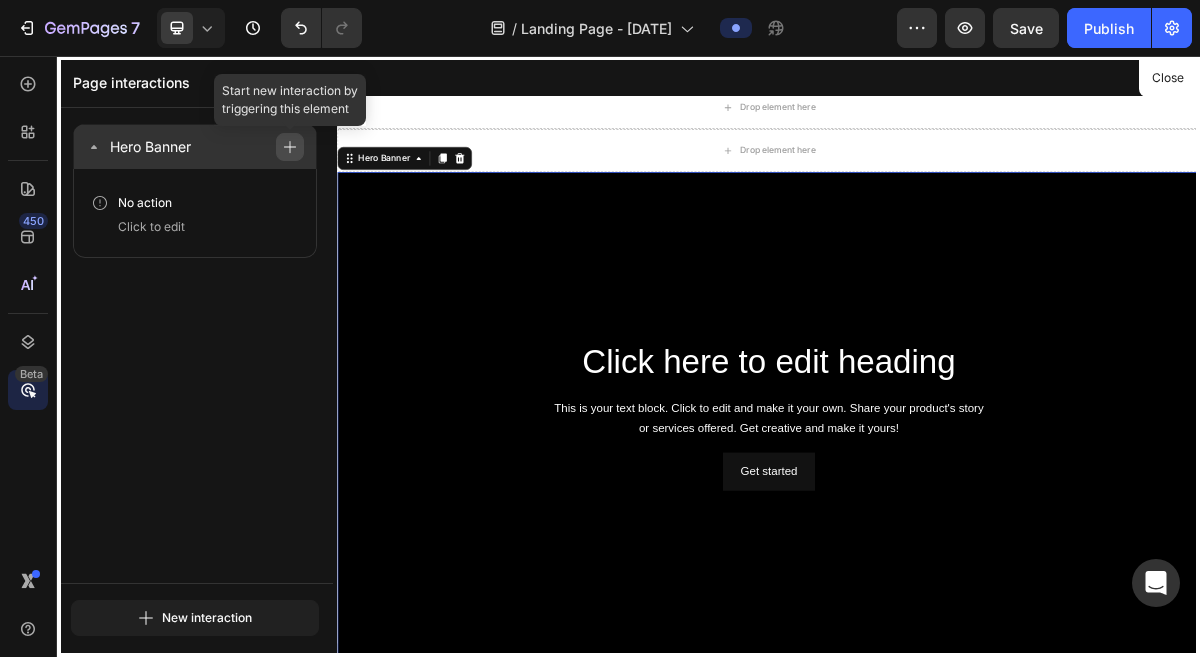 click 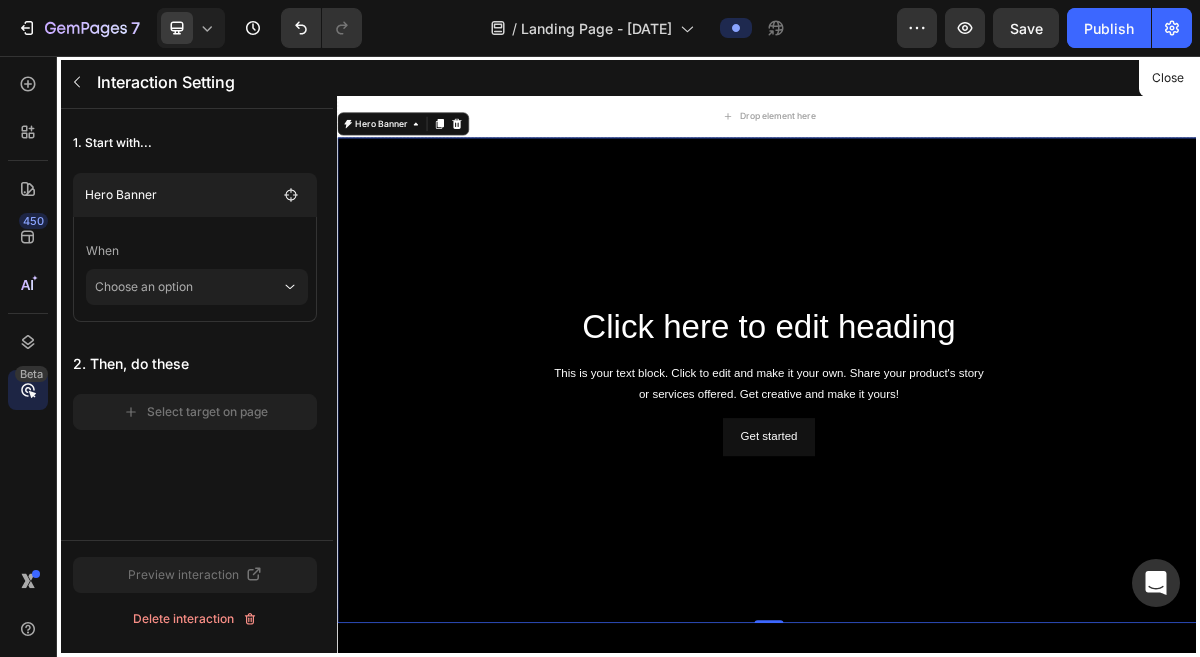 scroll, scrollTop: 91, scrollLeft: 0, axis: vertical 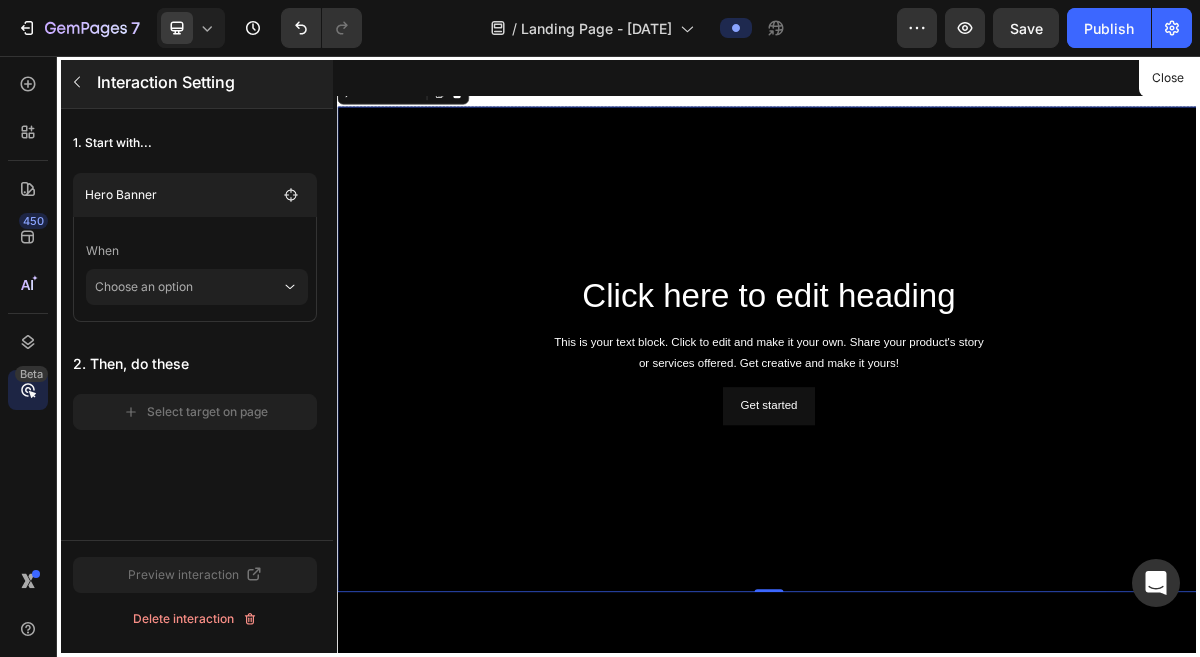 click 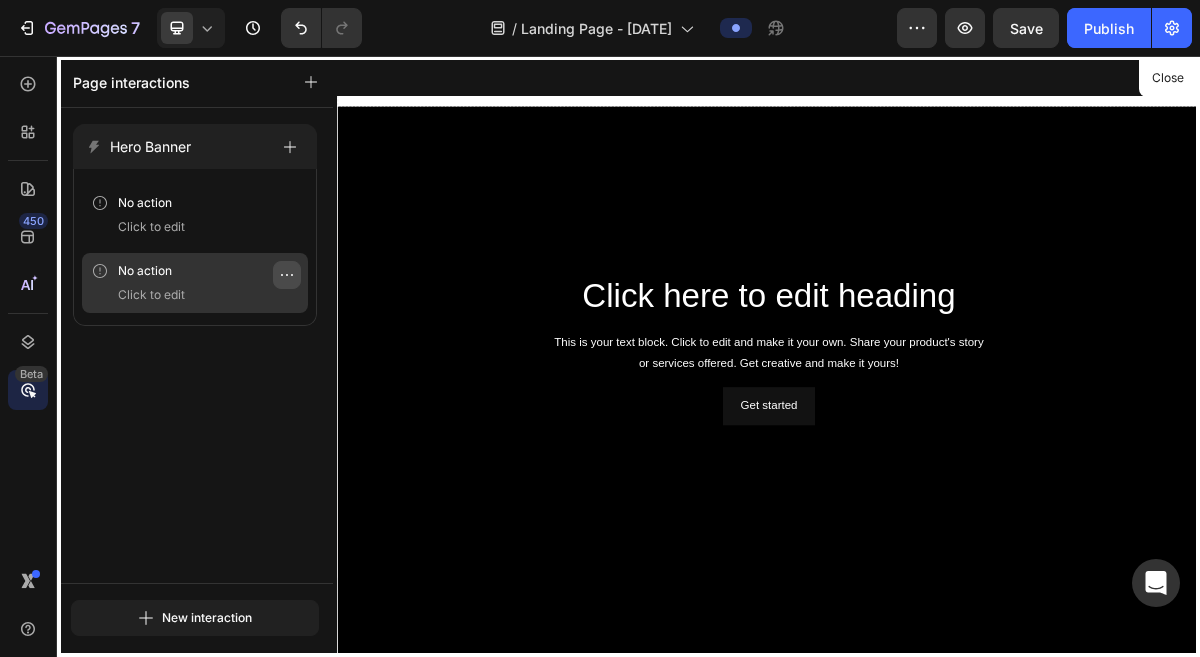 click 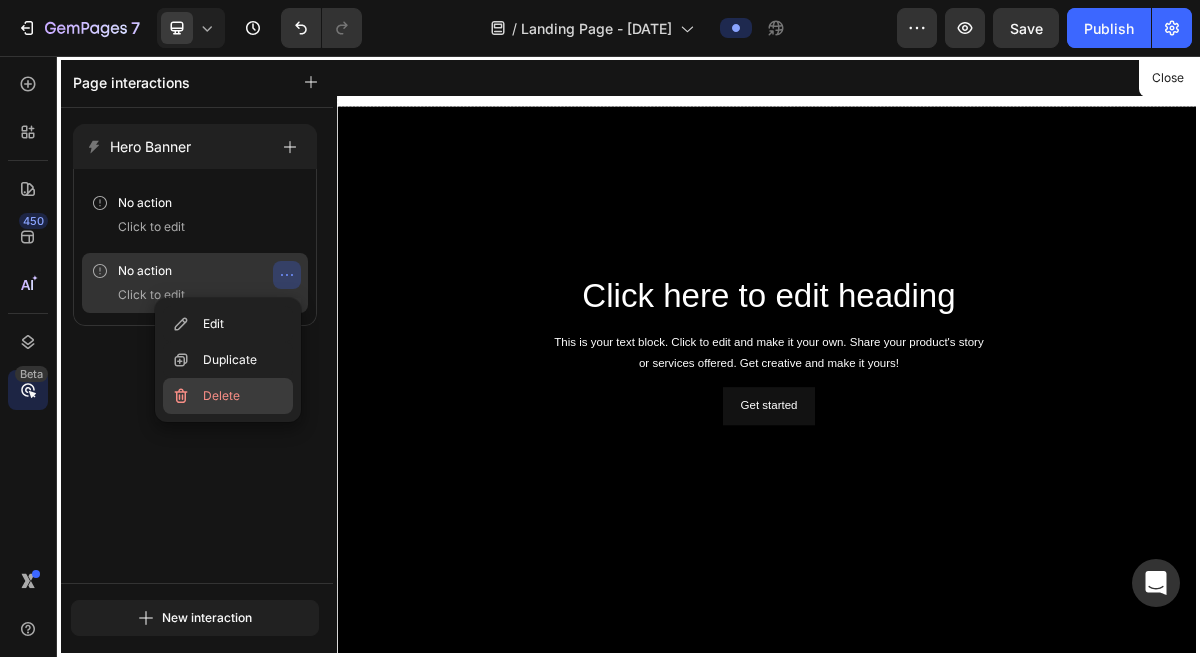 click on "Delete" at bounding box center [221, 396] 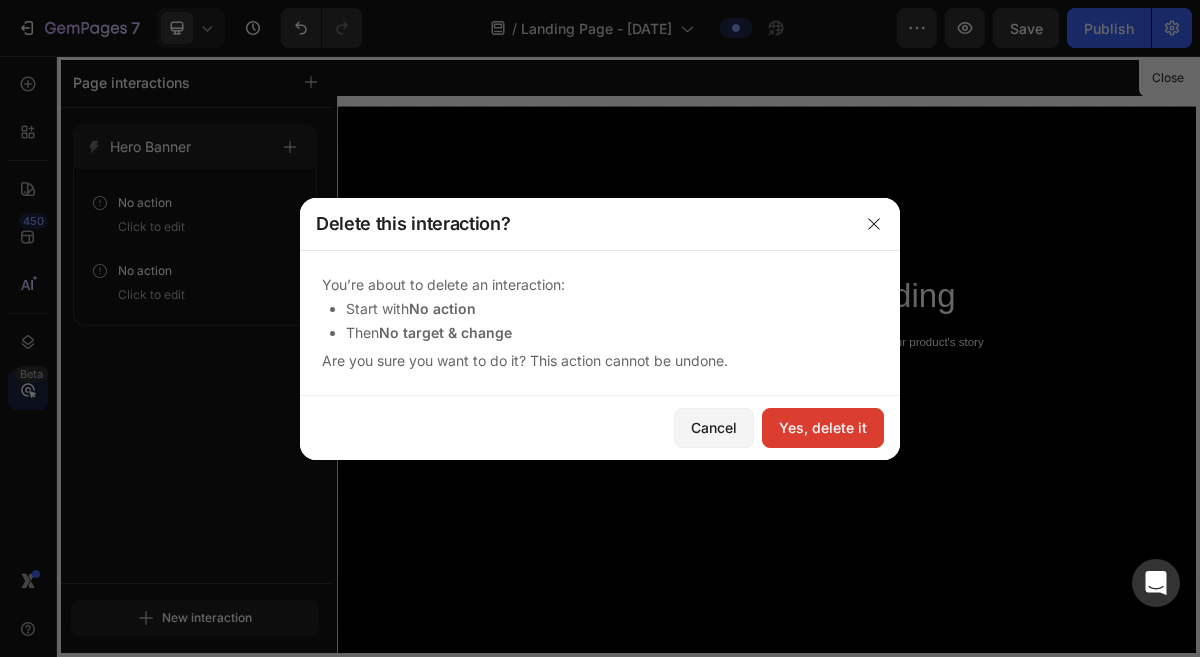 click on "Yes, delete it" at bounding box center (823, 427) 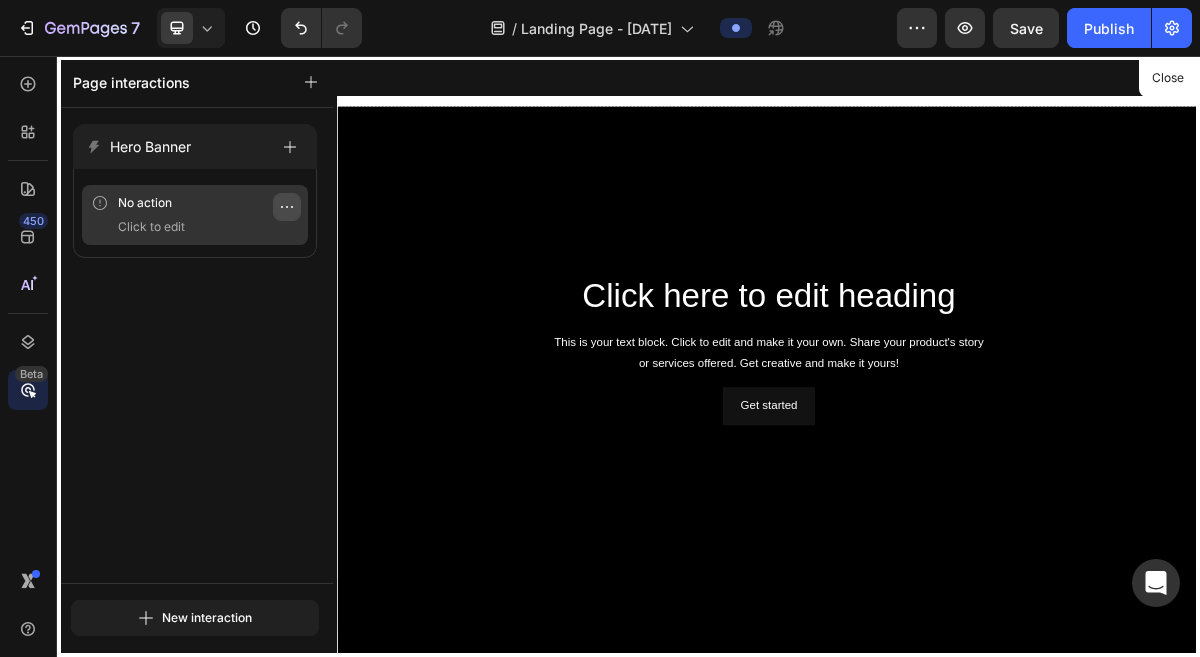 click 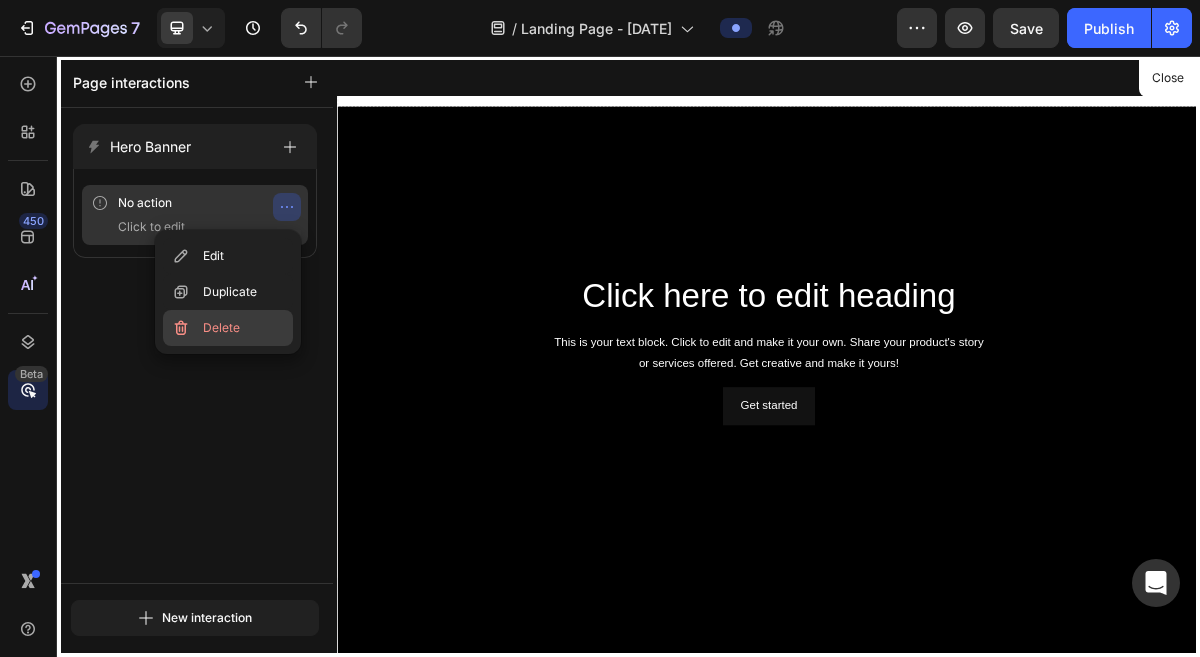 click on "Delete" at bounding box center (221, 328) 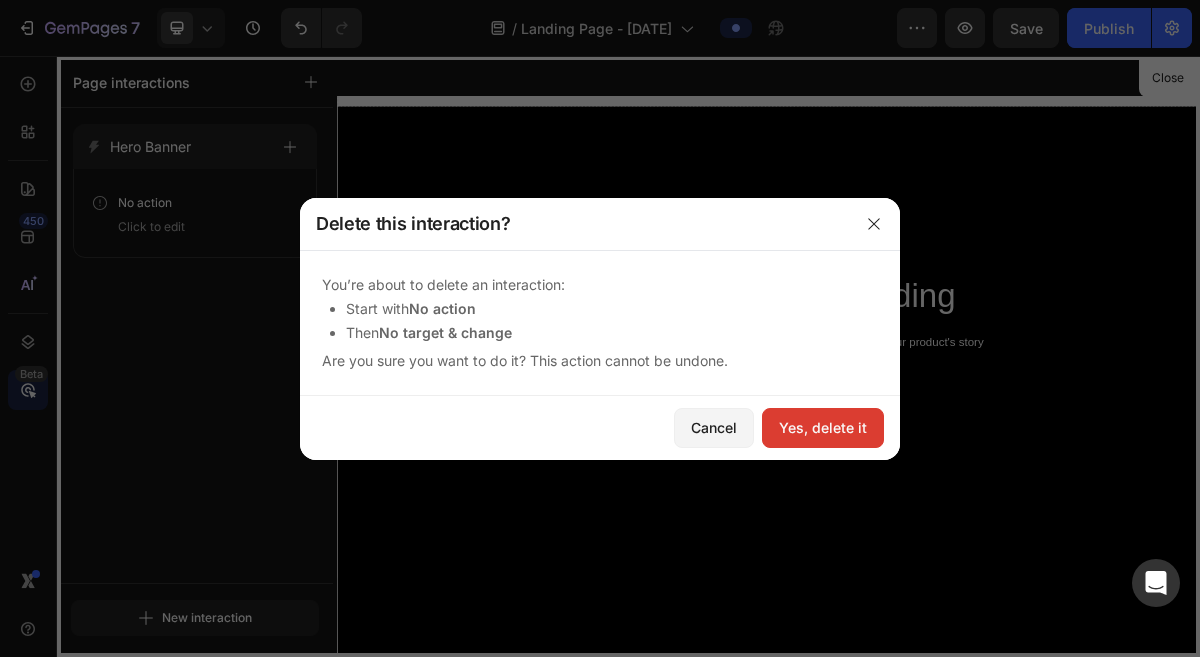 click on "Yes, delete it" at bounding box center [823, 427] 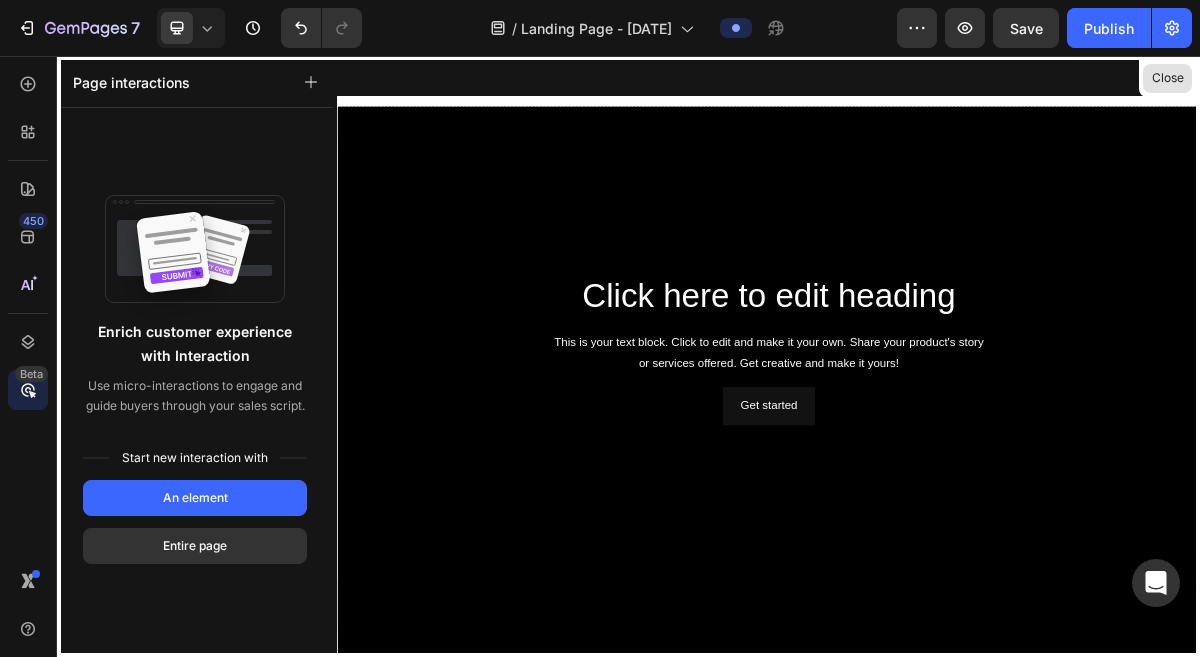 click on "Close" at bounding box center [1167, 78] 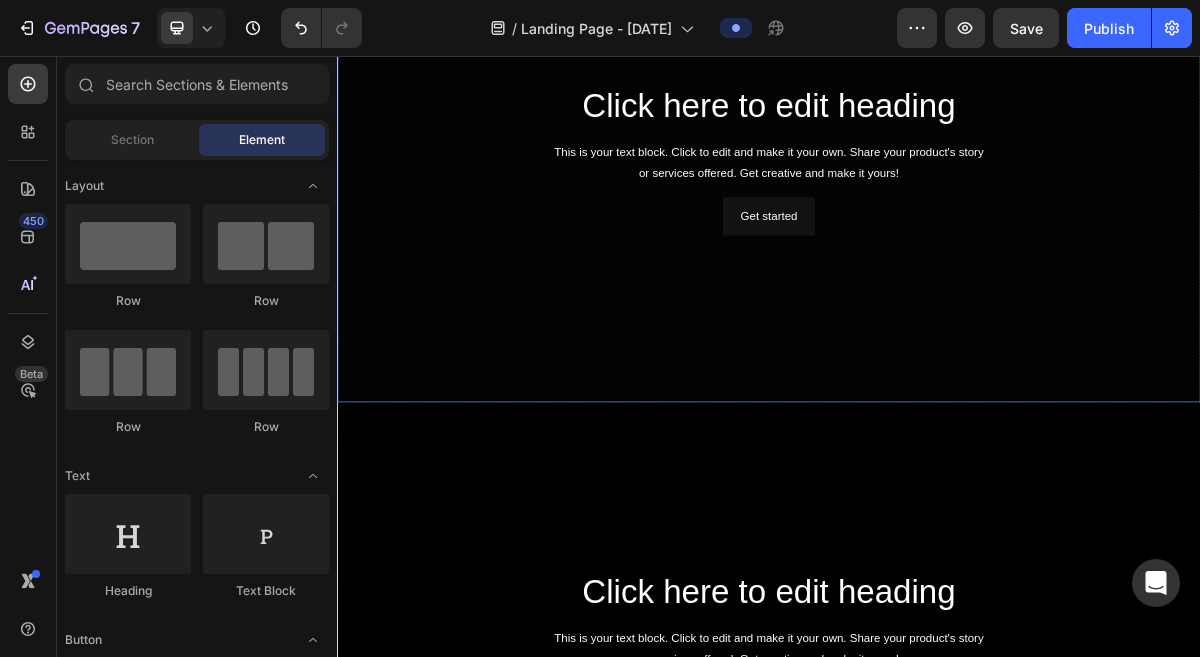 scroll, scrollTop: 735, scrollLeft: 0, axis: vertical 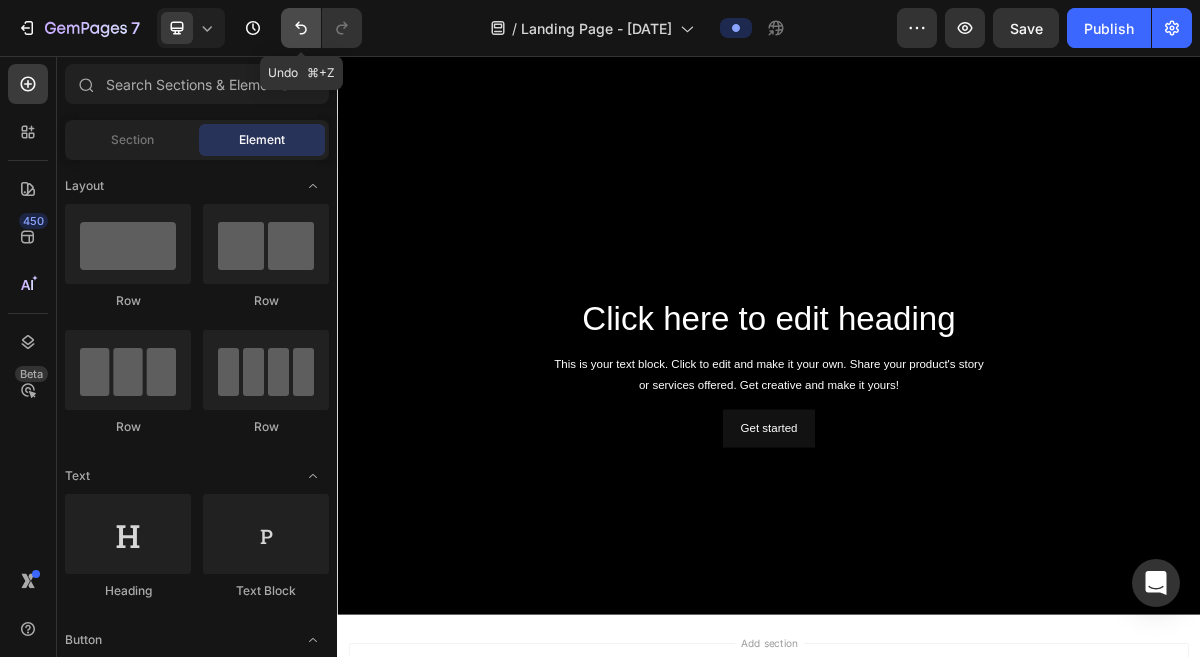 click 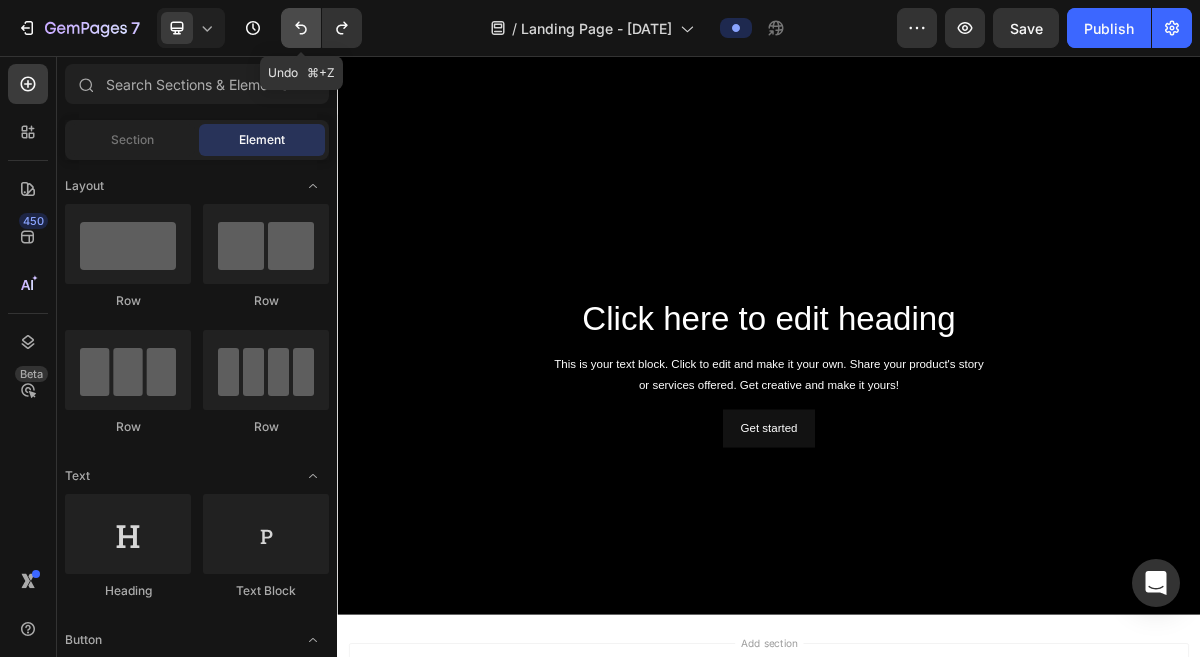 click 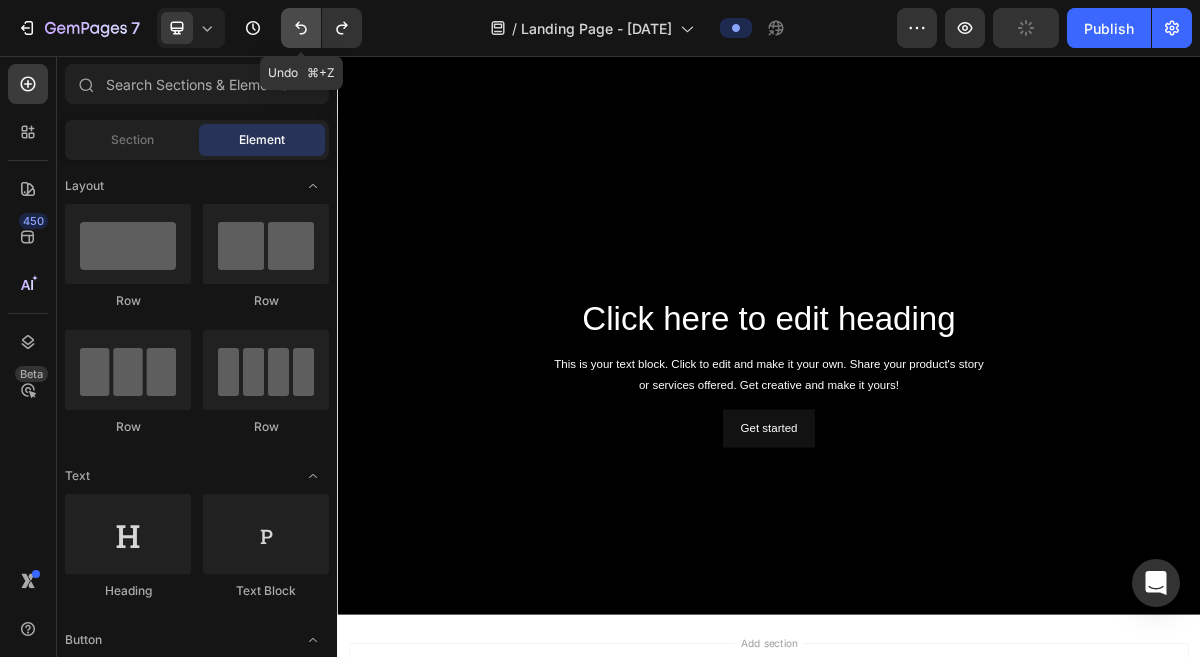 click 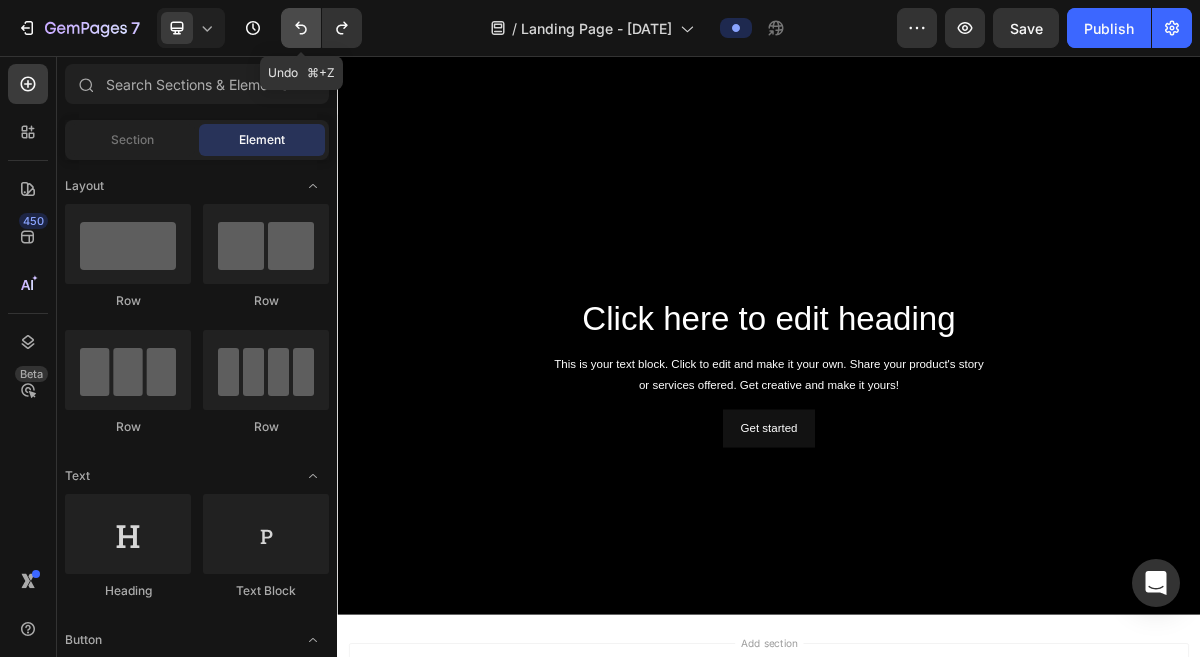click 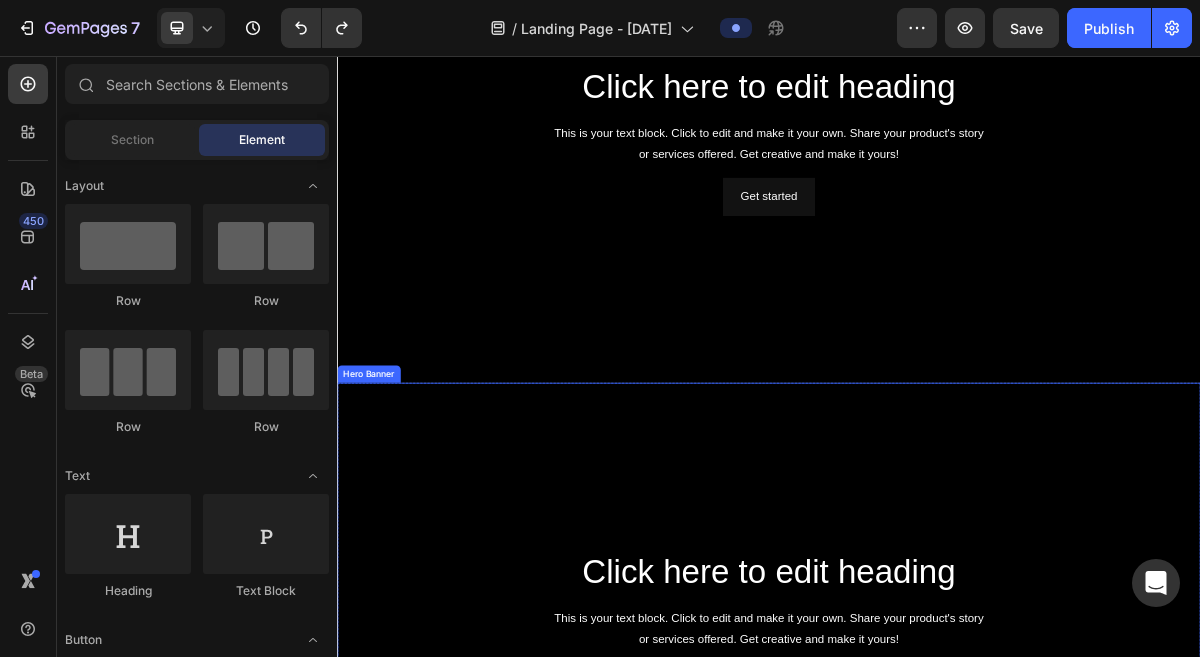 scroll, scrollTop: 376, scrollLeft: 0, axis: vertical 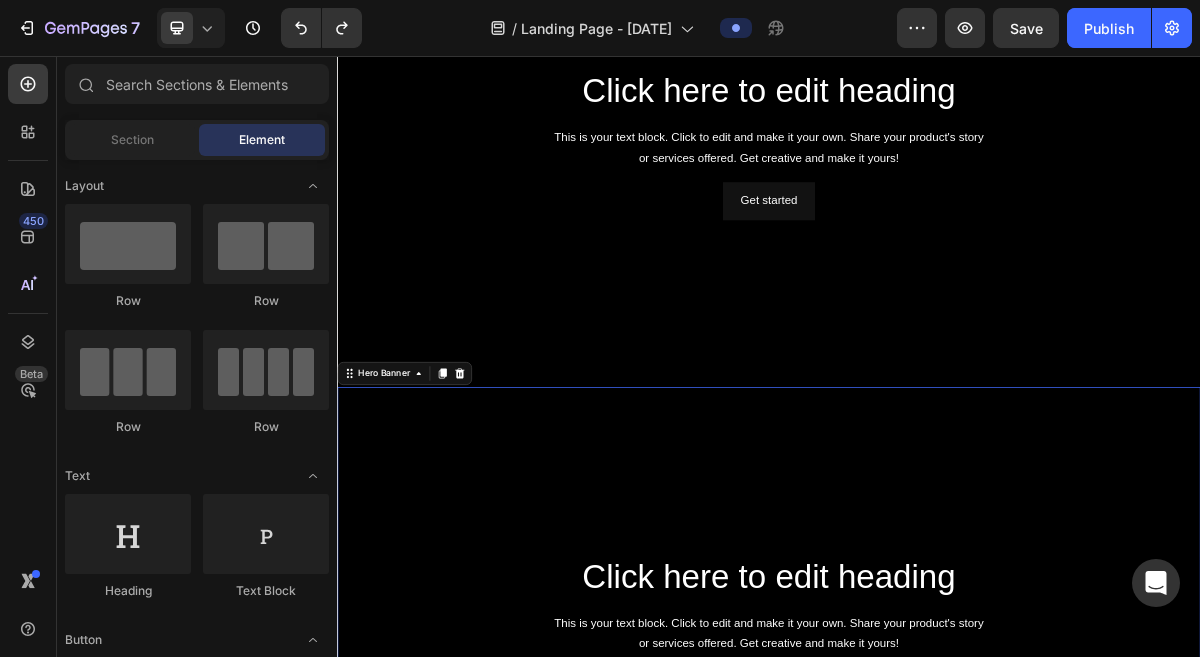 click at bounding box center (937, 853) 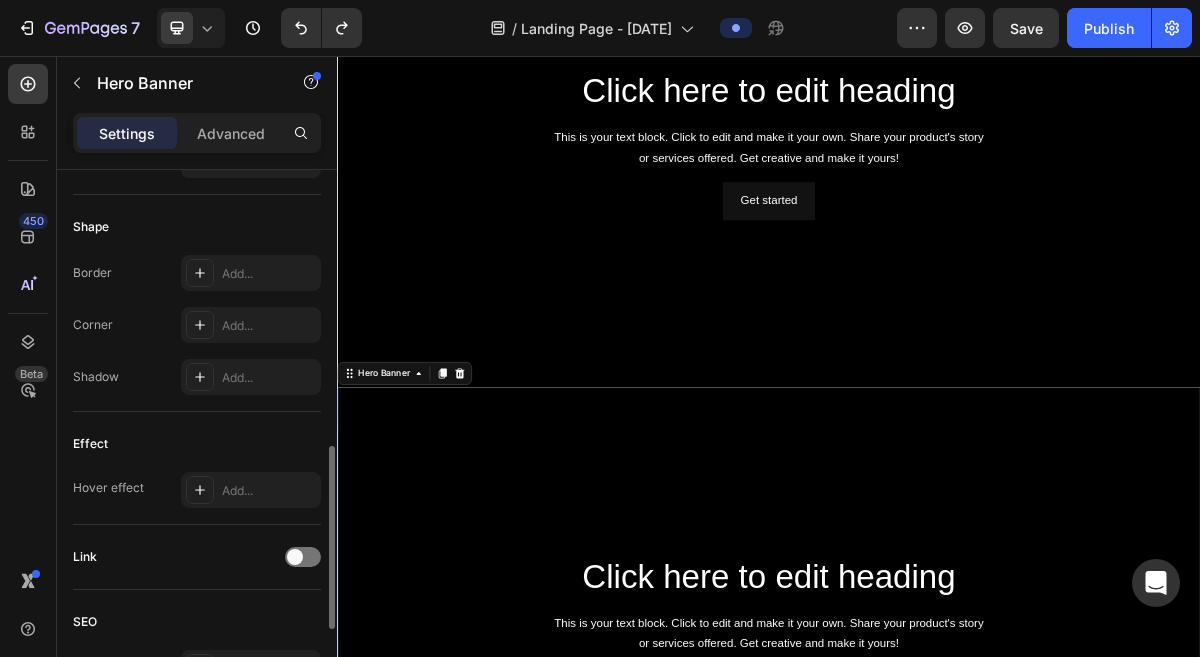 scroll, scrollTop: 820, scrollLeft: 0, axis: vertical 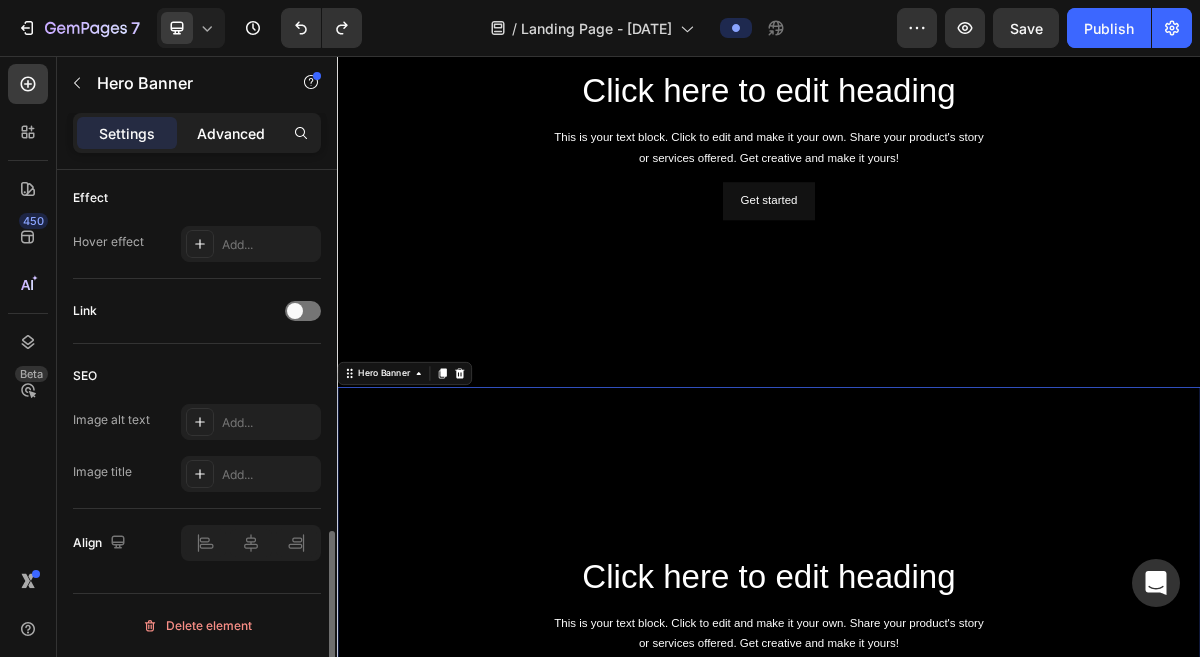 click on "Advanced" at bounding box center (231, 133) 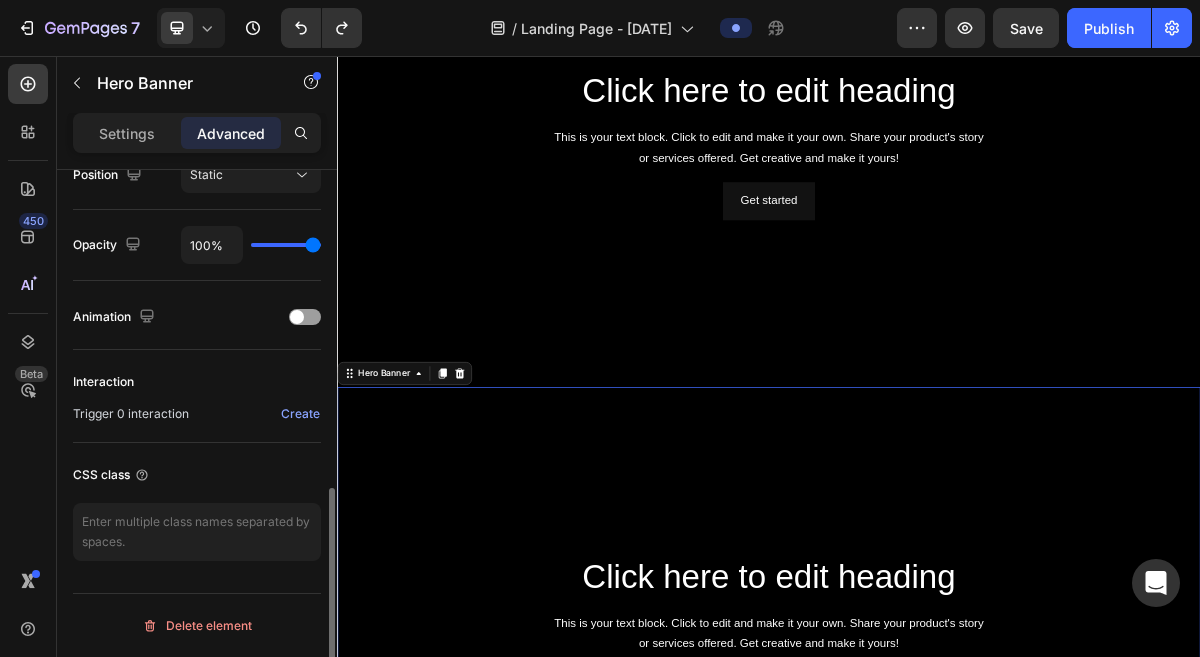 scroll, scrollTop: 760, scrollLeft: 0, axis: vertical 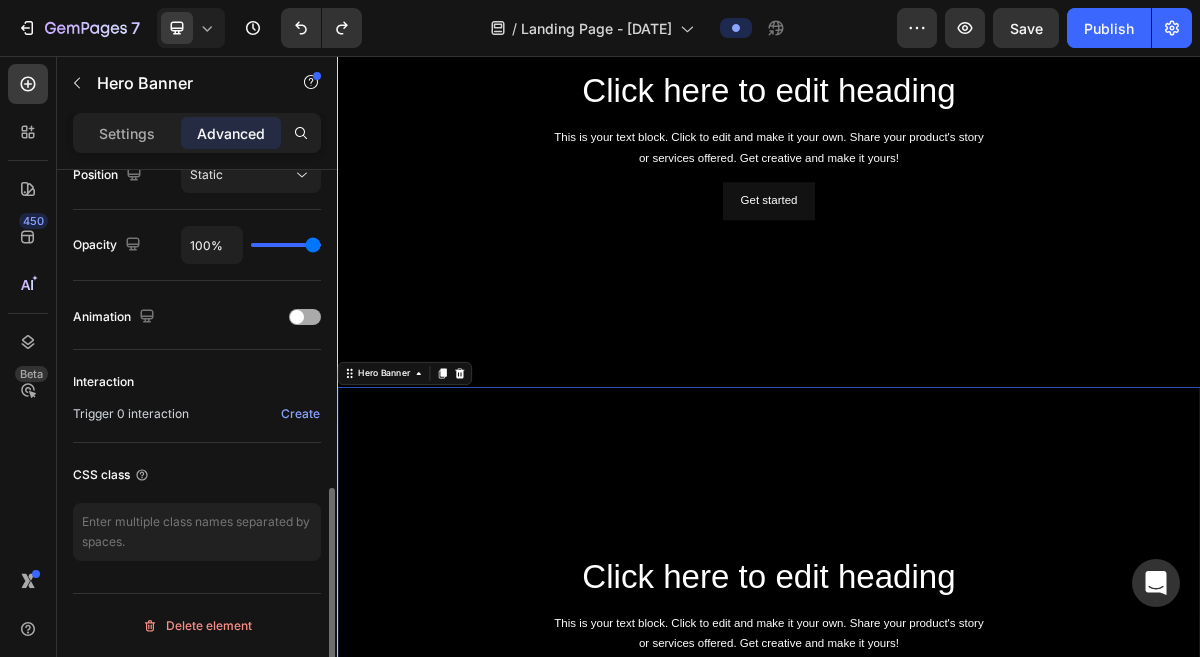 click at bounding box center [305, 317] 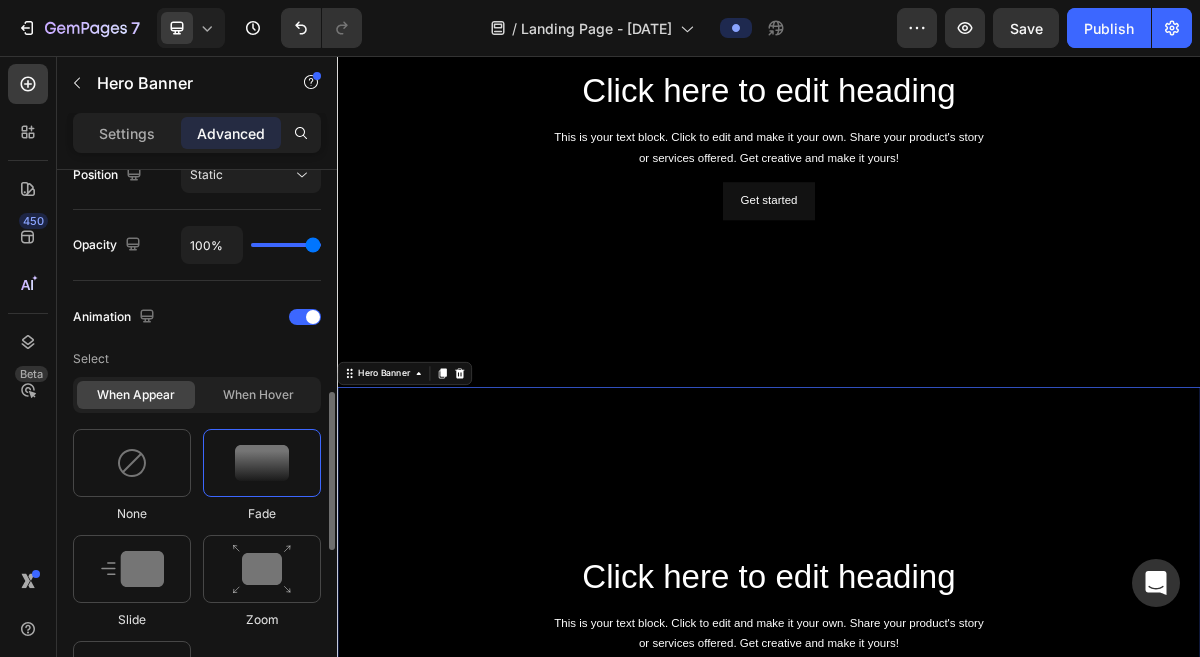 click at bounding box center (262, 463) 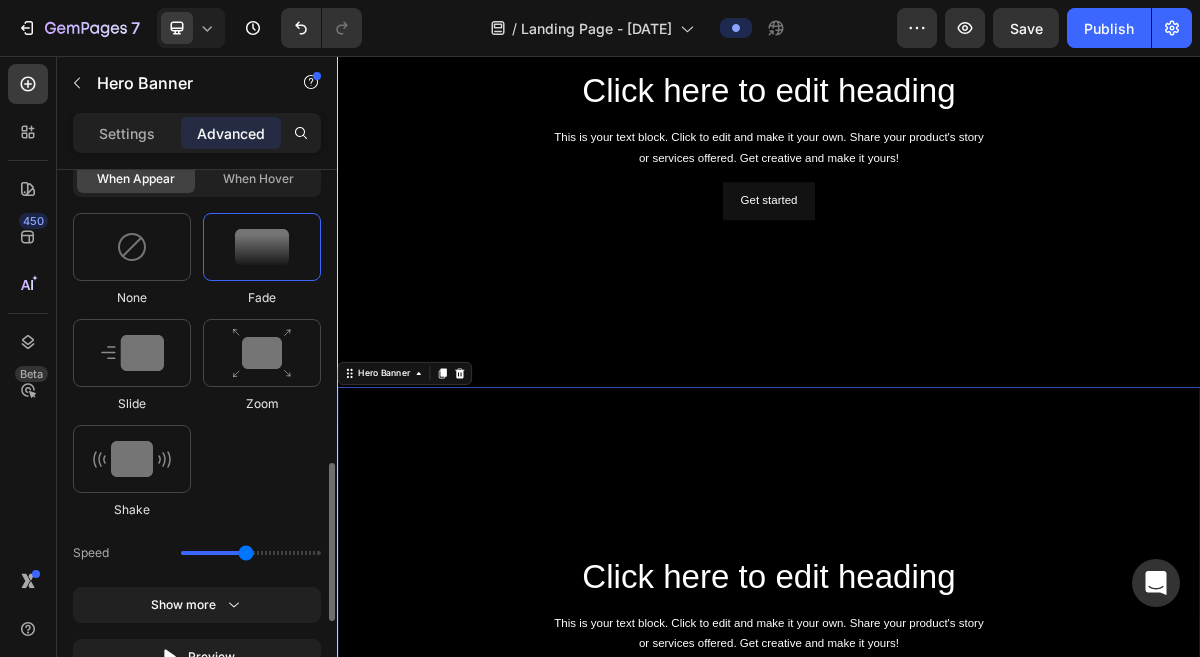 scroll, scrollTop: 996, scrollLeft: 0, axis: vertical 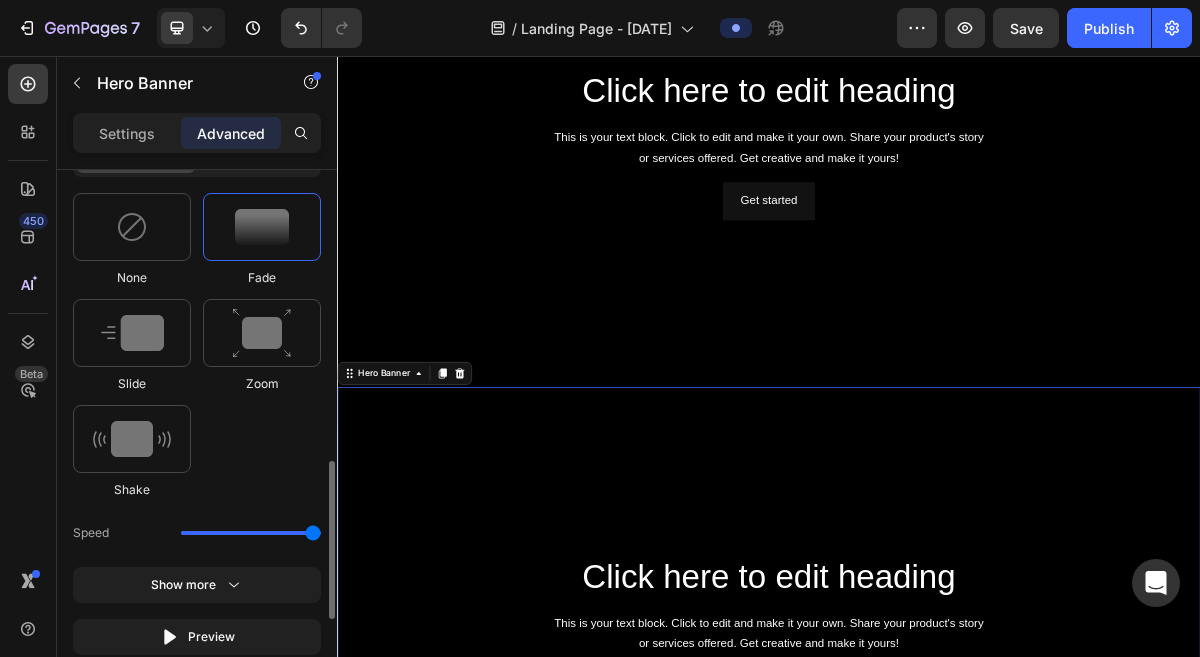 drag, startPoint x: 251, startPoint y: 527, endPoint x: 335, endPoint y: 532, distance: 84.14868 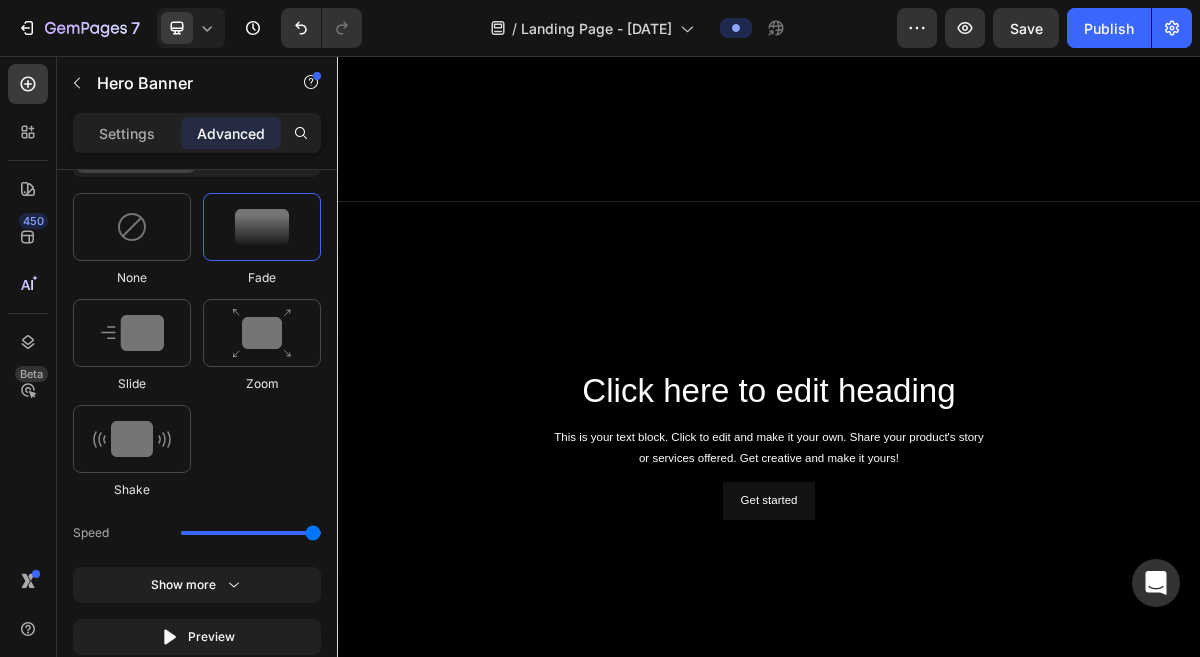 scroll, scrollTop: 675, scrollLeft: 0, axis: vertical 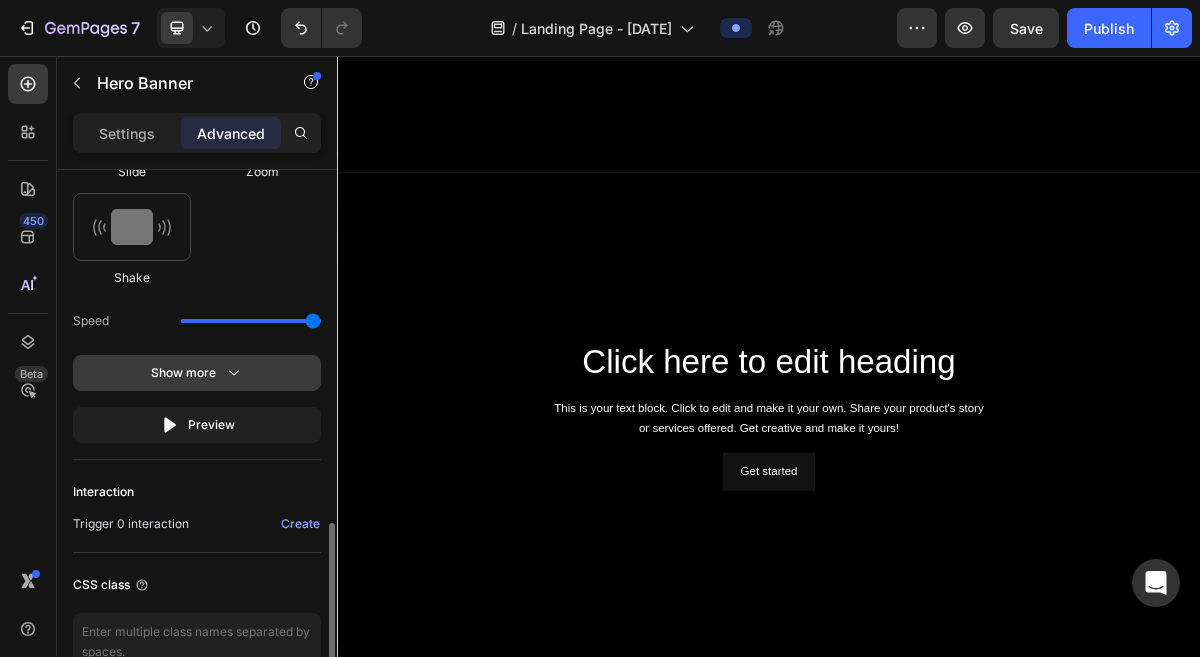 click 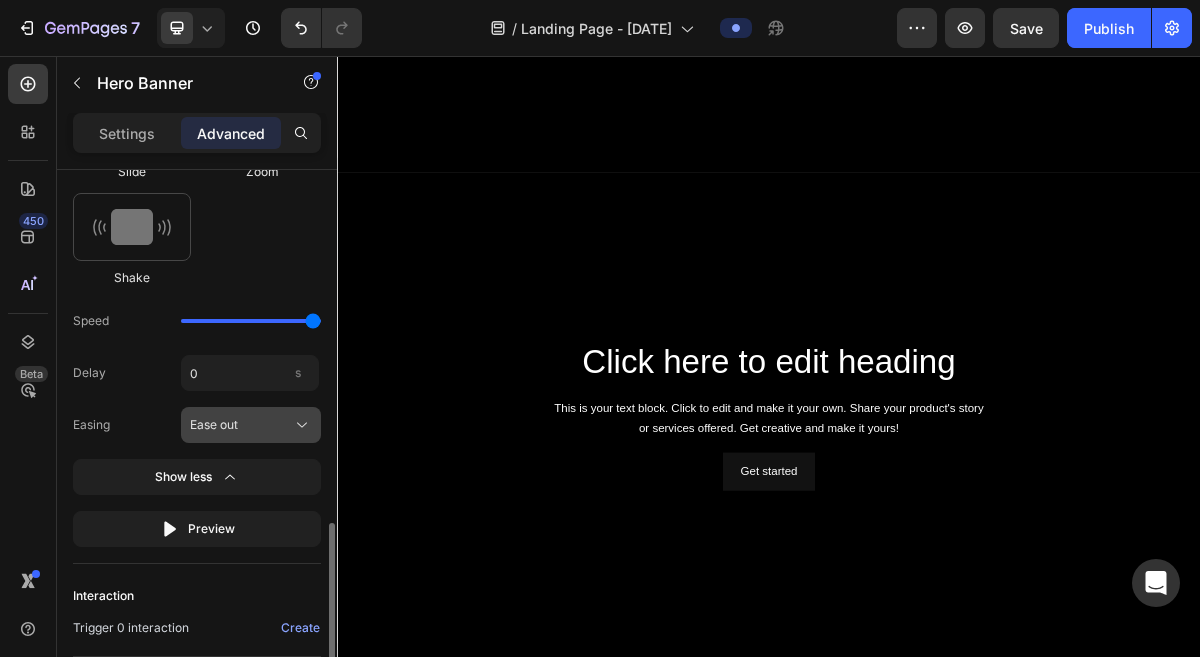 click on "Ease out" 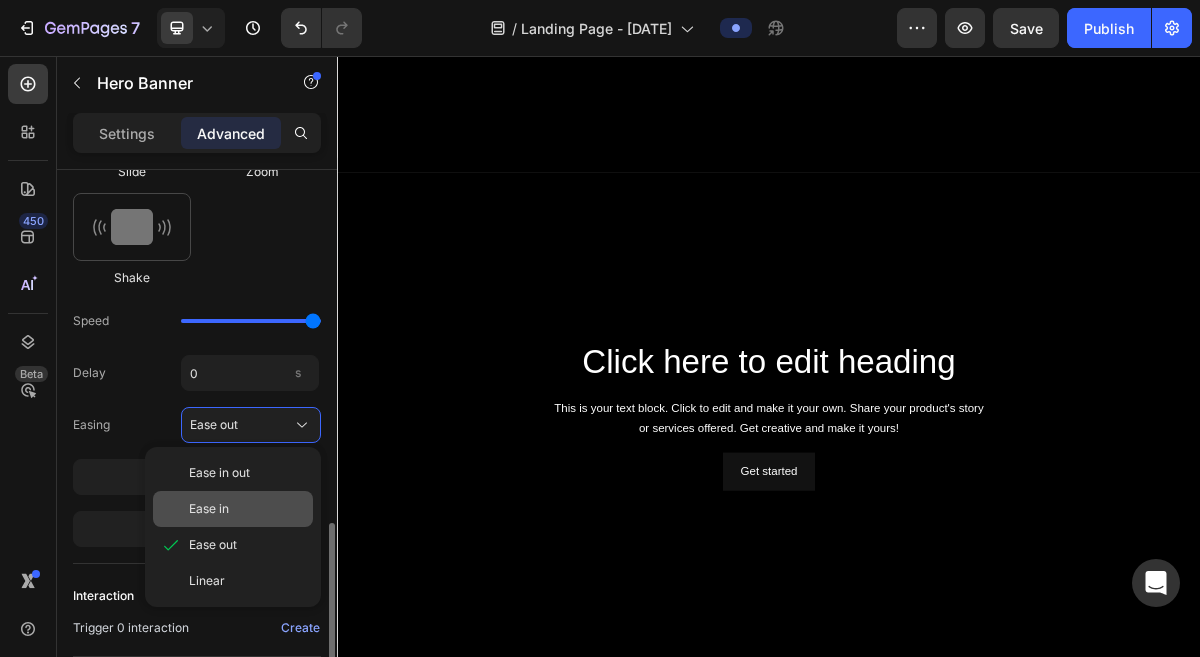 click on "Ease in" at bounding box center [247, 509] 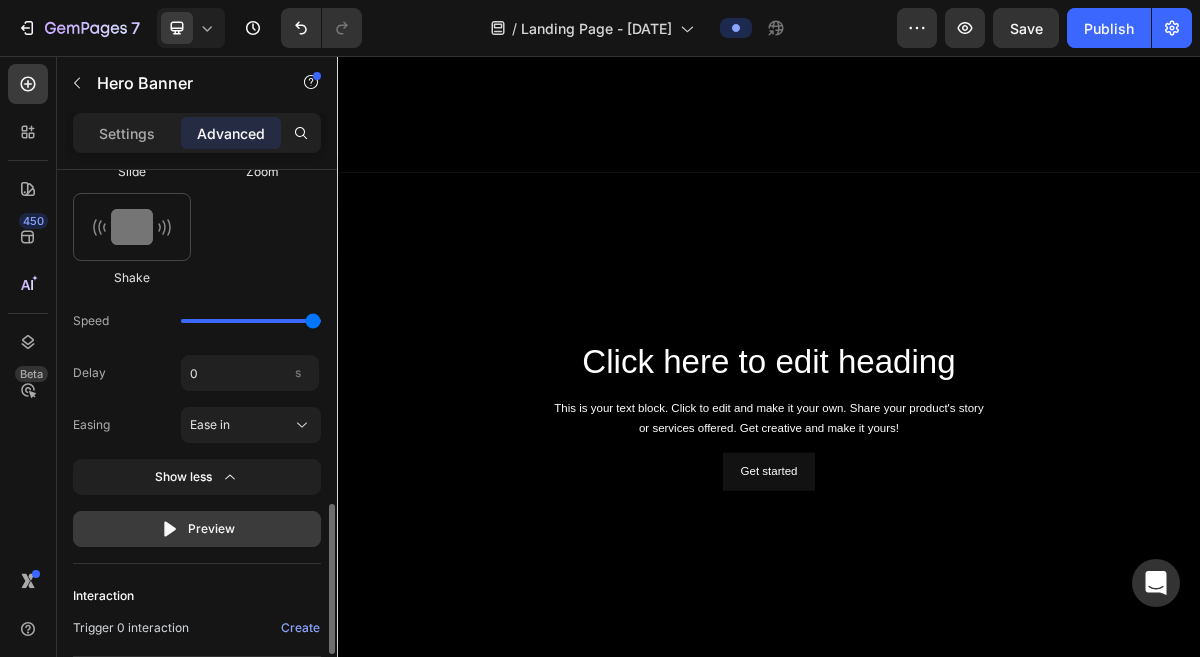 click on "Preview" 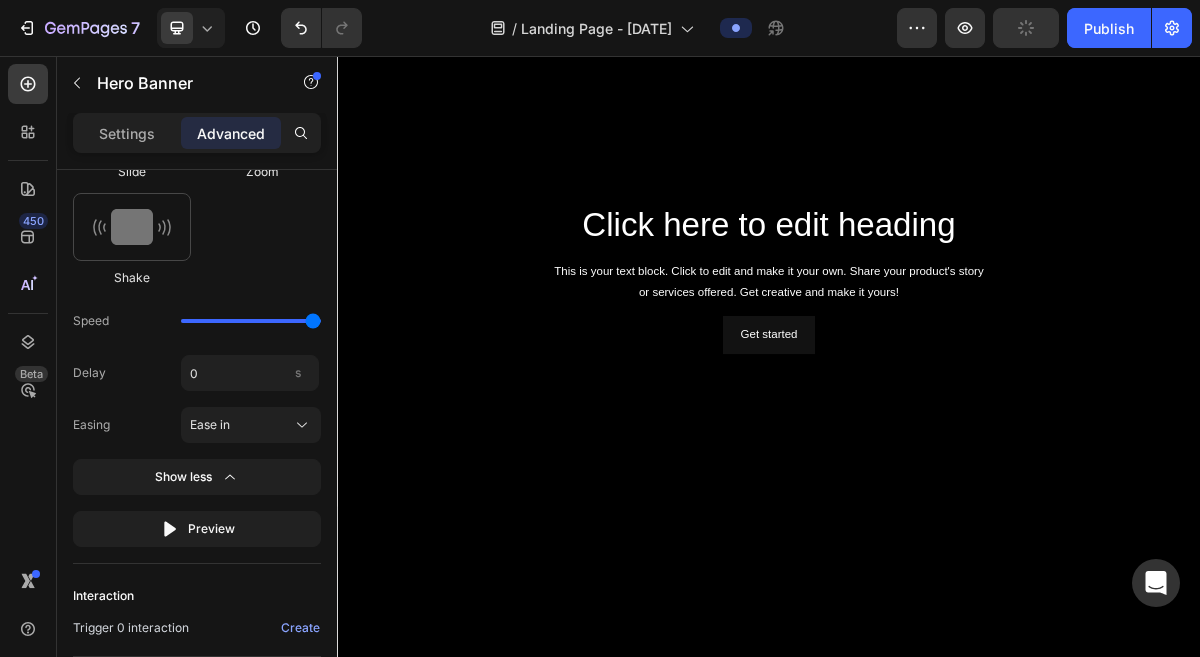 scroll, scrollTop: 0, scrollLeft: 0, axis: both 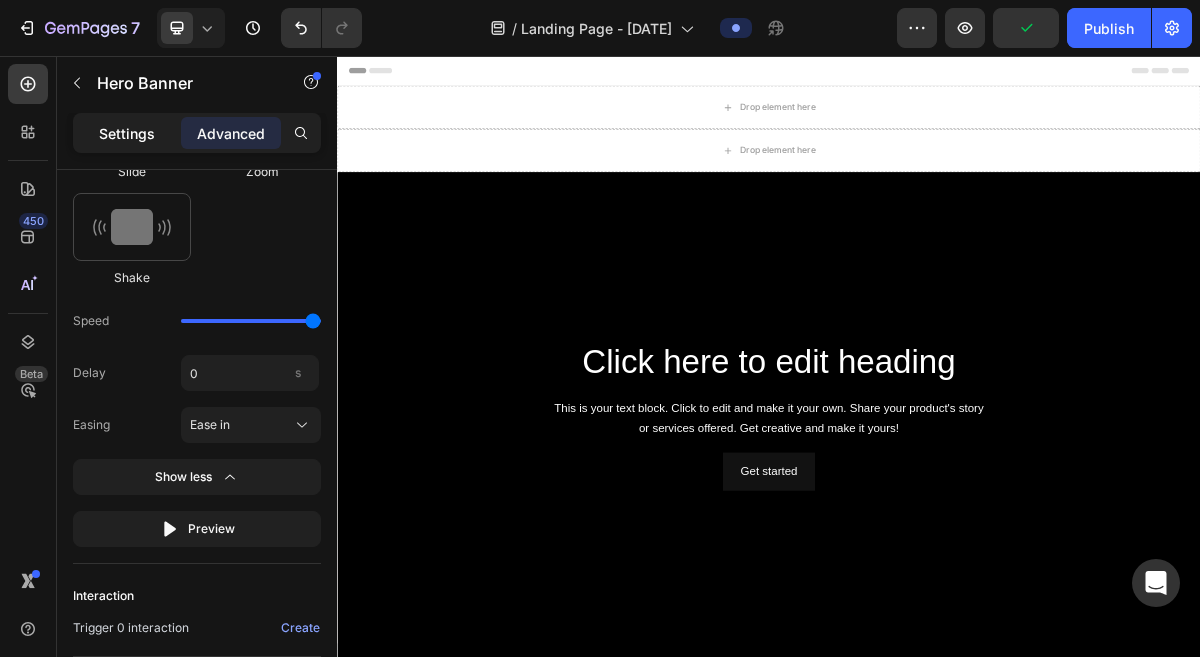 click on "Settings" at bounding box center [127, 133] 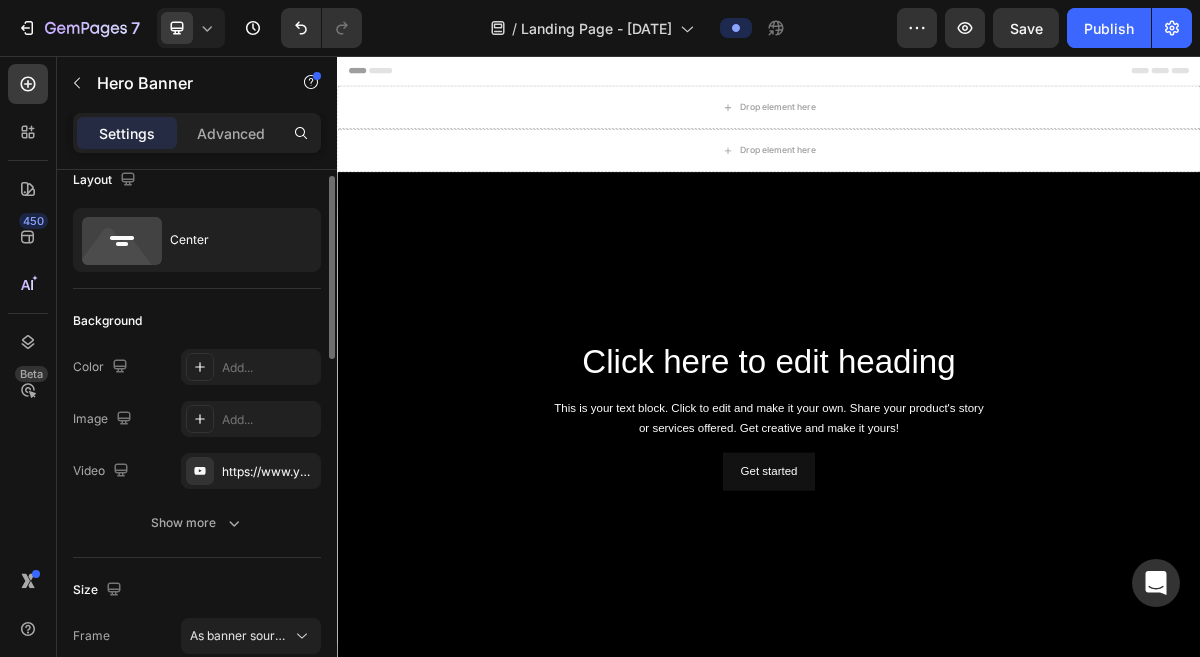 scroll, scrollTop: 0, scrollLeft: 0, axis: both 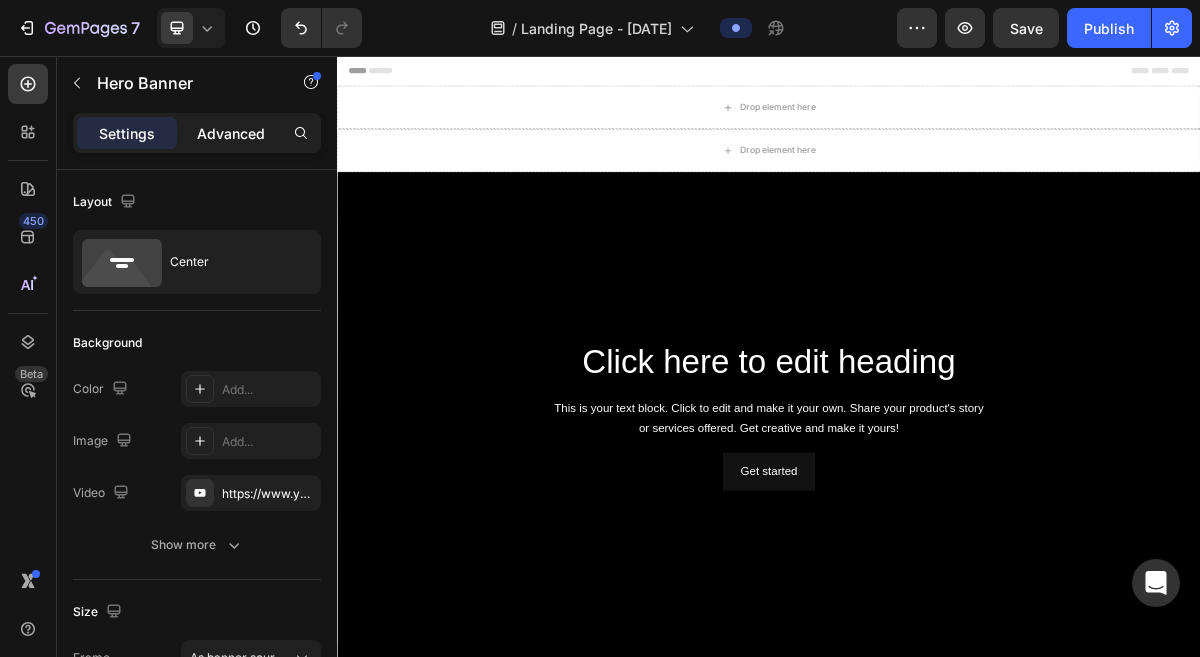click on "Advanced" at bounding box center [231, 133] 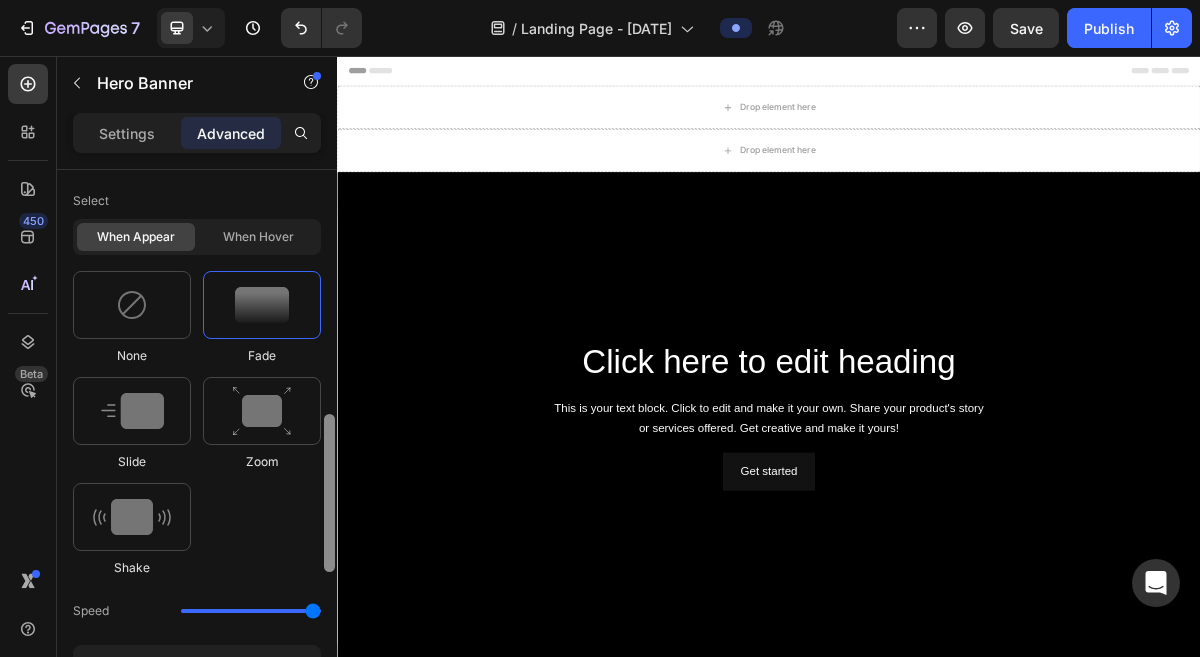 scroll, scrollTop: 942, scrollLeft: 0, axis: vertical 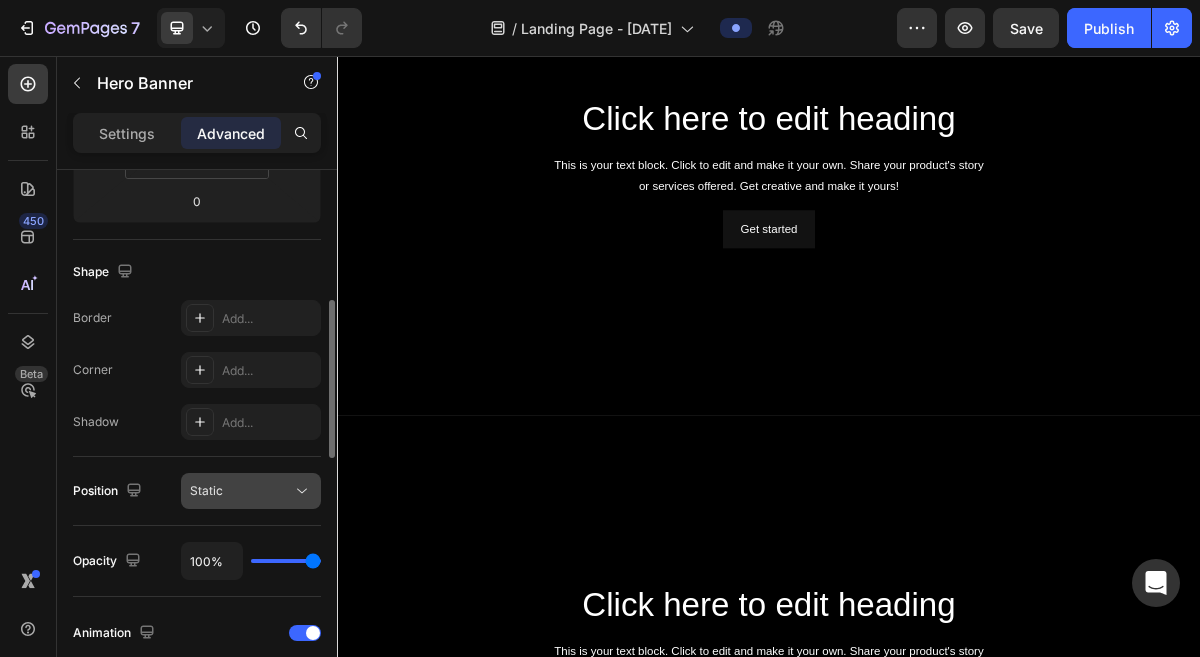 click 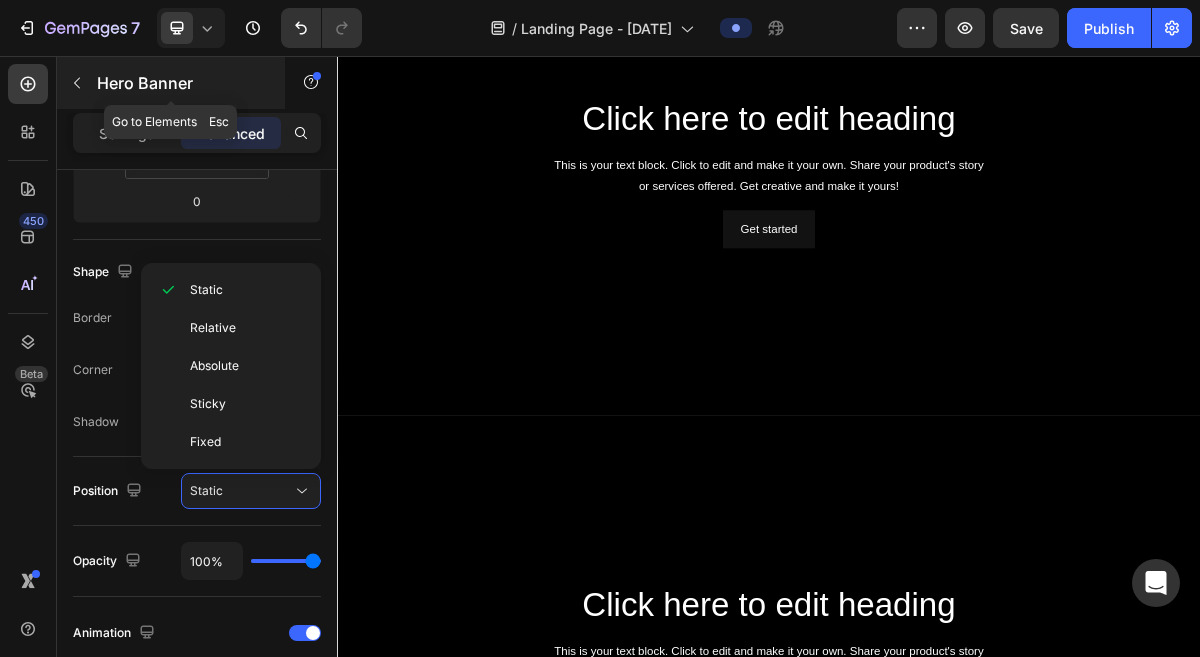 click on "Hero Banner" at bounding box center (182, 83) 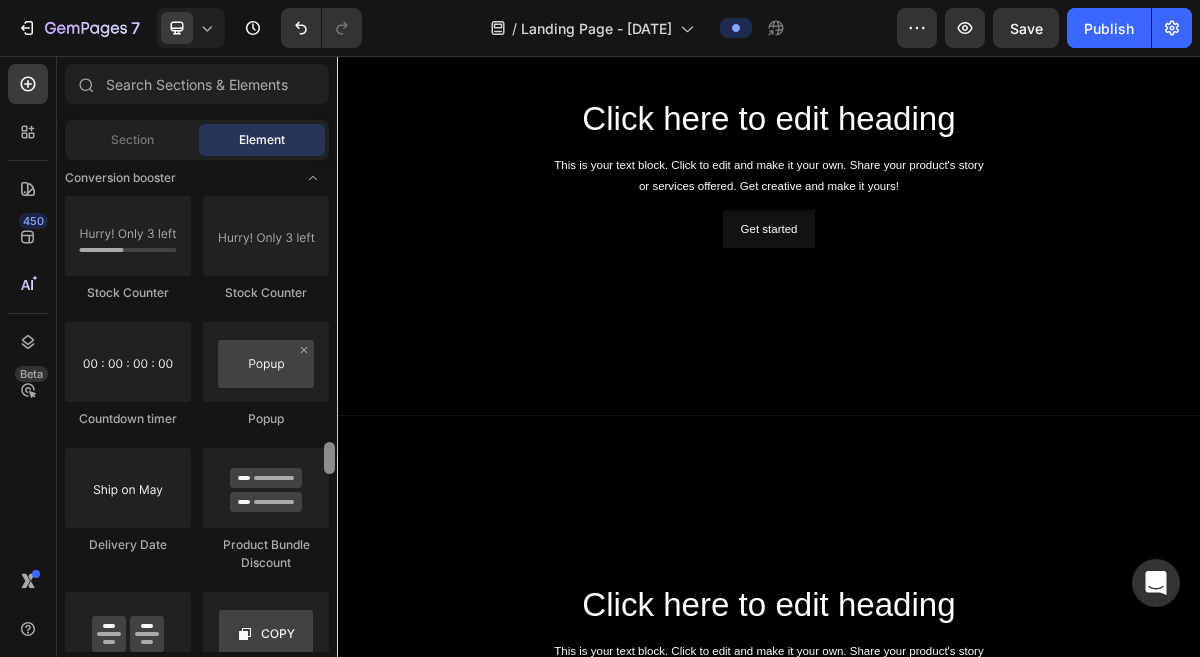 scroll, scrollTop: 4926, scrollLeft: 0, axis: vertical 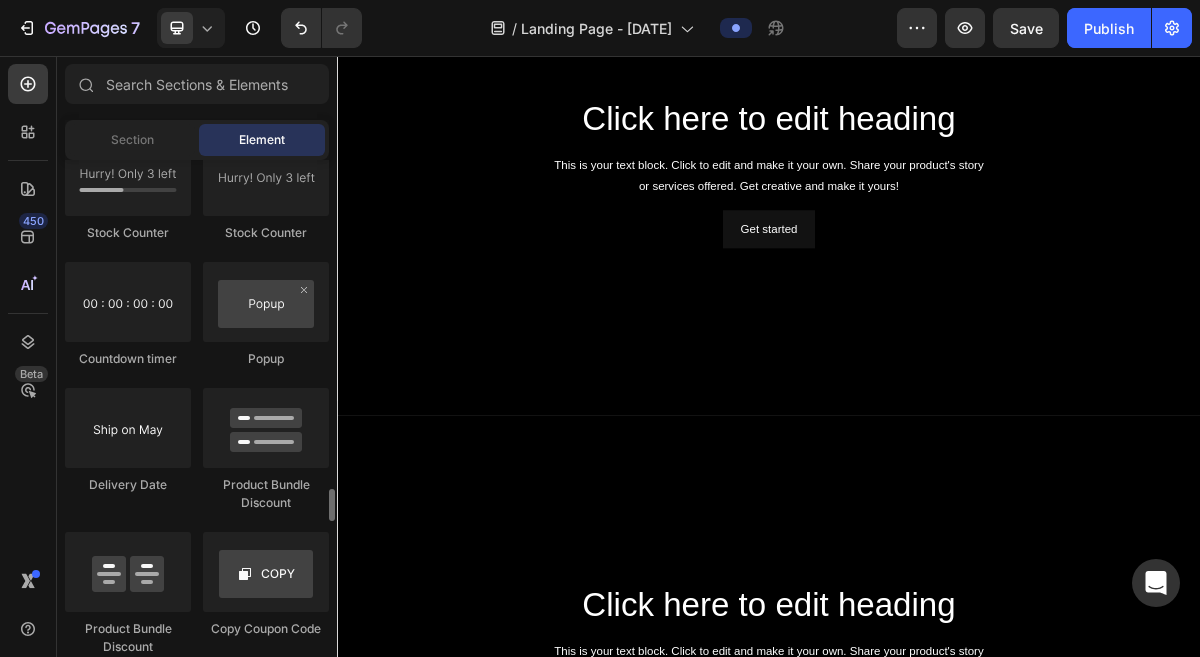 click at bounding box center (937, 217) 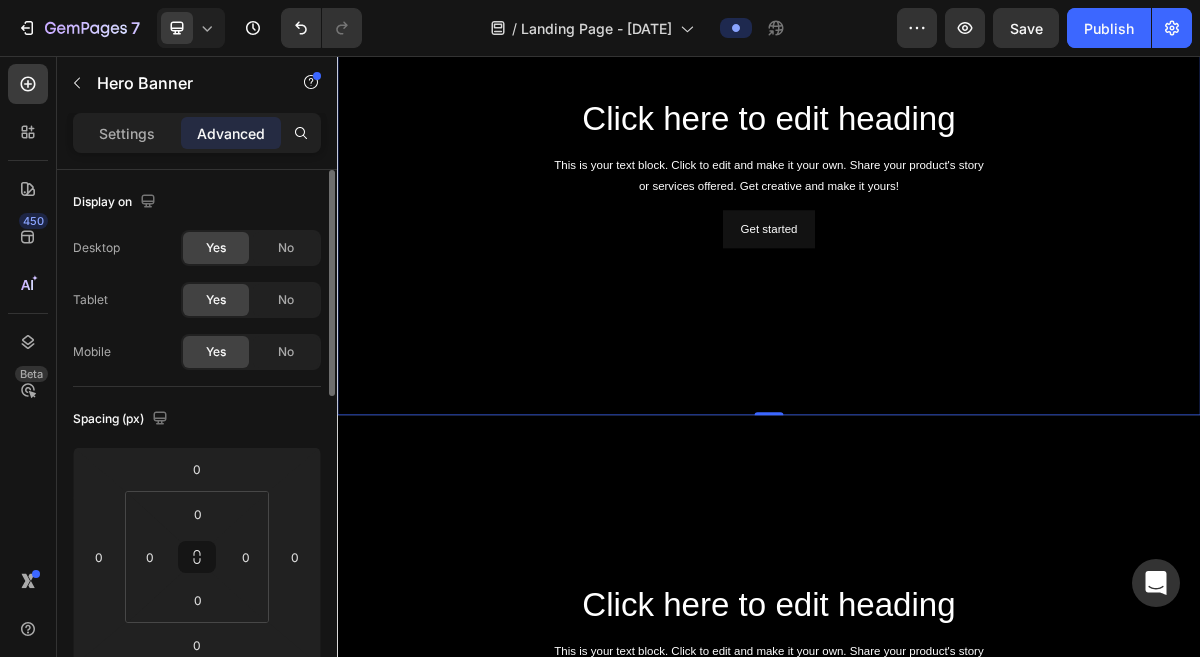 click on "Display on" at bounding box center (116, 202) 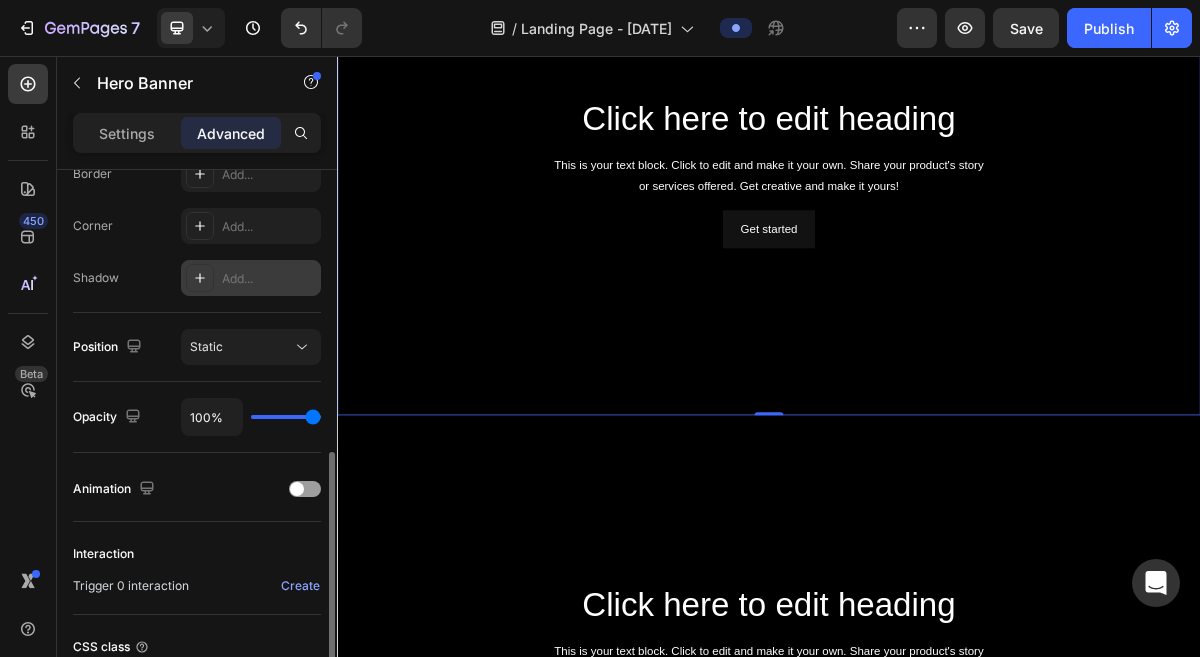 scroll, scrollTop: 614, scrollLeft: 0, axis: vertical 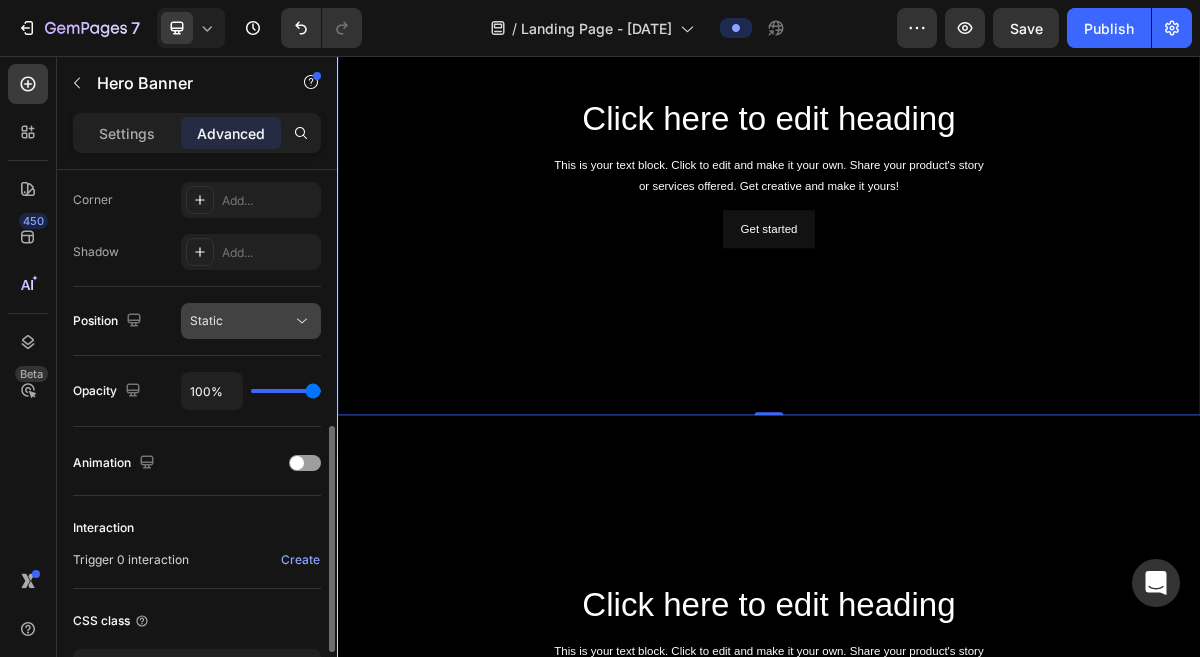click on "Static" at bounding box center (206, 320) 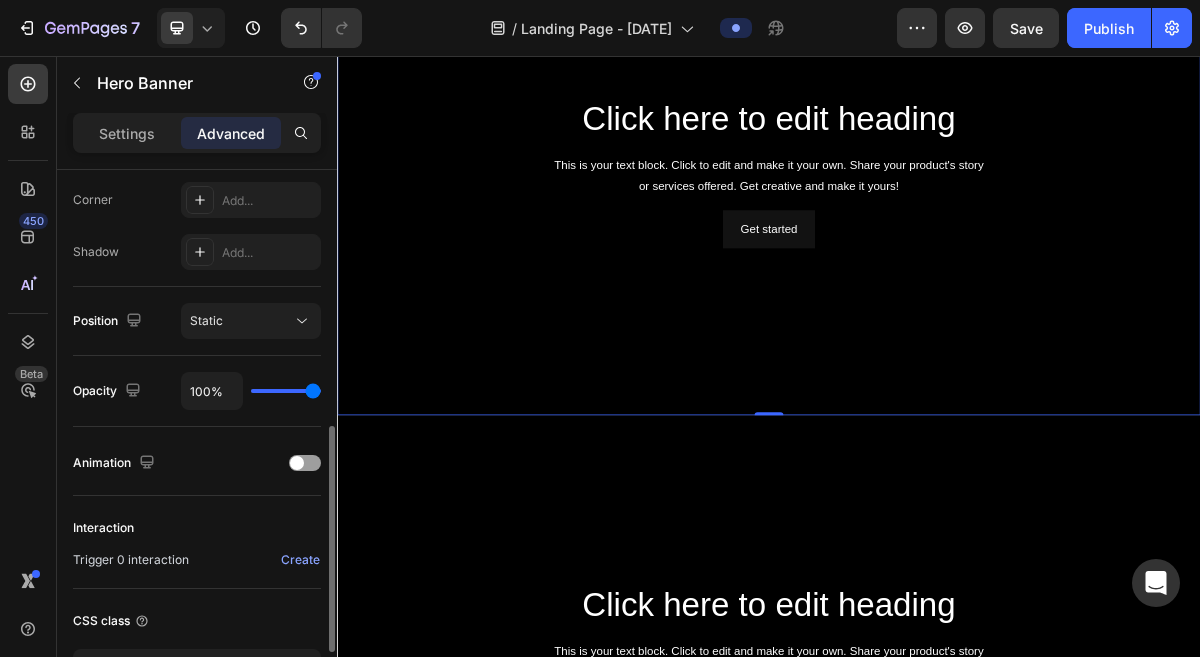click on "Opacity" at bounding box center (109, 391) 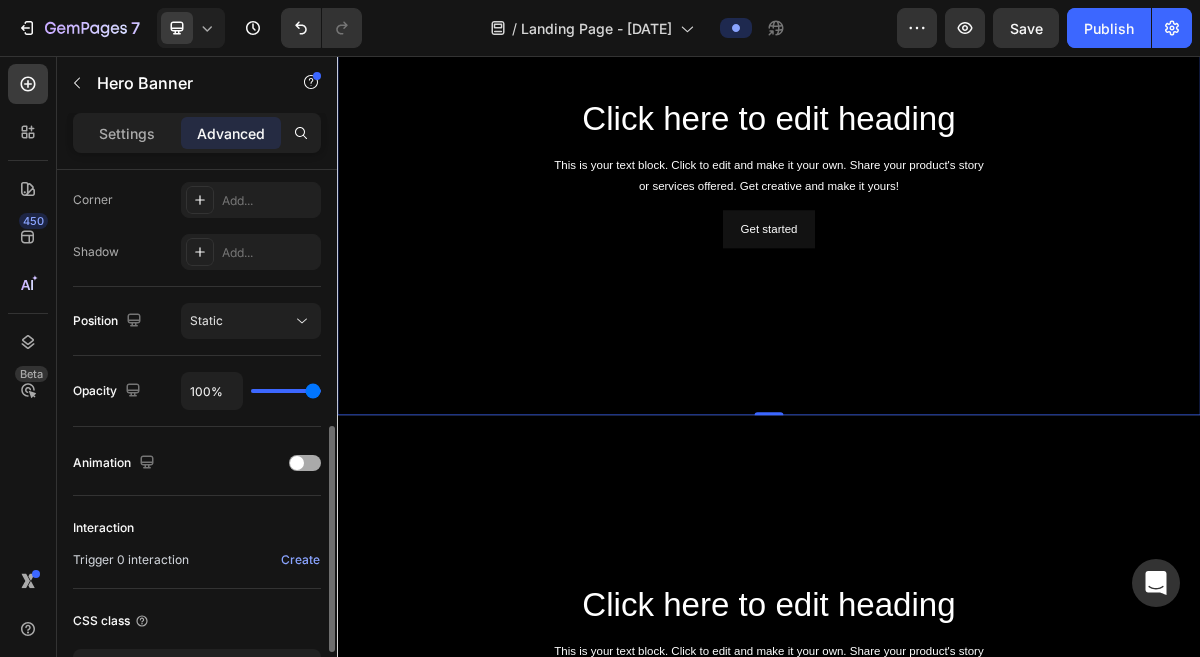 click at bounding box center (305, 463) 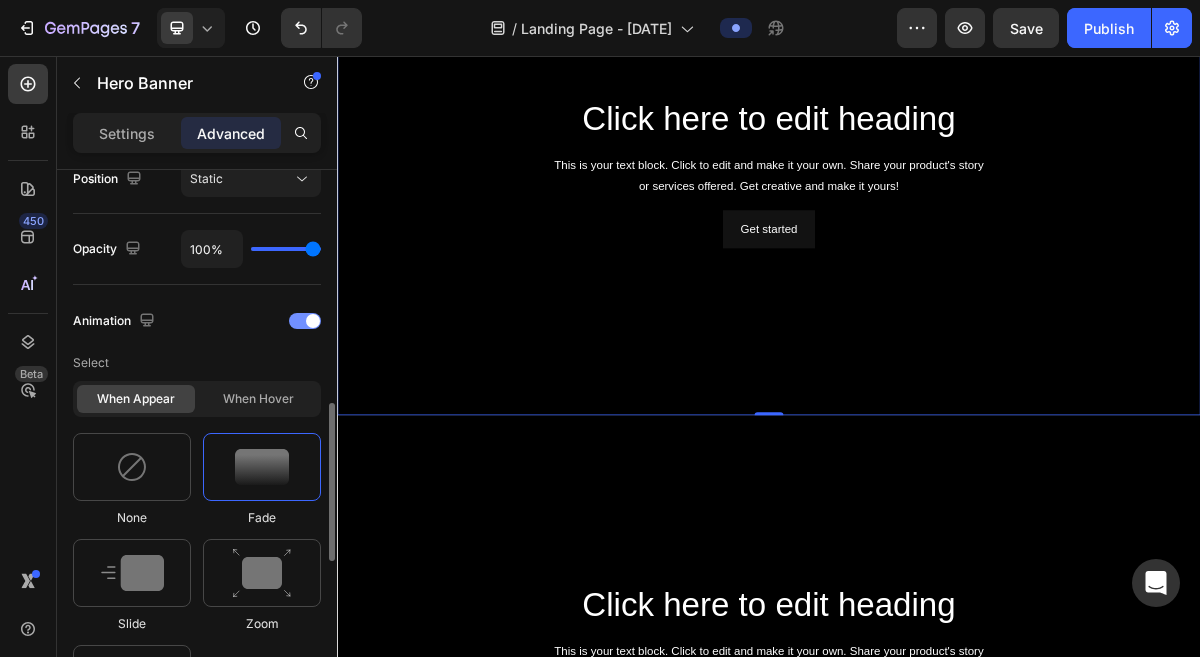 scroll, scrollTop: 765, scrollLeft: 0, axis: vertical 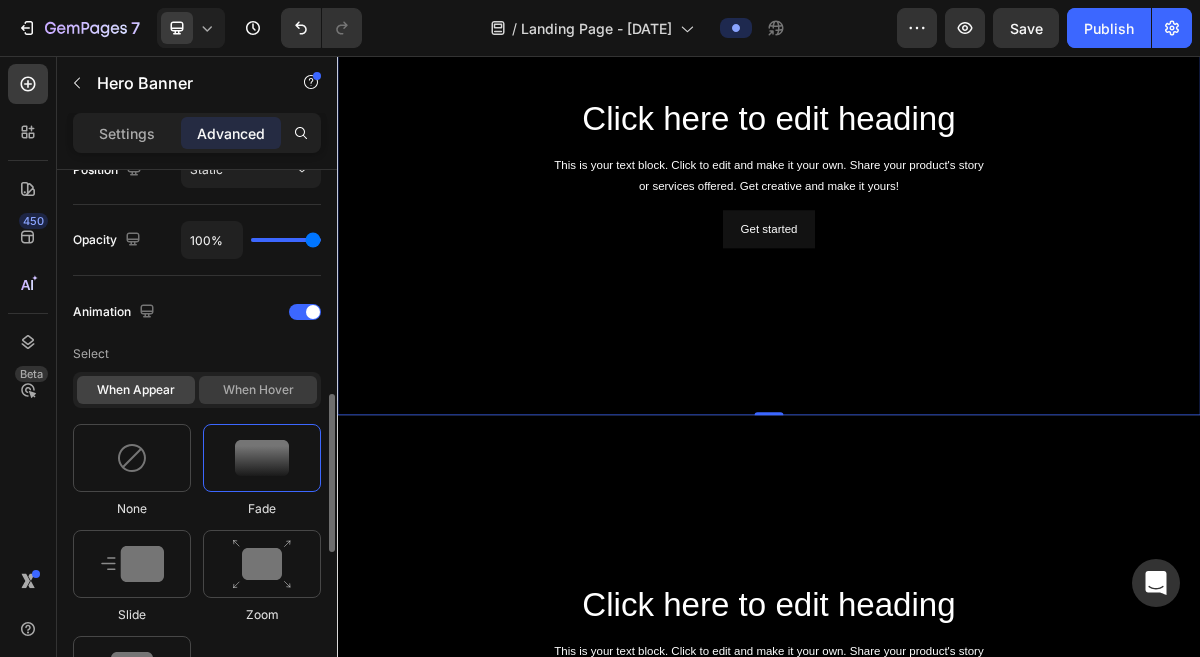 click on "When hover" 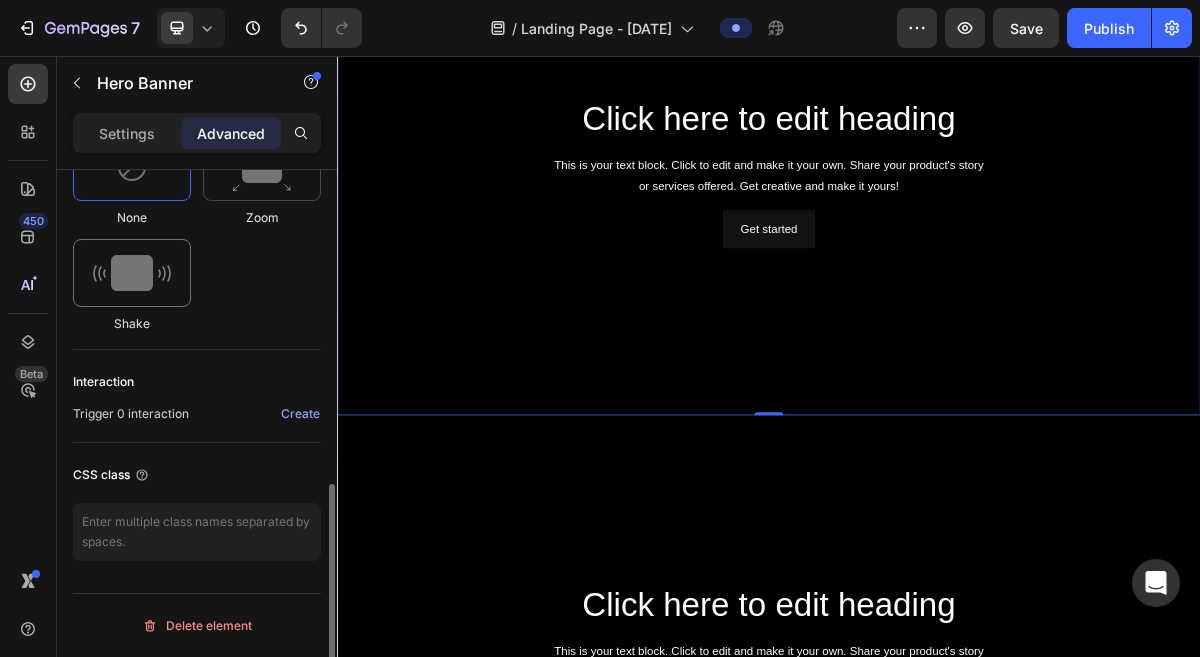 scroll, scrollTop: 950, scrollLeft: 0, axis: vertical 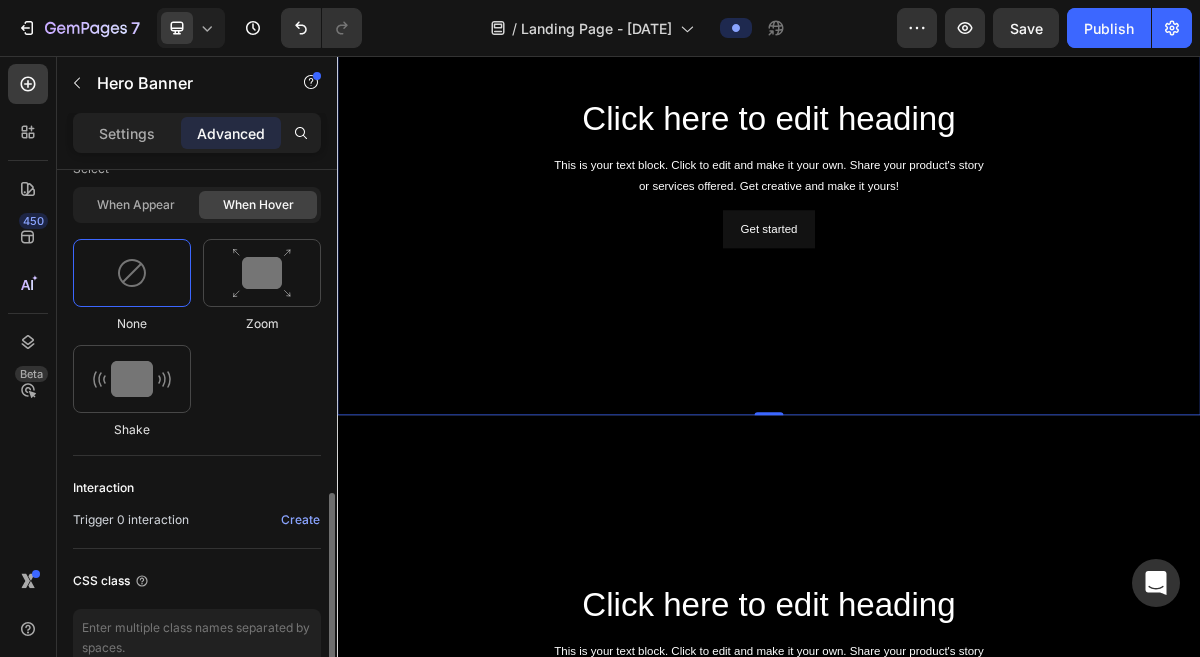 click at bounding box center (132, 273) 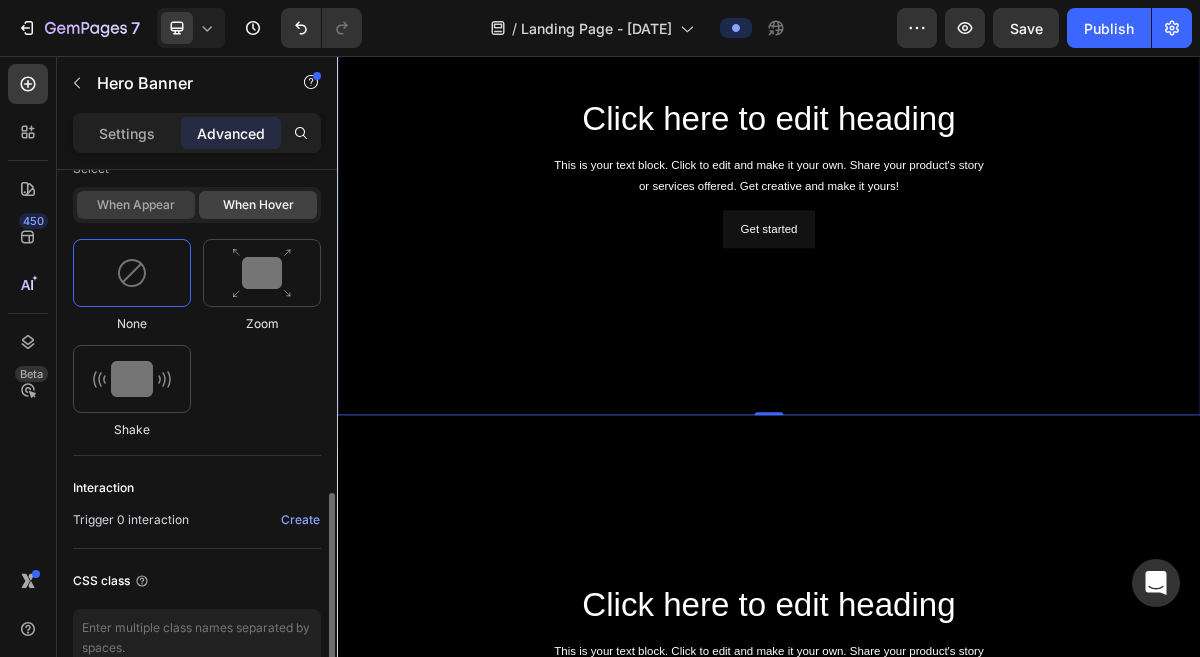 click on "When appear" 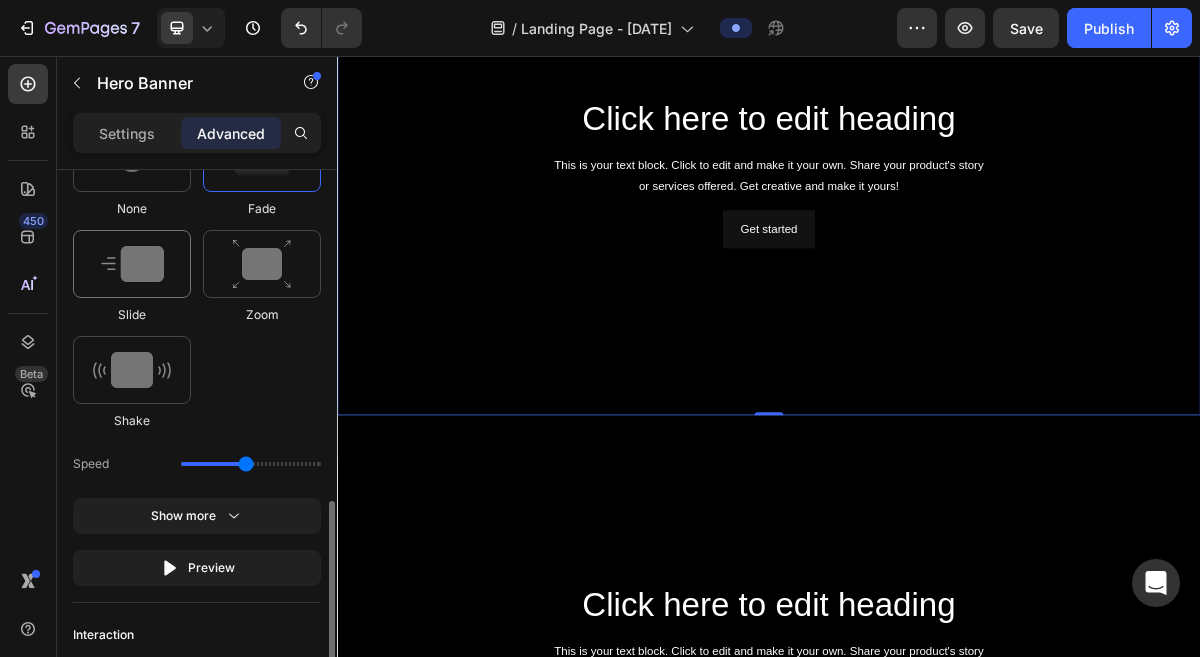 scroll, scrollTop: 1088, scrollLeft: 0, axis: vertical 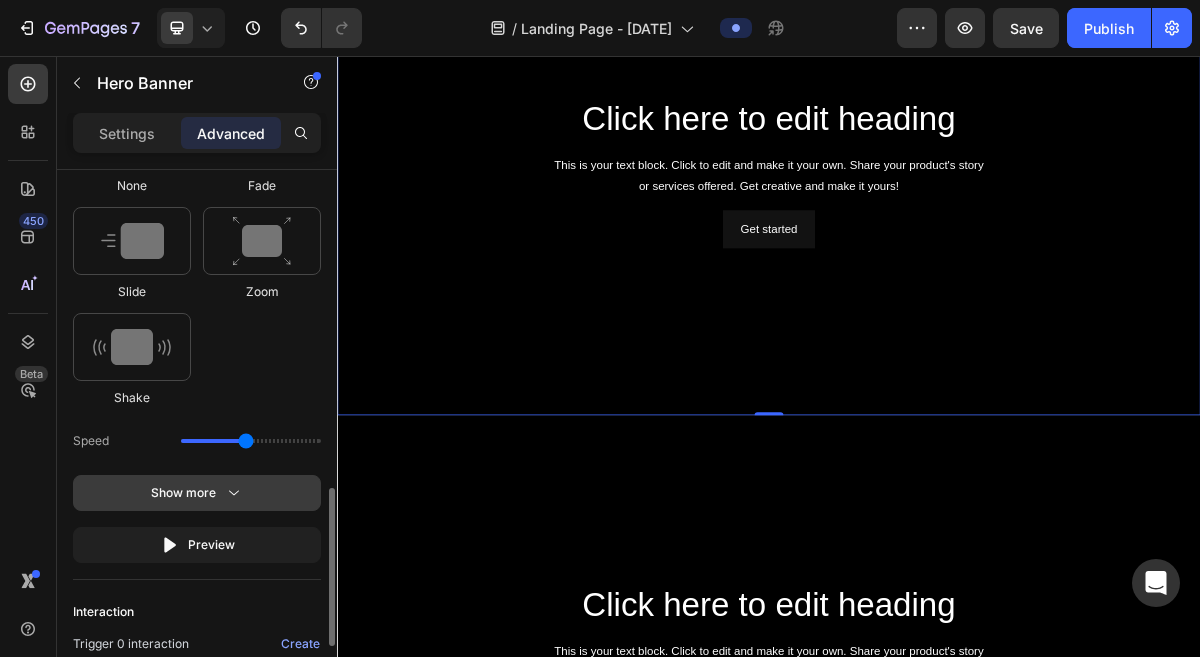 click 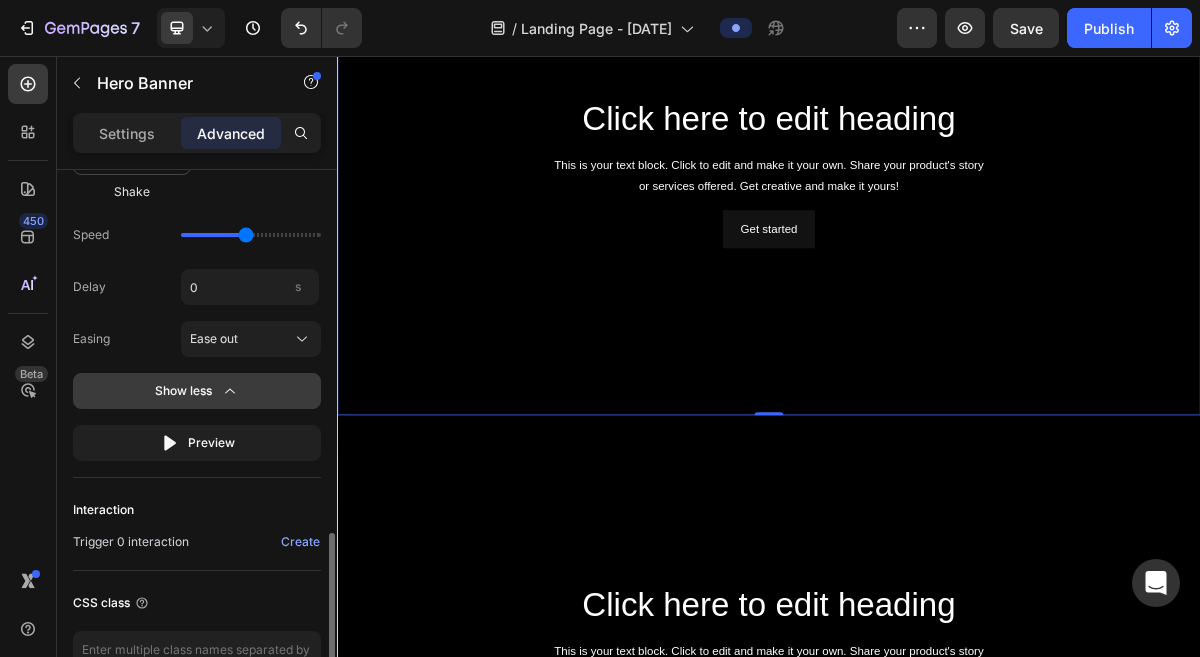 scroll, scrollTop: 1299, scrollLeft: 0, axis: vertical 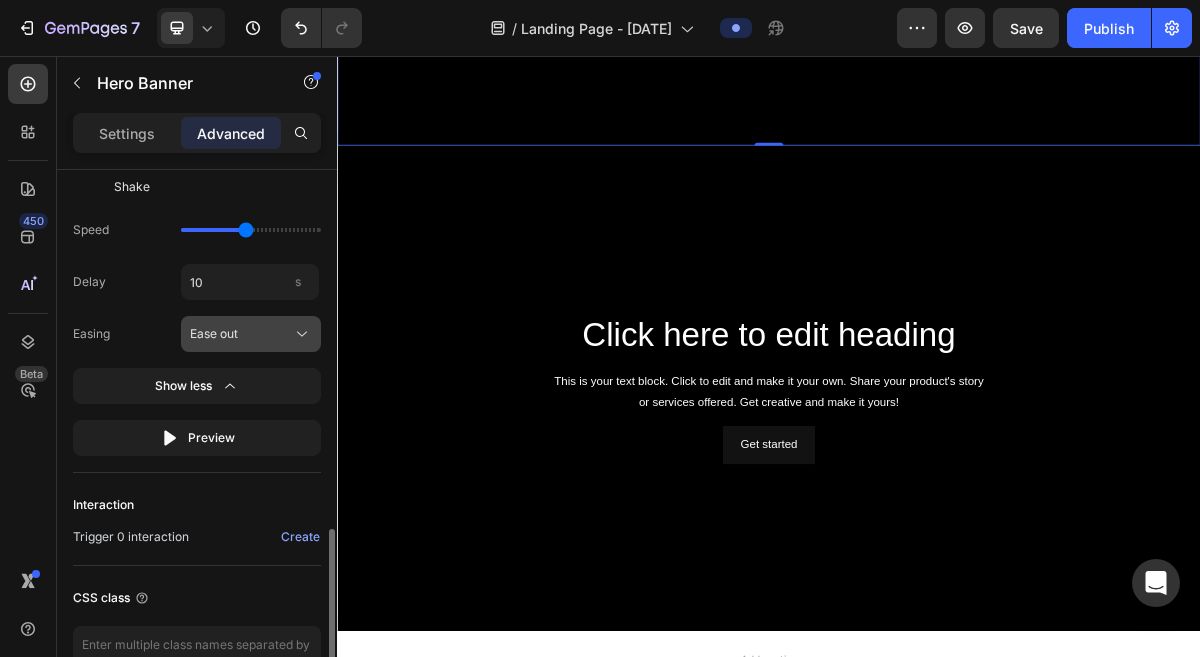 type on "10" 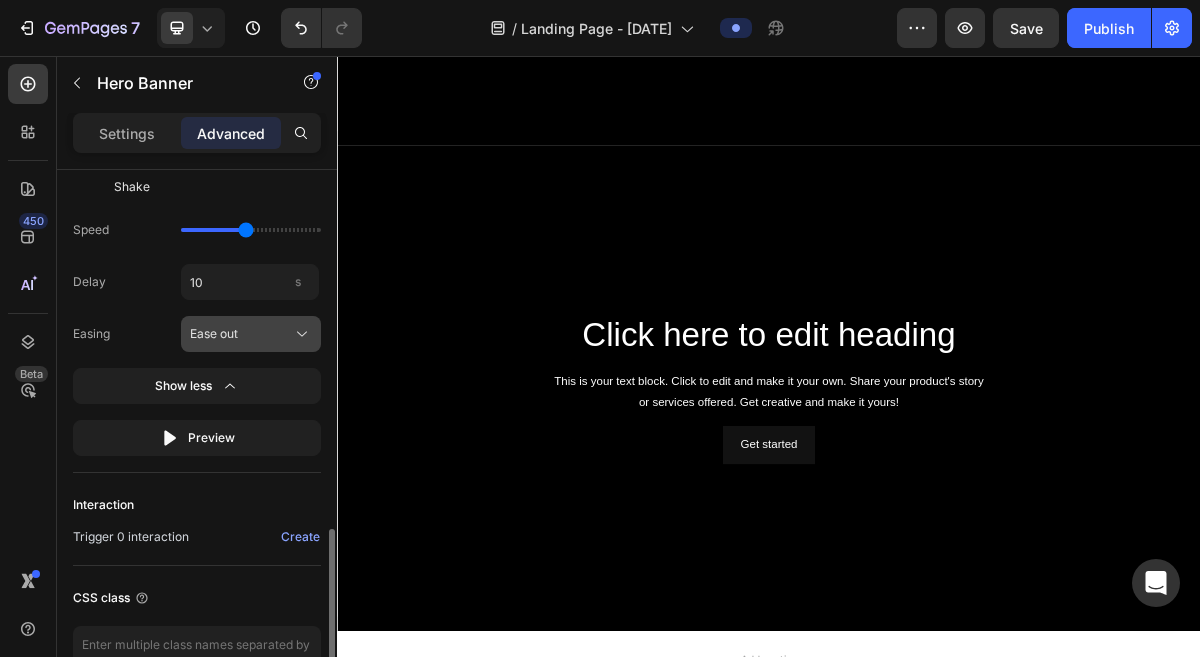 click on "Ease out" 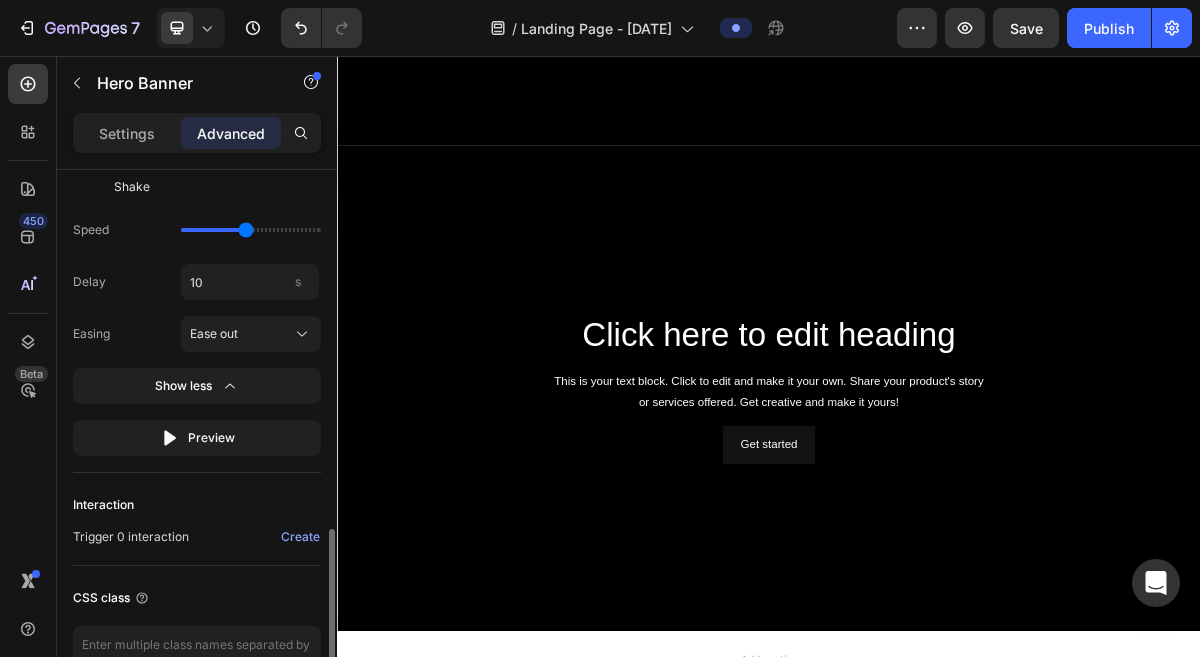 click on "Easing  Ease out" at bounding box center (197, 334) 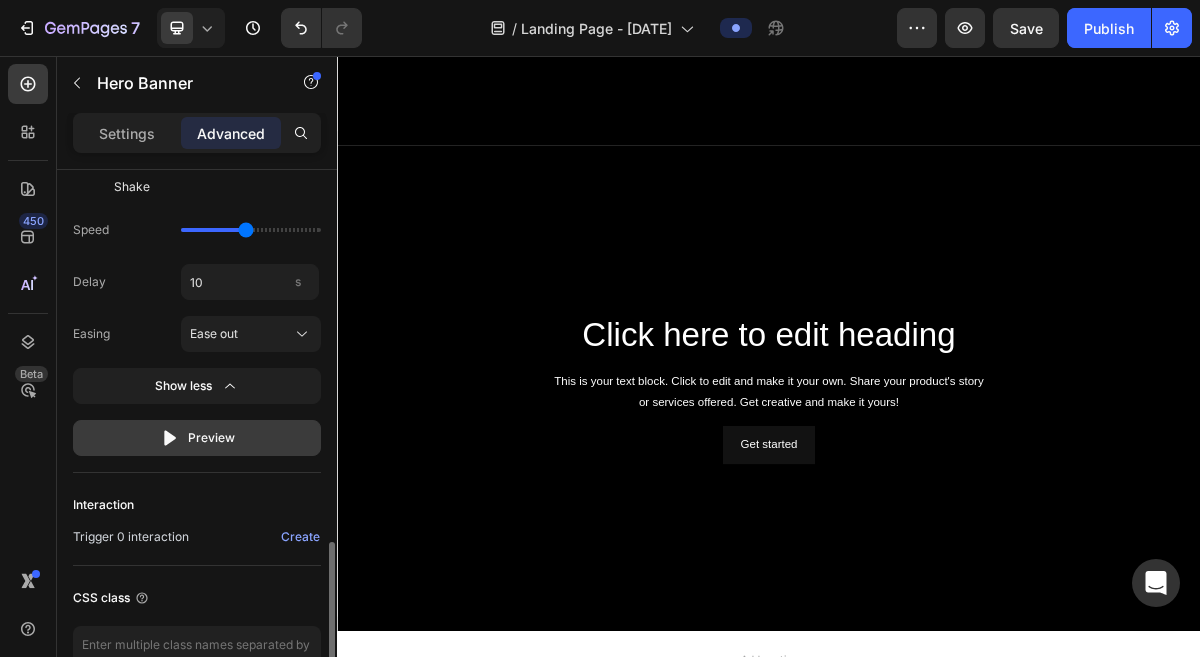 scroll, scrollTop: 1422, scrollLeft: 0, axis: vertical 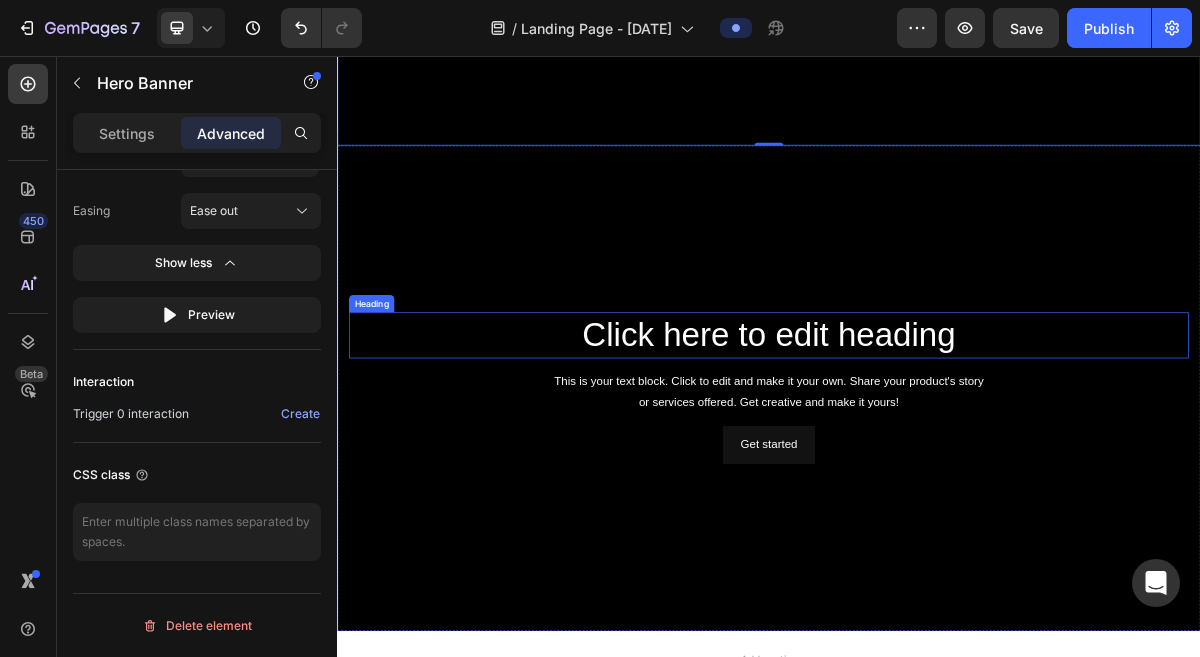 click on "Click here to edit heading" at bounding box center [937, 444] 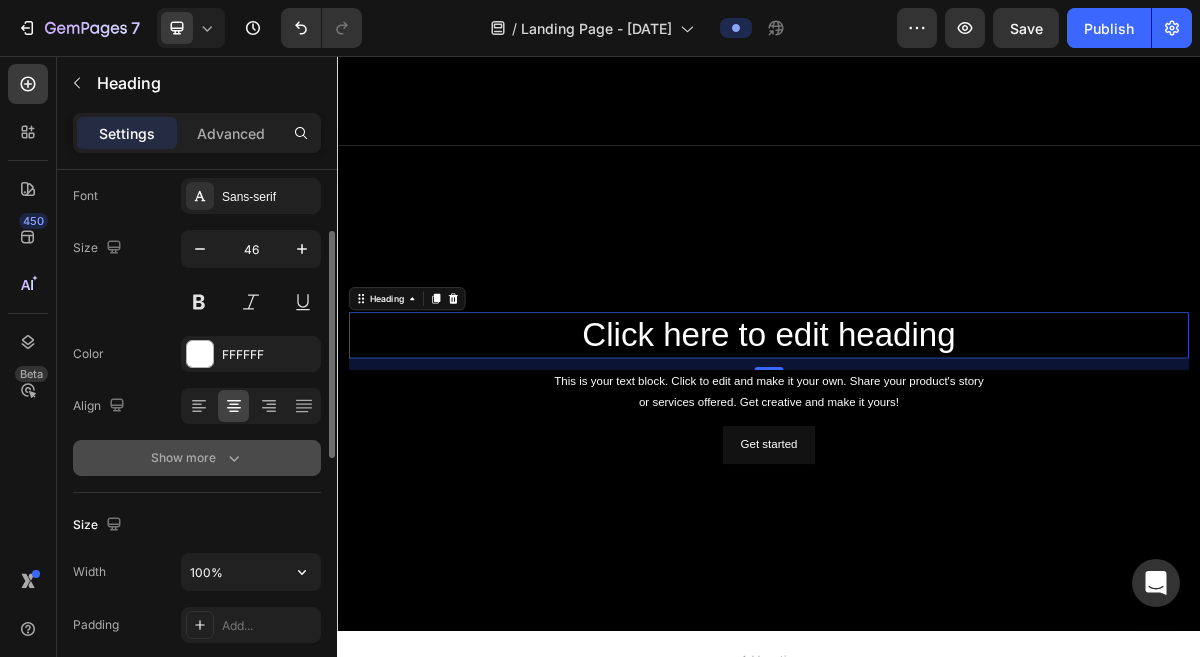 scroll, scrollTop: 119, scrollLeft: 0, axis: vertical 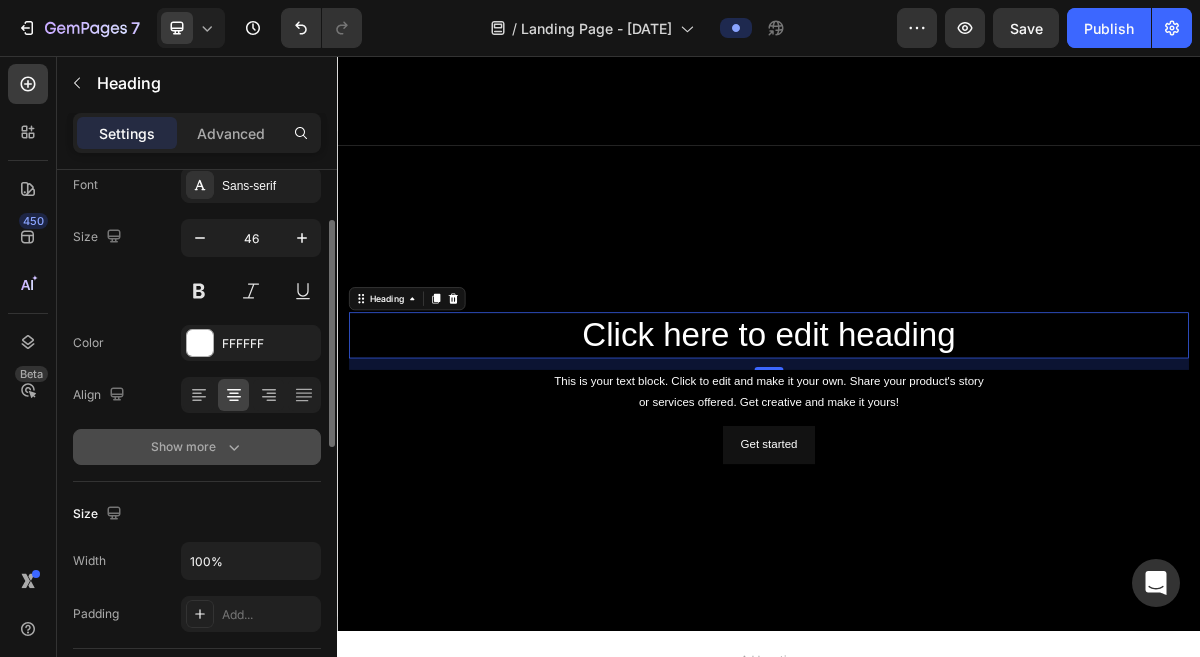 click 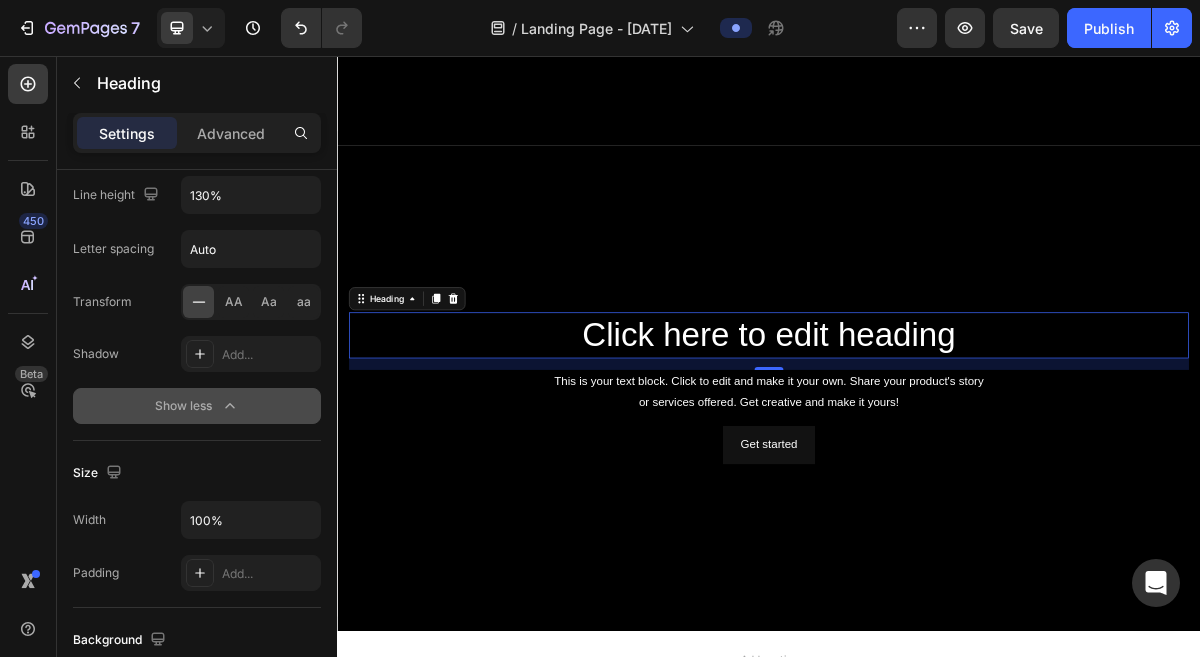 scroll, scrollTop: 0, scrollLeft: 0, axis: both 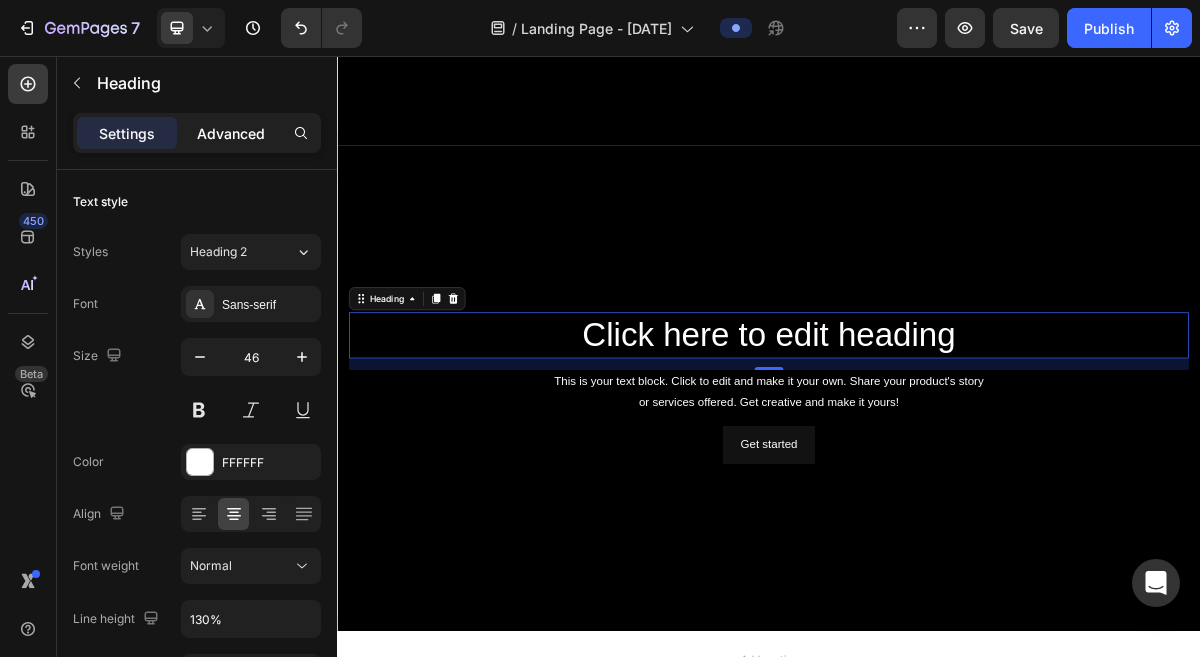 click on "Advanced" at bounding box center [231, 133] 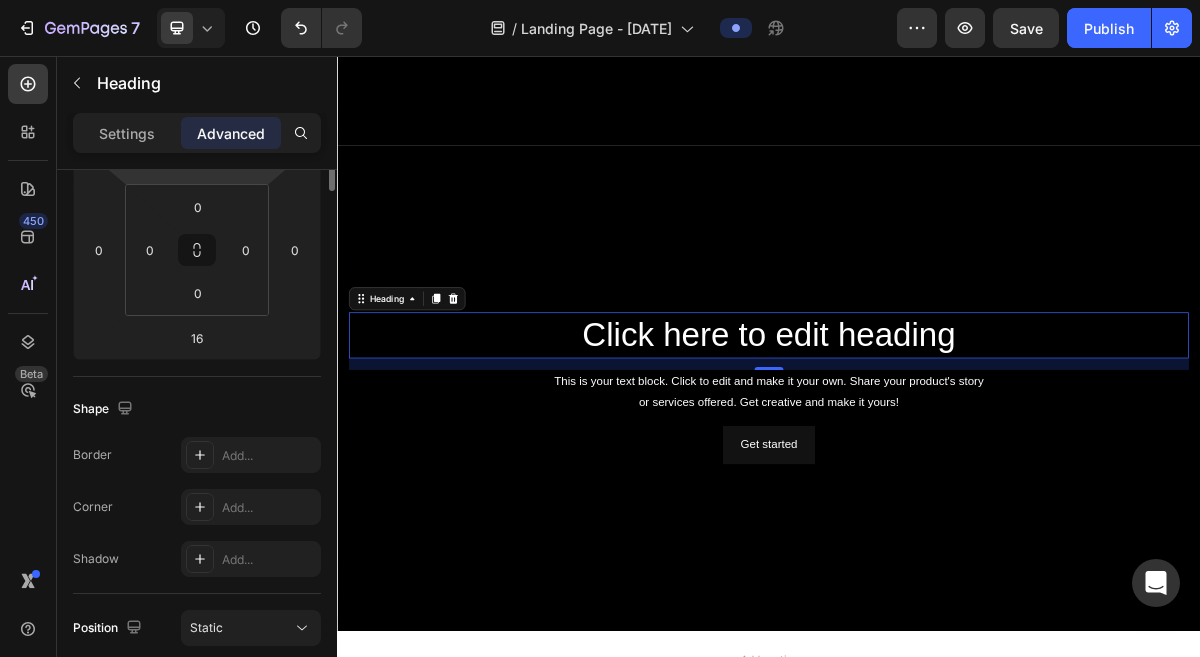 scroll, scrollTop: 0, scrollLeft: 0, axis: both 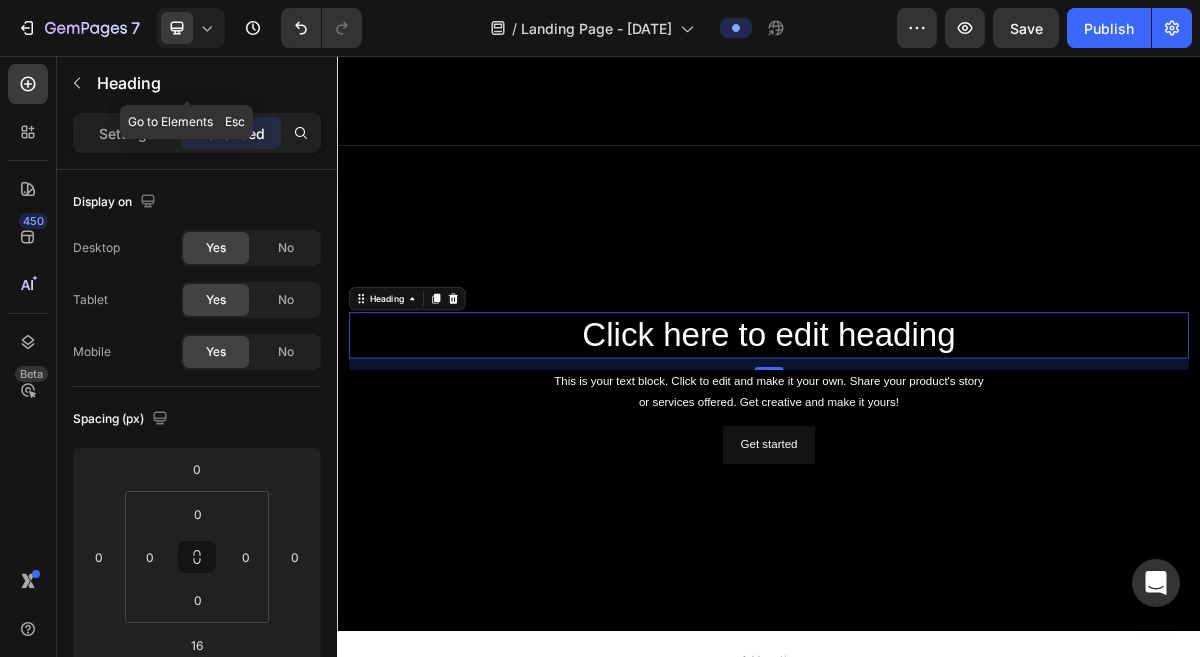 click at bounding box center [77, 83] 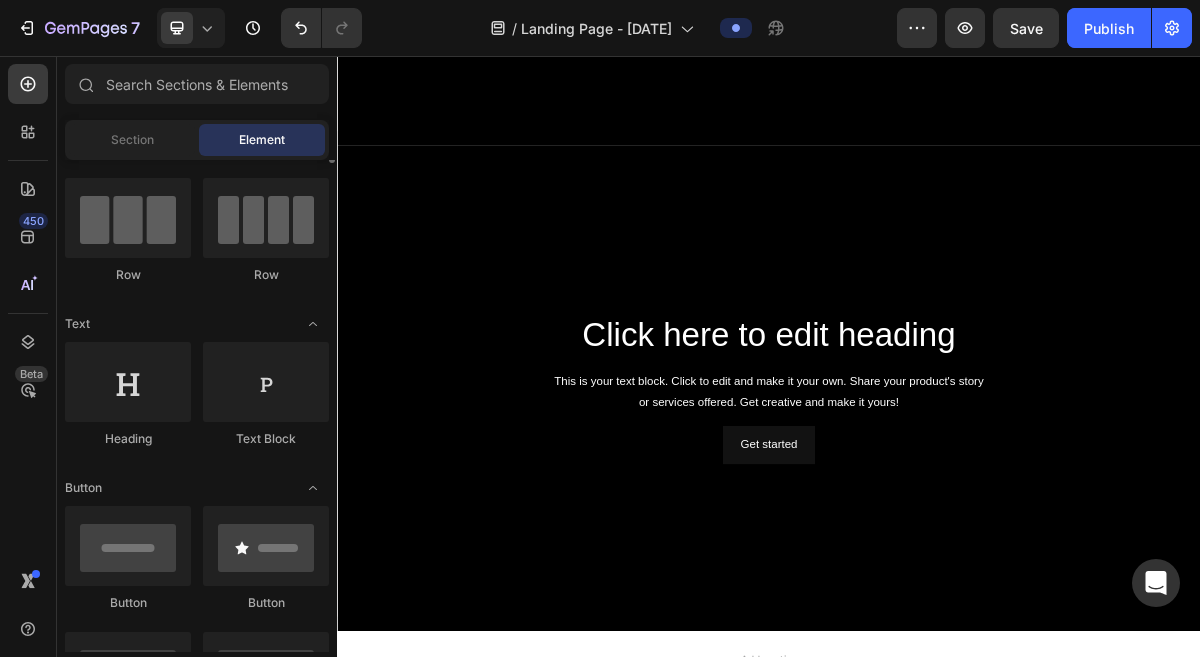 scroll, scrollTop: 0, scrollLeft: 0, axis: both 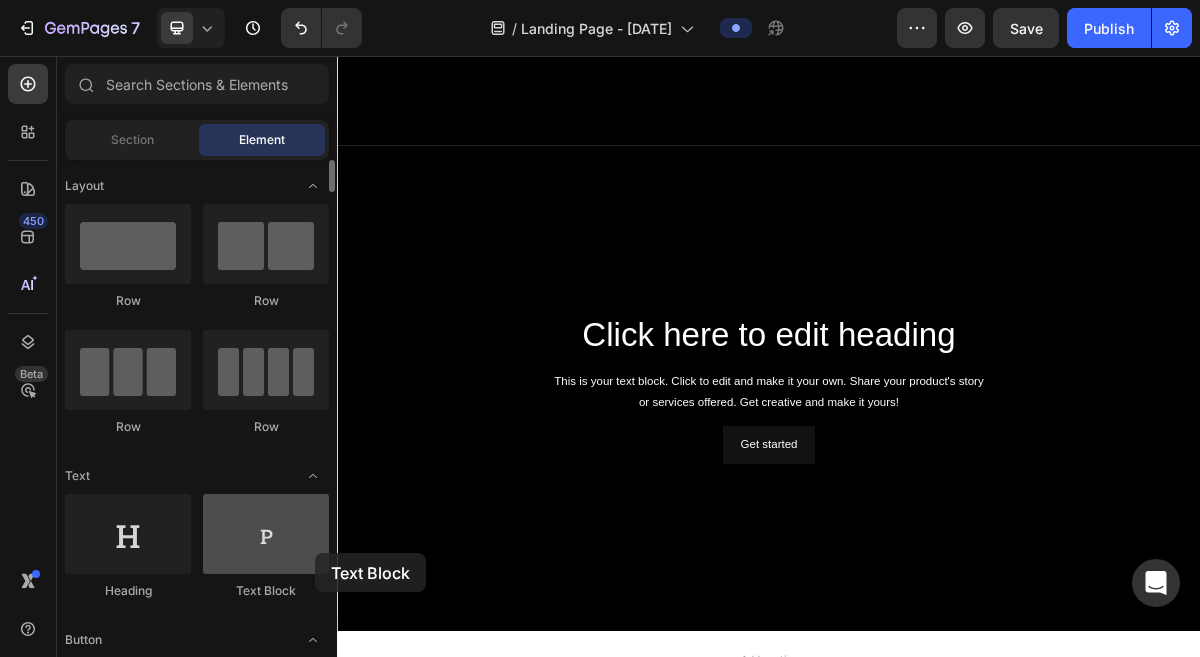 click at bounding box center [266, 534] 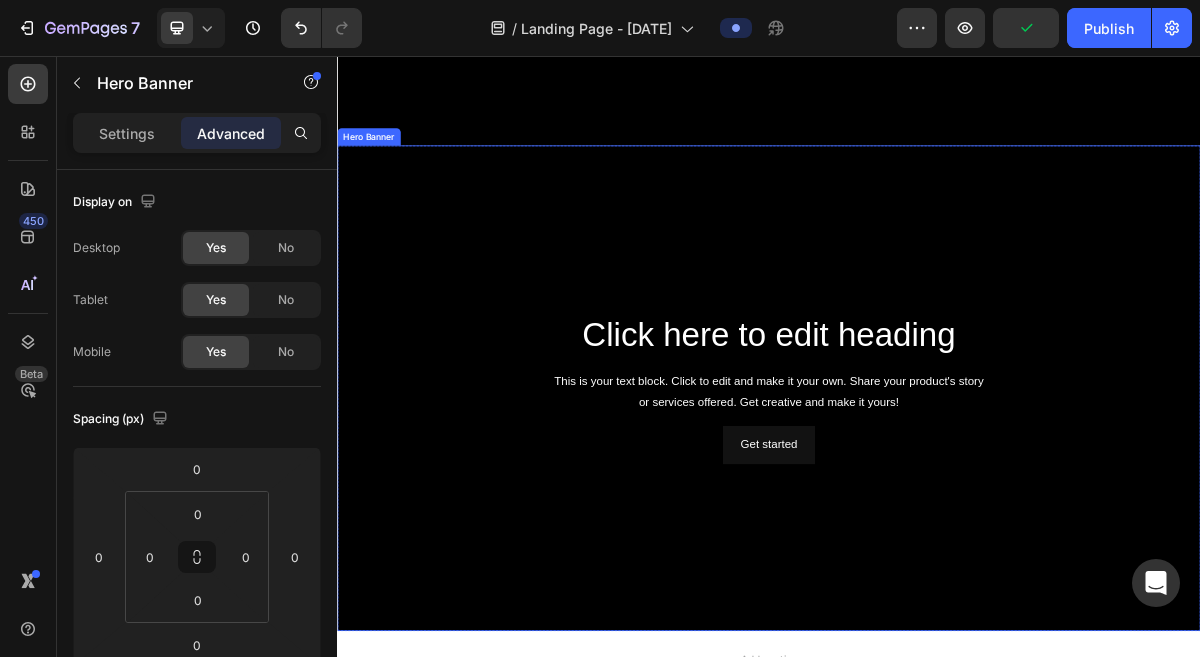 click at bounding box center (937, 517) 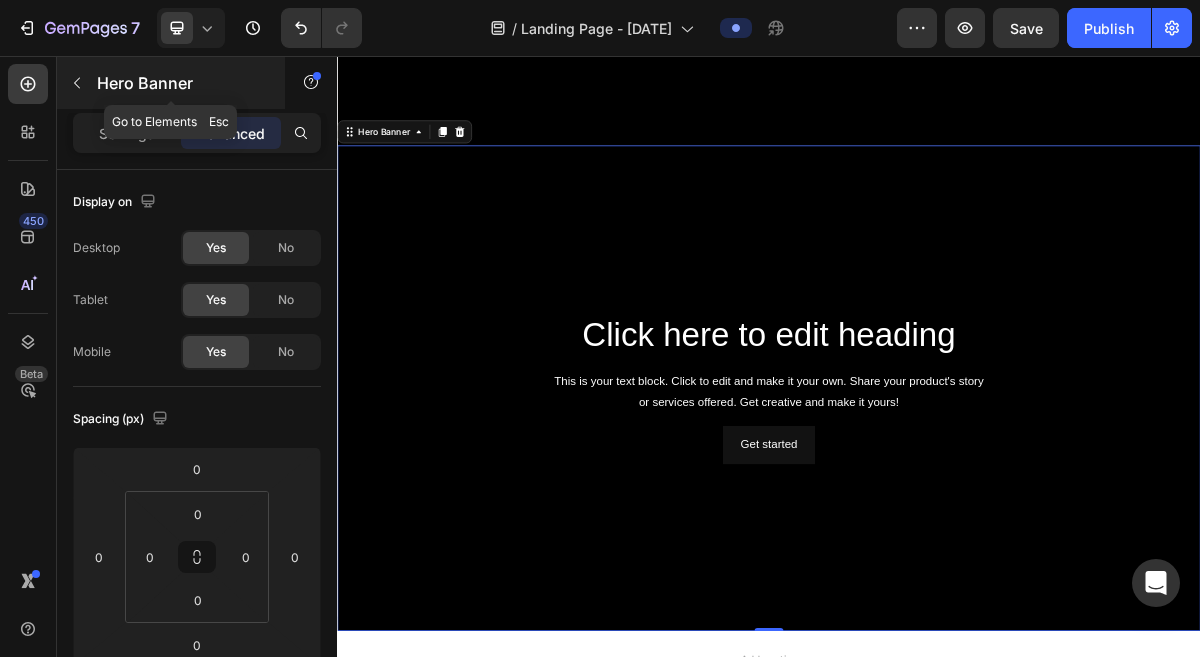 click at bounding box center (77, 83) 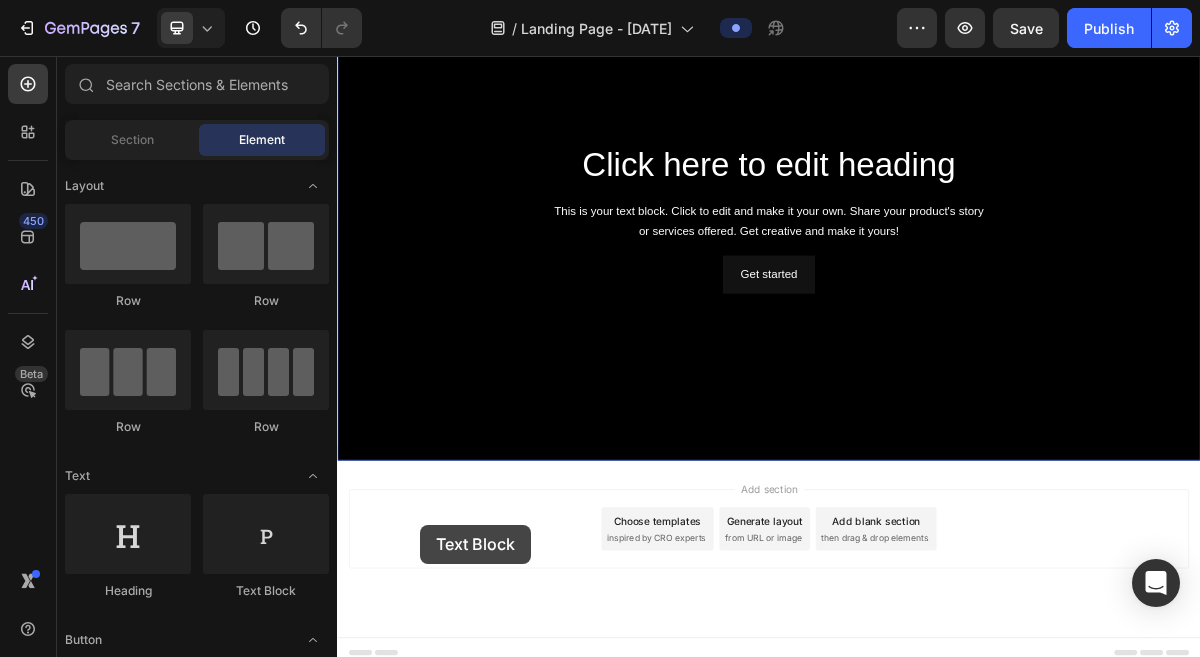 scroll, scrollTop: 963, scrollLeft: 0, axis: vertical 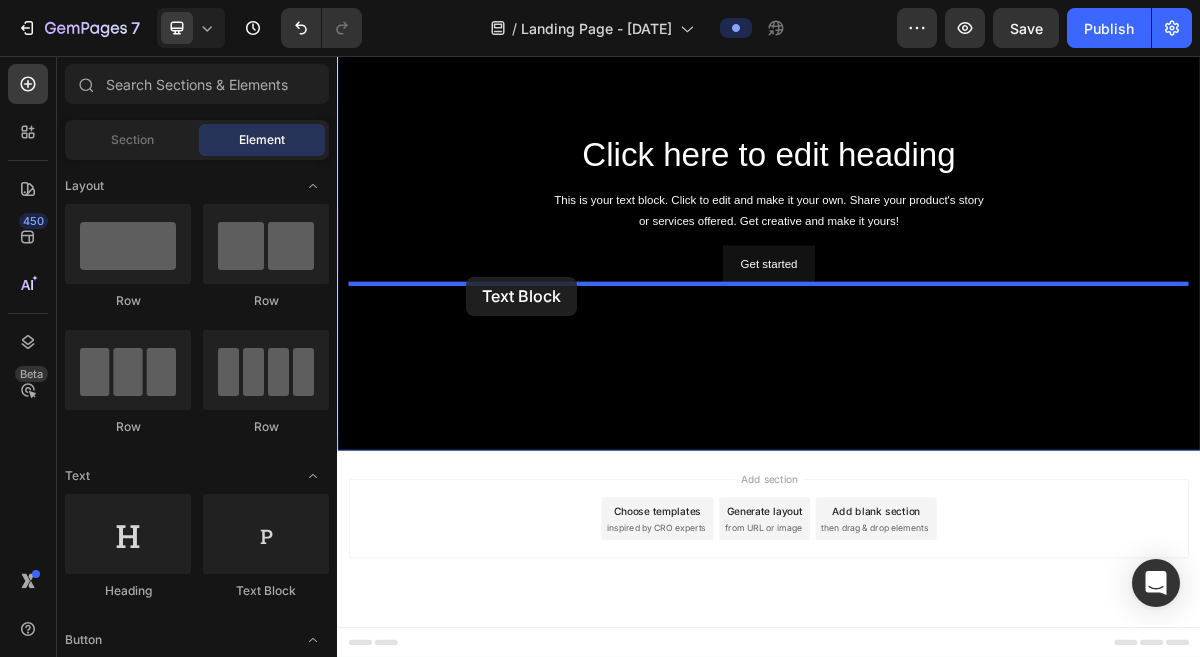 drag, startPoint x: 619, startPoint y: 614, endPoint x: 516, endPoint y: 362, distance: 272.23703 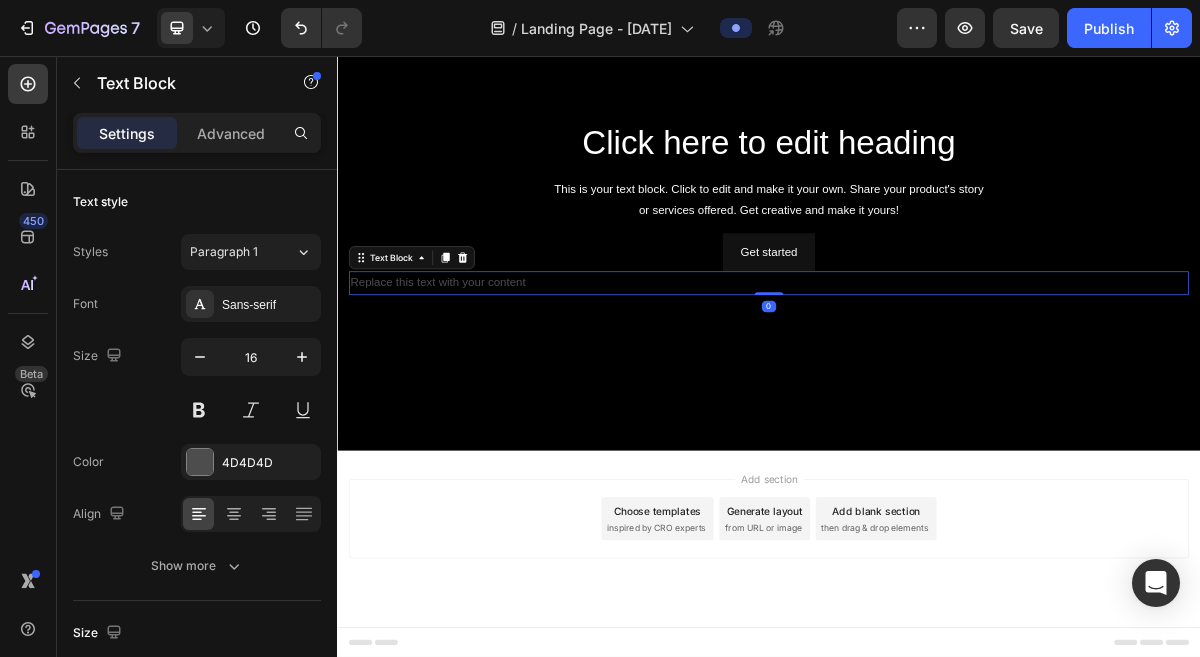 click on "Replace this text with your content" at bounding box center (937, 371) 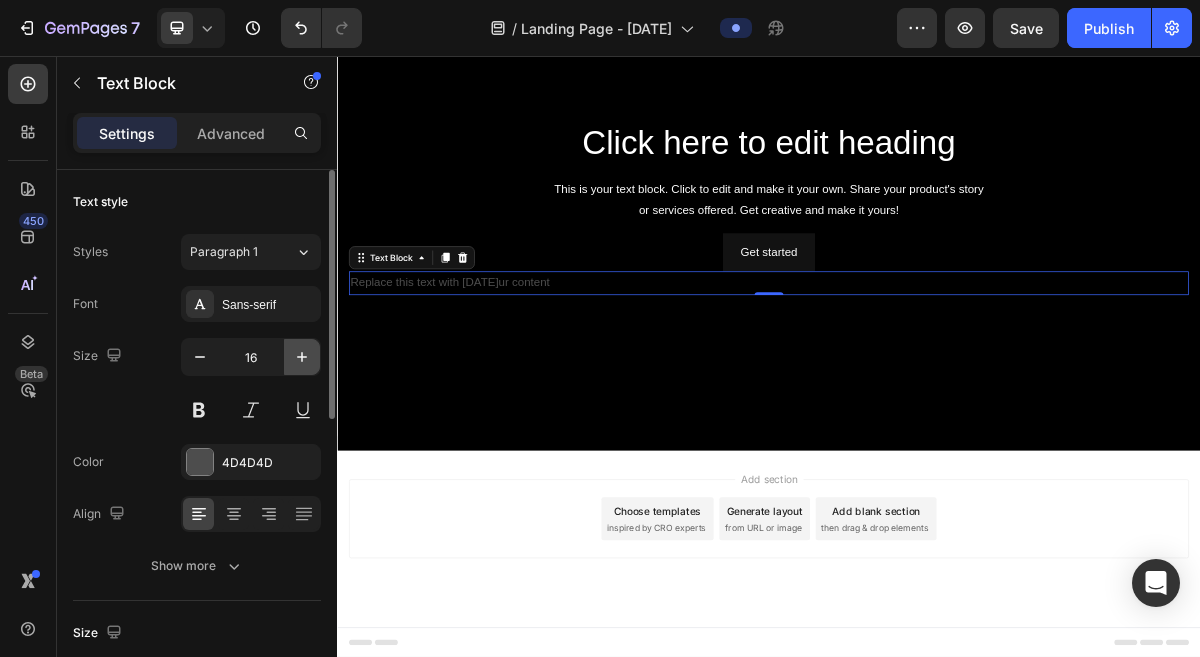 click 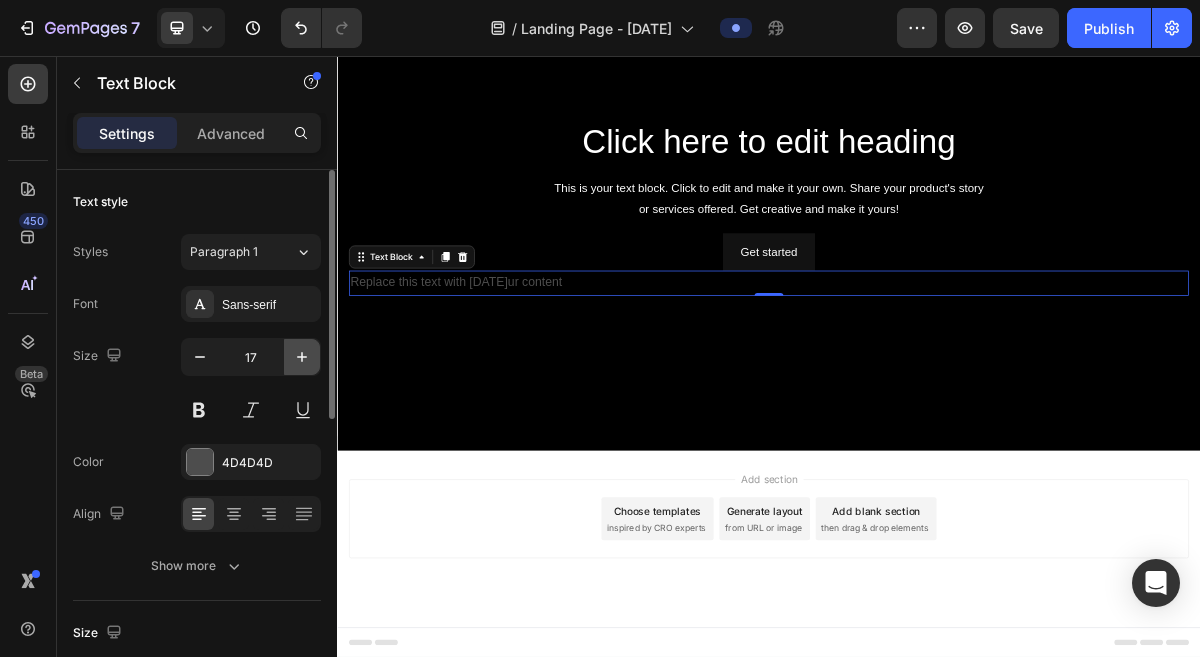 click 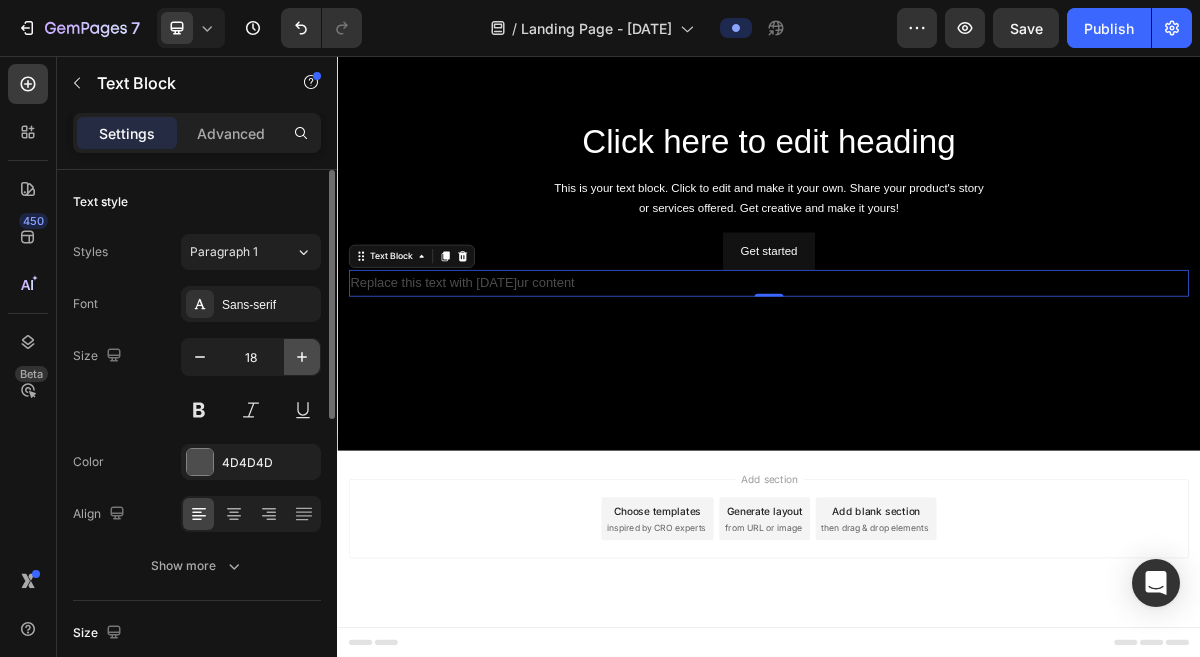 click 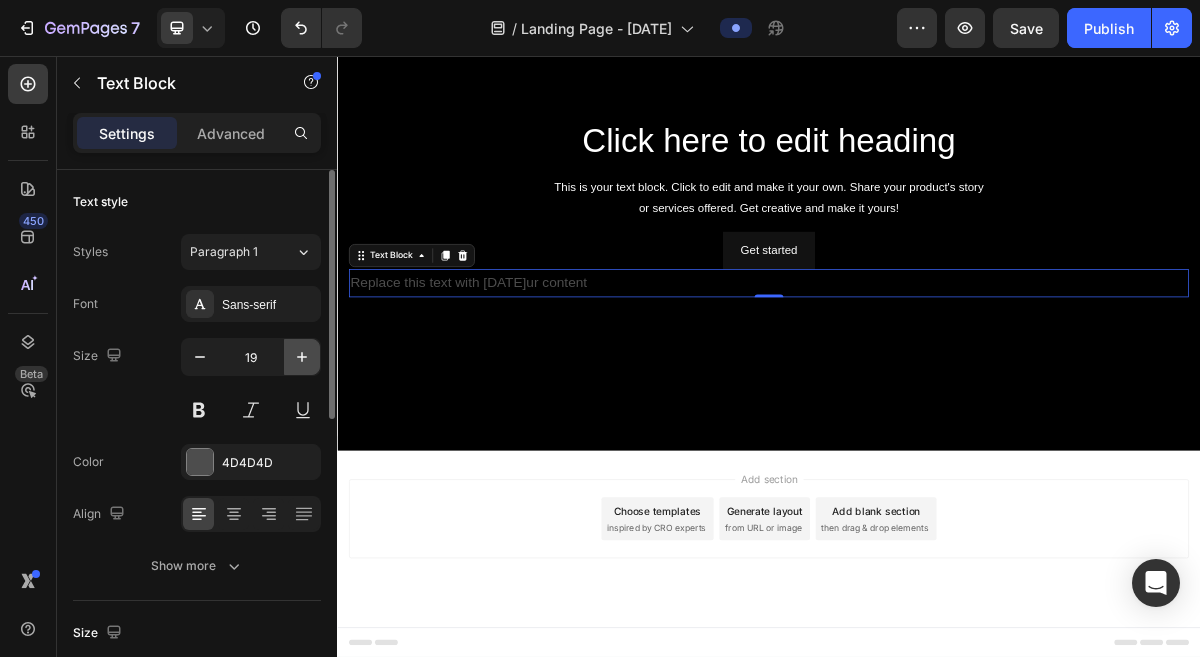 click 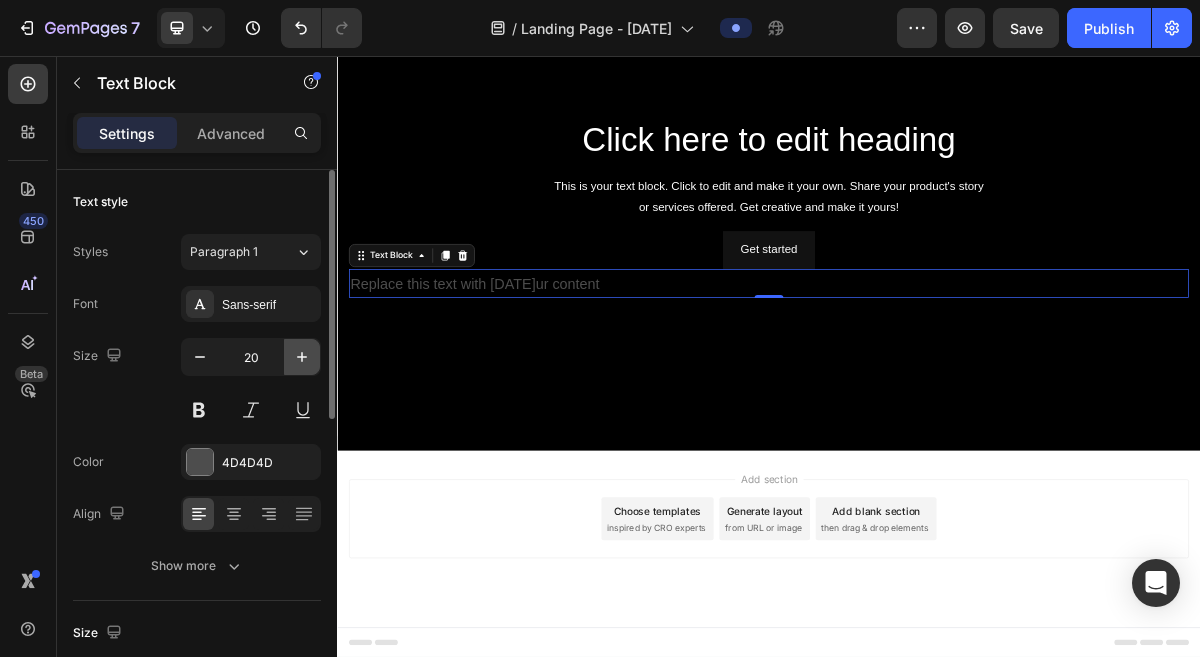 click 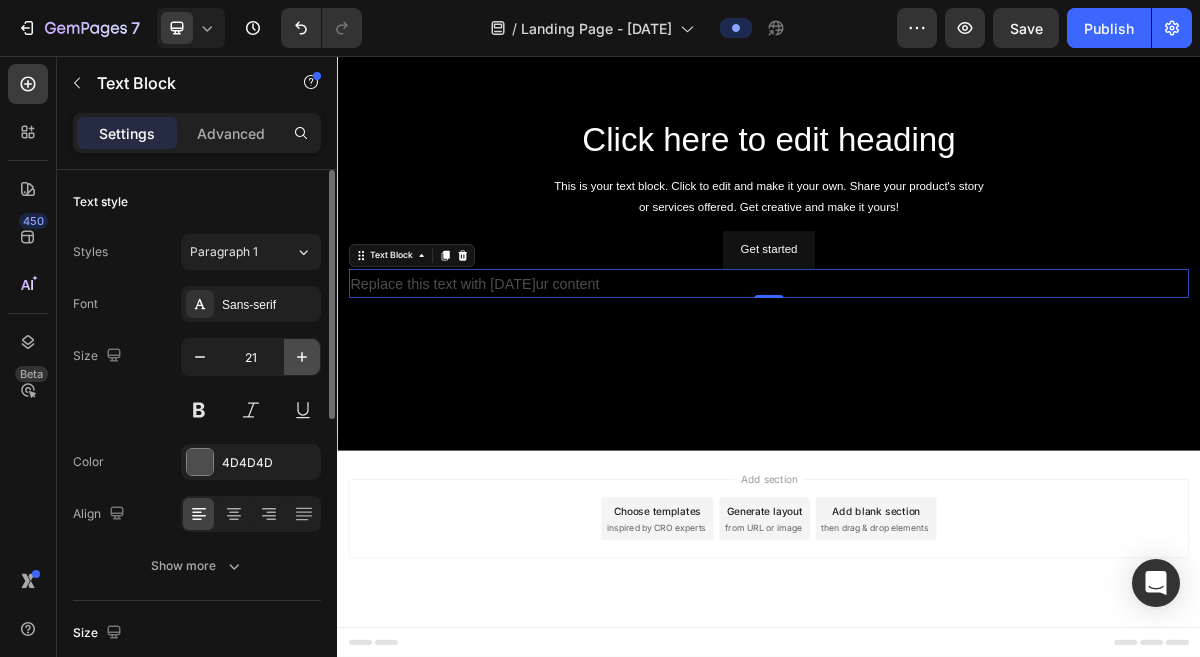 click 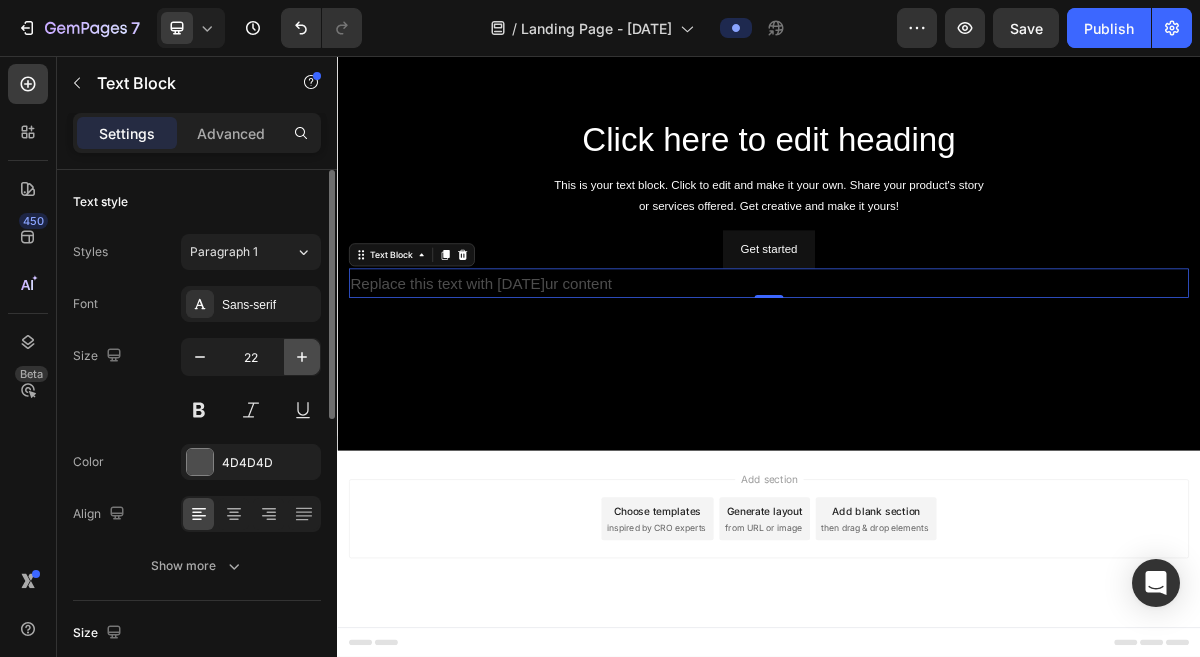 click 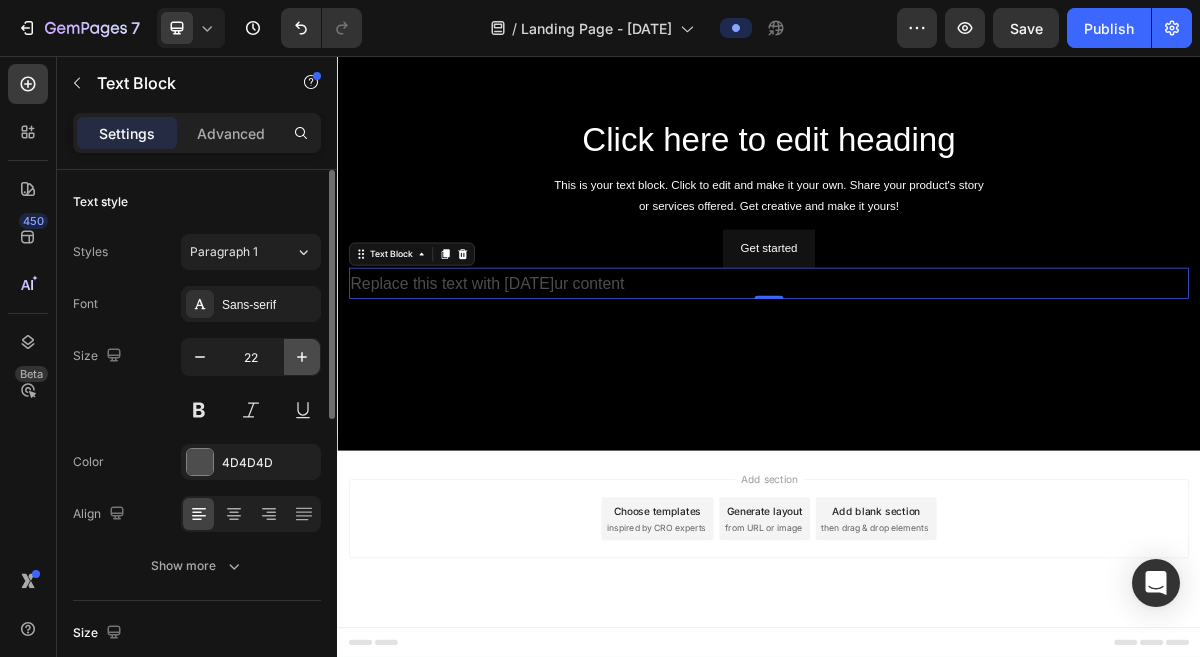 type on "23" 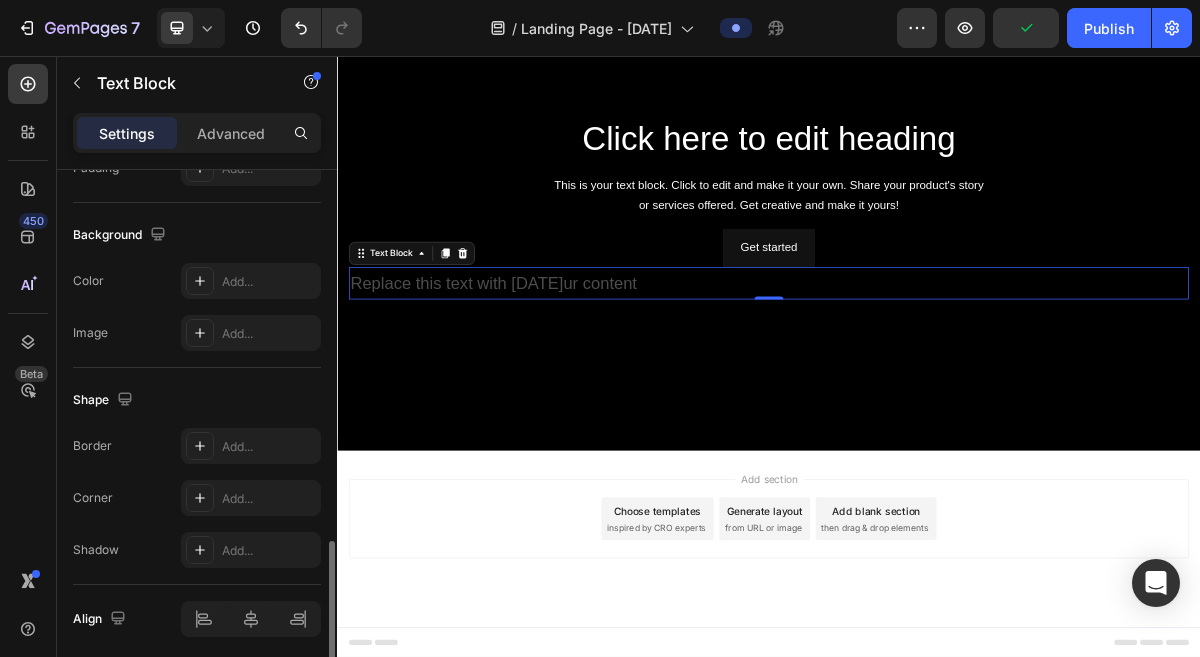 scroll, scrollTop: 641, scrollLeft: 0, axis: vertical 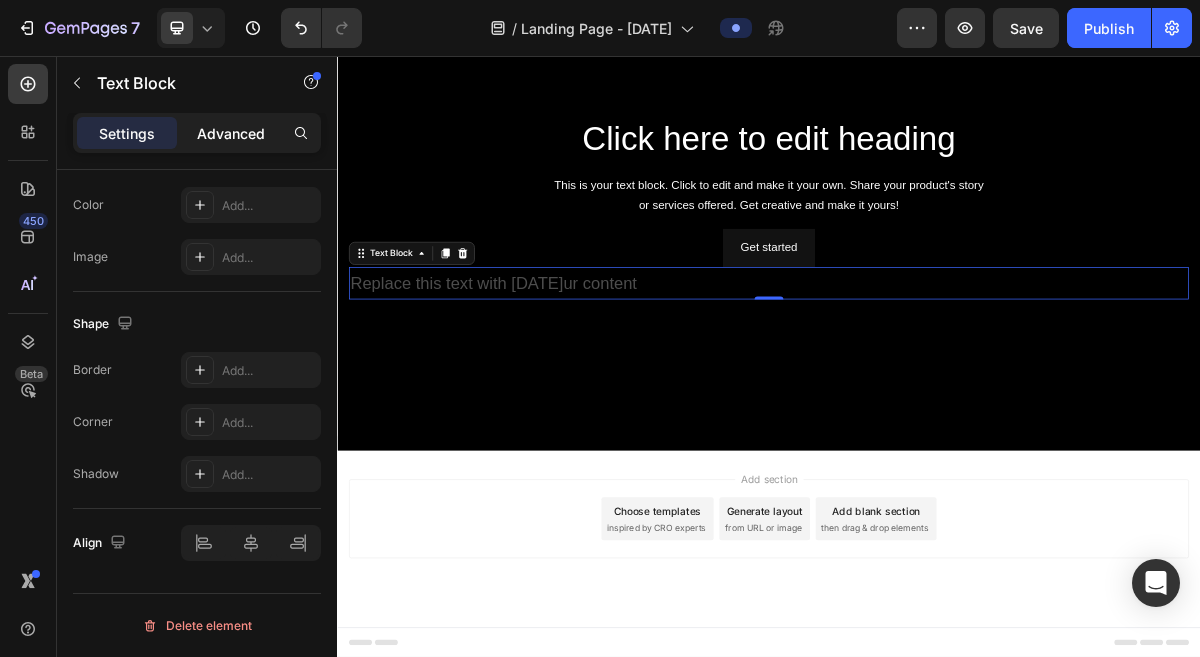 click on "Advanced" at bounding box center [231, 133] 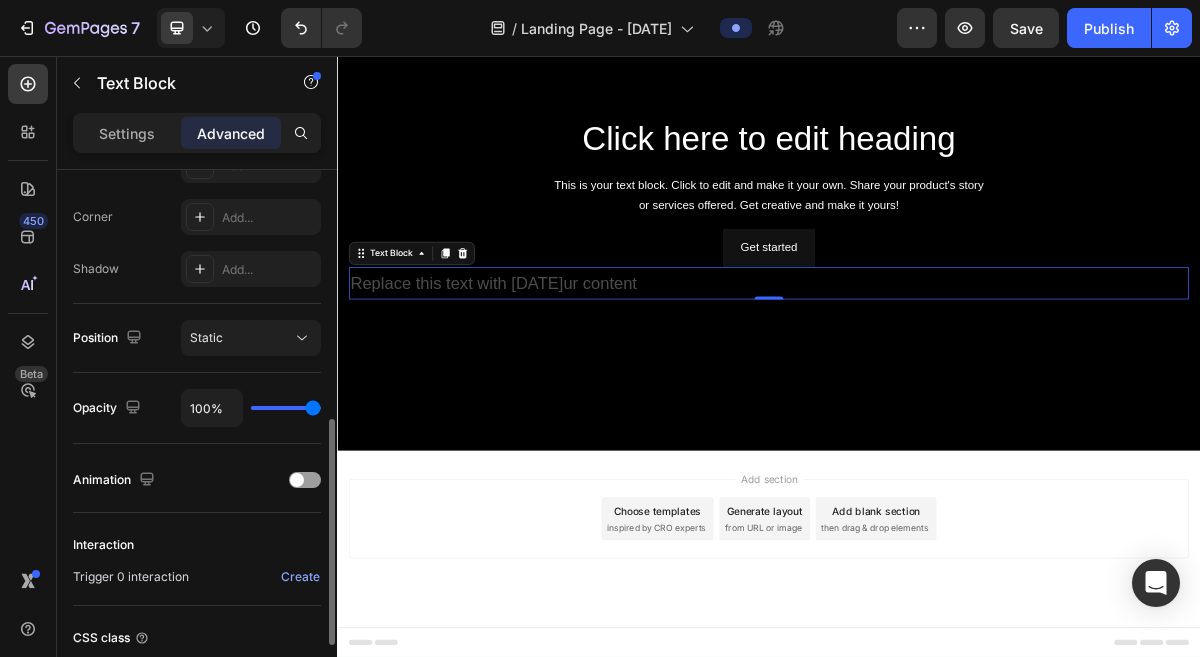 scroll, scrollTop: 610, scrollLeft: 0, axis: vertical 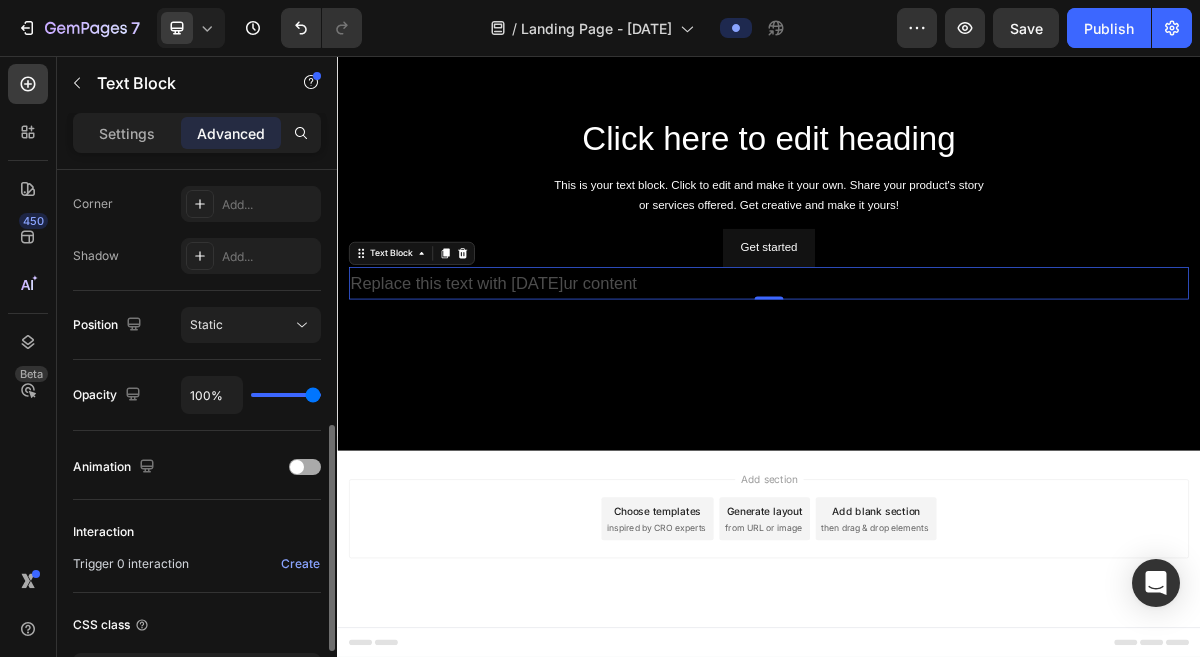 click at bounding box center (305, 467) 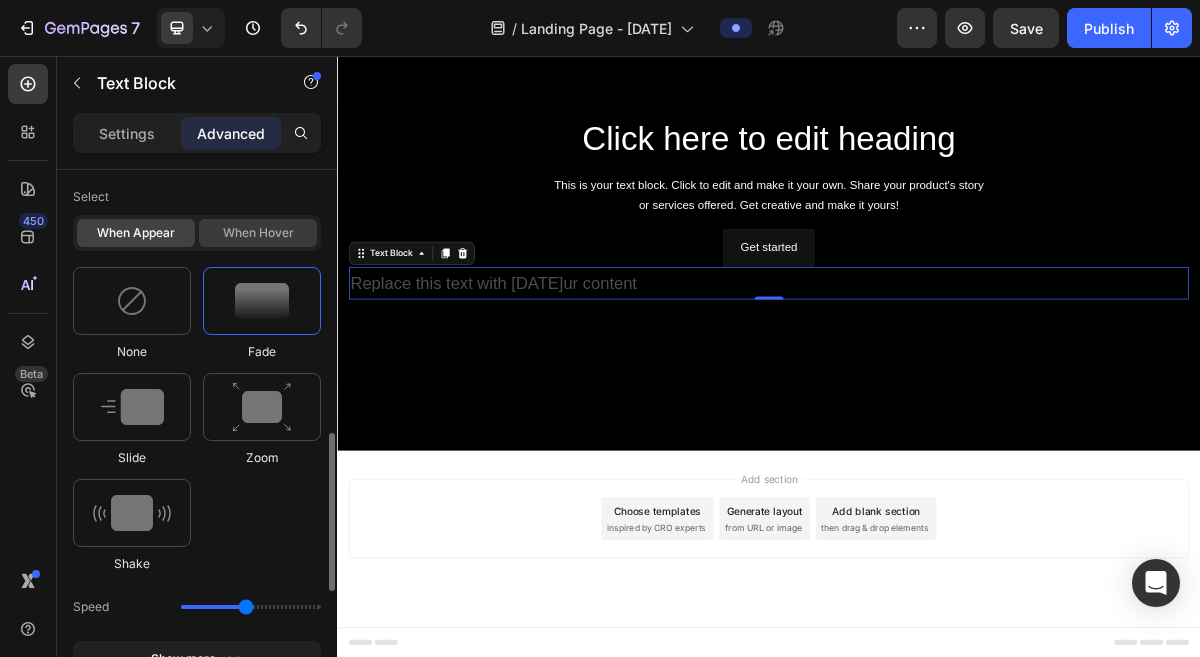 scroll, scrollTop: 916, scrollLeft: 0, axis: vertical 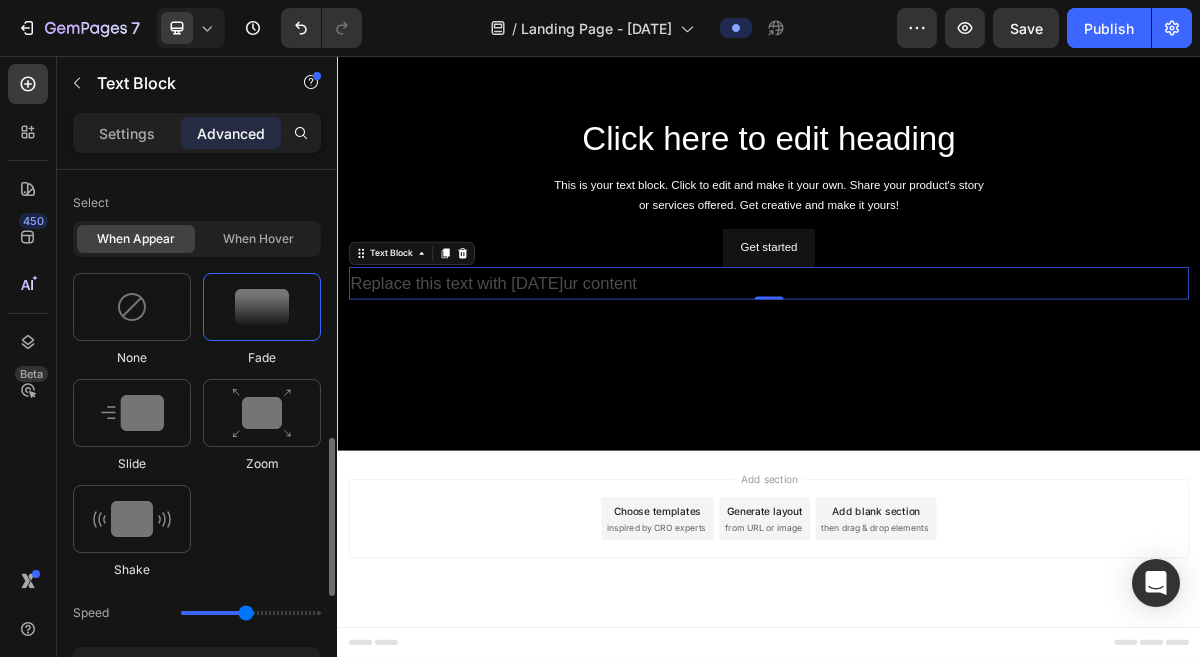 click at bounding box center [262, 307] 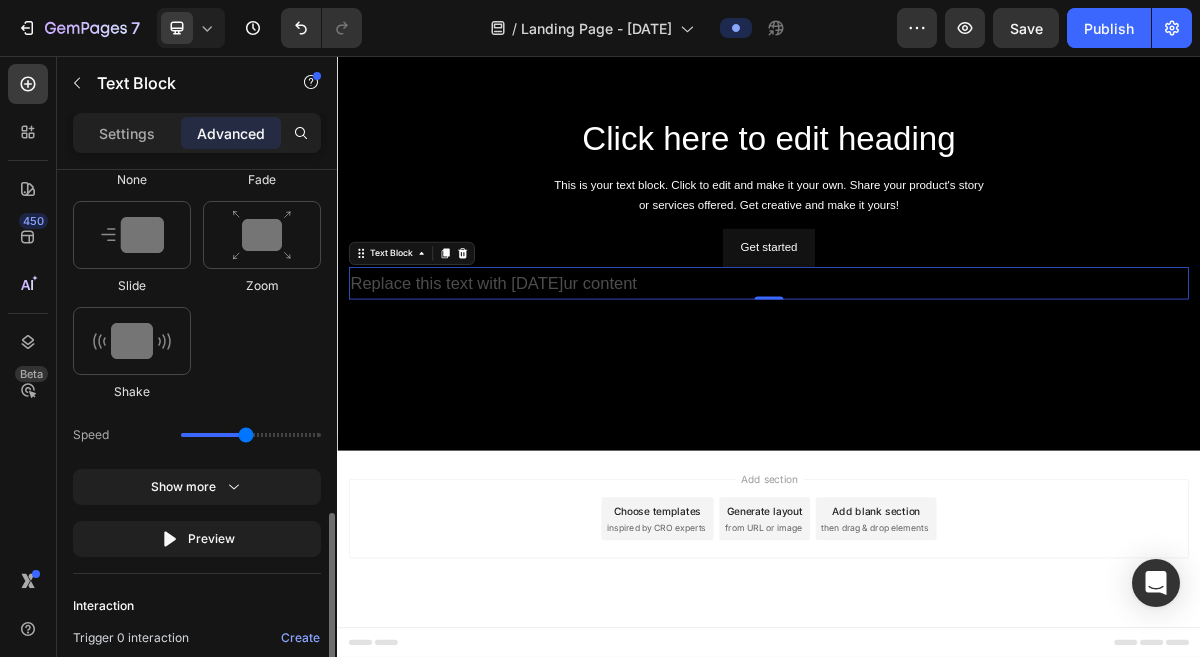 scroll, scrollTop: 1185, scrollLeft: 0, axis: vertical 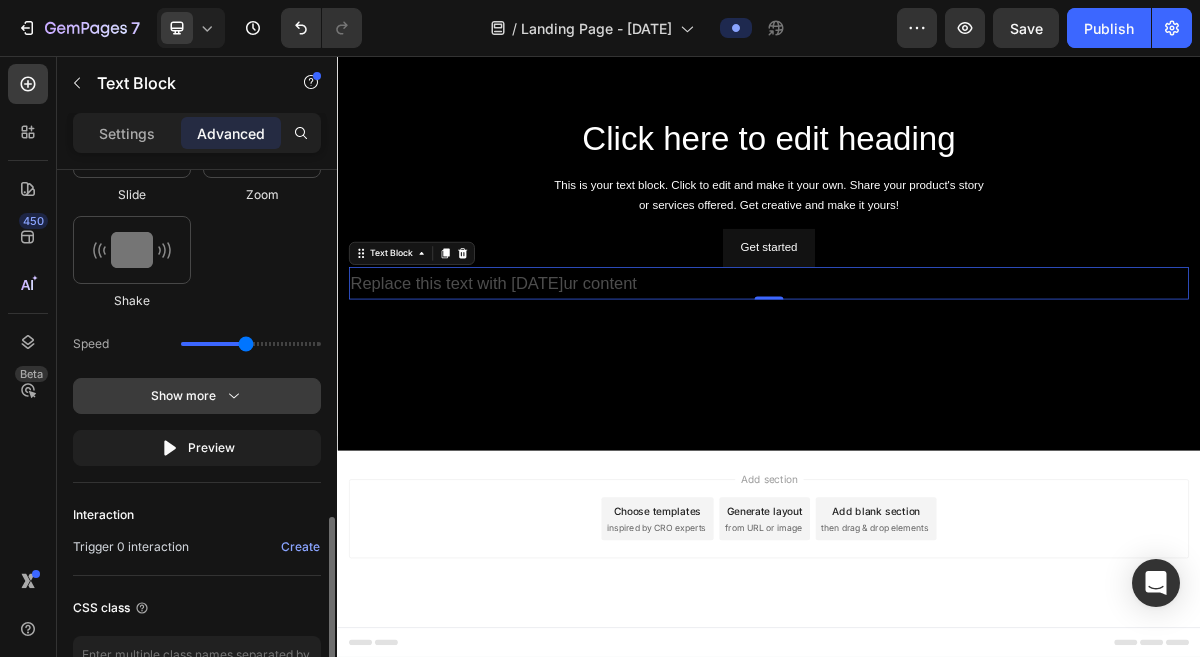 click 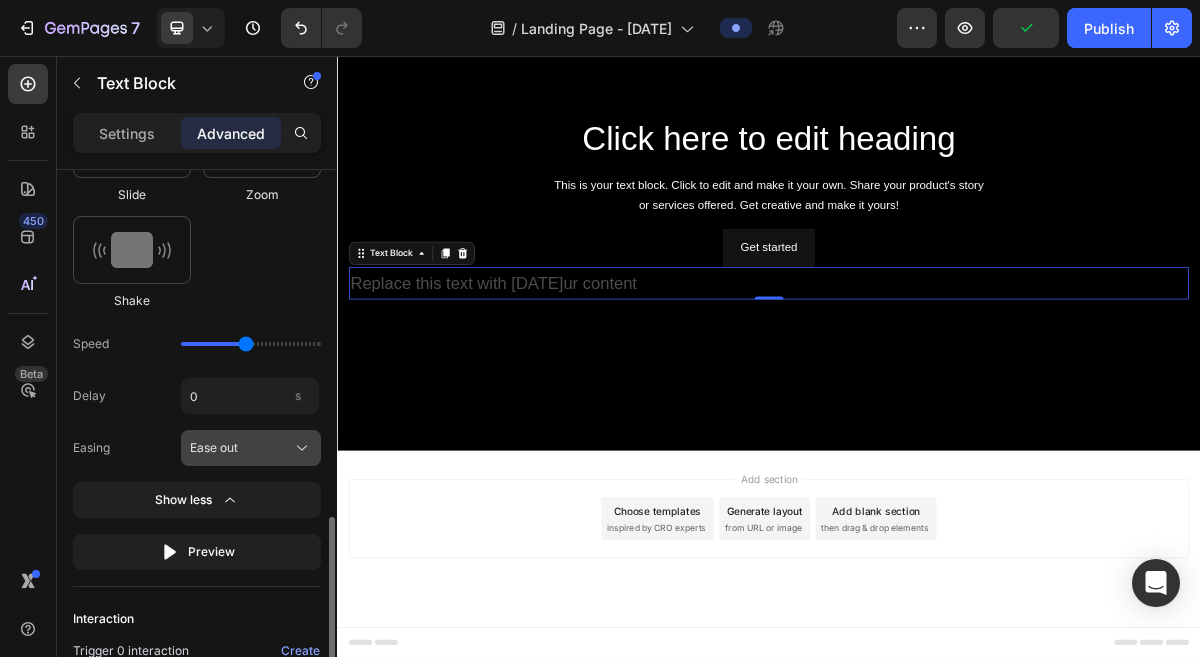 click on "Ease out" 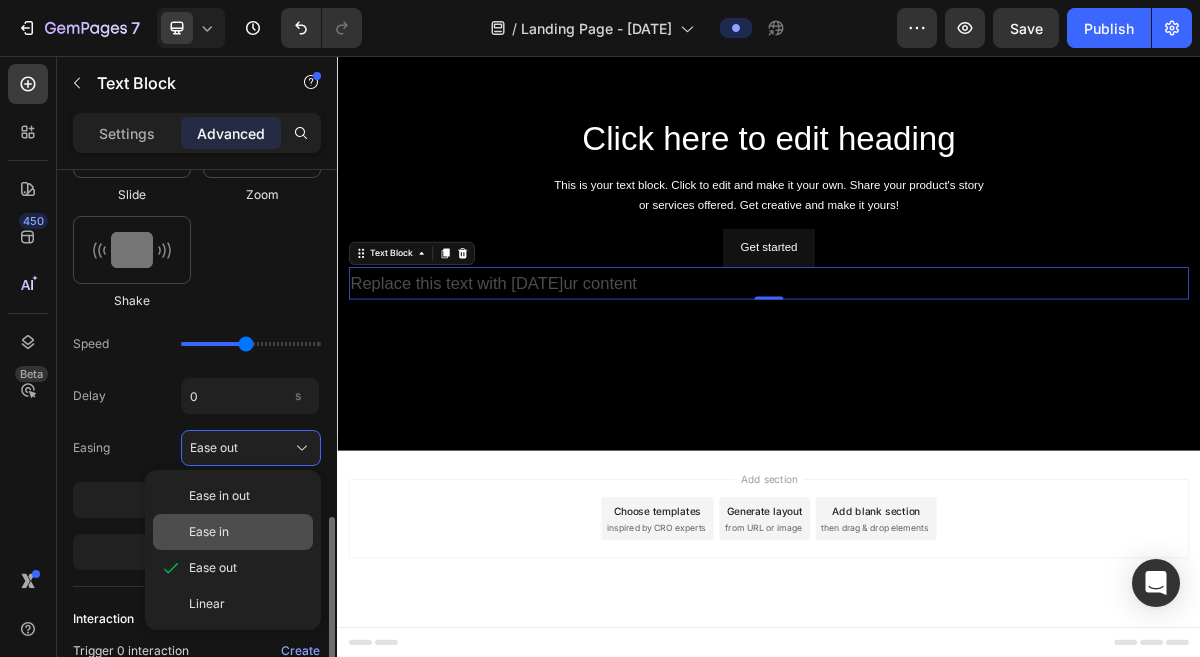 click on "Ease in" at bounding box center (209, 532) 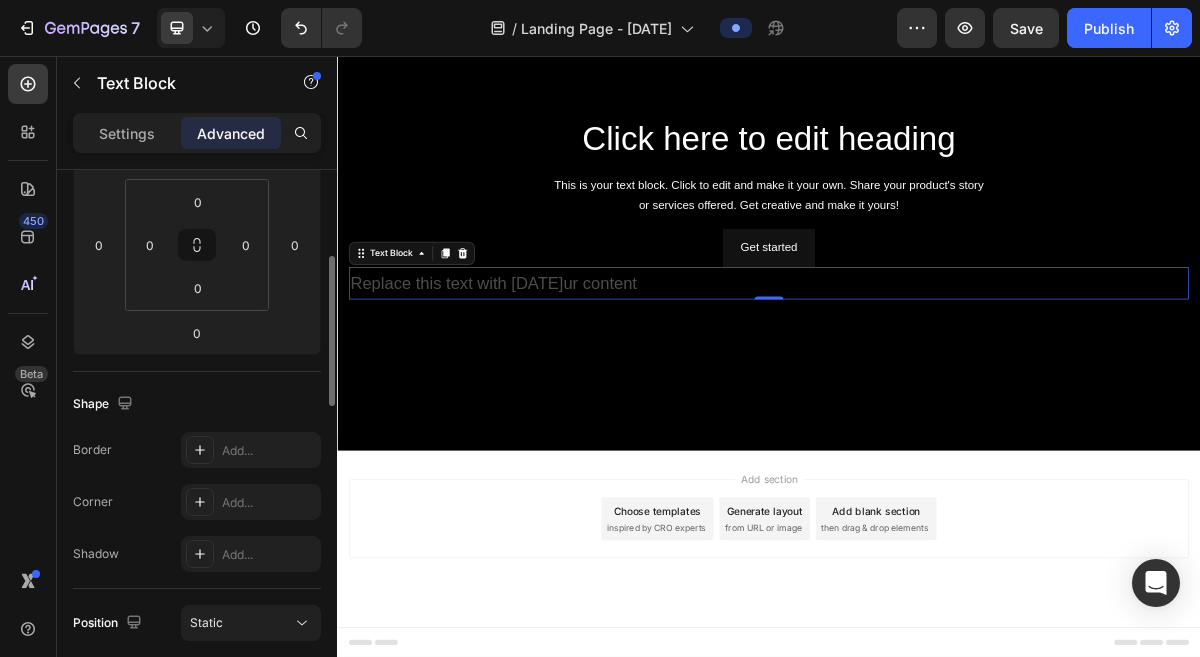 scroll, scrollTop: 0, scrollLeft: 0, axis: both 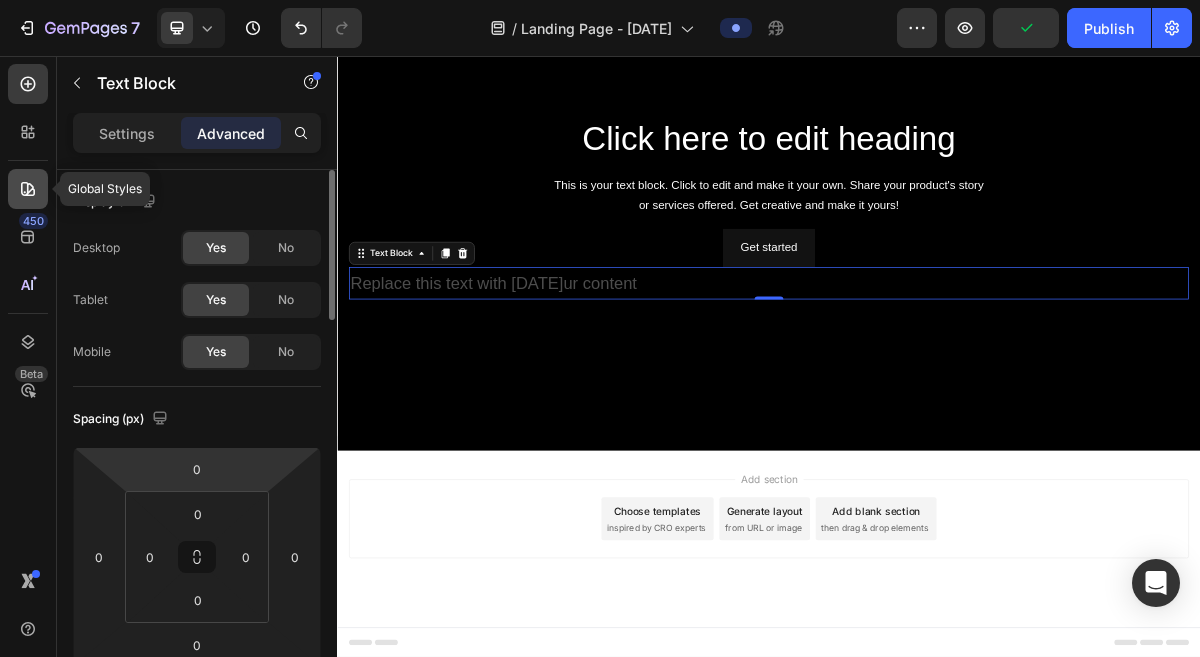 click 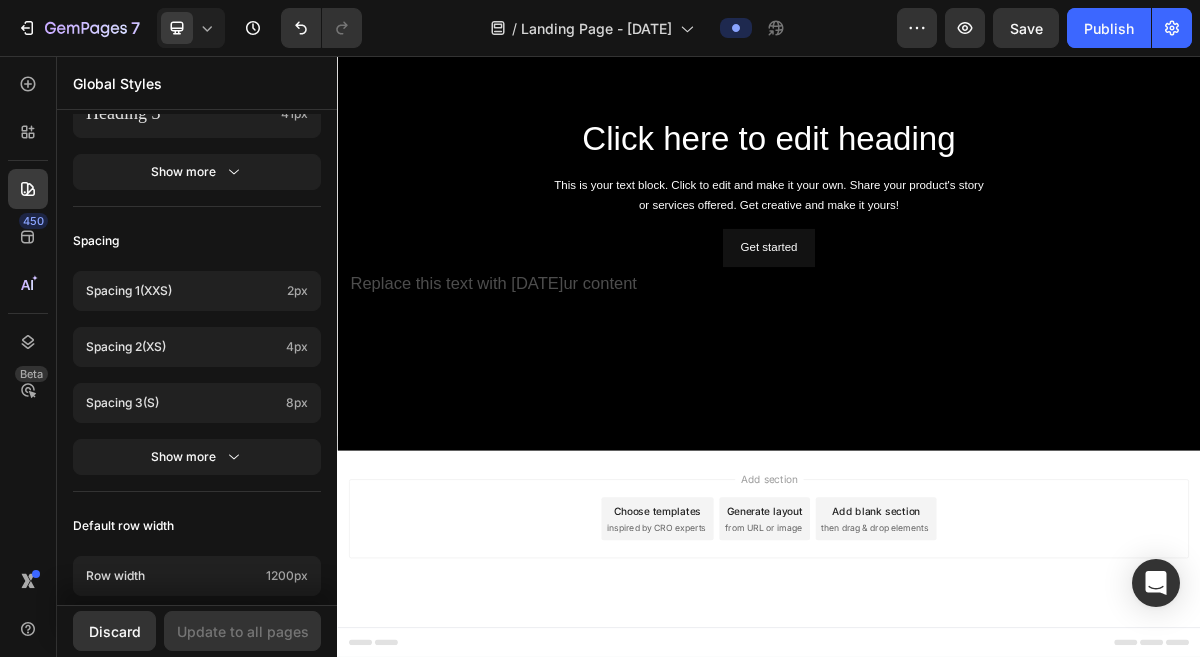 scroll, scrollTop: 0, scrollLeft: 0, axis: both 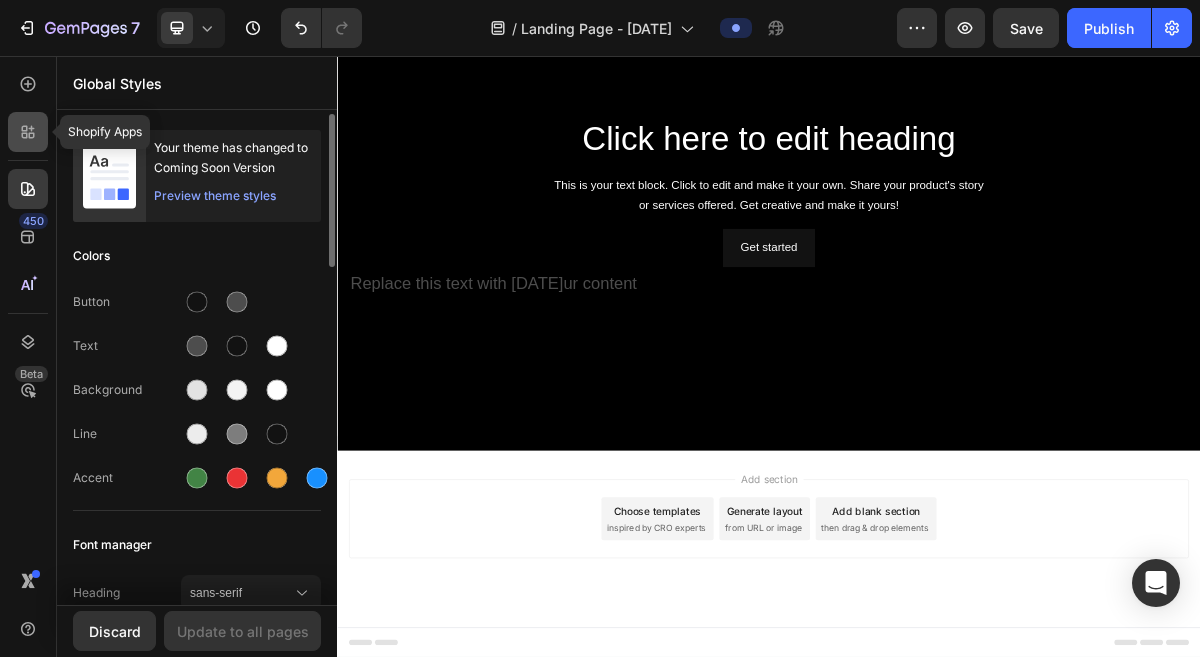 click 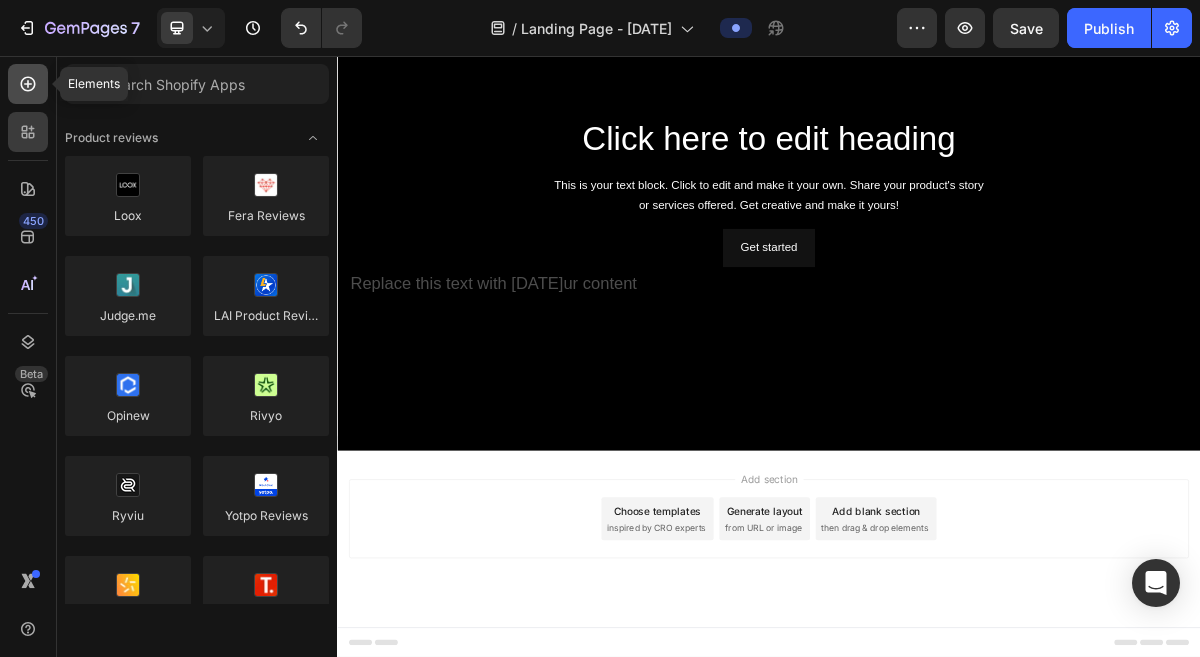 click 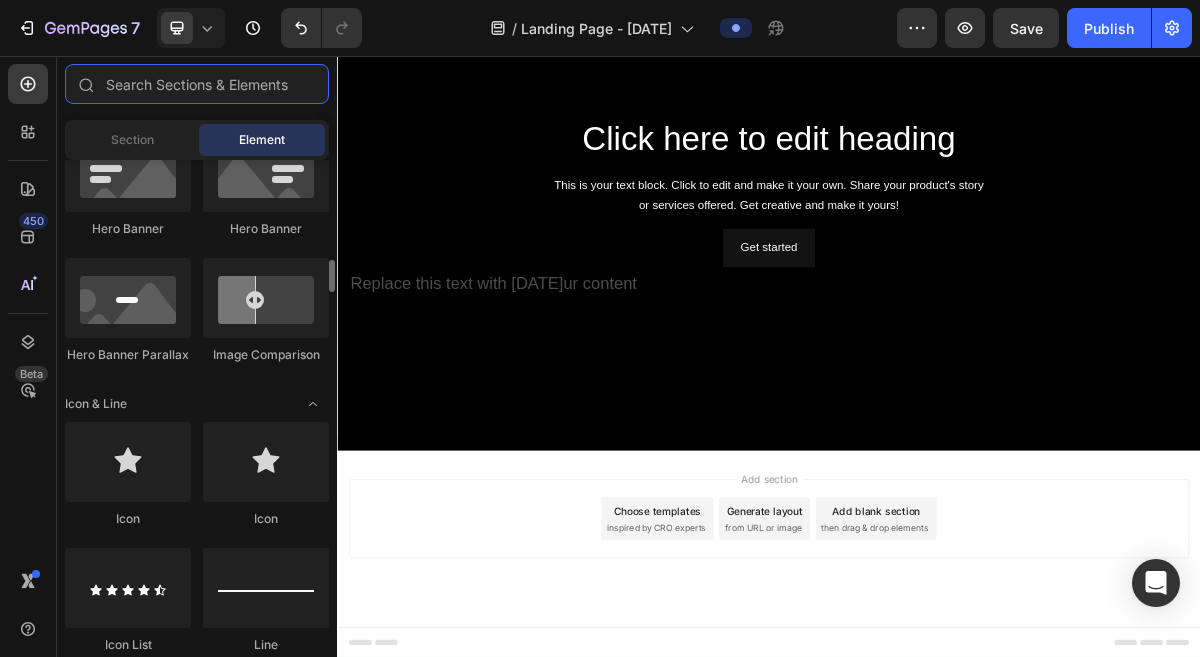 scroll, scrollTop: 1554, scrollLeft: 0, axis: vertical 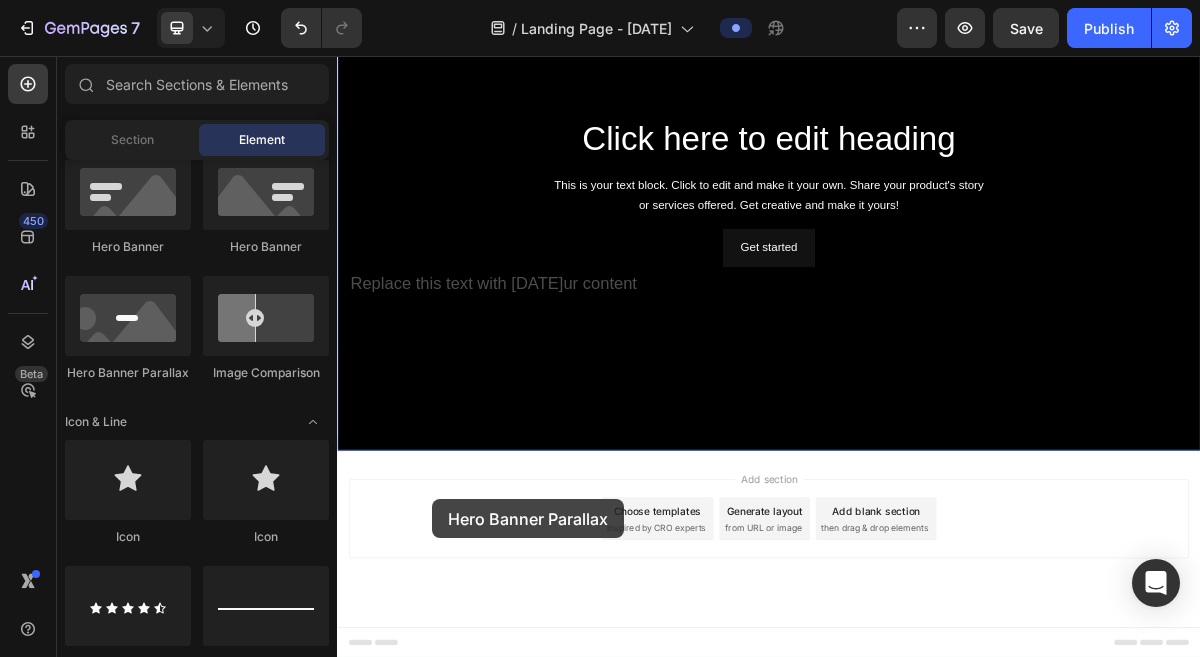 drag, startPoint x: 459, startPoint y: 381, endPoint x: 469, endPoint y: 672, distance: 291.17178 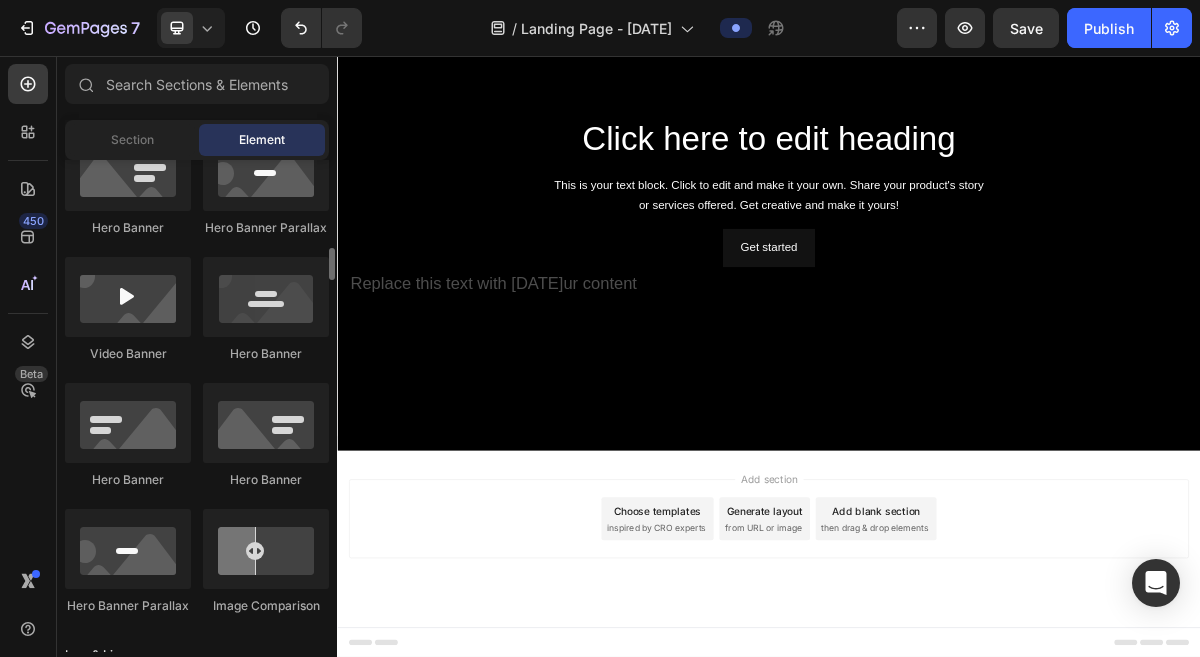 scroll, scrollTop: 1317, scrollLeft: 0, axis: vertical 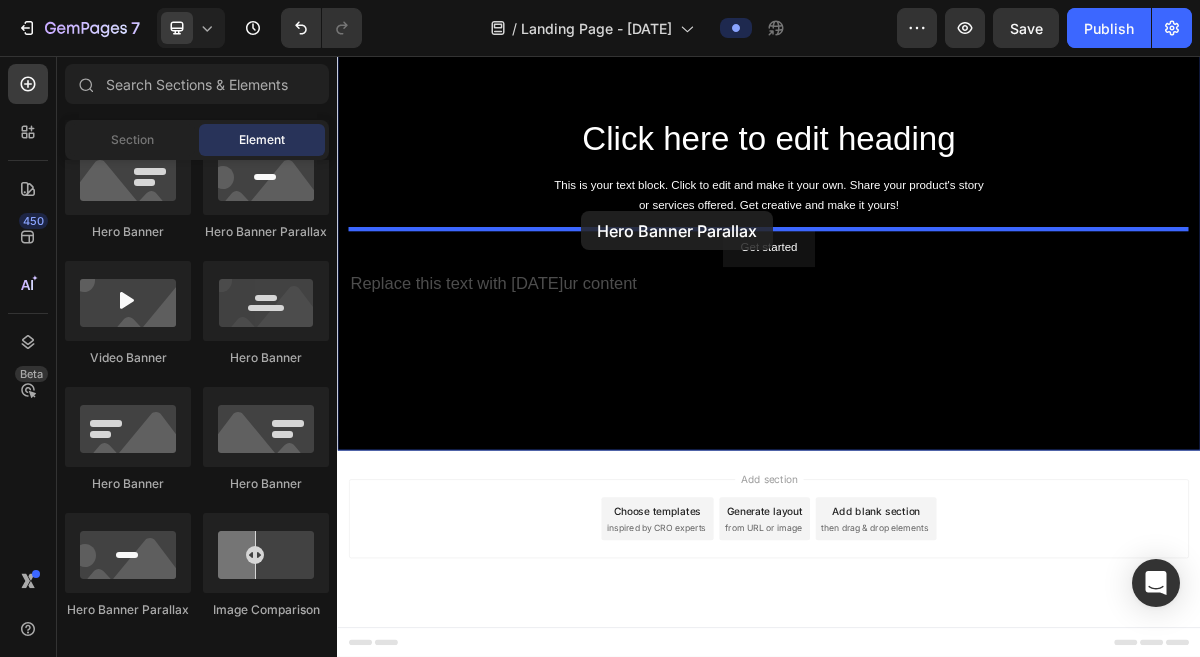 drag, startPoint x: 481, startPoint y: 605, endPoint x: 676, endPoint y: 272, distance: 385.89377 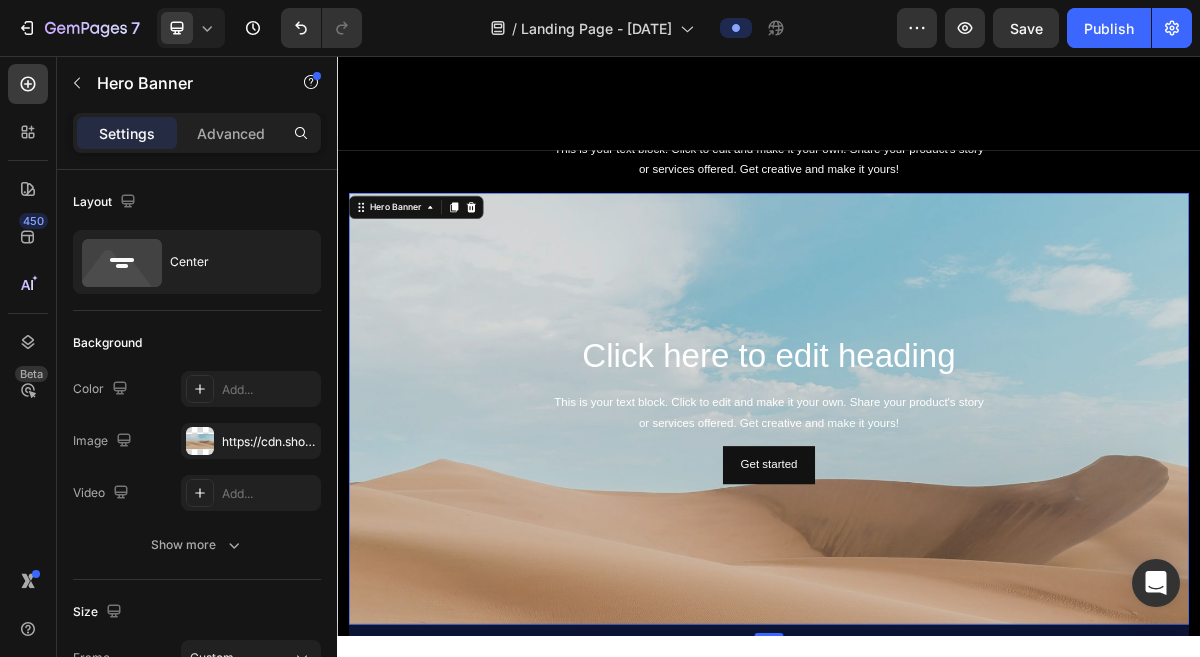 scroll, scrollTop: 713, scrollLeft: 0, axis: vertical 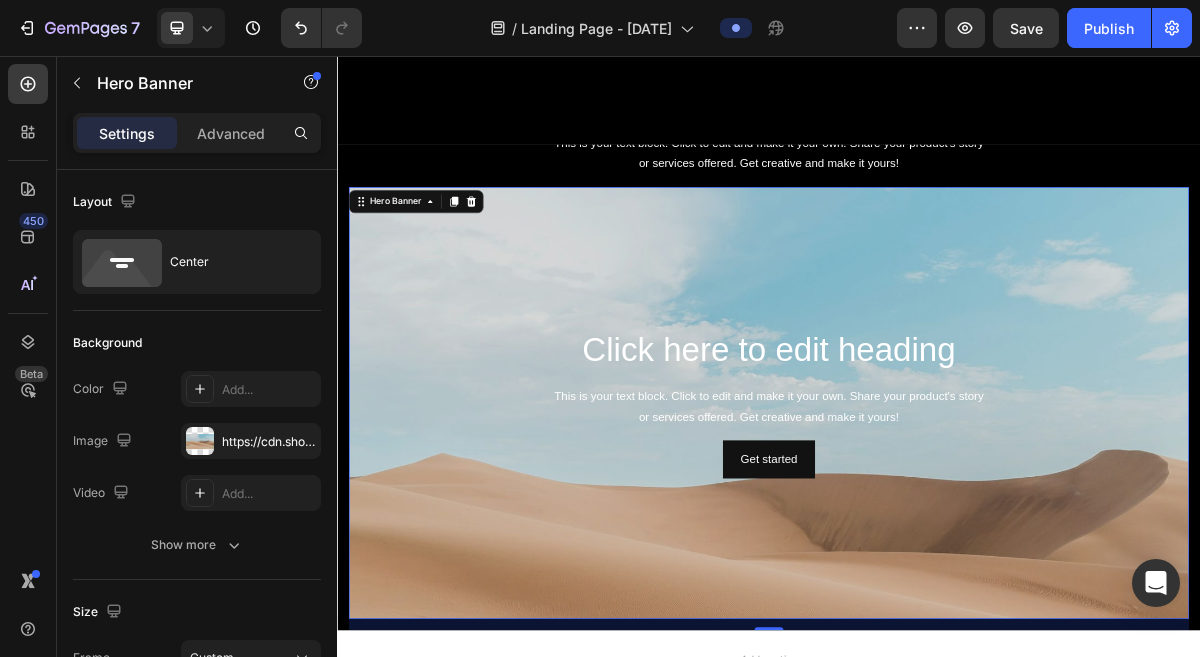 click at bounding box center [937, 668] 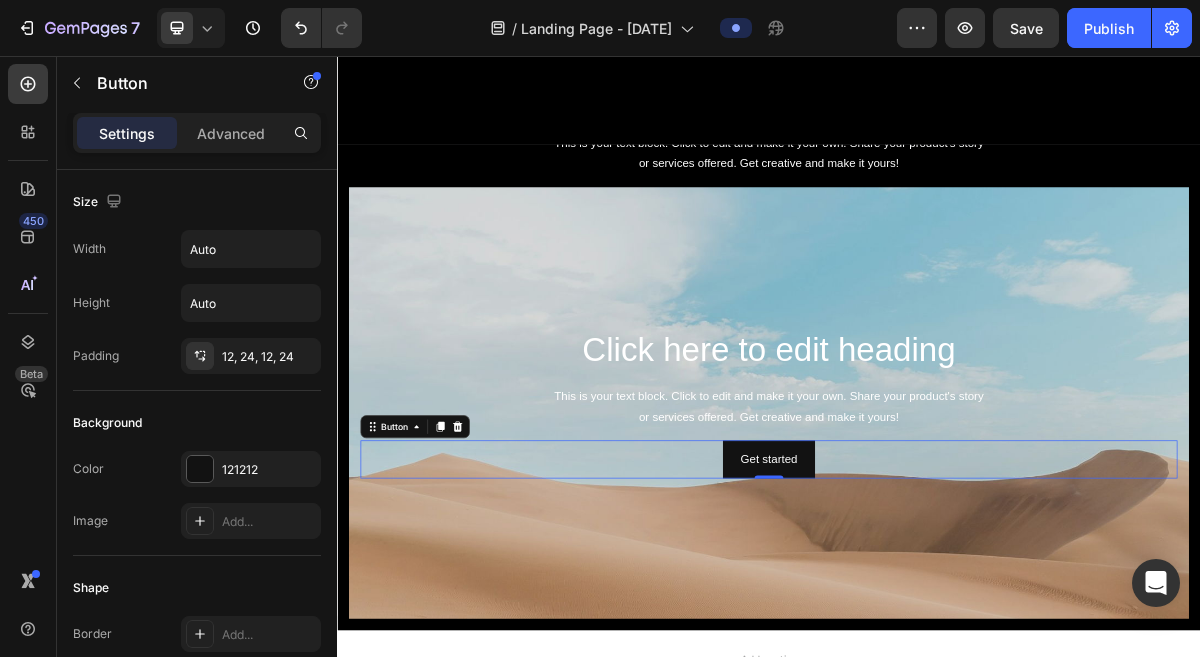 click on "Get started Button   0" at bounding box center [937, 616] 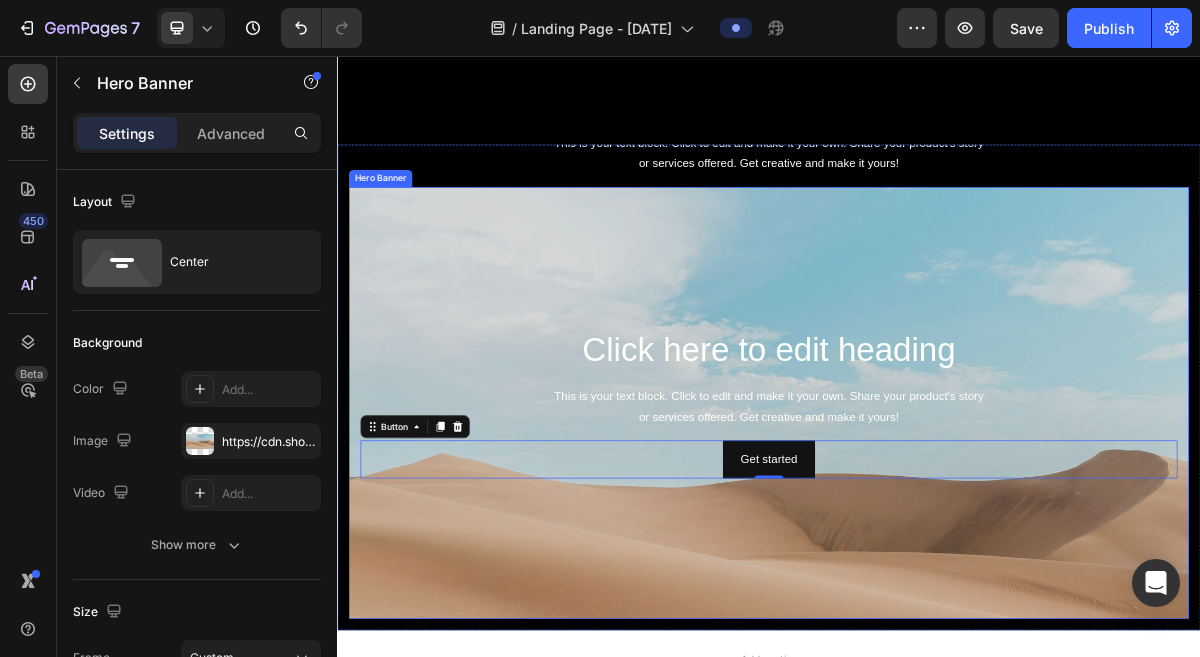 click at bounding box center (937, 668) 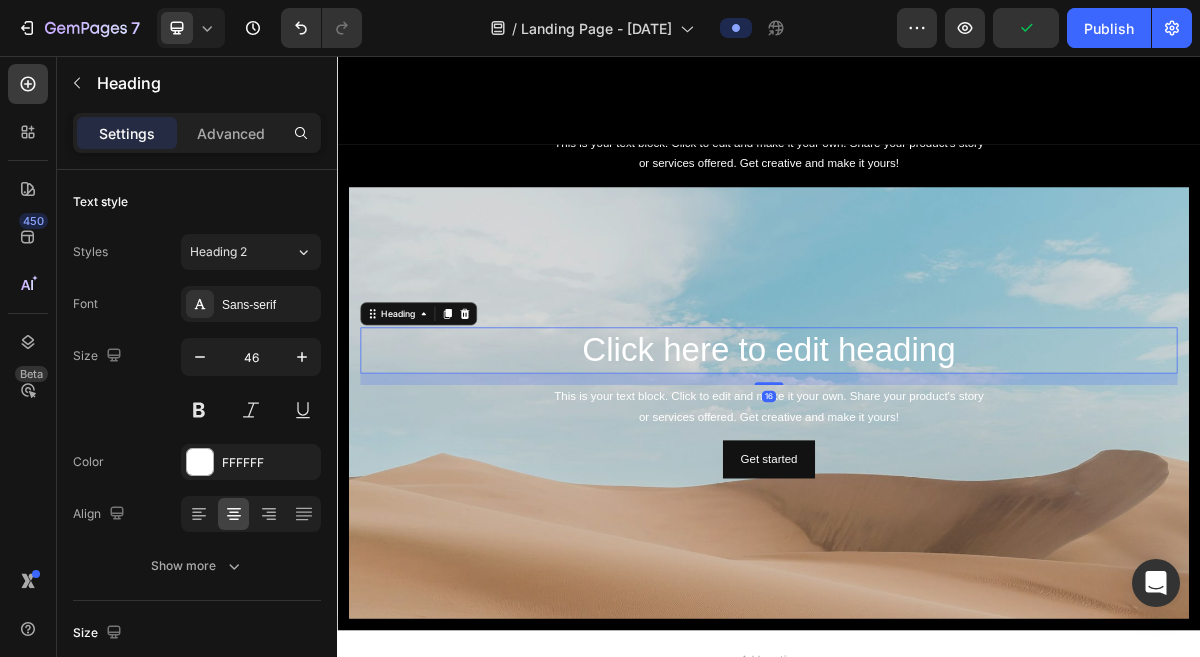 click on "Click here to edit heading" at bounding box center [937, 465] 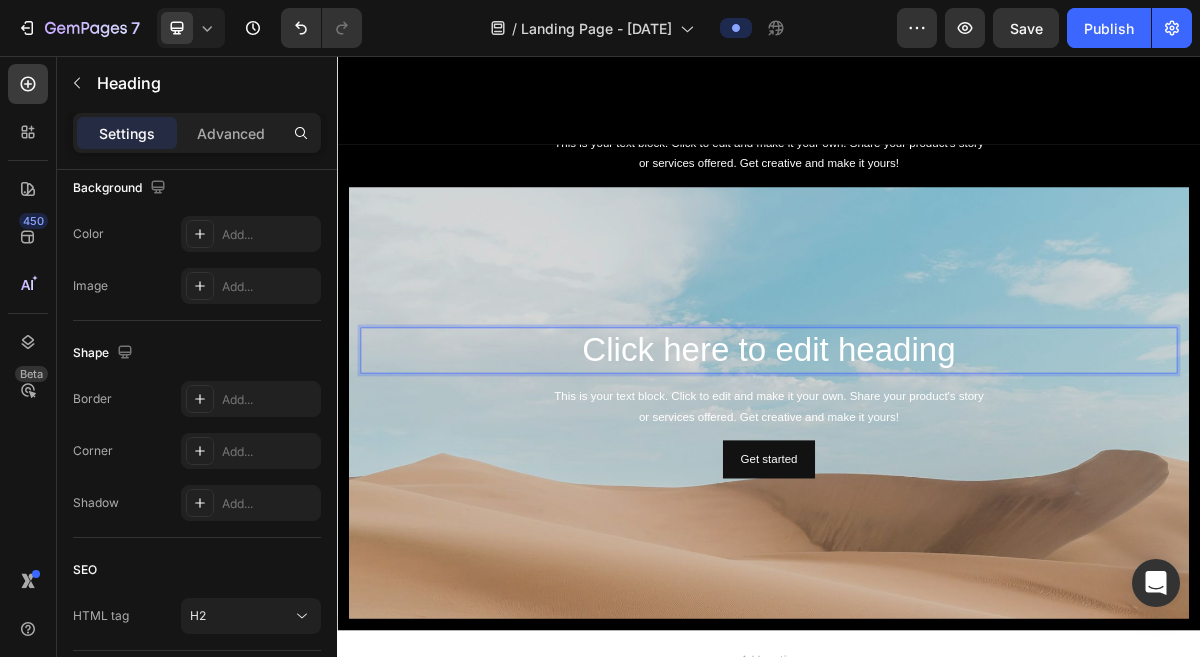 scroll, scrollTop: 0, scrollLeft: 0, axis: both 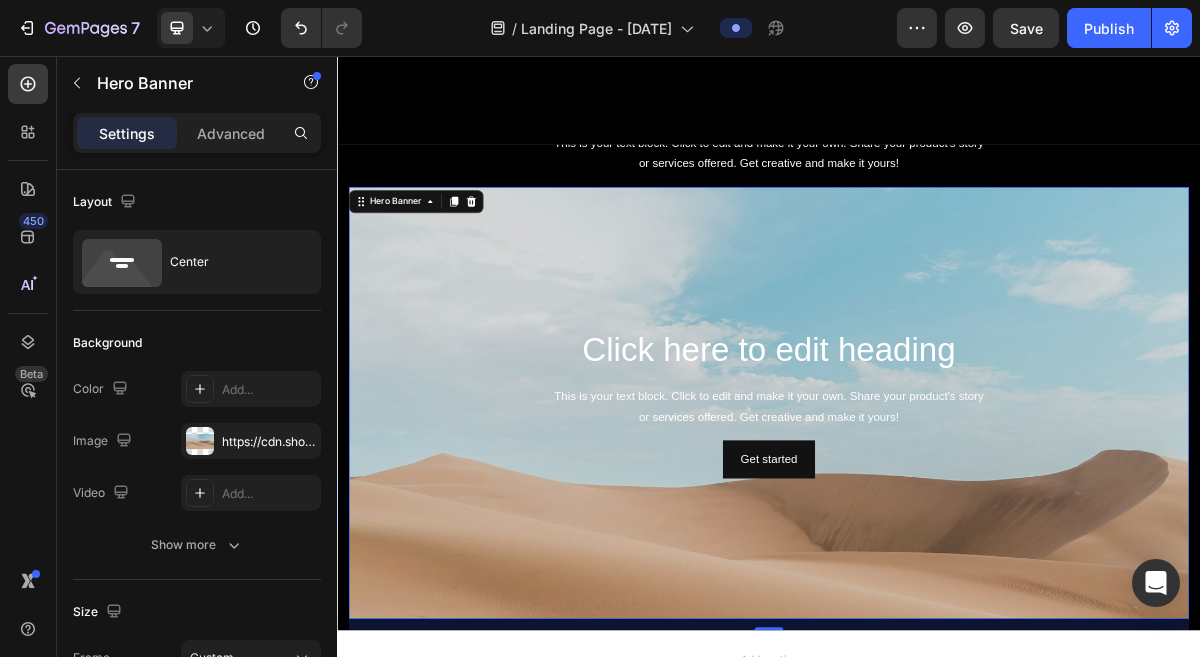 click at bounding box center [937, 668] 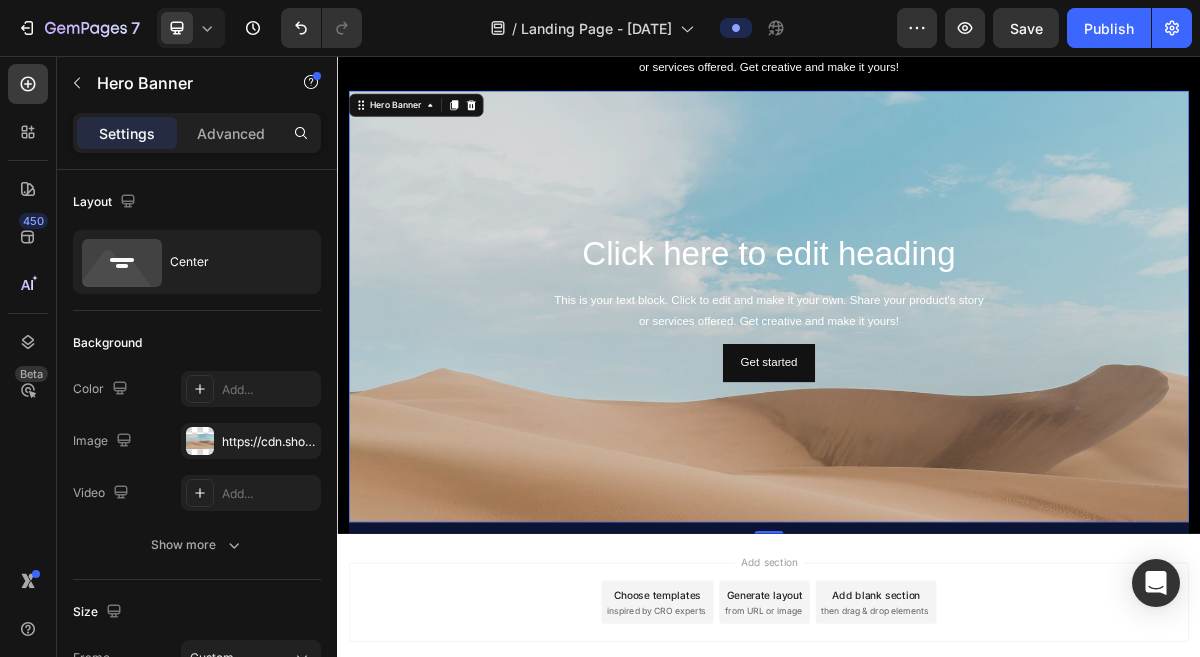 scroll, scrollTop: 880, scrollLeft: 0, axis: vertical 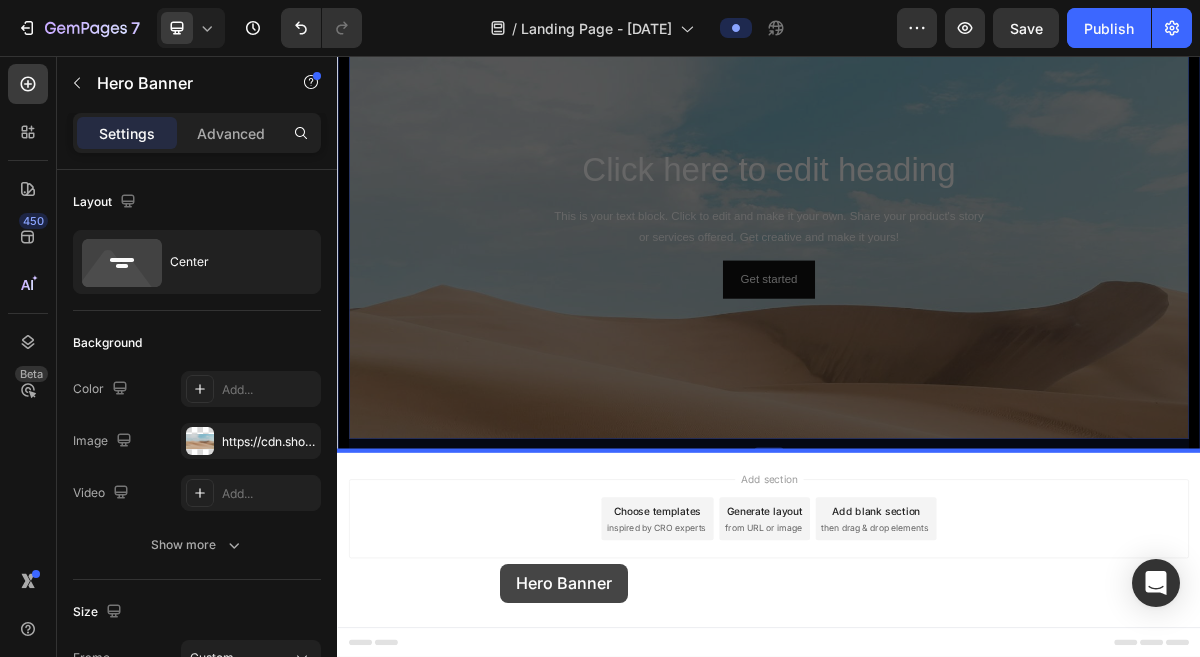 drag, startPoint x: 600, startPoint y: 540, endPoint x: 564, endPoint y: 762, distance: 224.89998 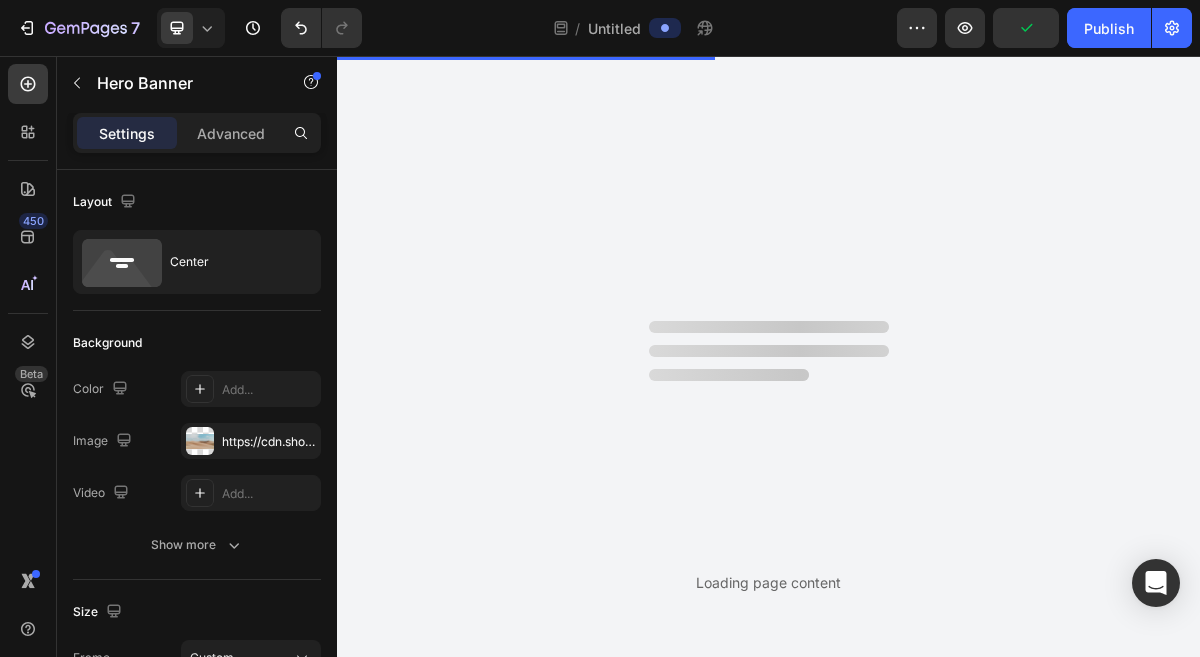 scroll, scrollTop: 0, scrollLeft: 0, axis: both 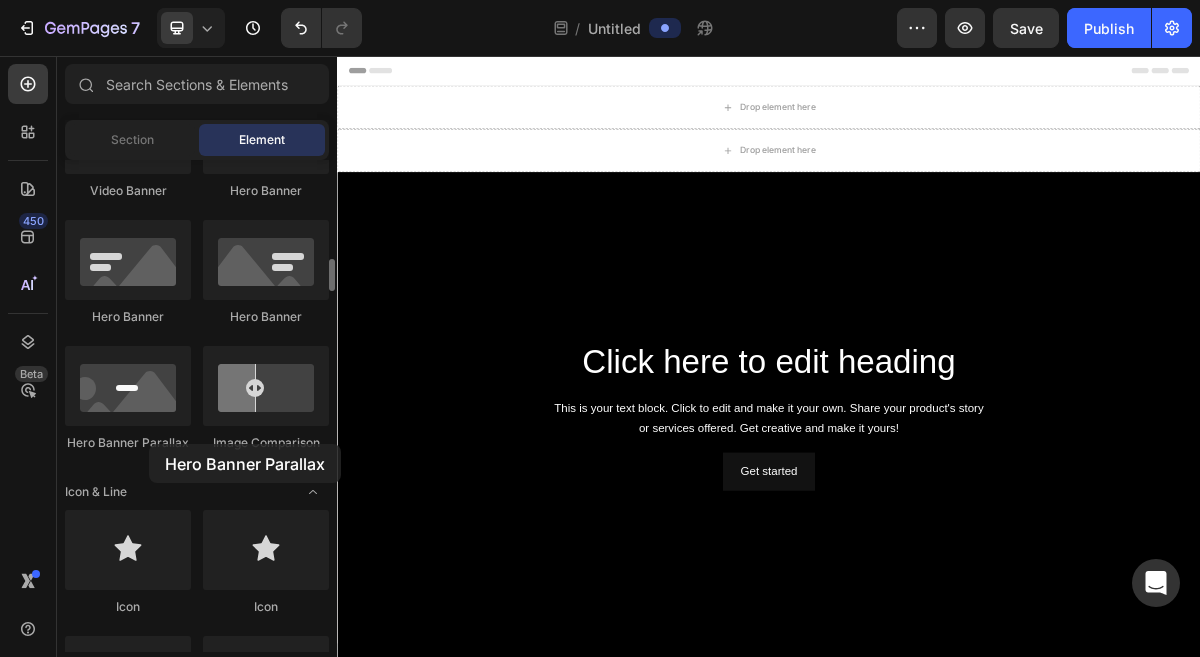 click on "Hero Banner Parallax" 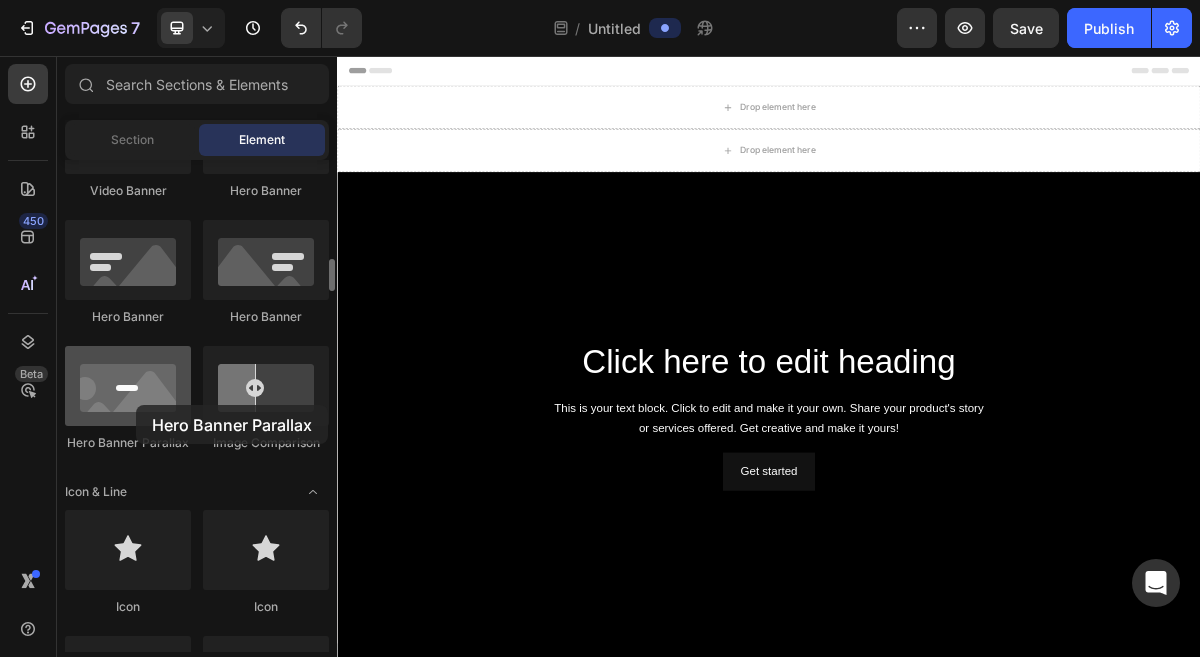 click at bounding box center (128, 386) 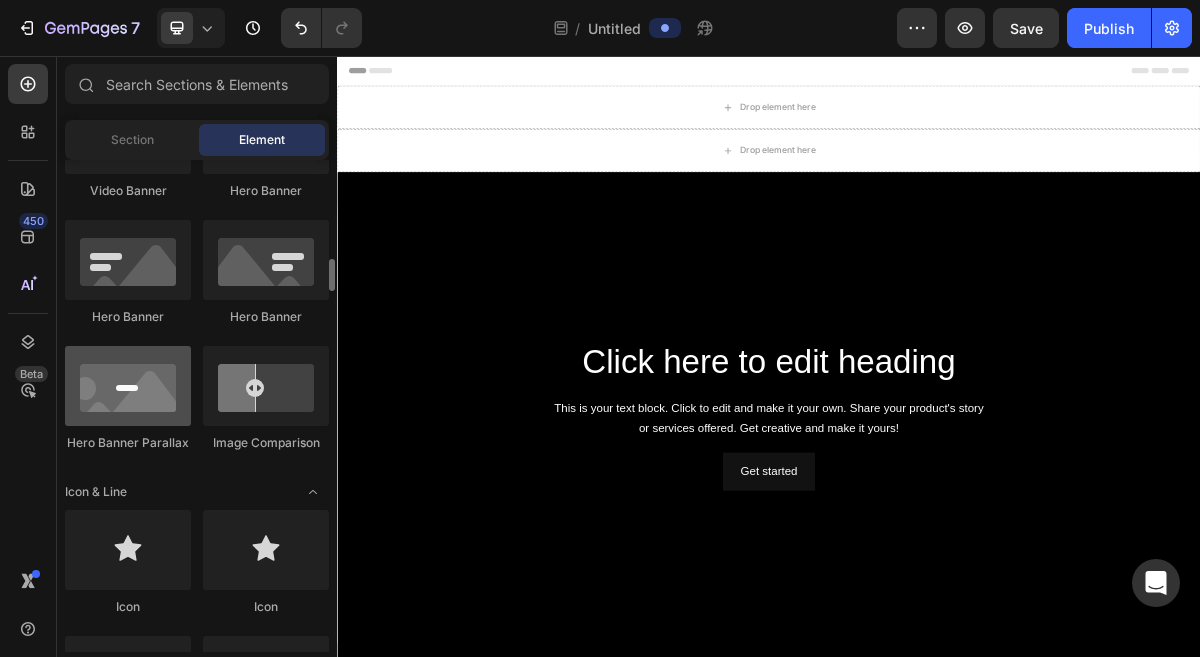click at bounding box center [128, 386] 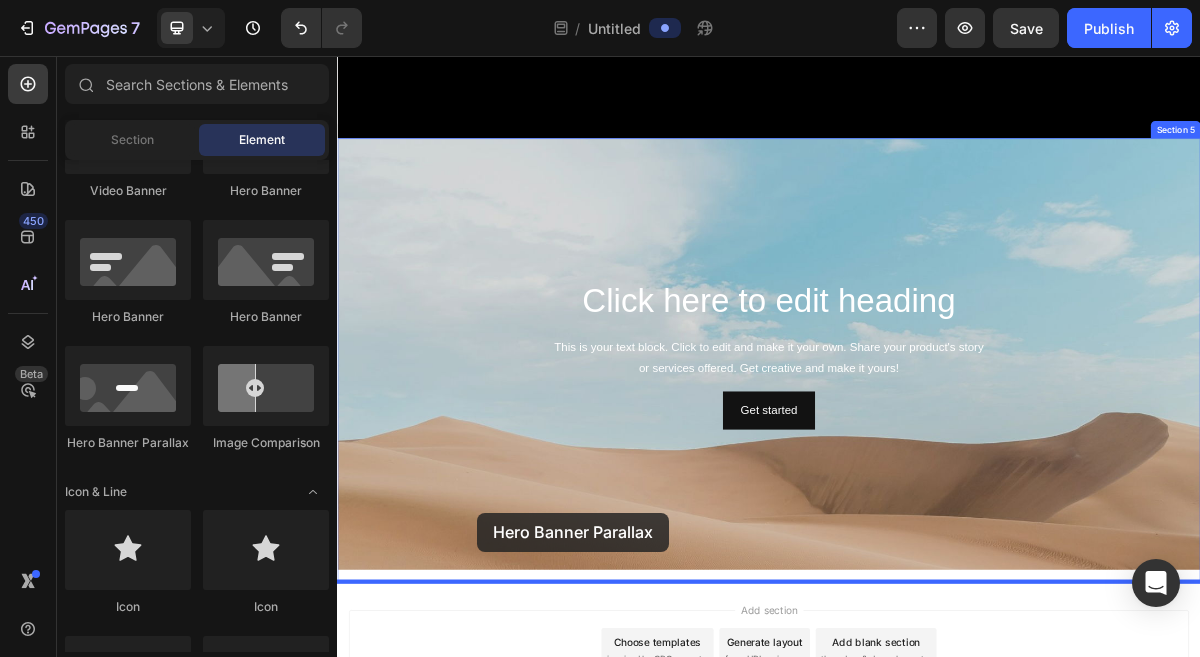 scroll, scrollTop: 1579, scrollLeft: 0, axis: vertical 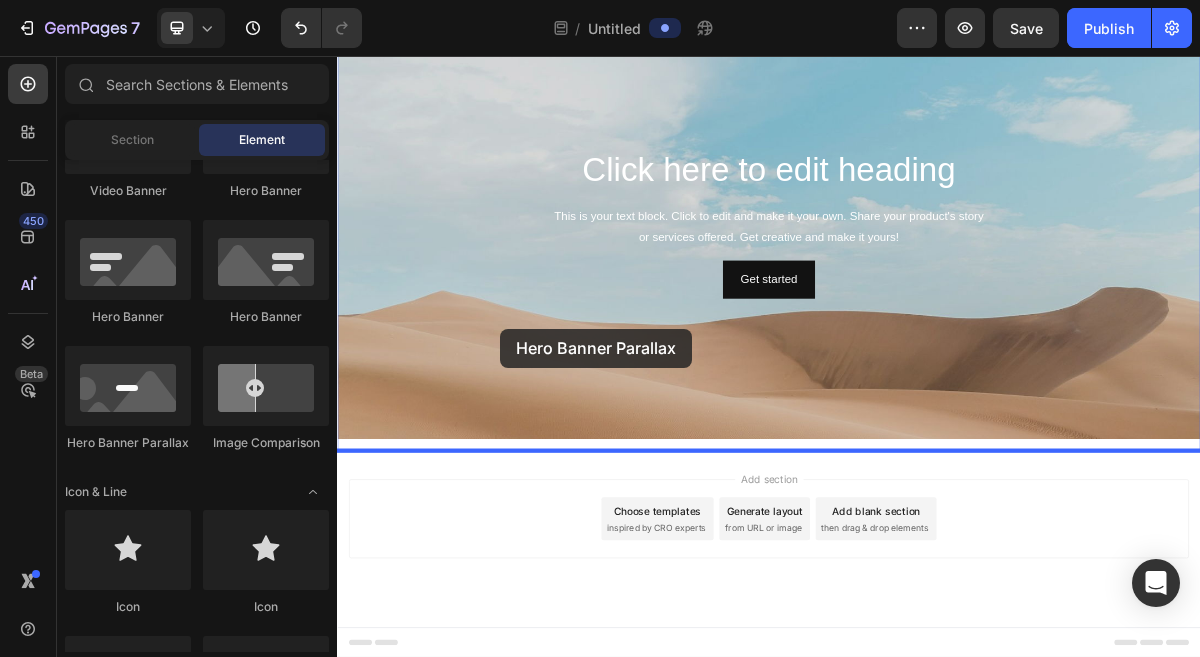 click at bounding box center [937, -316] 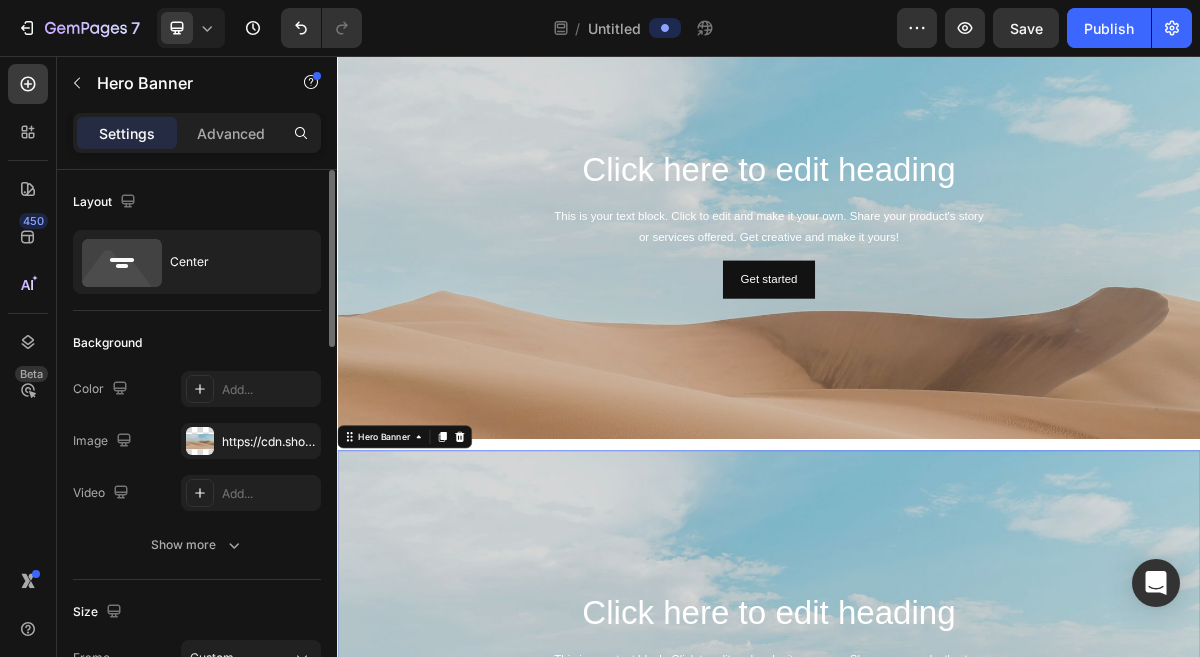 click on "Layout Center" 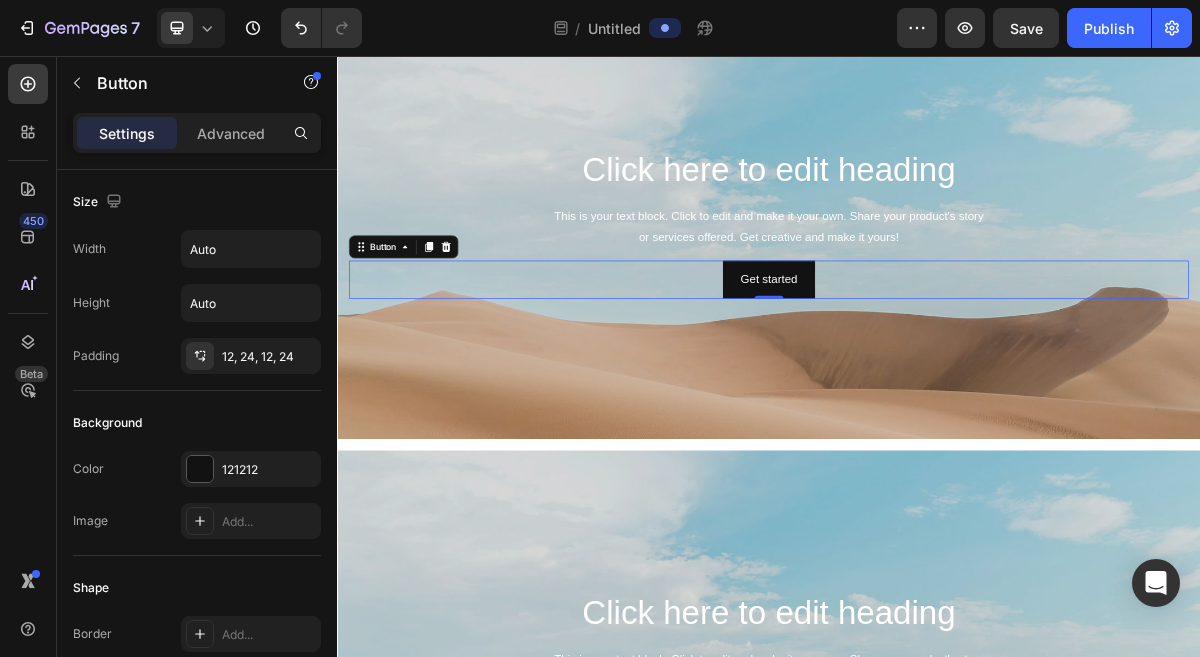 click on "Get started Button   0" at bounding box center [937, 366] 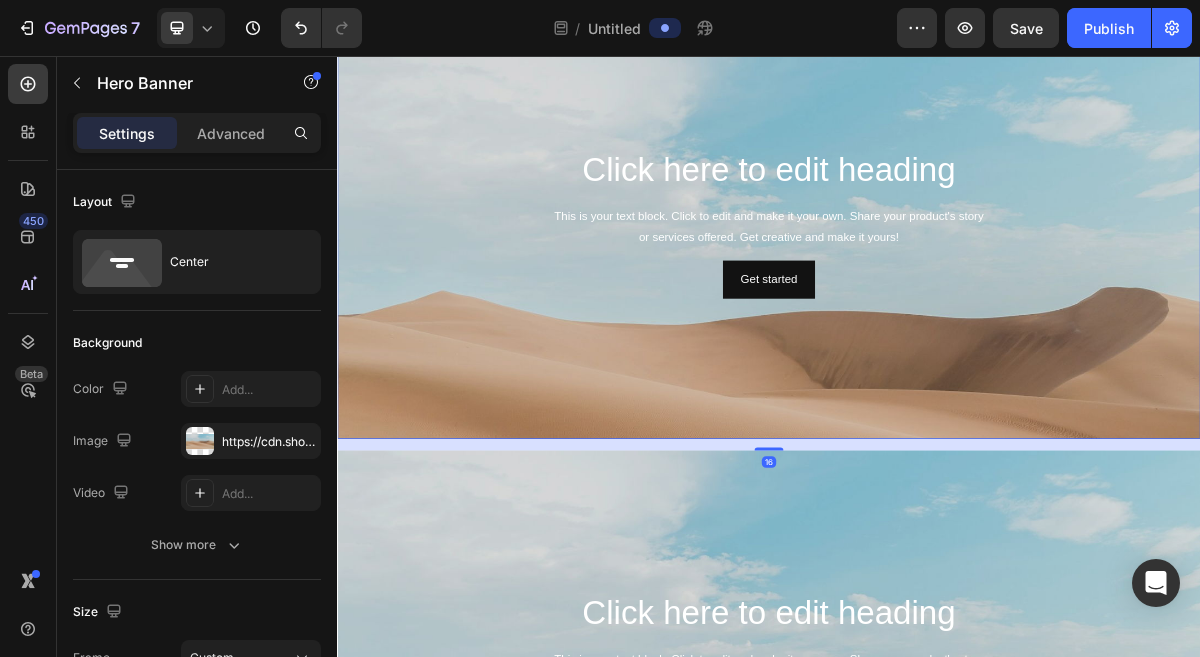 click on "Click here to edit heading Heading This is your text block. Click to edit and make it your own. Share your product's story                   or services offered. Get creative and make it yours! Text Block Get started Button" at bounding box center [937, 288] 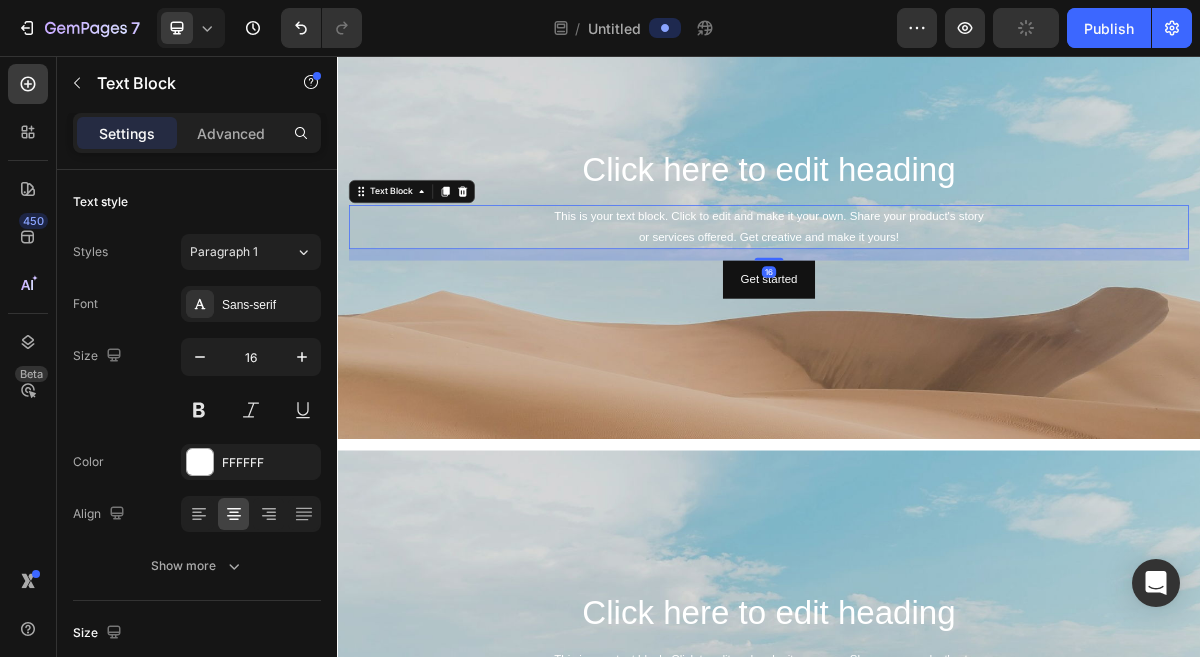 click on "This is your text block. Click to edit and make it your own. Share your product's story                   or services offered. Get creative and make it yours!" at bounding box center [937, 294] 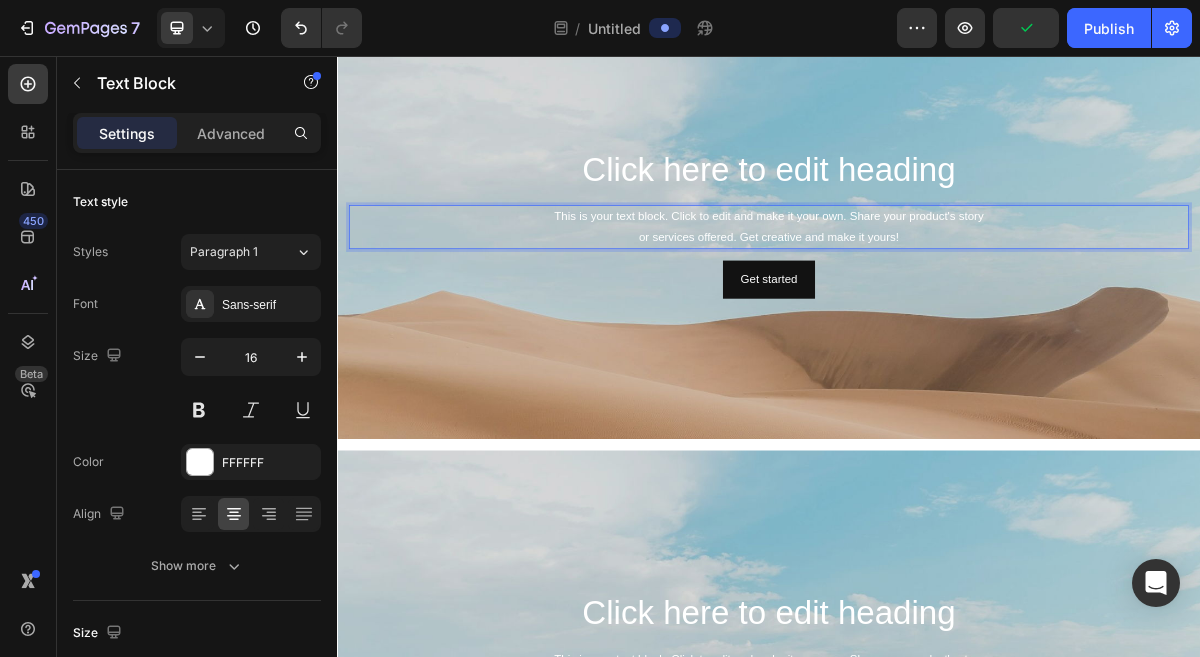 click on "This is your text block. Click to edit and make it your own. Share your product's story or services offered. Get creative and make it yours!" at bounding box center [937, 294] 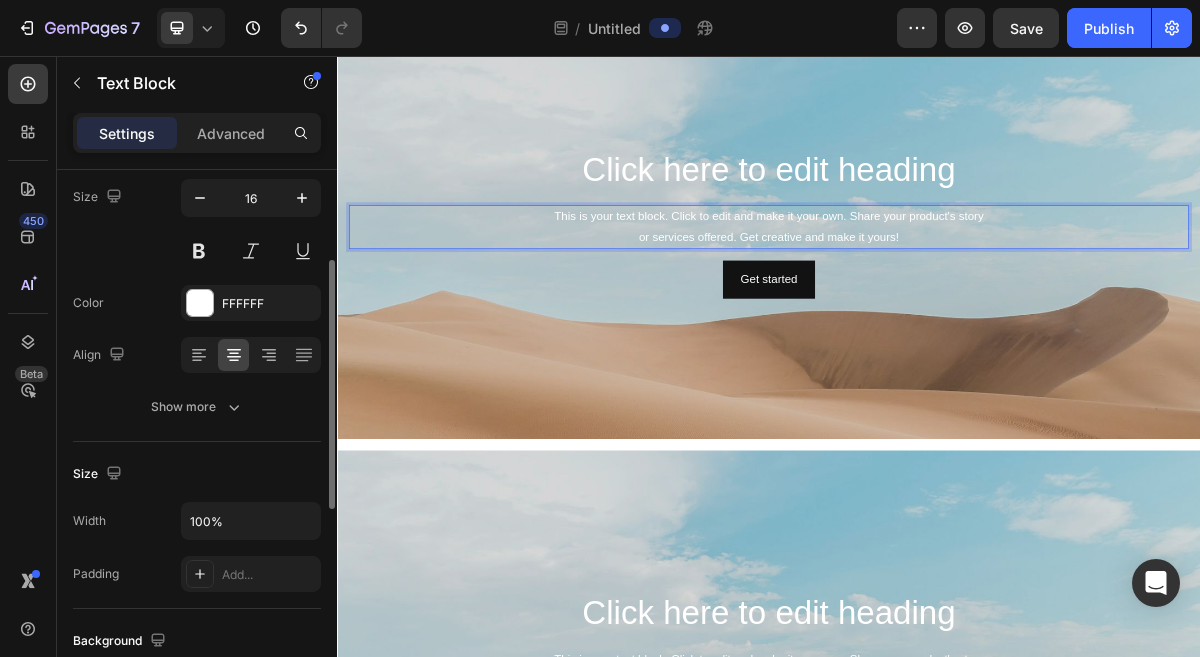 scroll, scrollTop: 171, scrollLeft: 0, axis: vertical 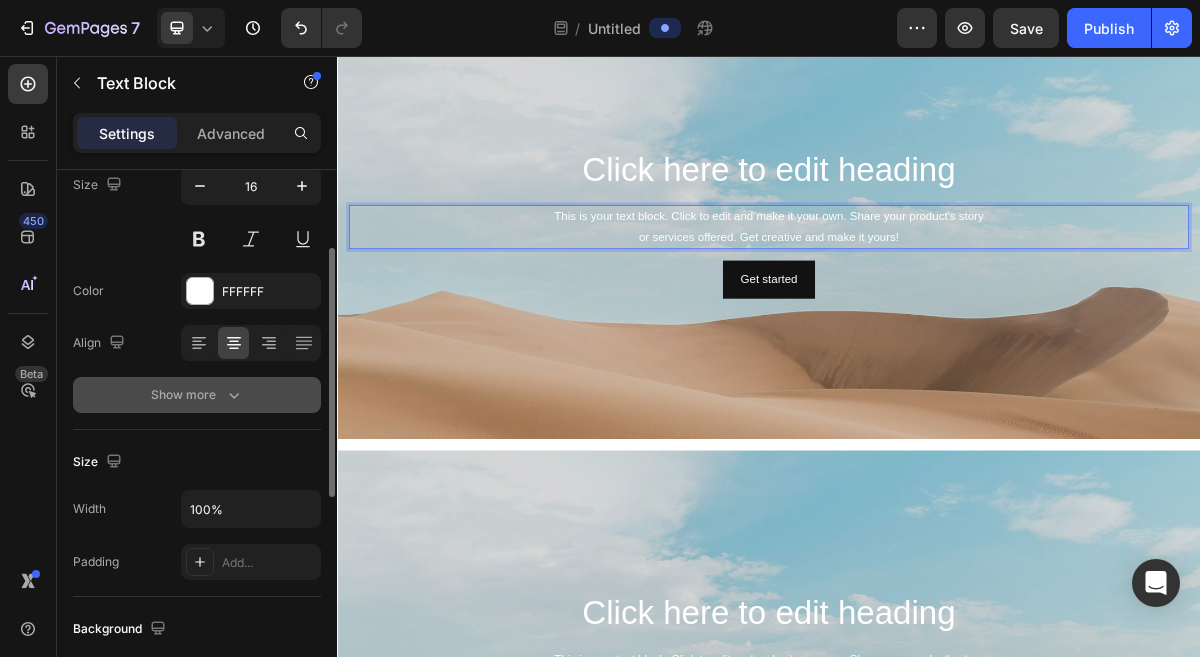 click on "Show more" at bounding box center (197, 395) 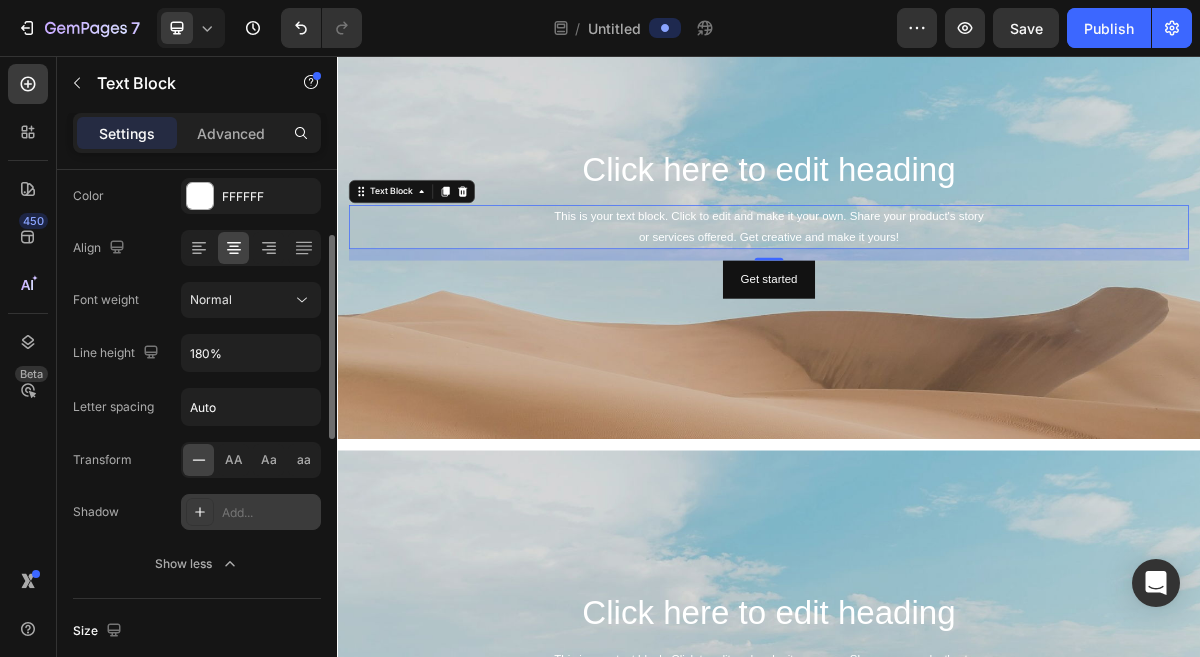 scroll, scrollTop: 0, scrollLeft: 0, axis: both 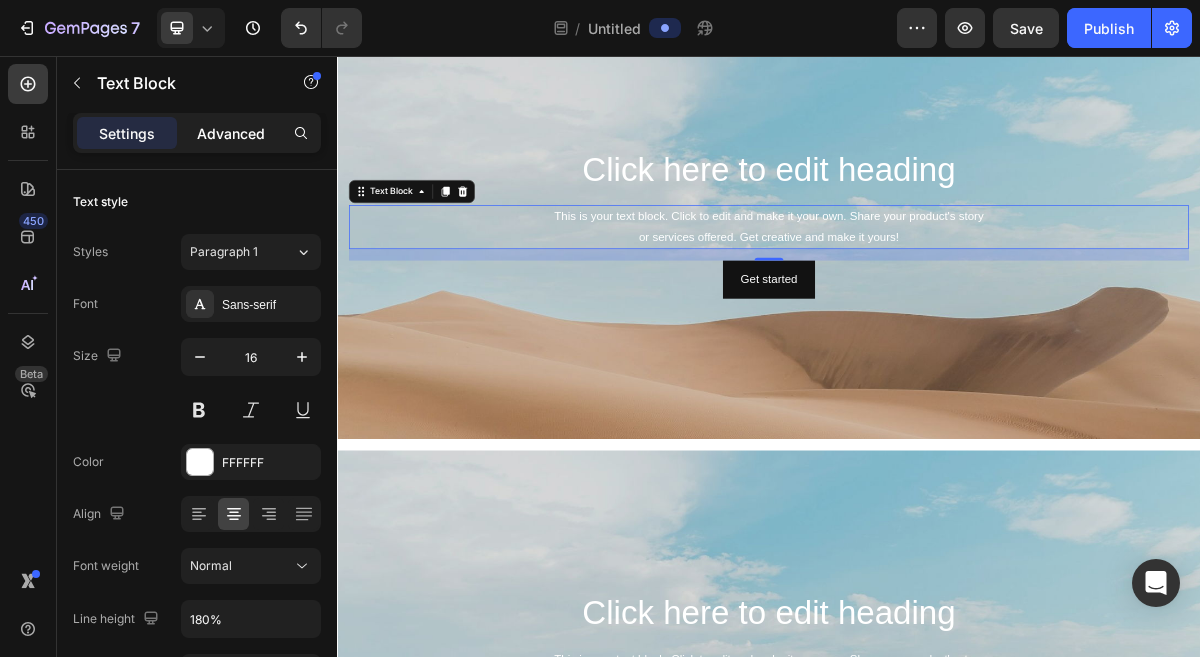 click on "Advanced" at bounding box center [231, 133] 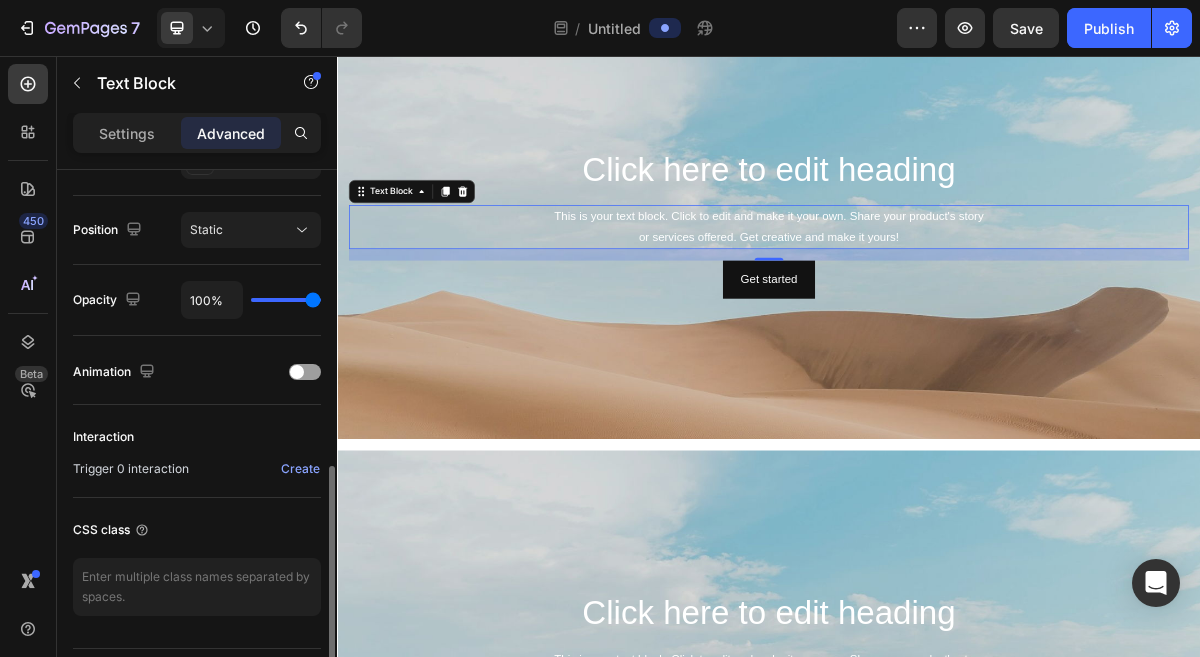 scroll, scrollTop: 706, scrollLeft: 0, axis: vertical 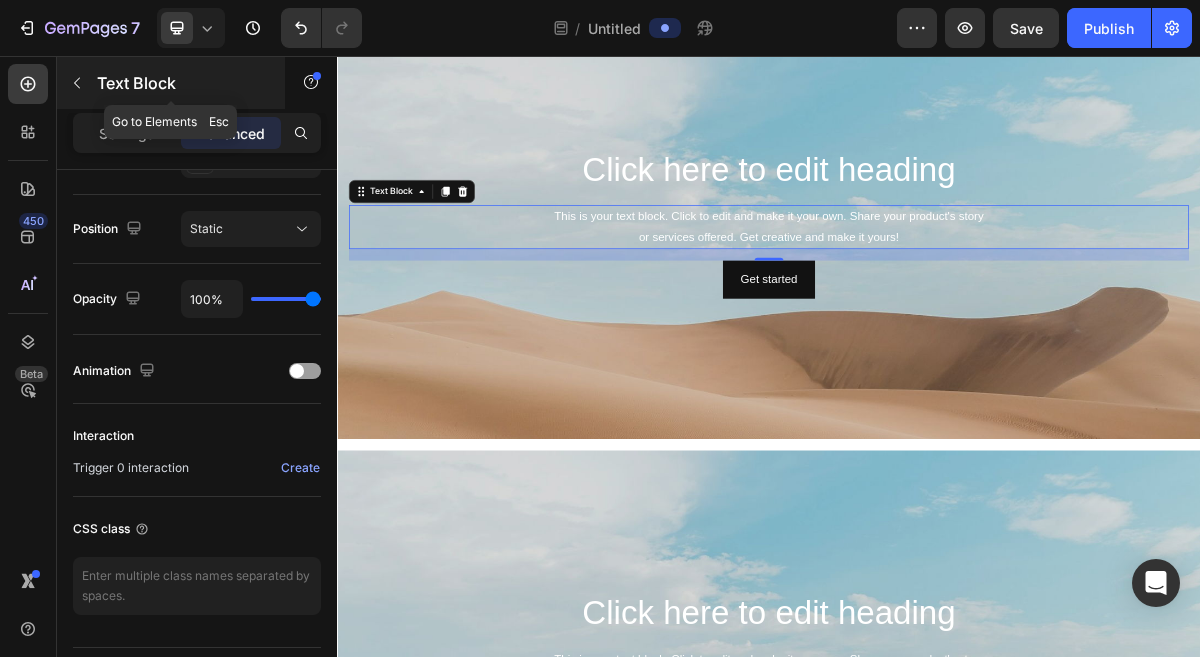 click 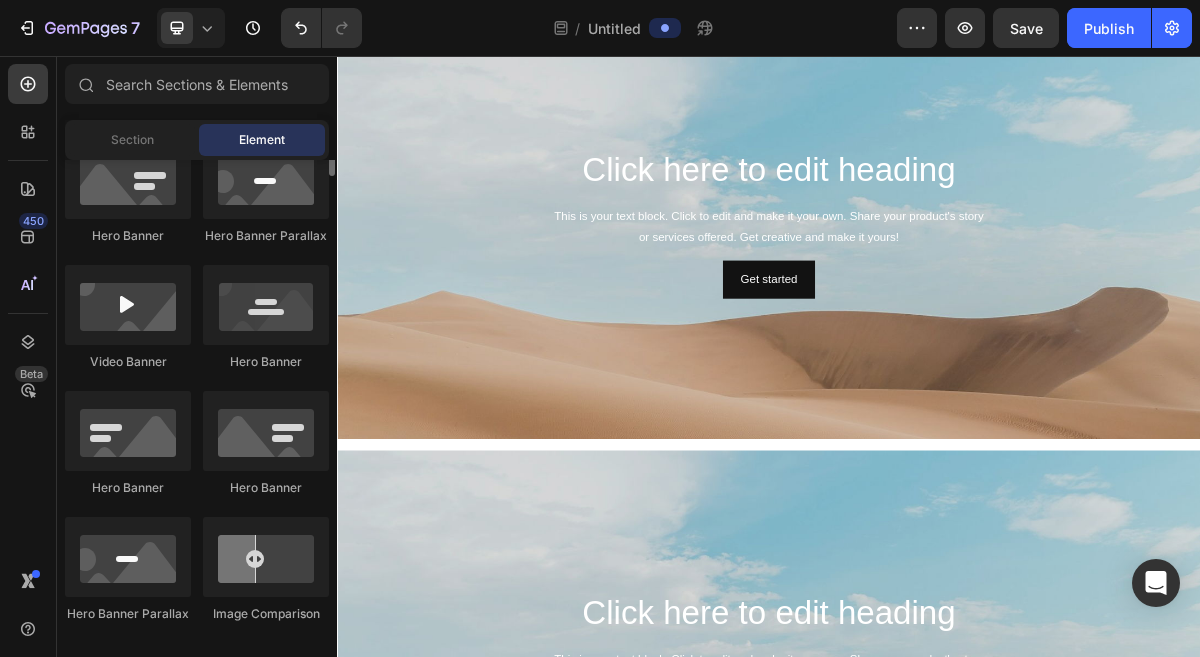 scroll, scrollTop: 1098, scrollLeft: 0, axis: vertical 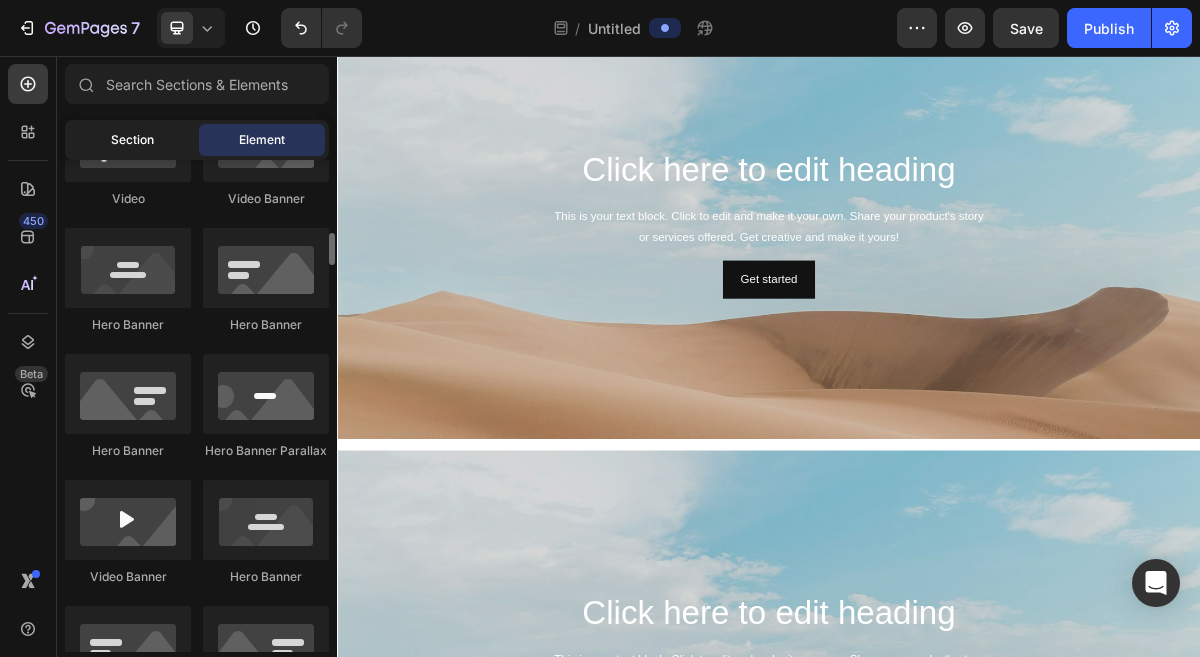 click on "Section" 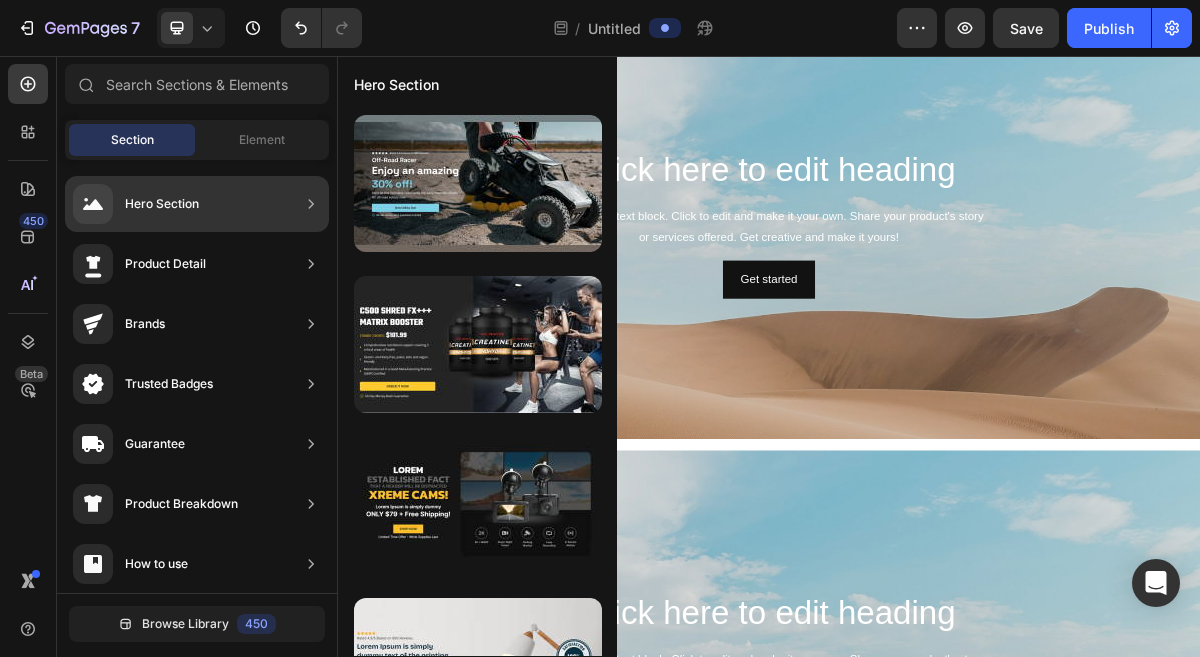 click on "Hero Section" at bounding box center (136, 204) 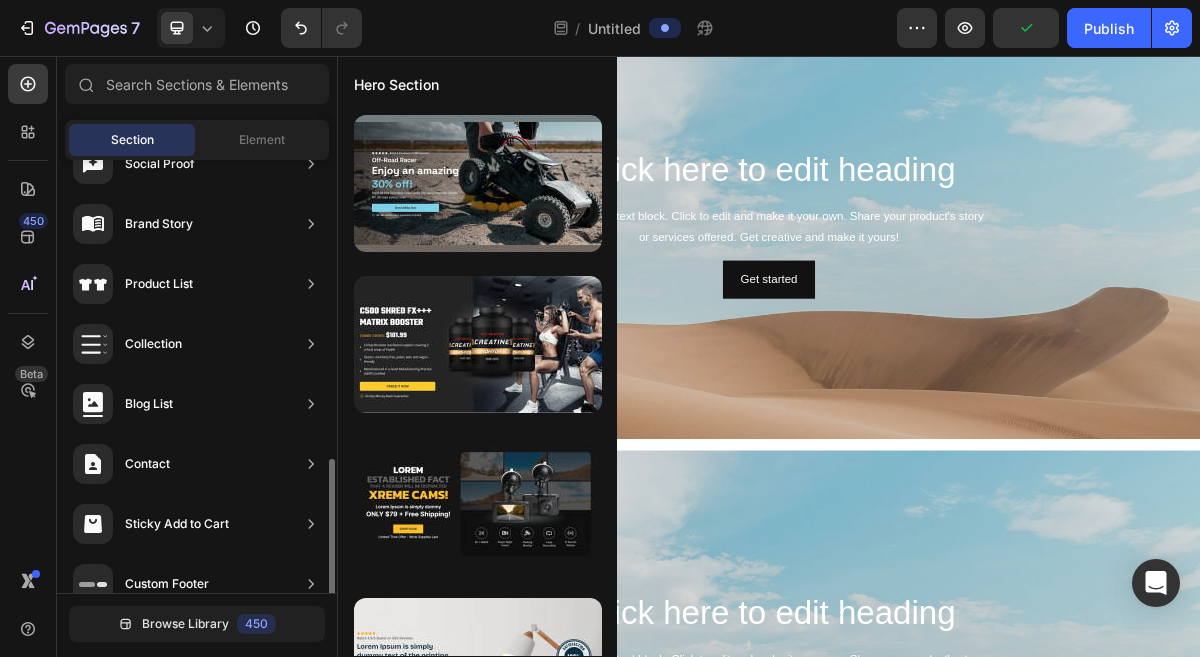 scroll, scrollTop: 727, scrollLeft: 0, axis: vertical 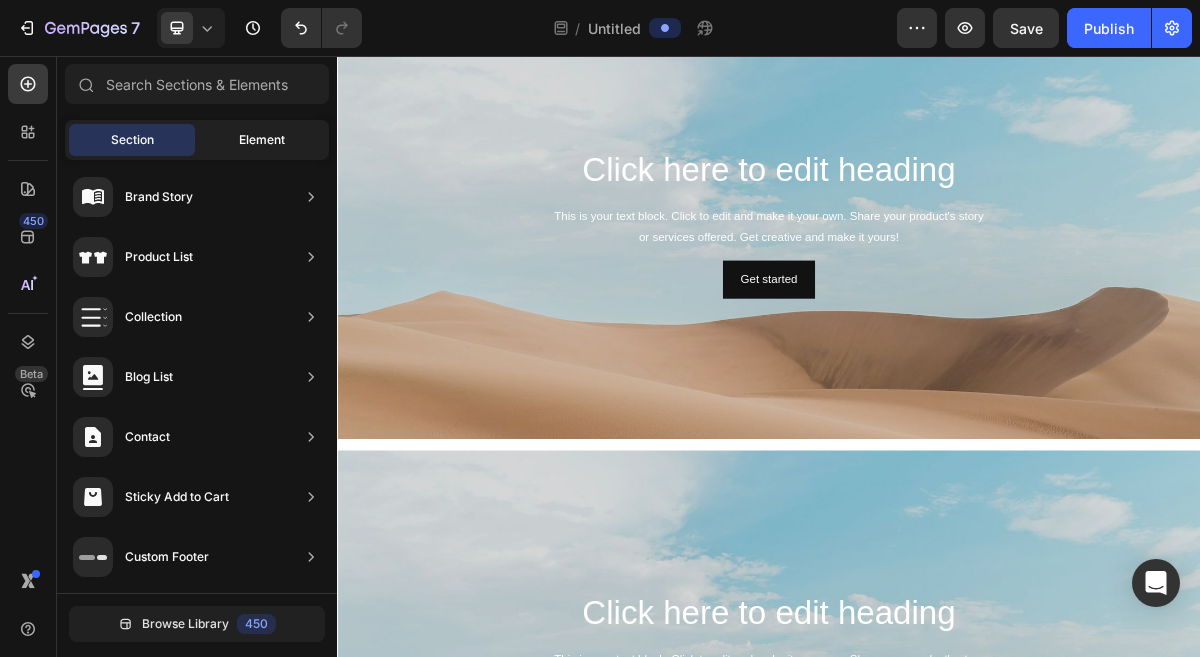 click on "Element" at bounding box center (262, 140) 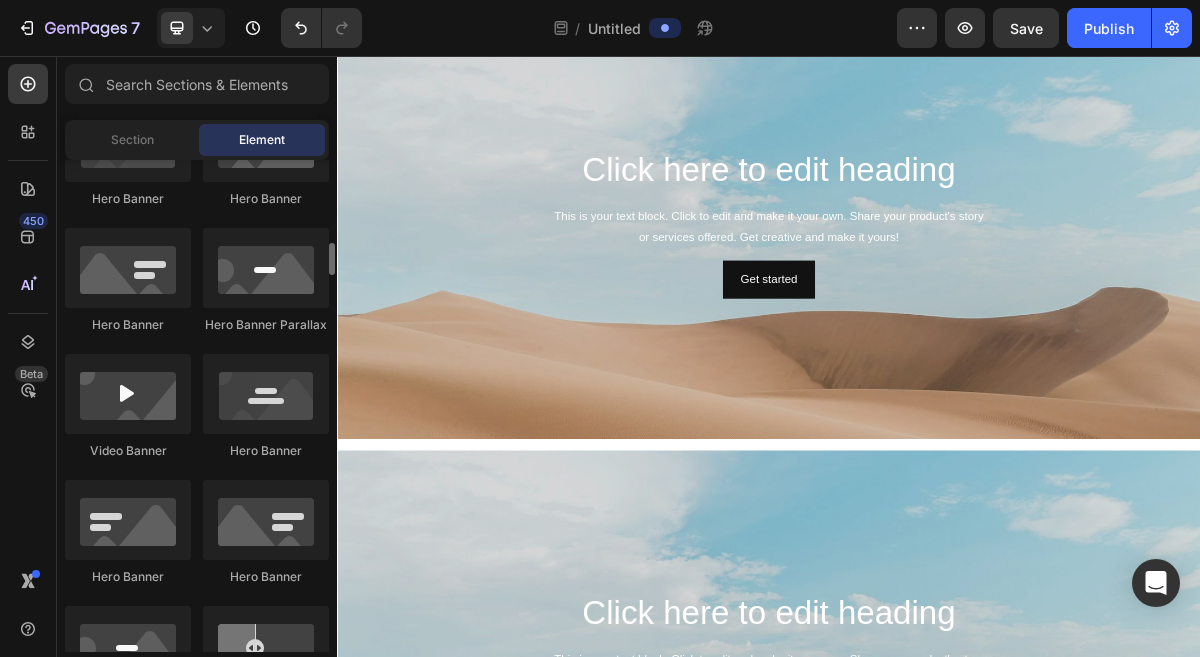 scroll, scrollTop: 1216, scrollLeft: 0, axis: vertical 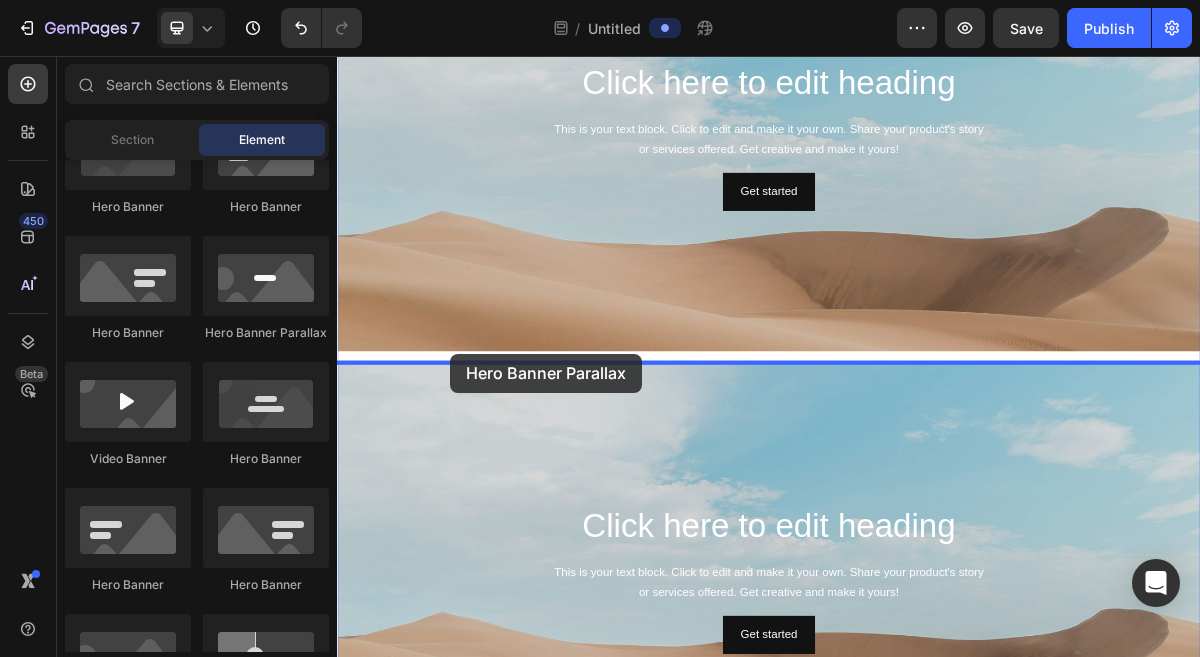 drag, startPoint x: 604, startPoint y: 347, endPoint x: 494, endPoint y: 470, distance: 165.01212 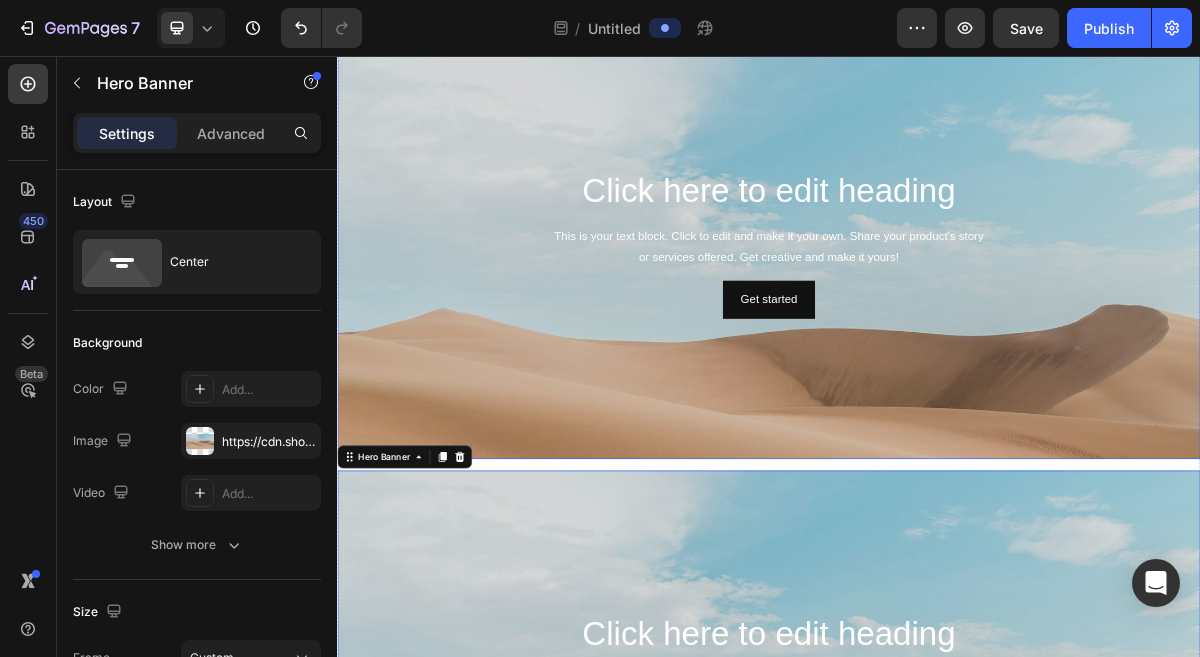 scroll, scrollTop: 1547, scrollLeft: 0, axis: vertical 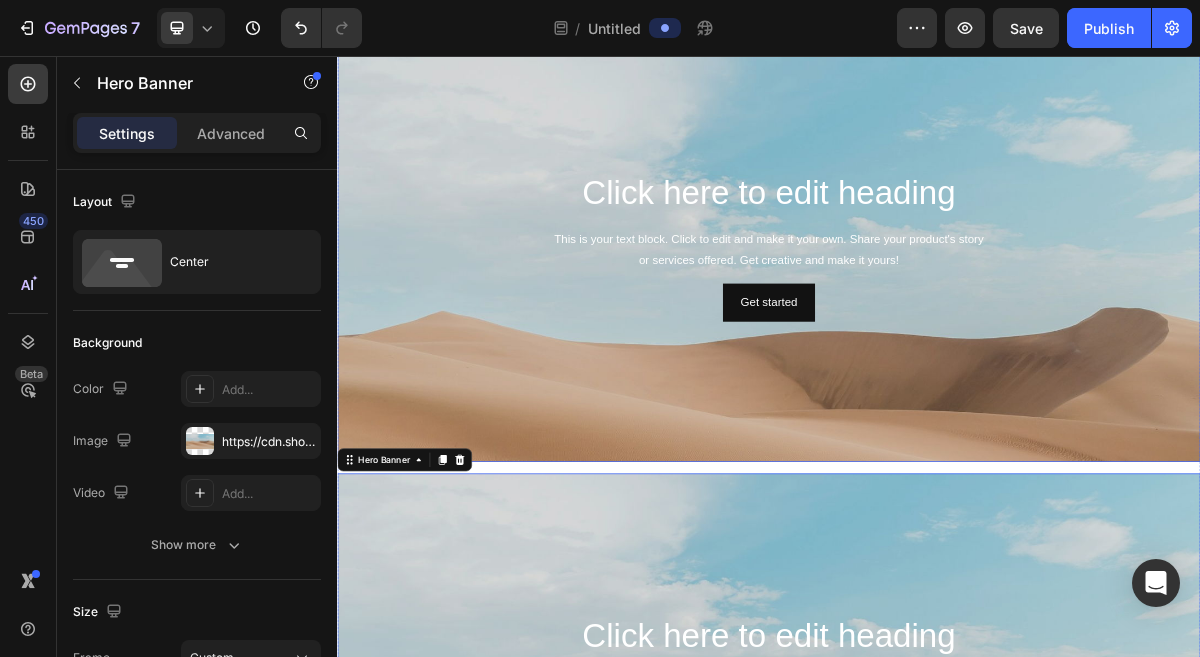 click on "Click here to edit heading Heading This is your text block. Click to edit and make it your own. Share your product's story or services offered. Get creative and make it yours! Text Block Get started Button" at bounding box center [937, 320] 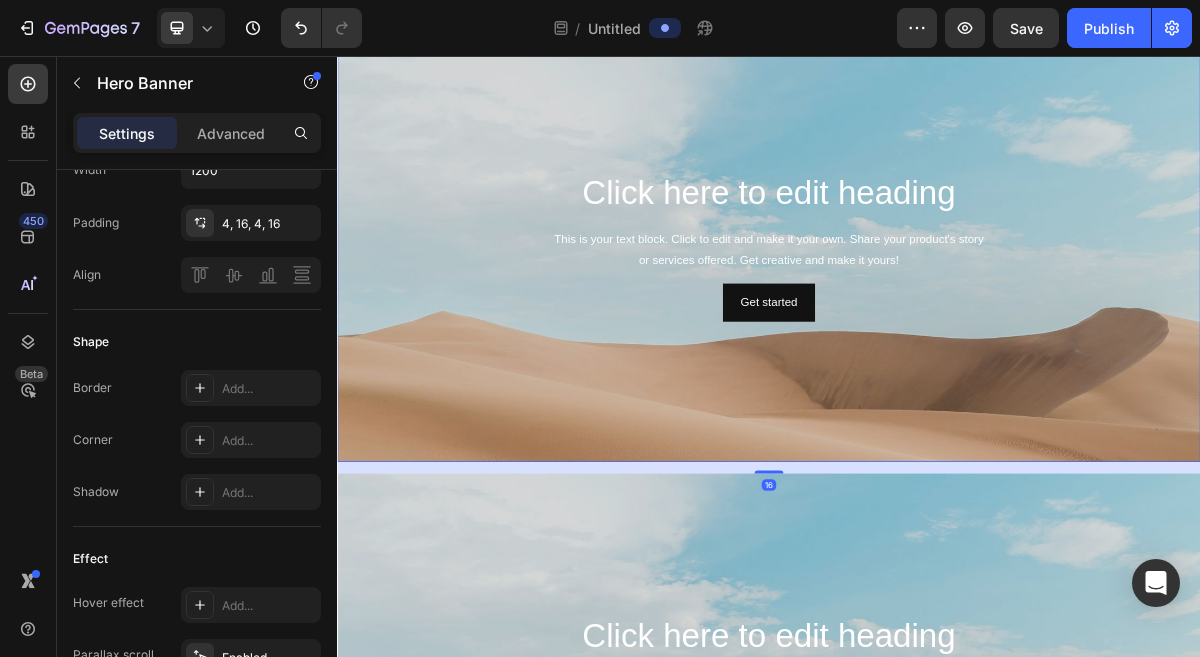 click on "Click here to edit heading Heading This is your text block. Click to edit and make it your own. Share your product's story or services offered. Get creative and make it yours! Text Block Get started Button" at bounding box center (937, 320) 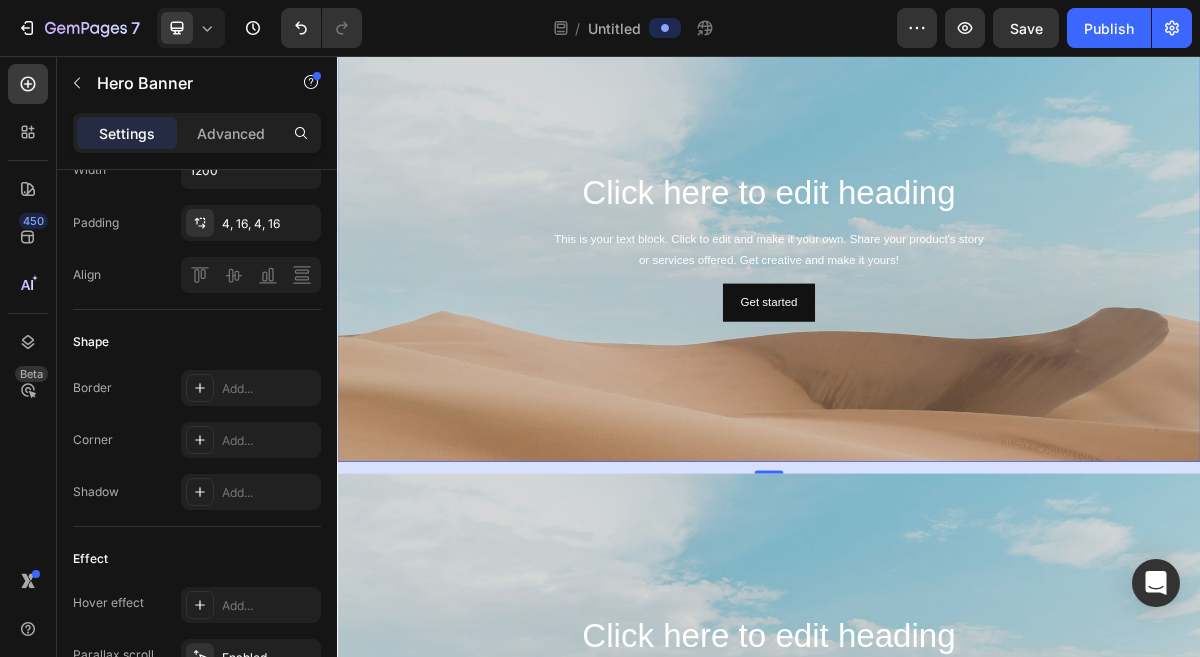 click on "Click here to edit heading Heading This is your text block. Click to edit and make it your own. Share your product's story or services offered. Get creative and make it yours! Text Block Get started Button" at bounding box center [937, 320] 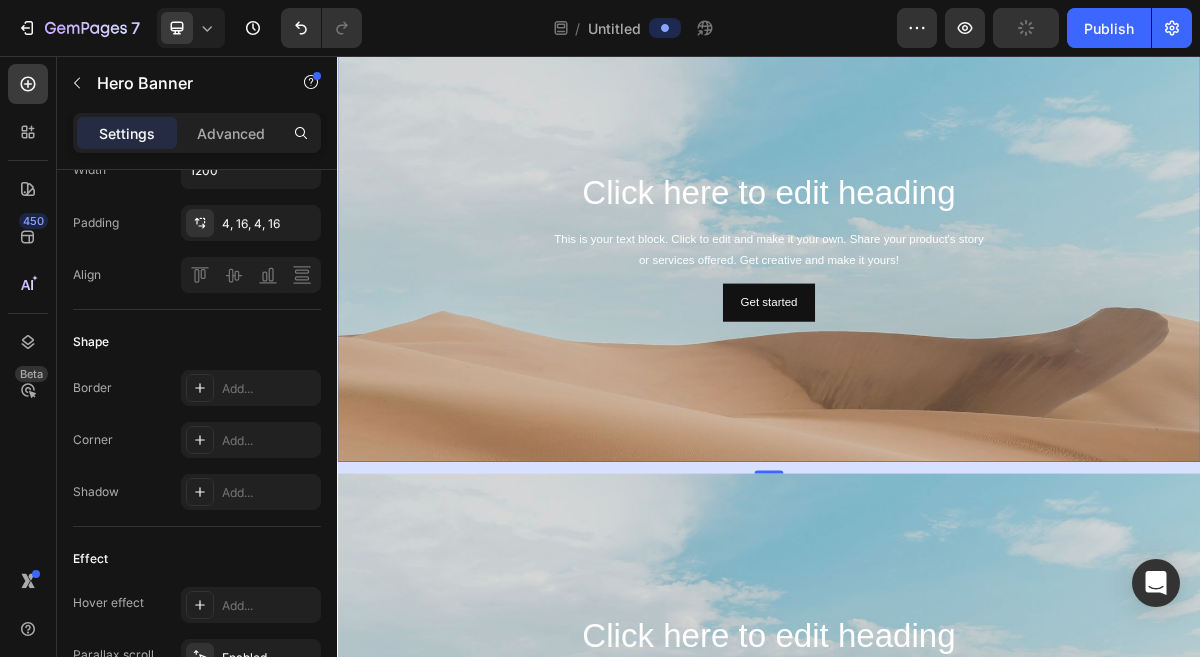 click on "Click here to edit heading Heading This is your text block. Click to edit and make it your own. Share your product's story or services offered. Get creative and make it yours! Text Block Get started Button" at bounding box center [937, 320] 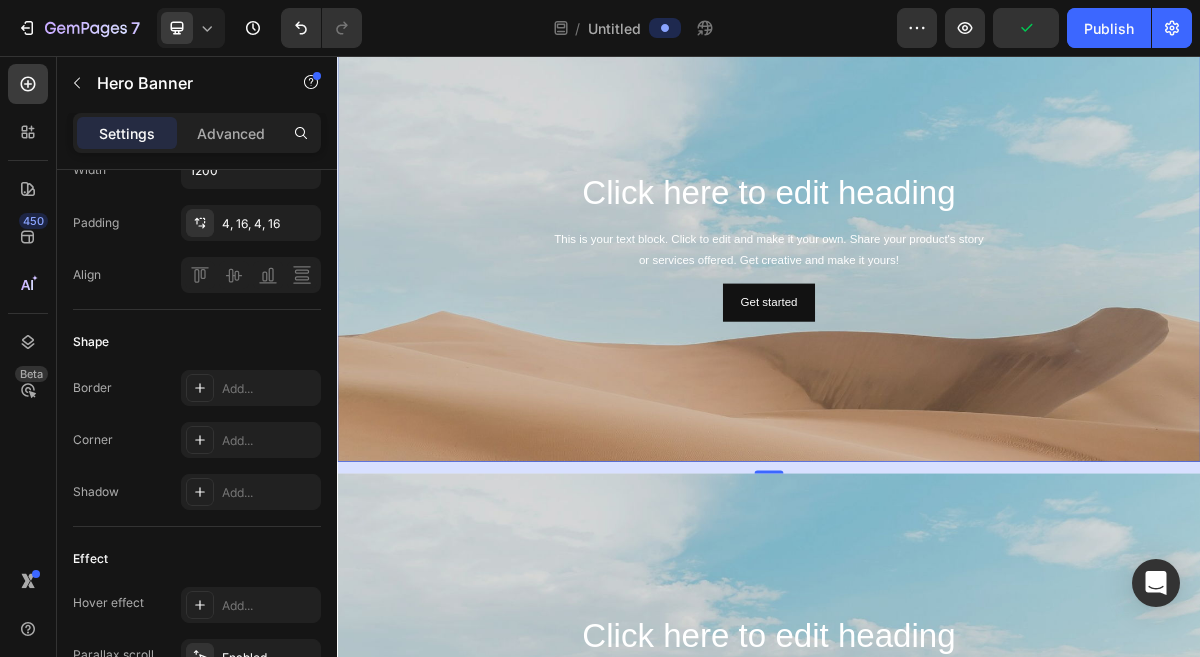 click at bounding box center [937, 470] 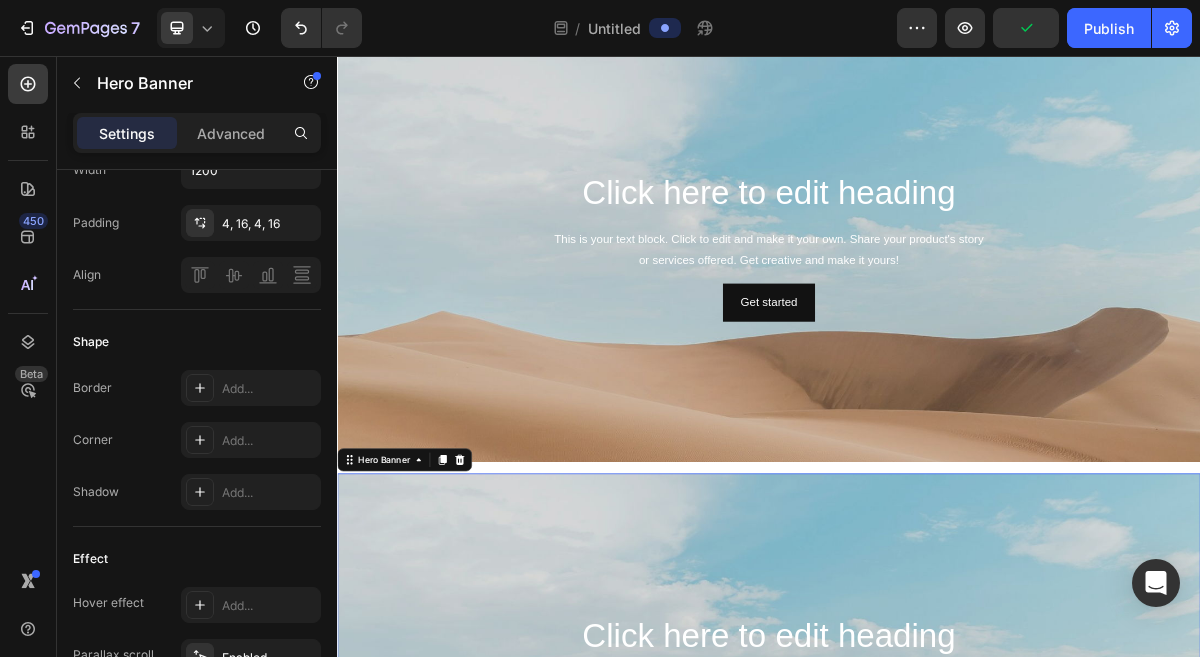 click at bounding box center (937, 1028) 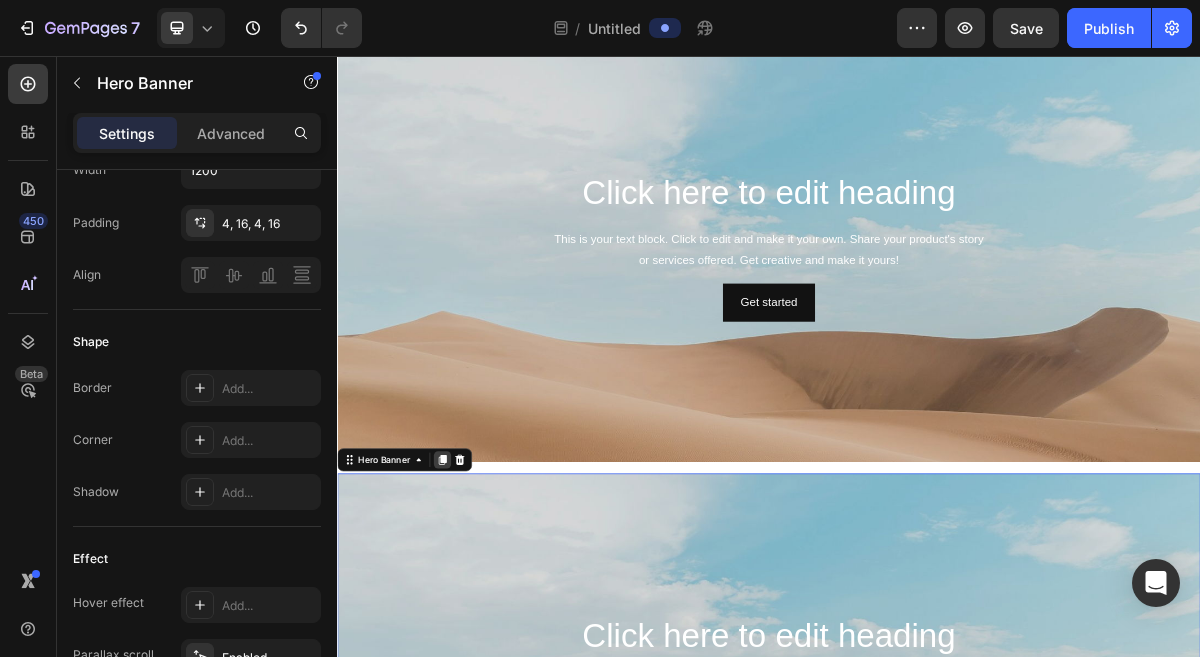 click 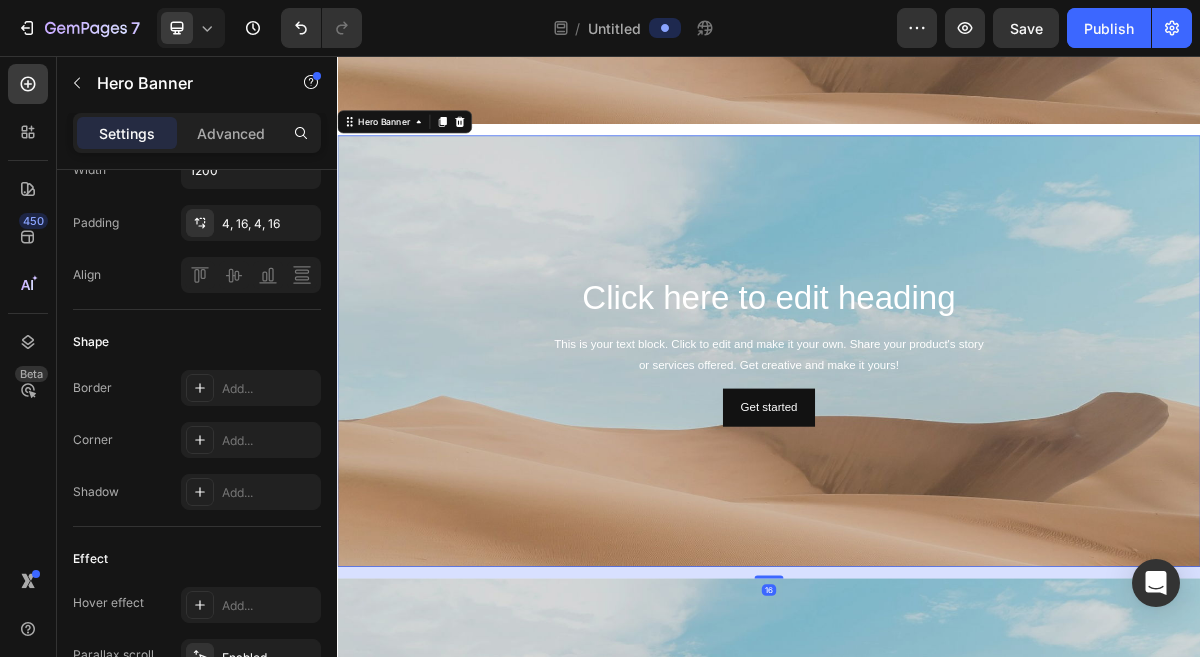 scroll, scrollTop: 2673, scrollLeft: 0, axis: vertical 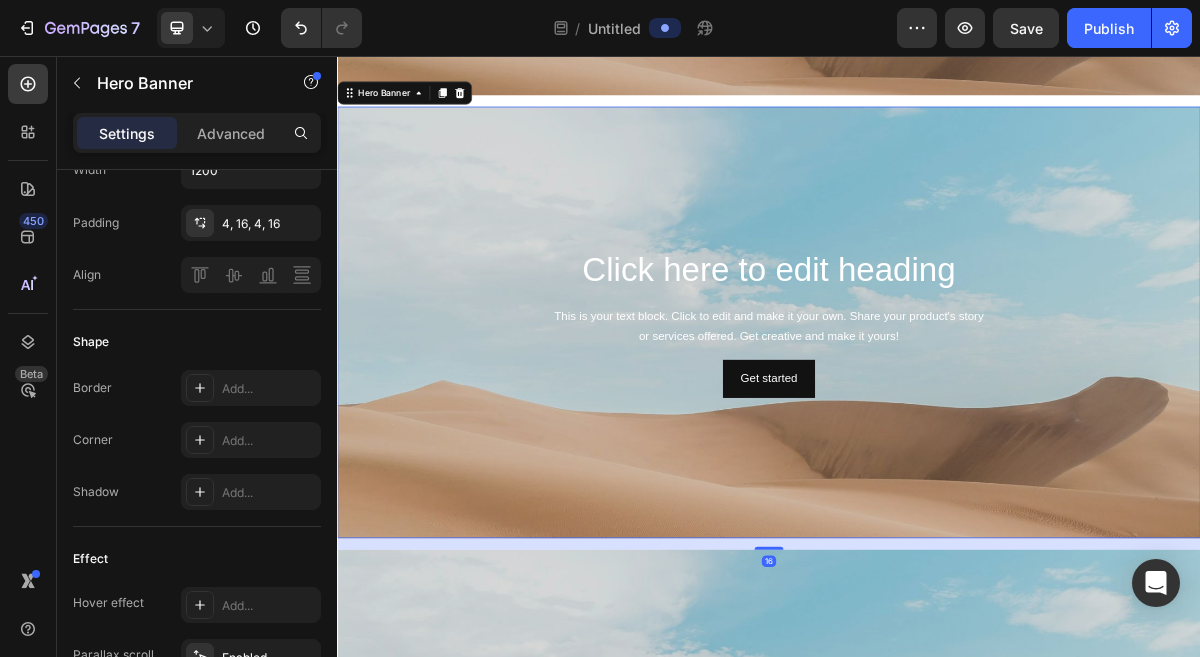 click on "Click here to edit heading Heading This is your text block. Click to edit and make it your own. Share your product's story                   or services offered. Get creative and make it yours! Text Block Get started Button" at bounding box center [937, 426] 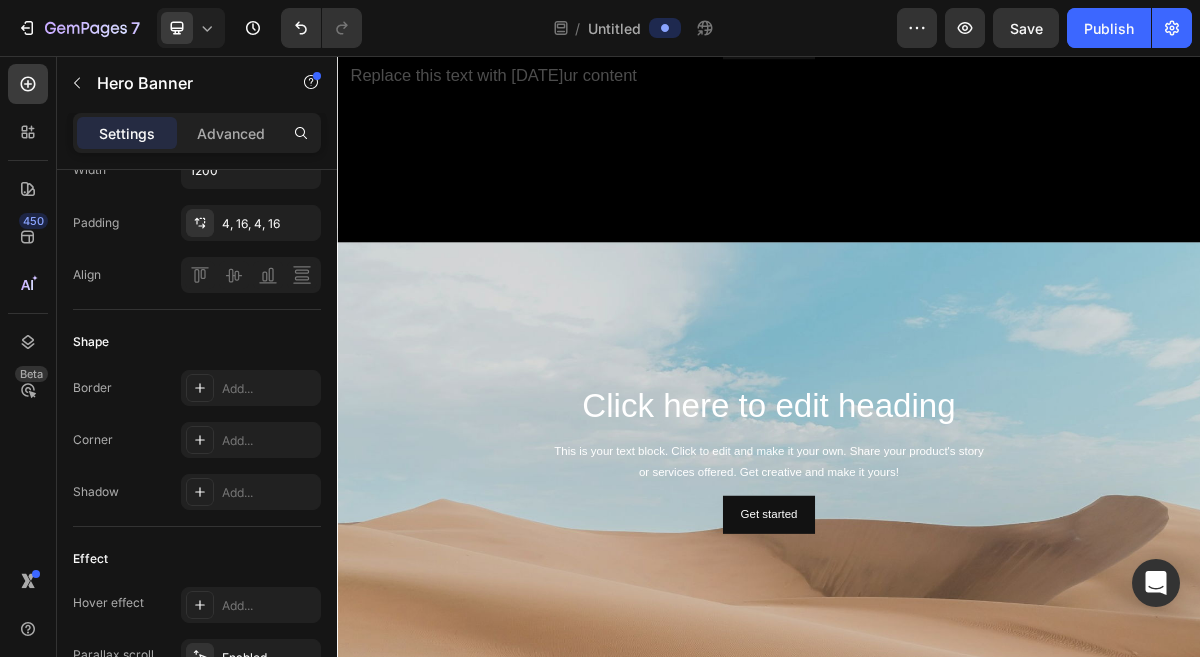 scroll, scrollTop: 1189, scrollLeft: 0, axis: vertical 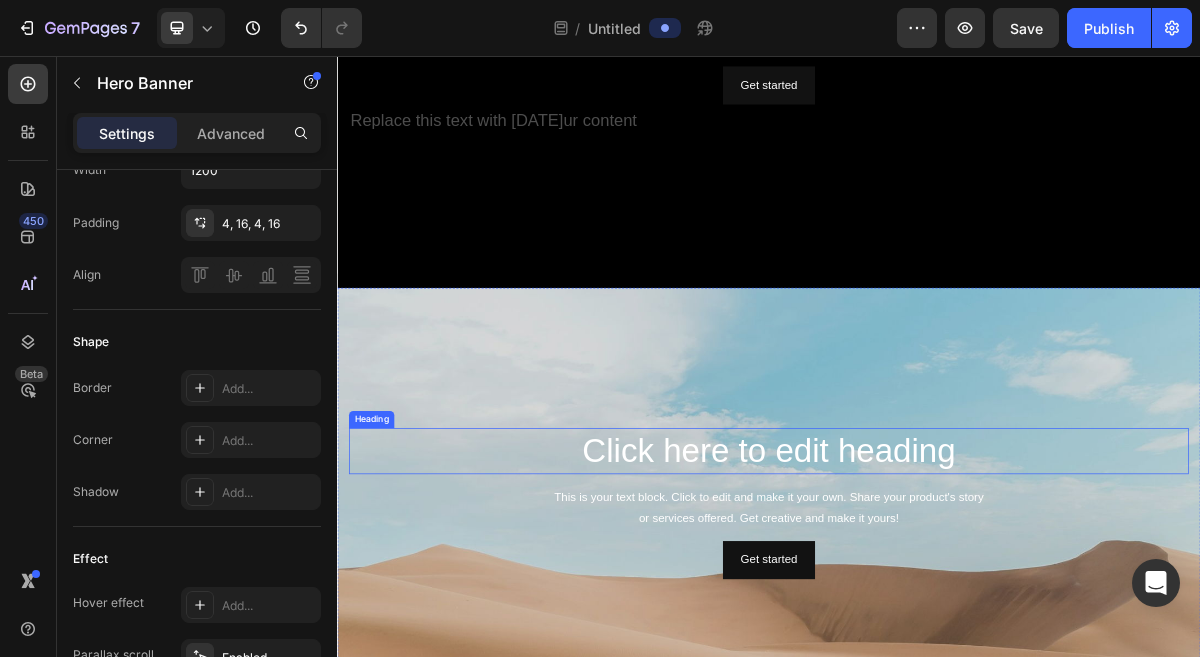 click on "Click here to edit heading" at bounding box center [937, 605] 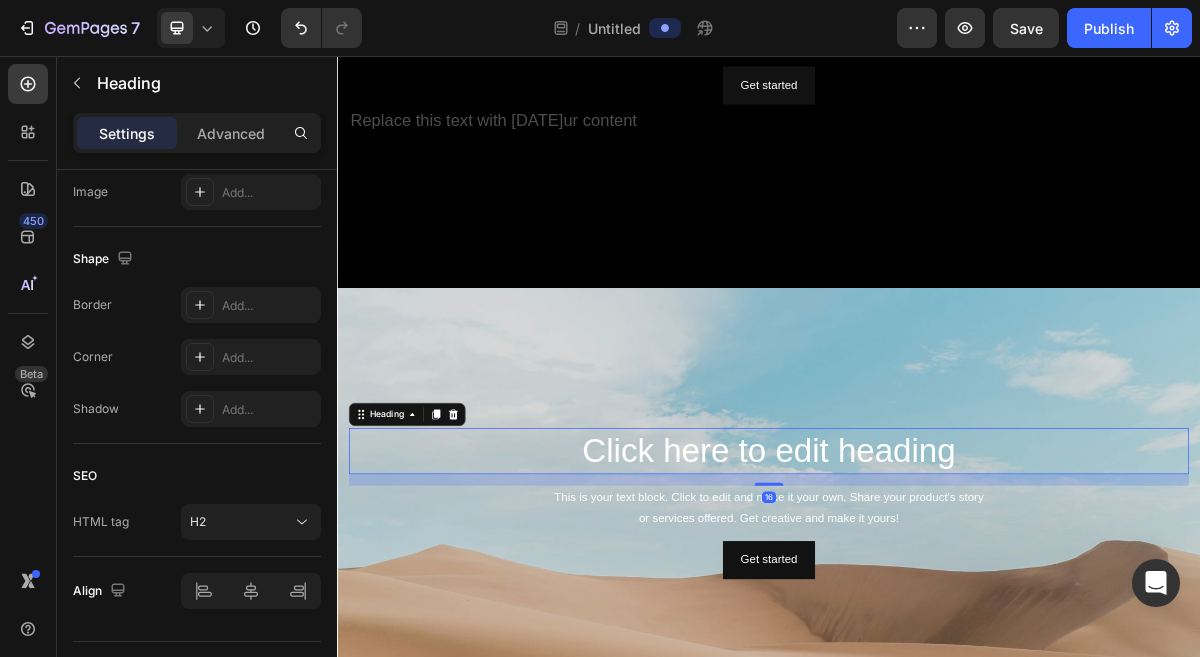 scroll, scrollTop: 0, scrollLeft: 0, axis: both 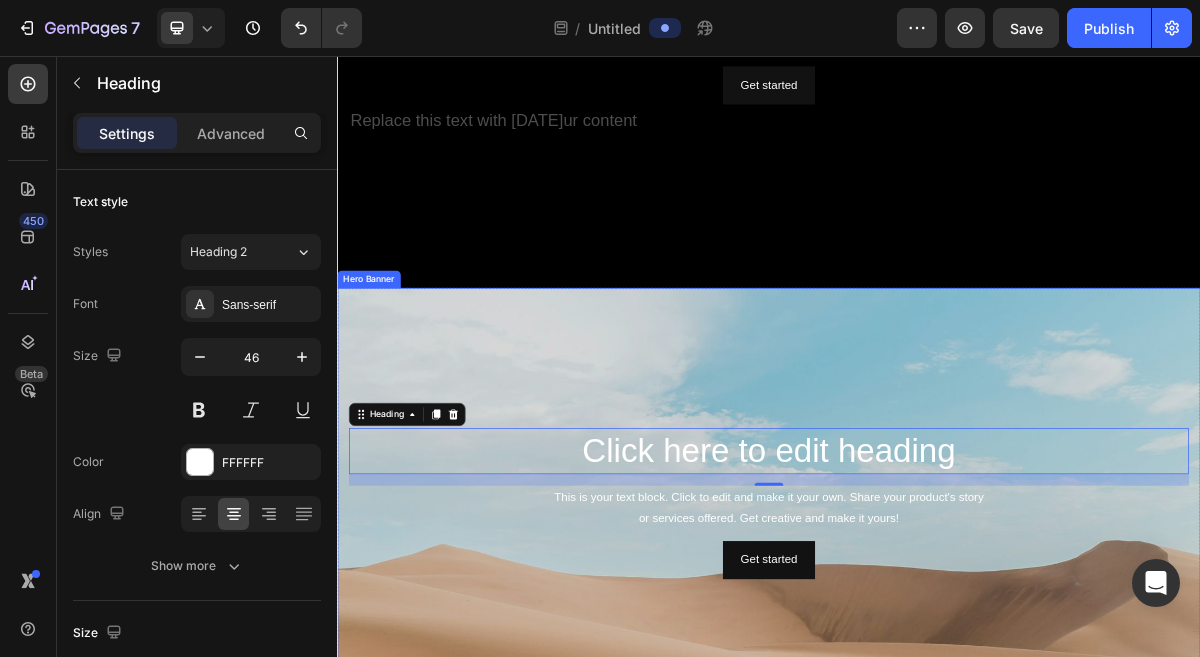 click at bounding box center [937, 794] 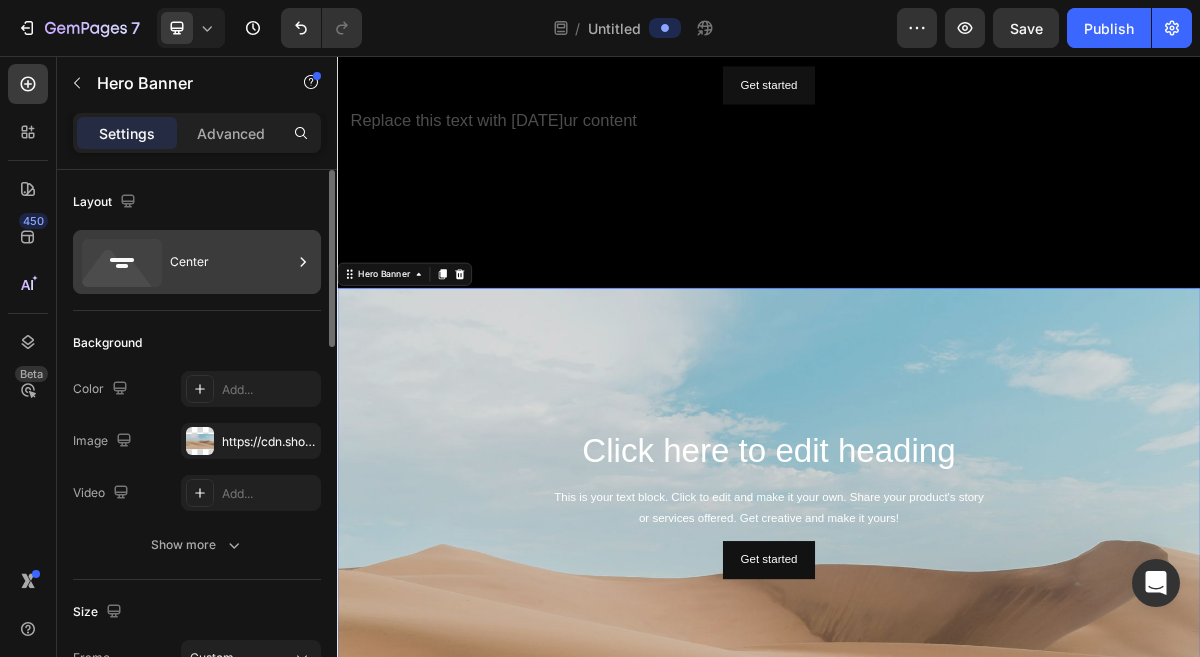click 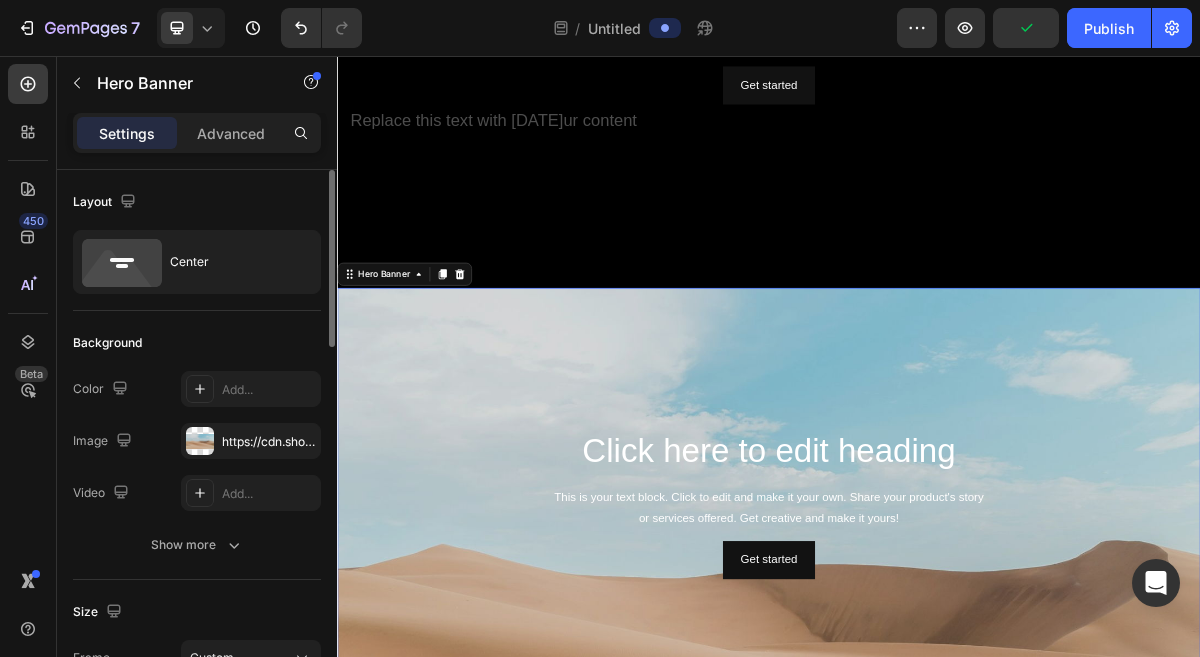 click on "Background" at bounding box center [197, 343] 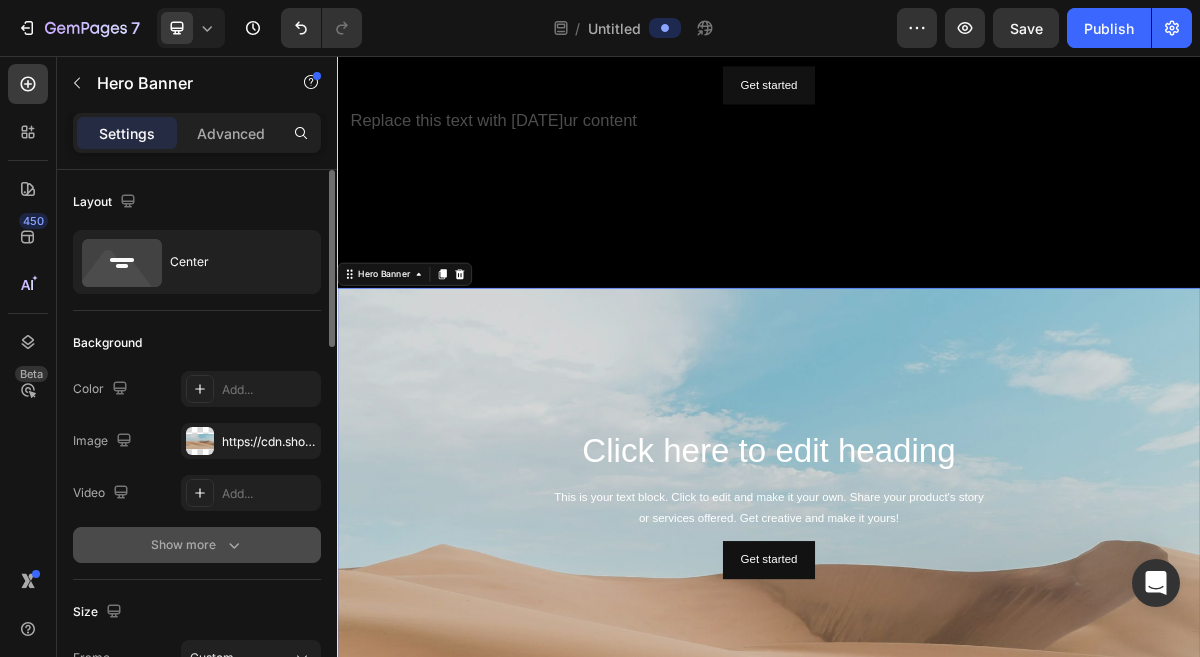 click on "Show more" at bounding box center [197, 545] 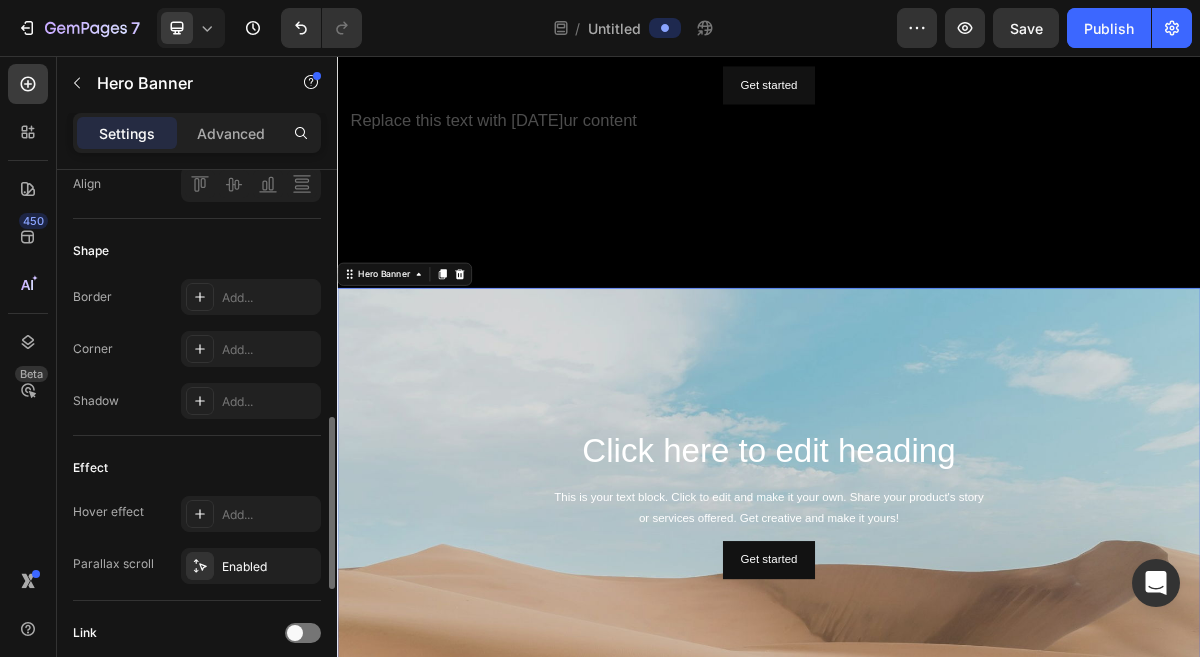 scroll, scrollTop: 861, scrollLeft: 0, axis: vertical 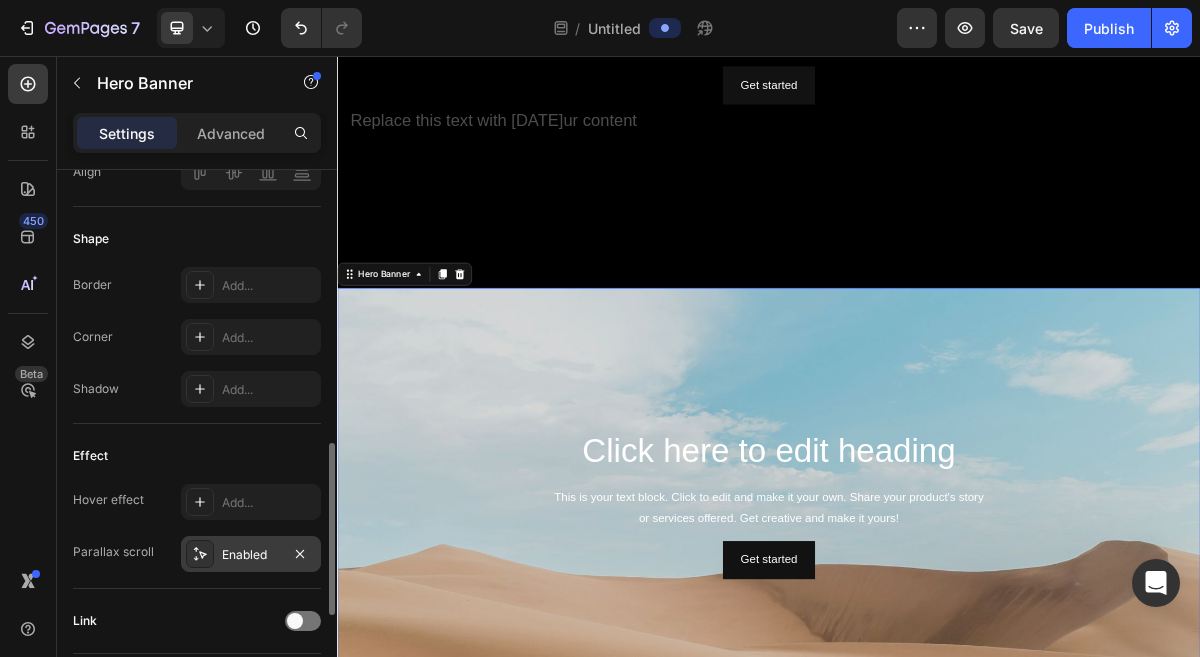 click on "Enabled" at bounding box center [251, 554] 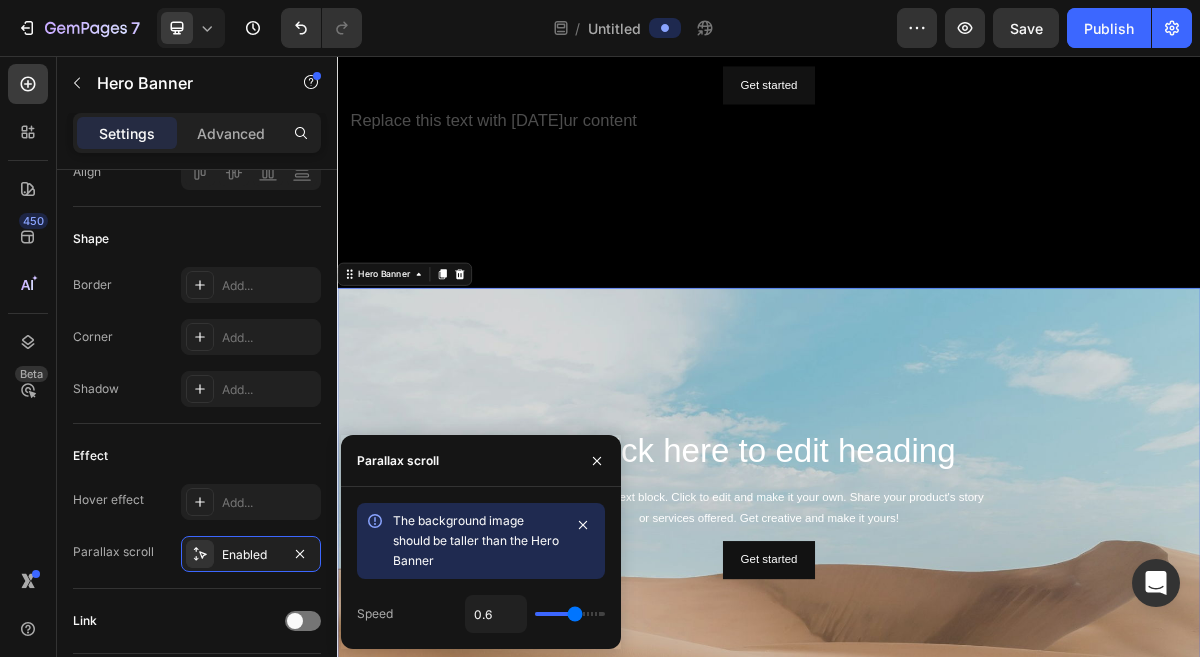 type on "0.7" 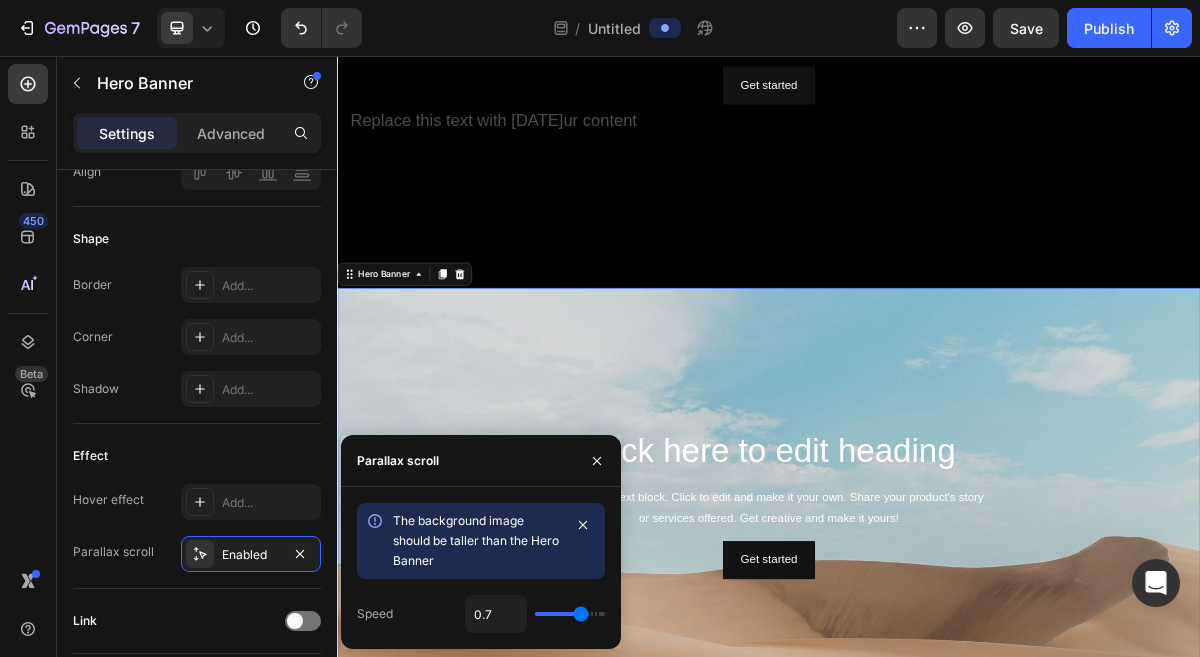 type on "0.8" 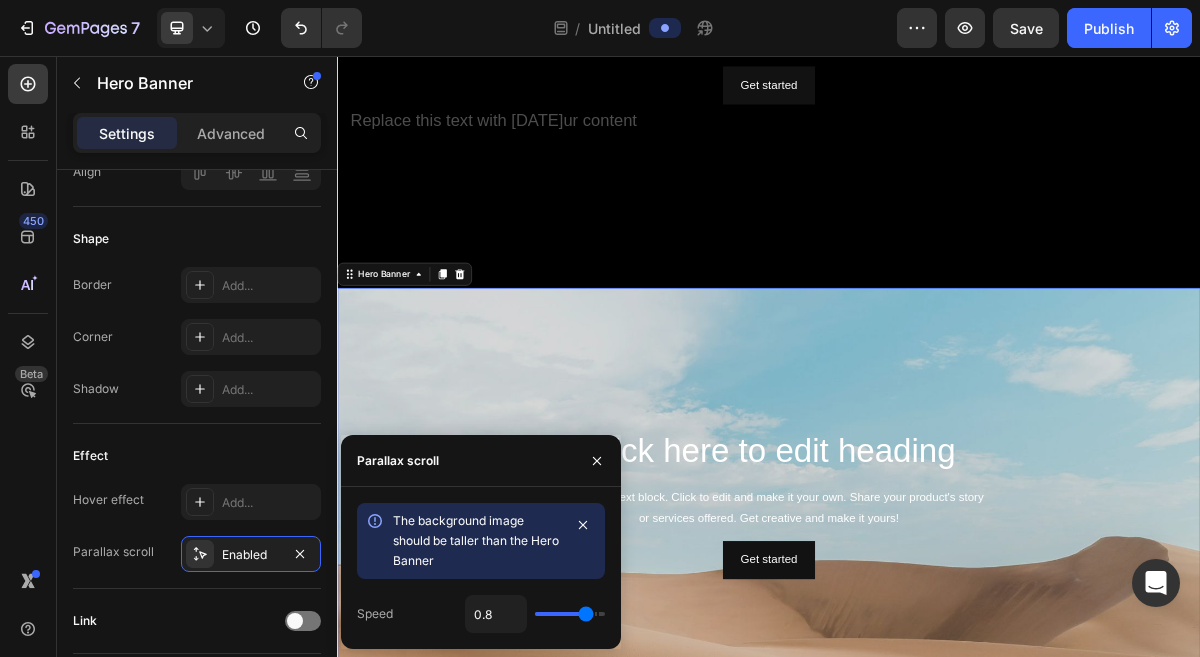 type on "0.9" 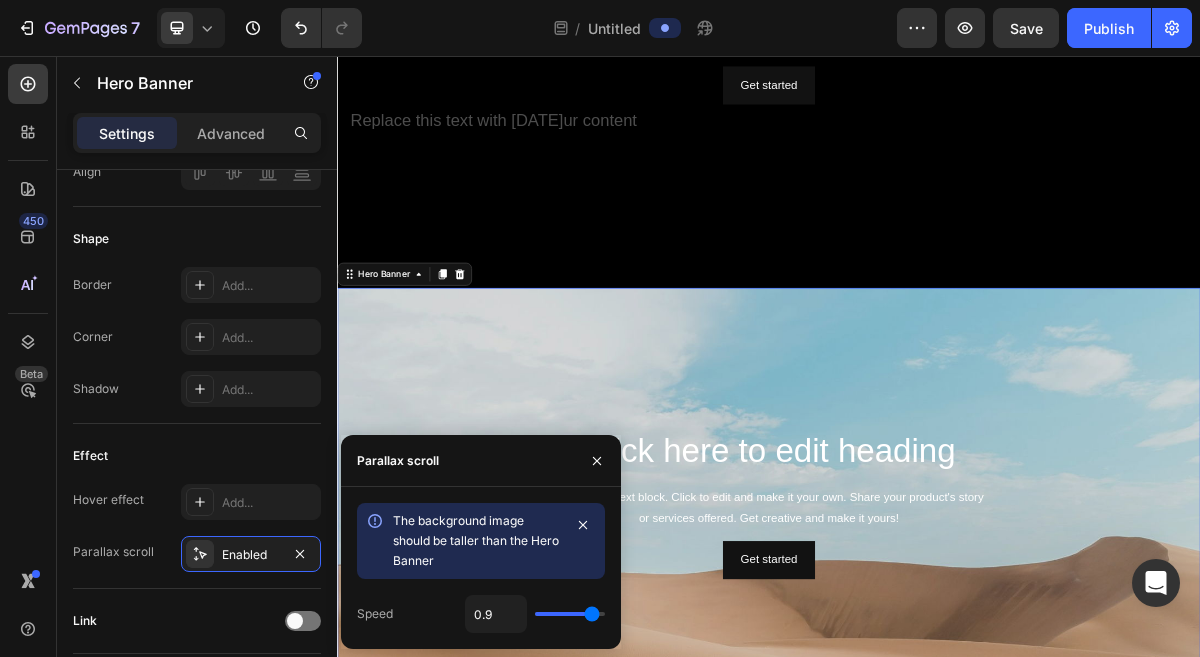 type on "1" 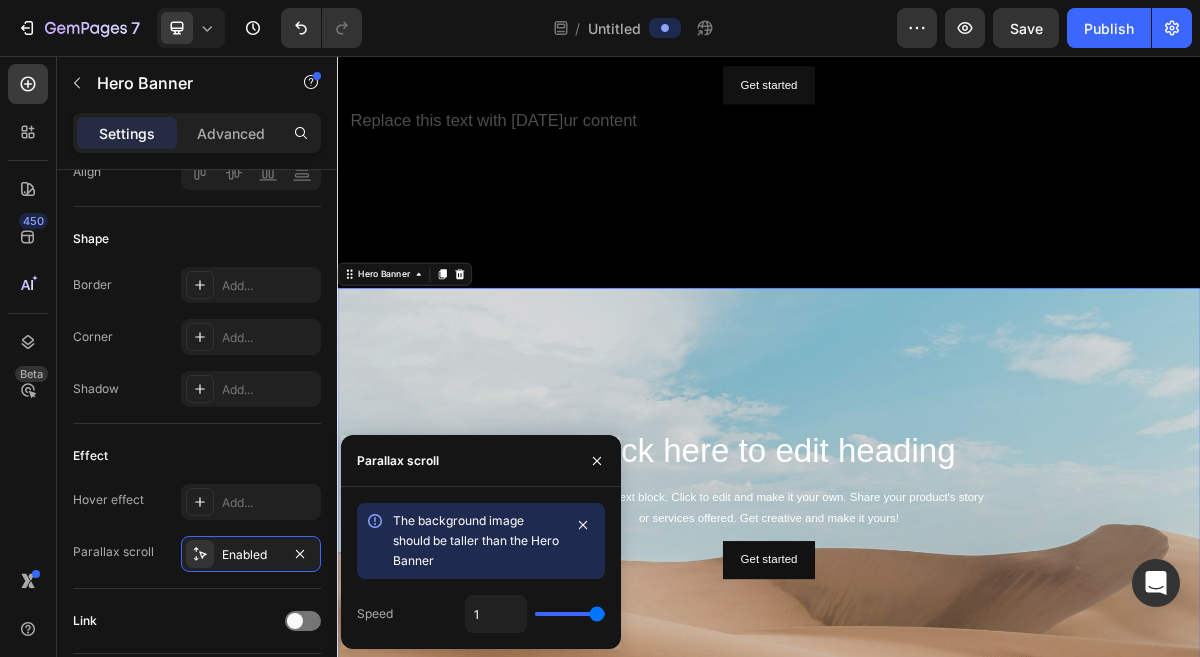 drag, startPoint x: 582, startPoint y: 617, endPoint x: 609, endPoint y: 608, distance: 28.460499 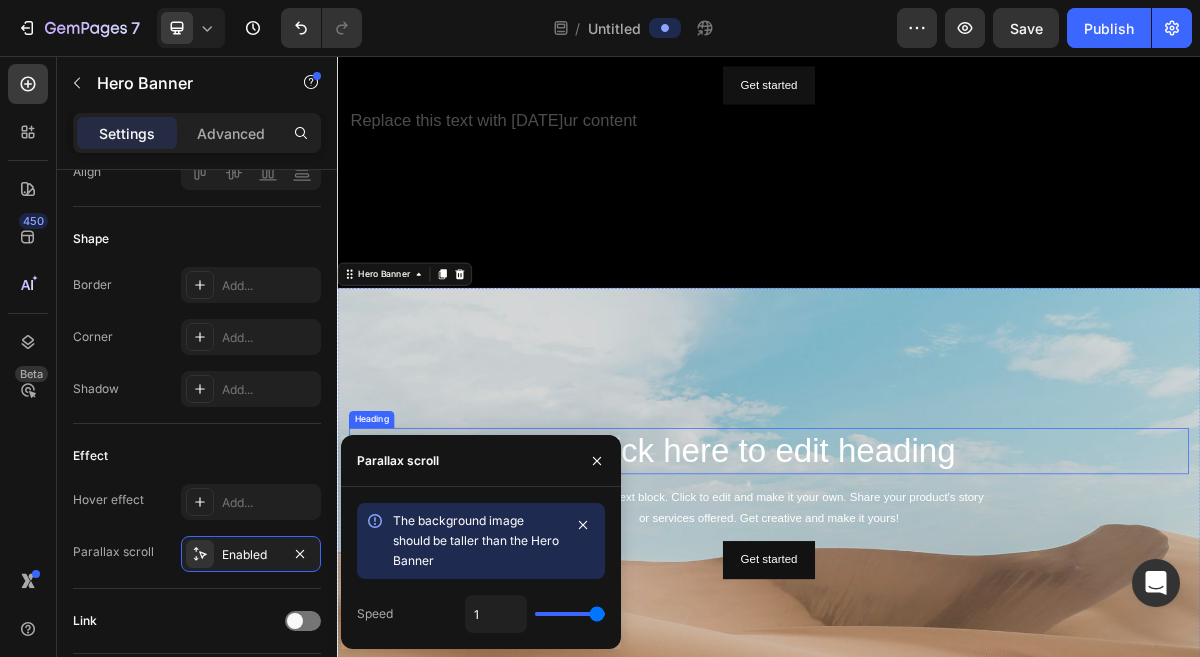click on "Click here to edit heading" at bounding box center [937, 605] 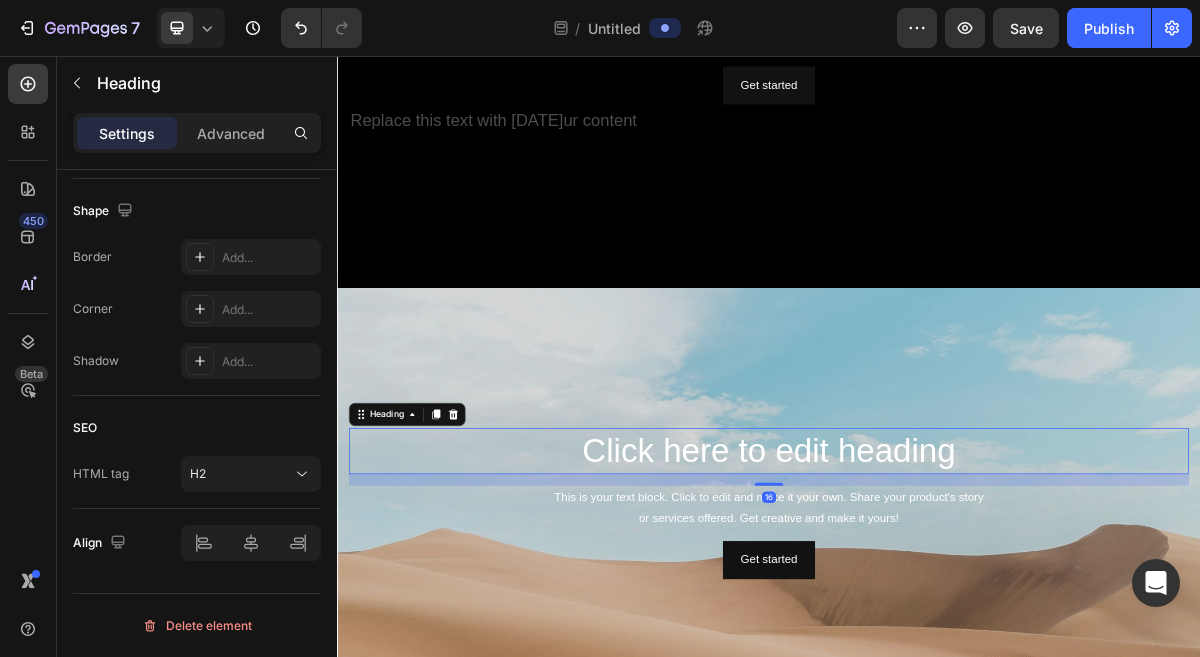 scroll, scrollTop: 0, scrollLeft: 0, axis: both 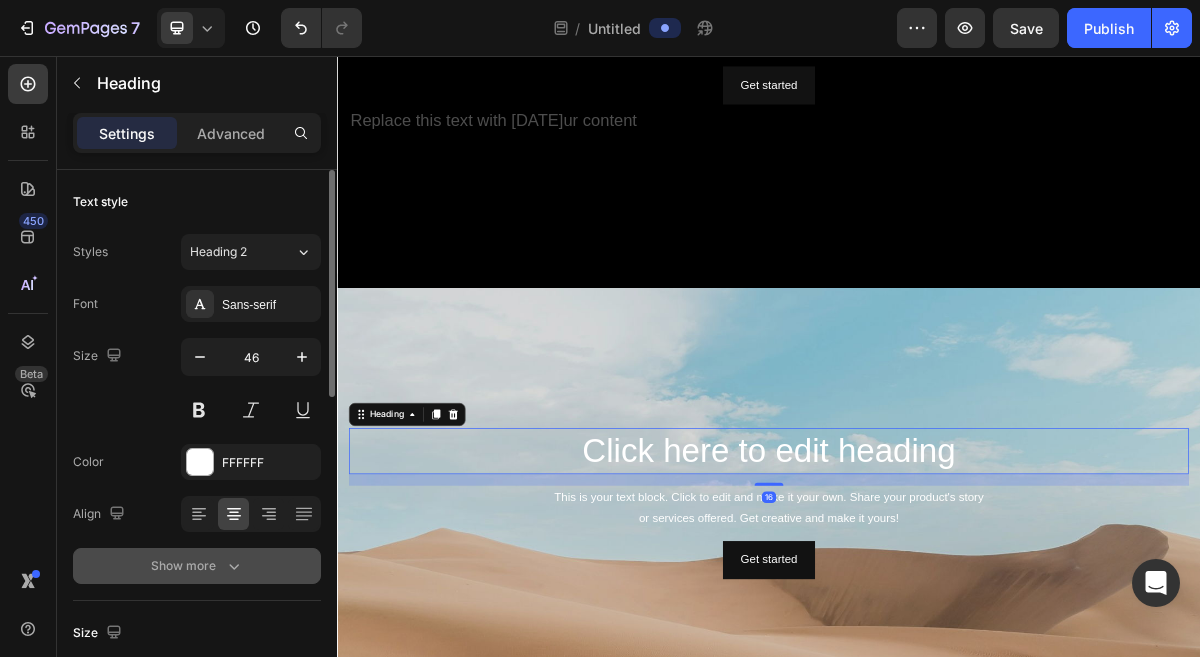 click on "Show more" at bounding box center (197, 566) 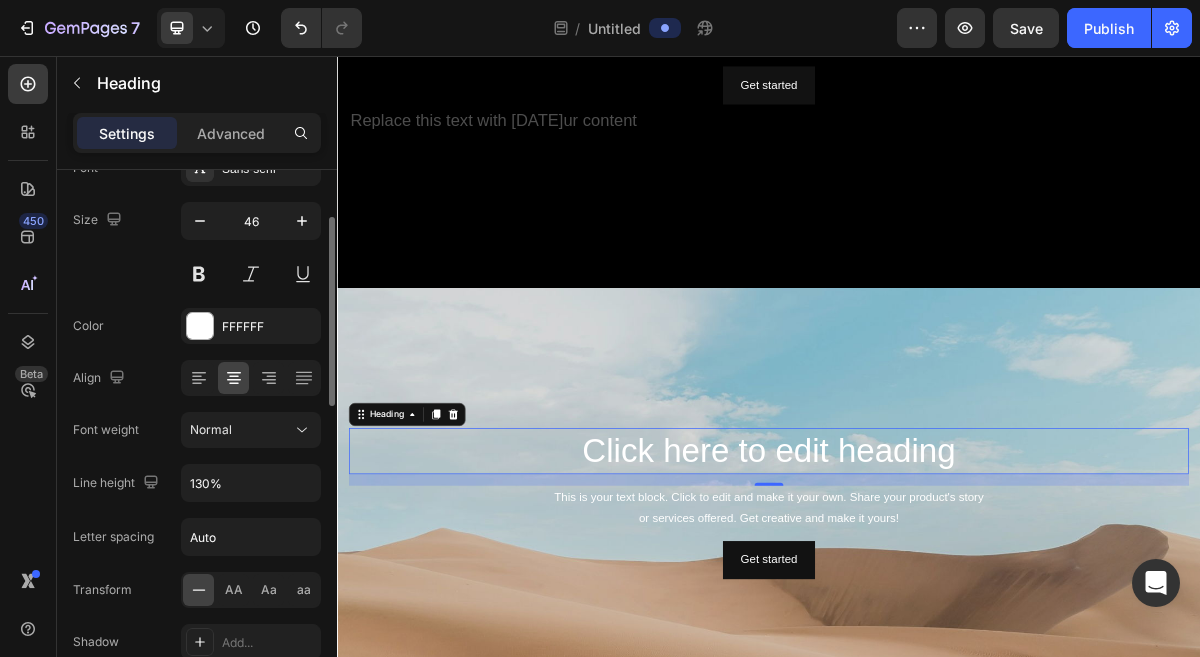 scroll, scrollTop: 135, scrollLeft: 0, axis: vertical 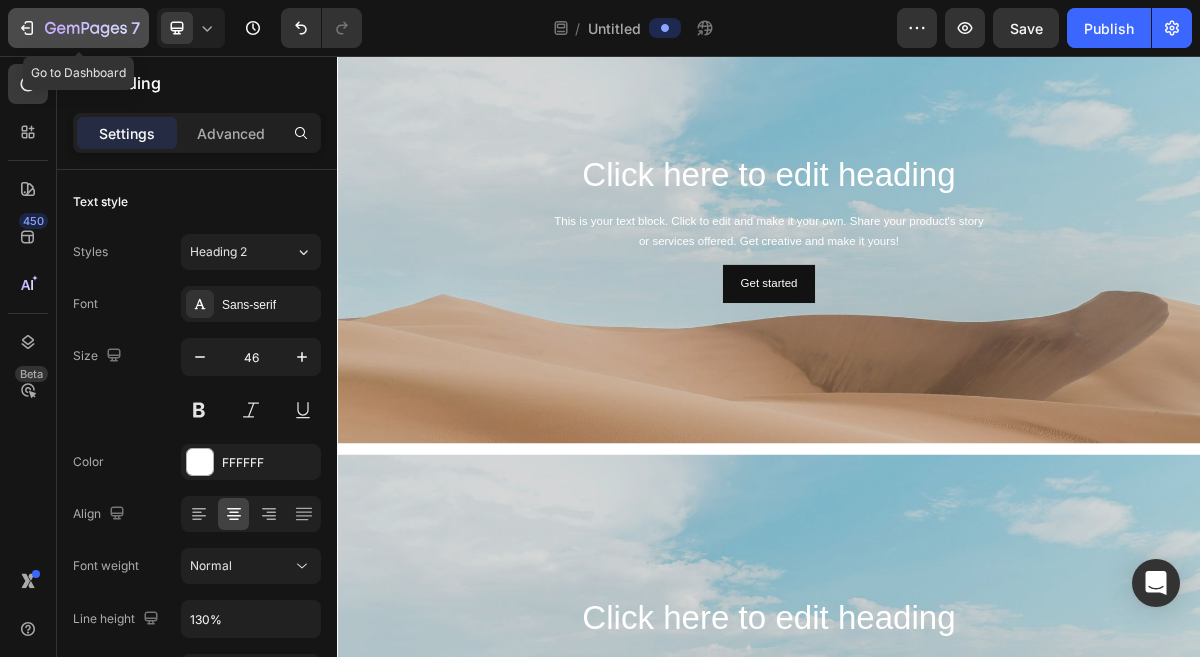 click 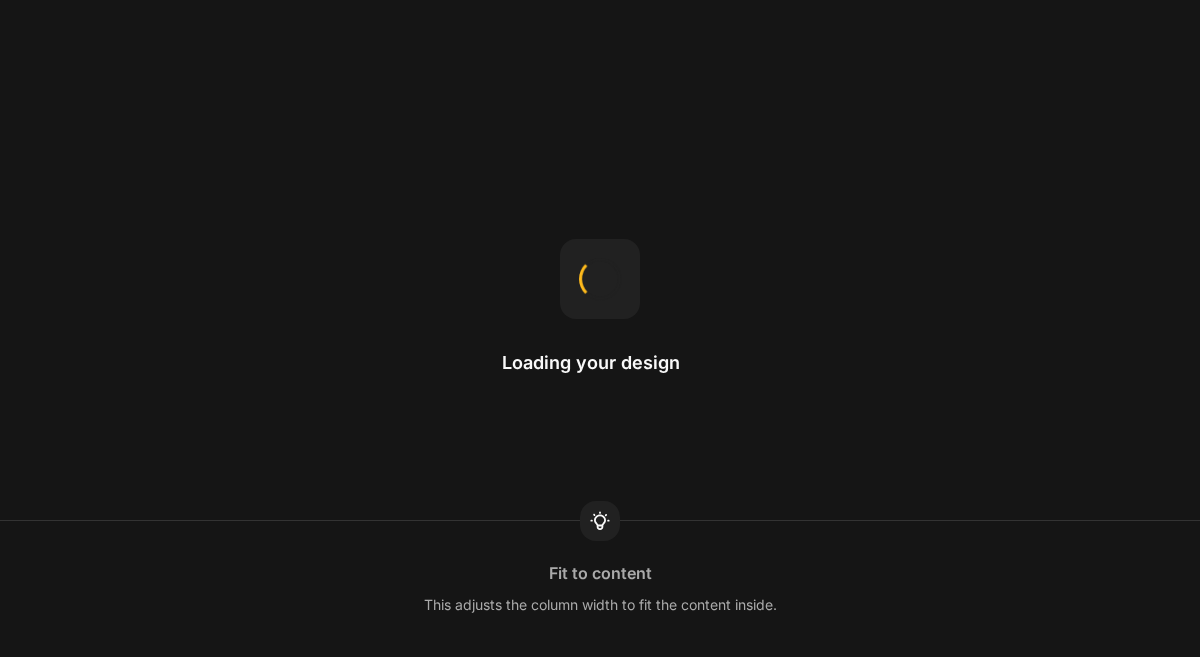 scroll, scrollTop: 0, scrollLeft: 0, axis: both 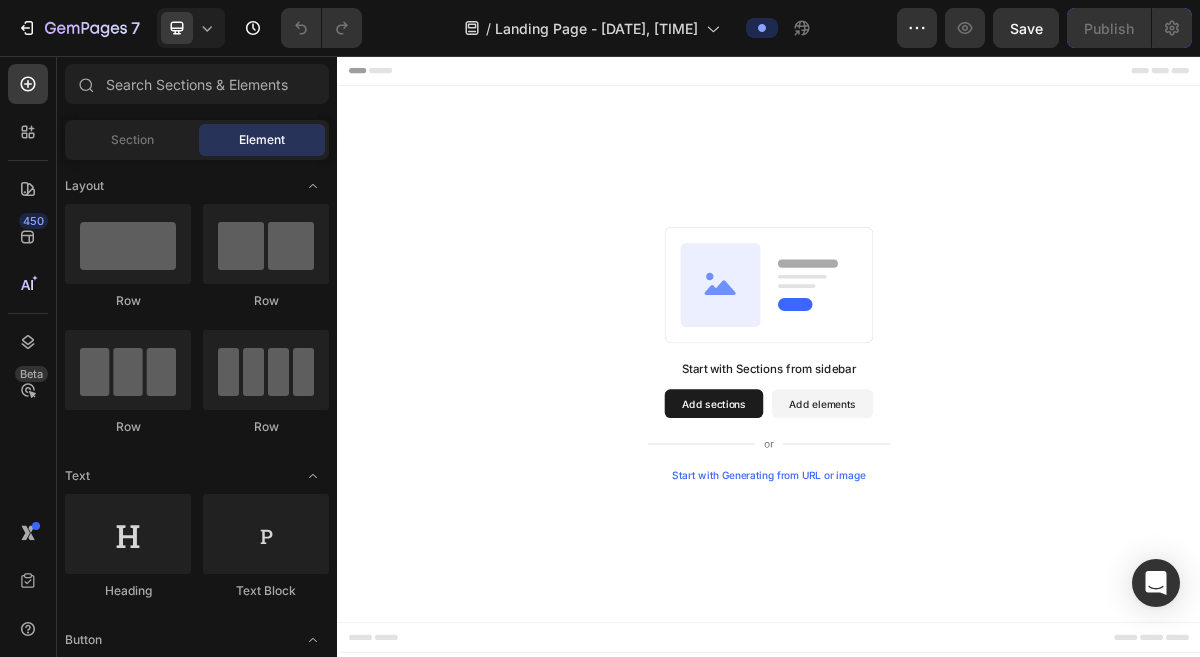 click on "Start with Generating from URL or image" at bounding box center [937, 639] 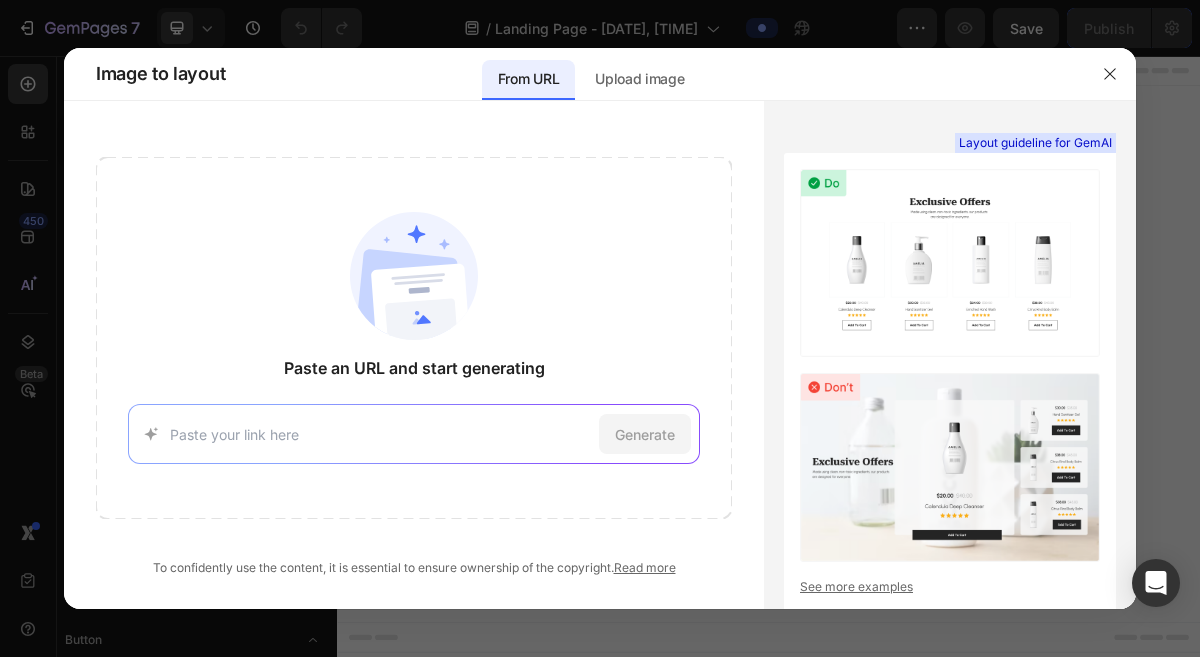 click at bounding box center (380, 434) 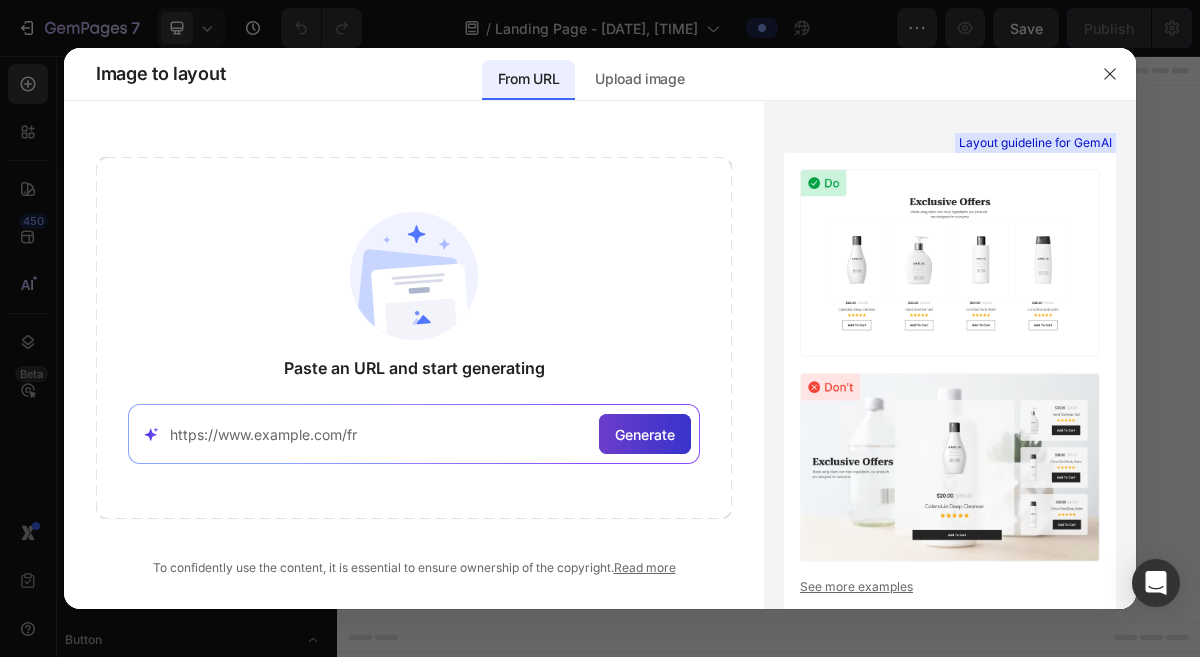 type on "https://www.mathildegomas.ch/fr" 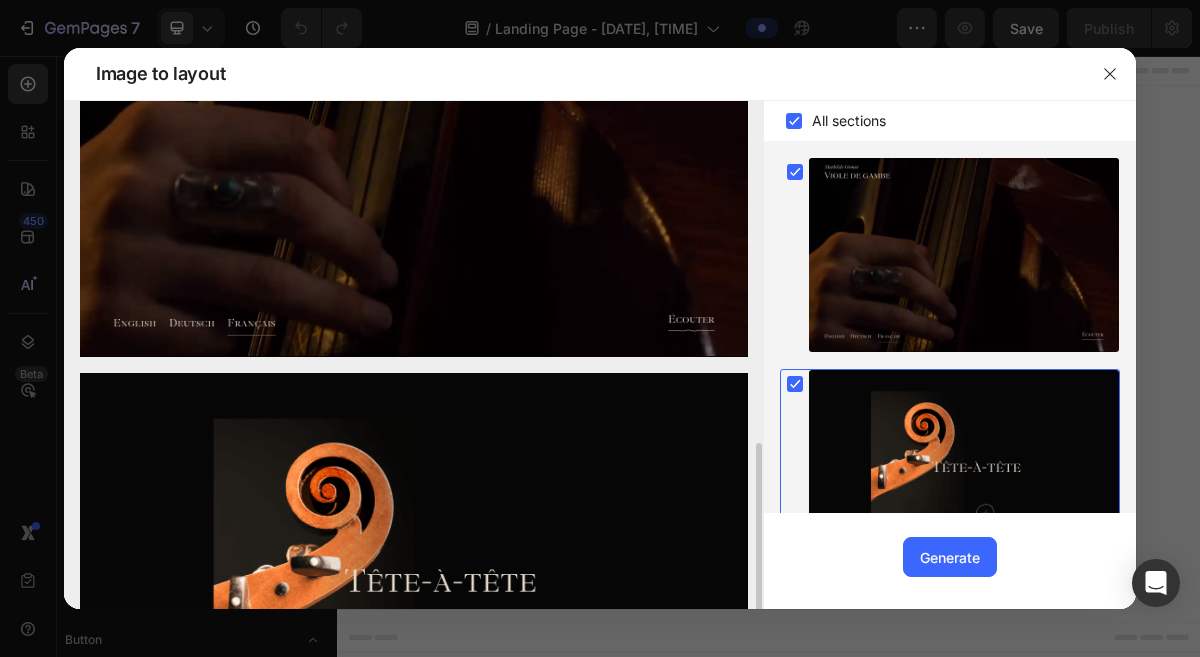 scroll, scrollTop: 476, scrollLeft: 0, axis: vertical 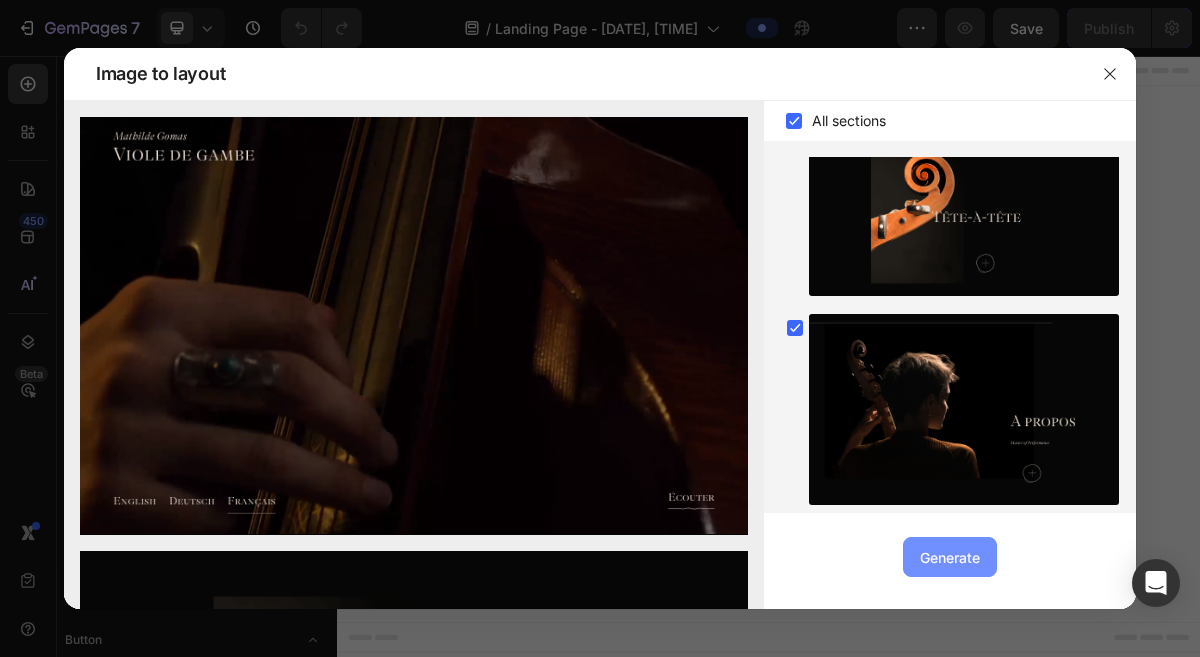 click on "Generate" at bounding box center [950, 557] 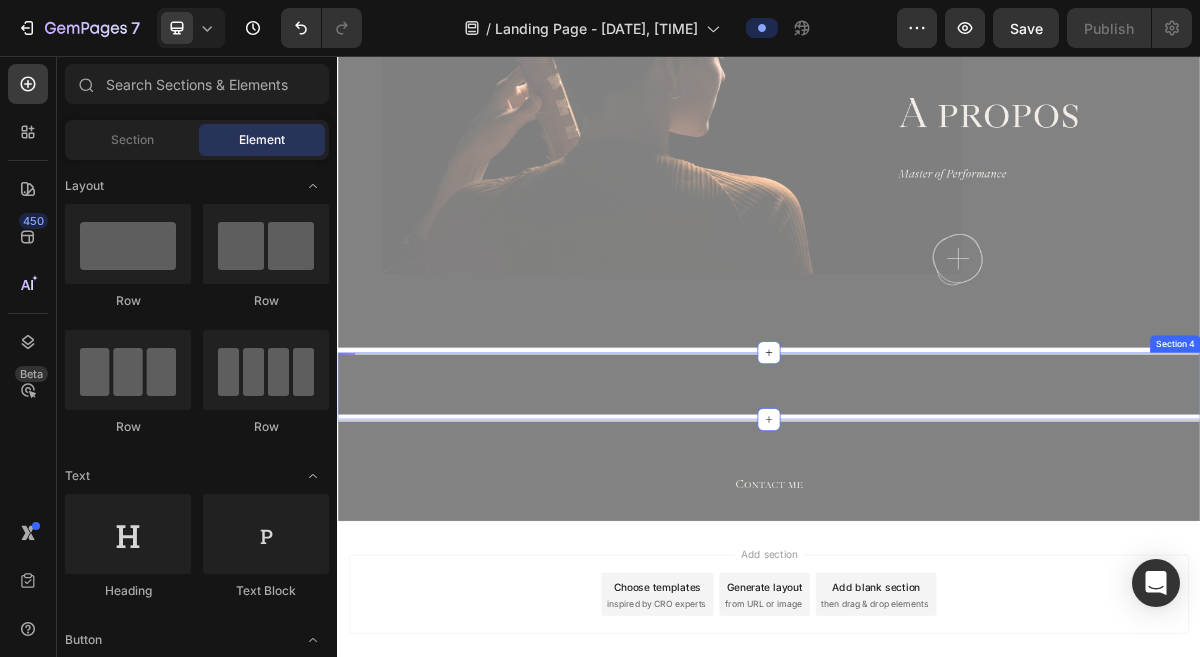 click at bounding box center (937, 89) 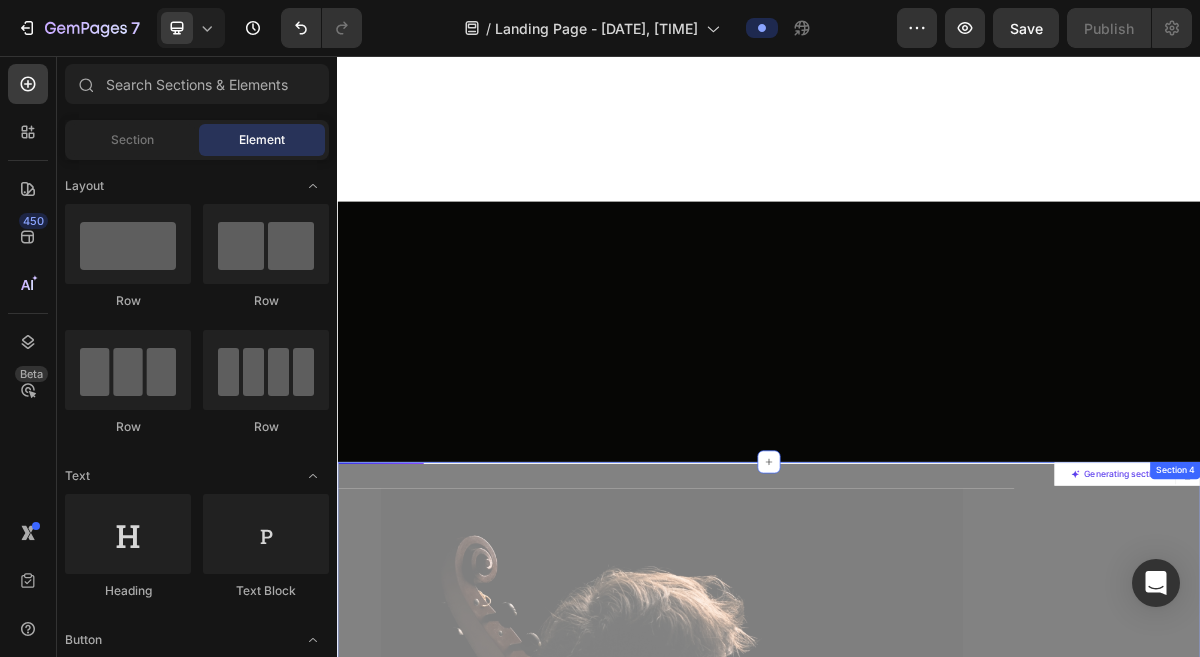 scroll, scrollTop: 1642, scrollLeft: 0, axis: vertical 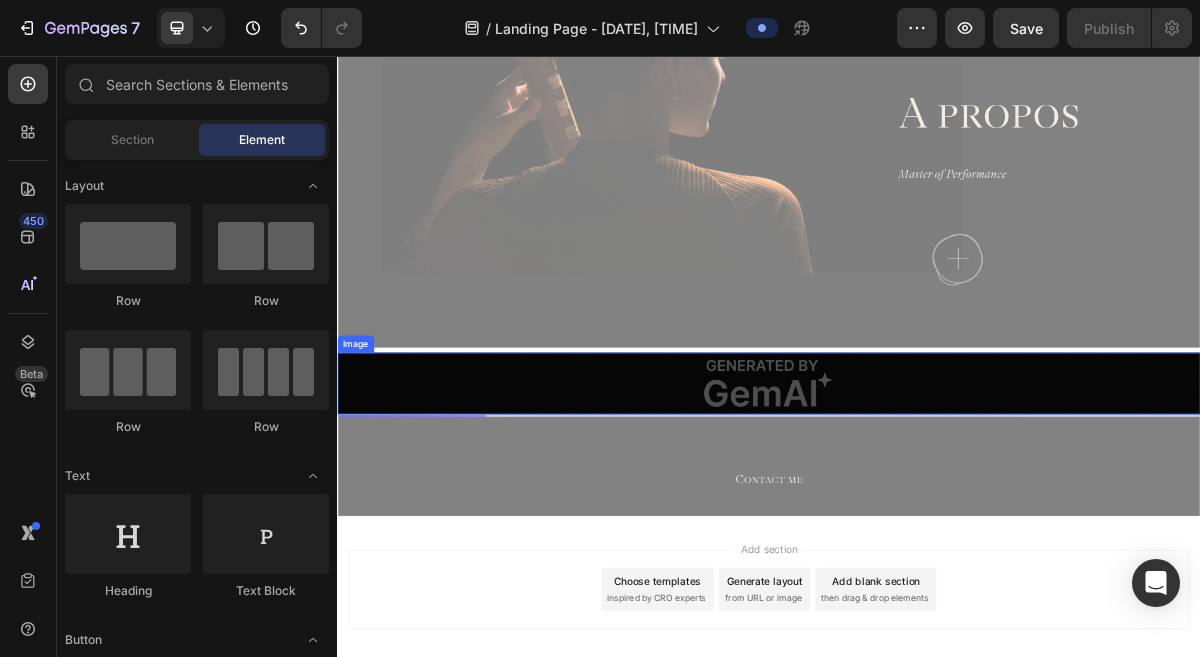 drag, startPoint x: 931, startPoint y: 466, endPoint x: 935, endPoint y: 542, distance: 76.105194 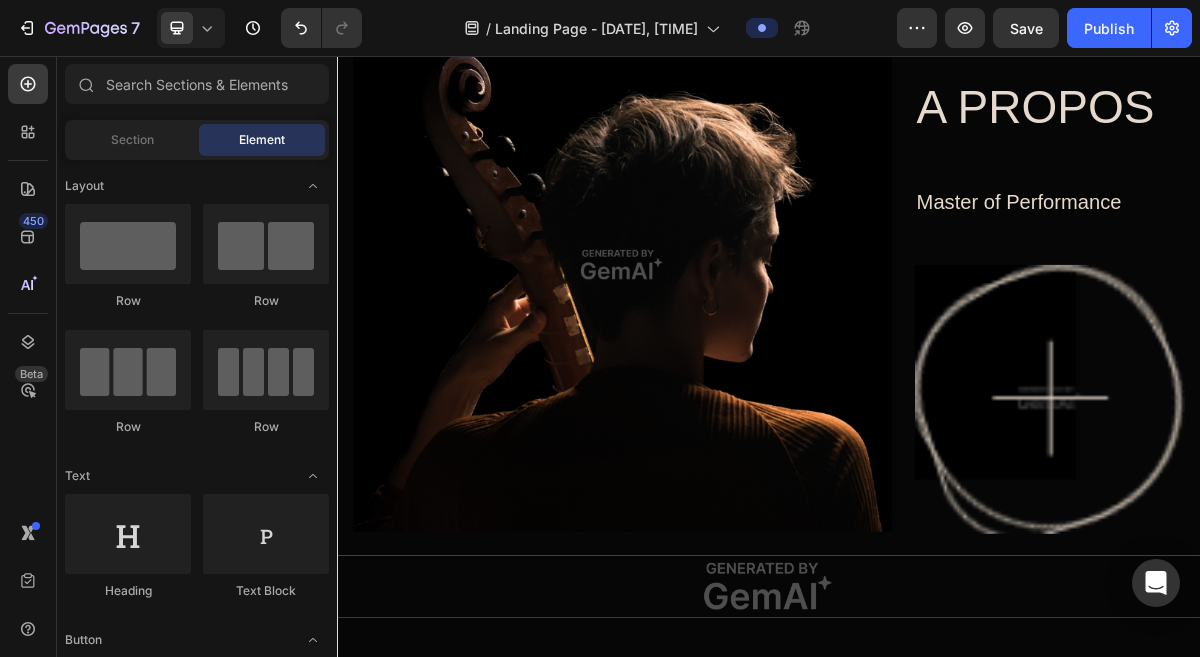 scroll, scrollTop: 1428, scrollLeft: 0, axis: vertical 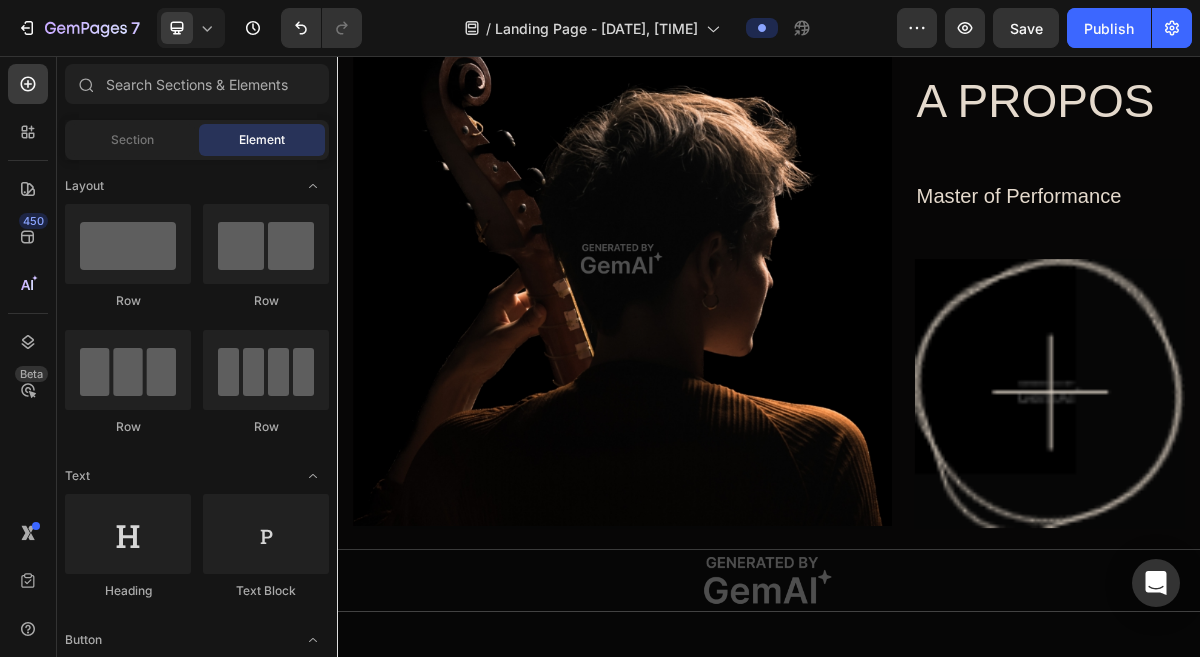 click at bounding box center (733, 337) 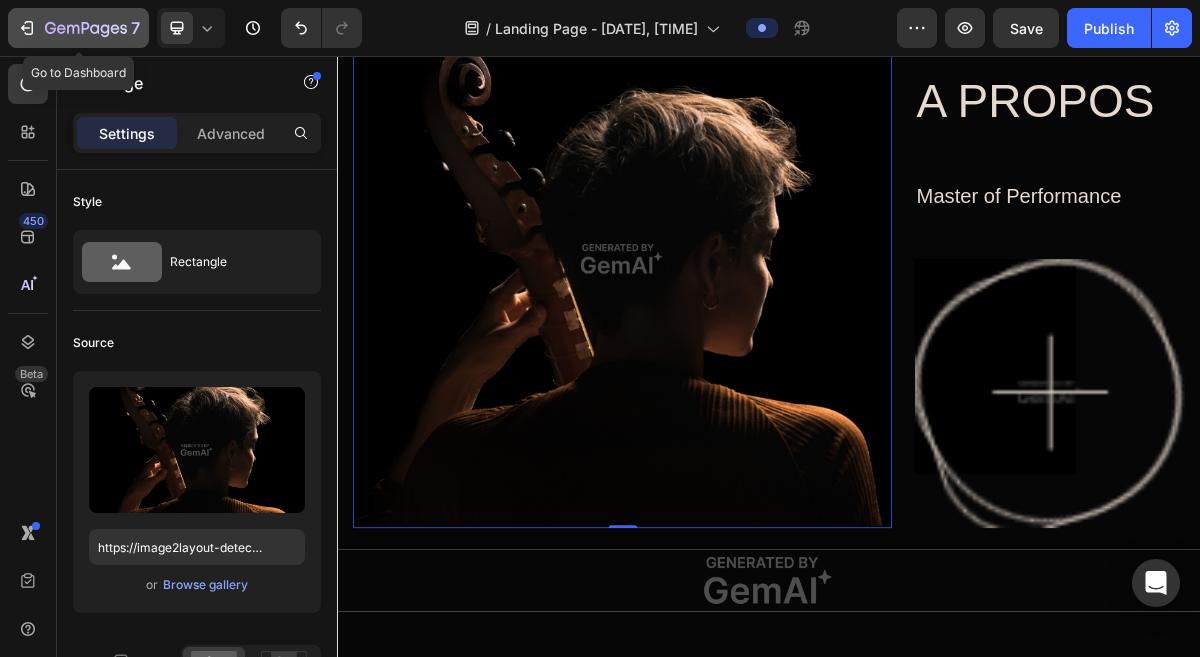 click 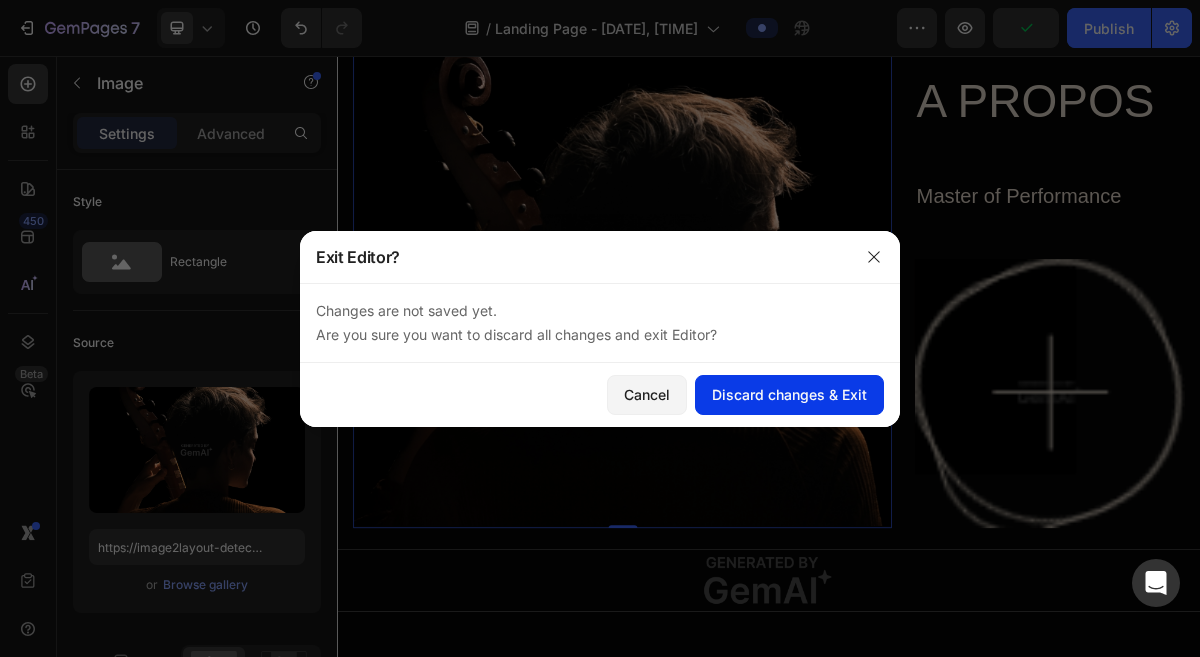 click on "Discard changes & Exit" at bounding box center [789, 394] 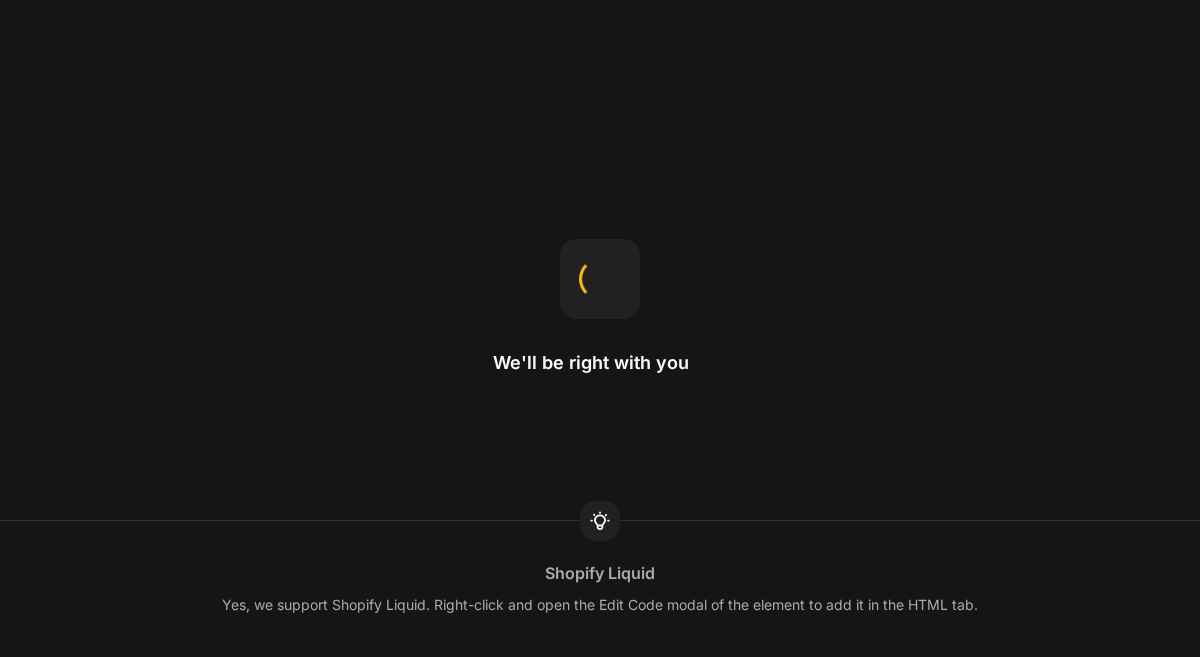 scroll, scrollTop: 0, scrollLeft: 0, axis: both 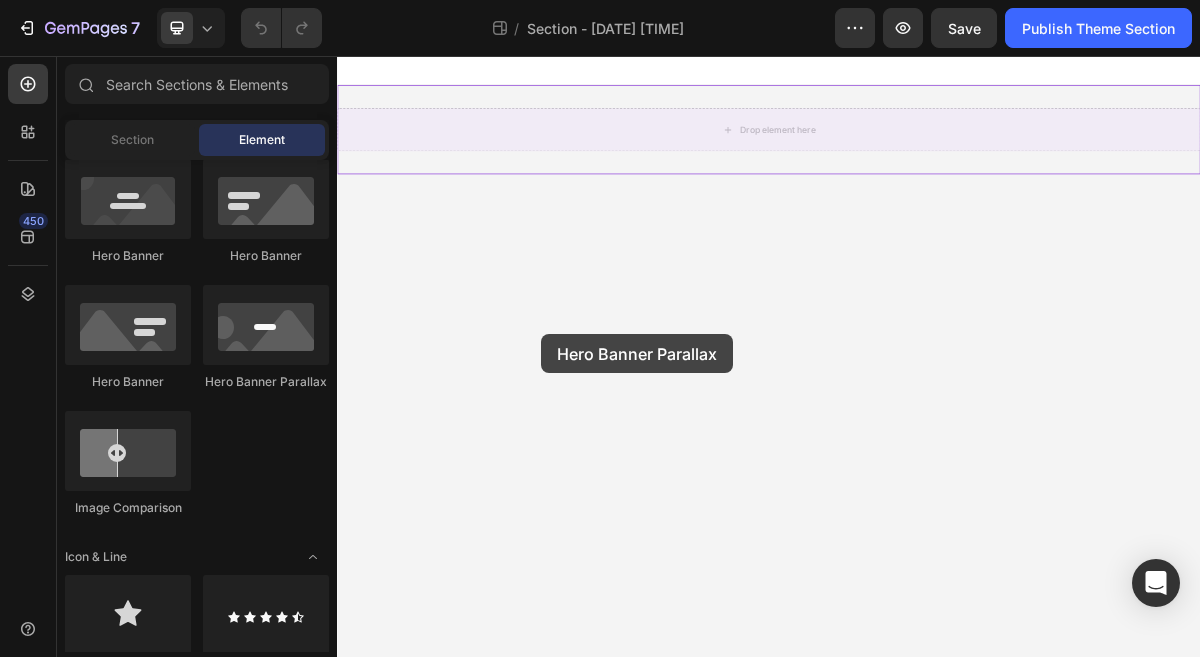 drag, startPoint x: 599, startPoint y: 390, endPoint x: 651, endPoint y: 441, distance: 72.835434 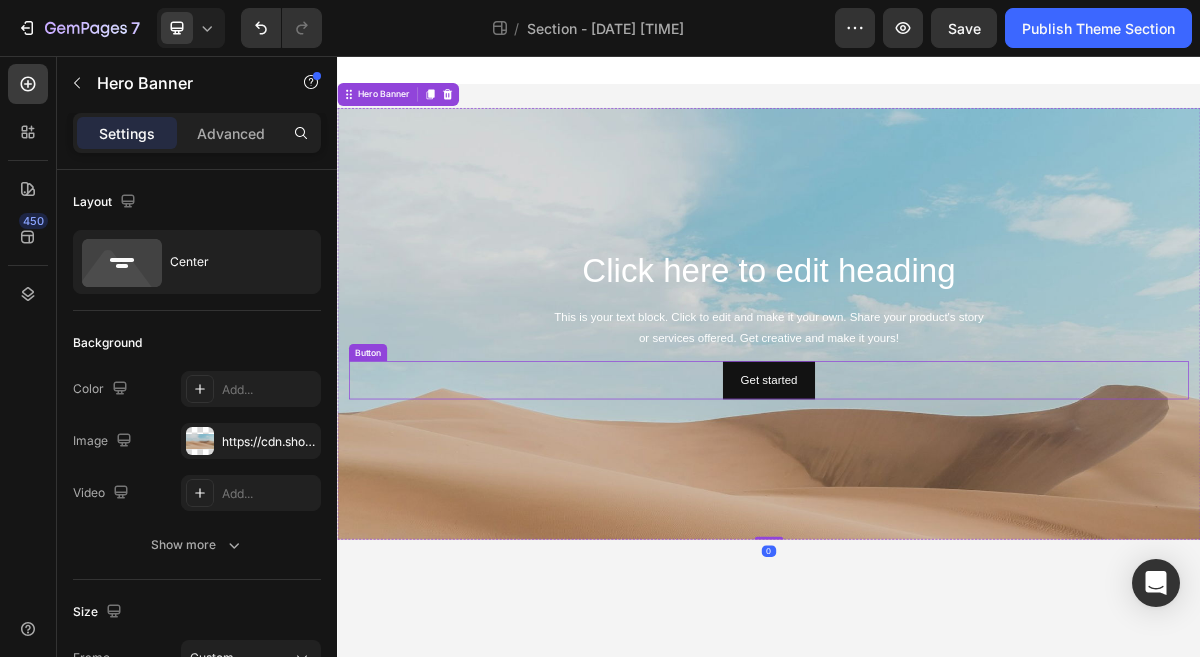 click on "Get started Button" at bounding box center (937, 506) 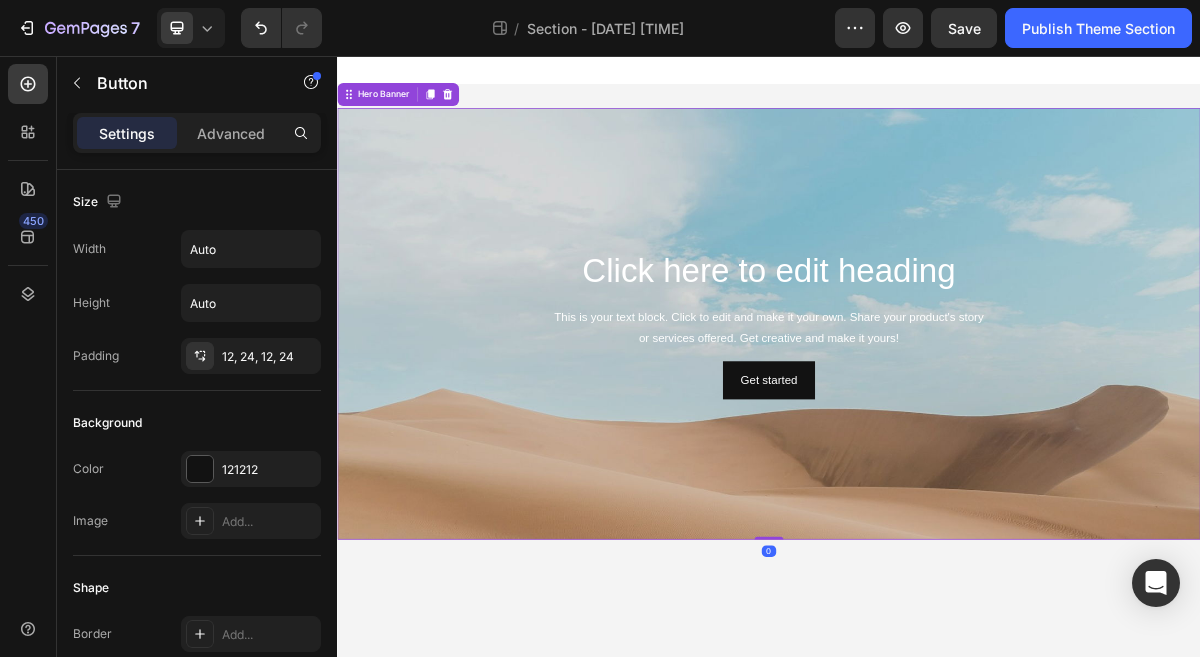 click at bounding box center (937, 578) 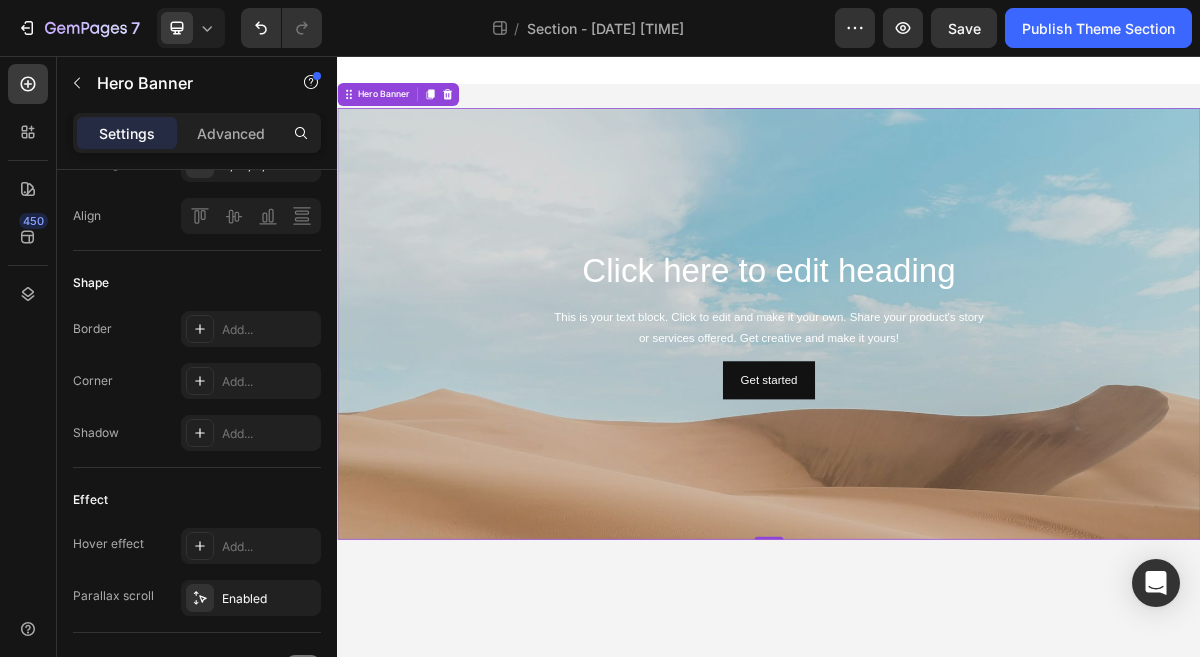 scroll, scrollTop: 1119, scrollLeft: 0, axis: vertical 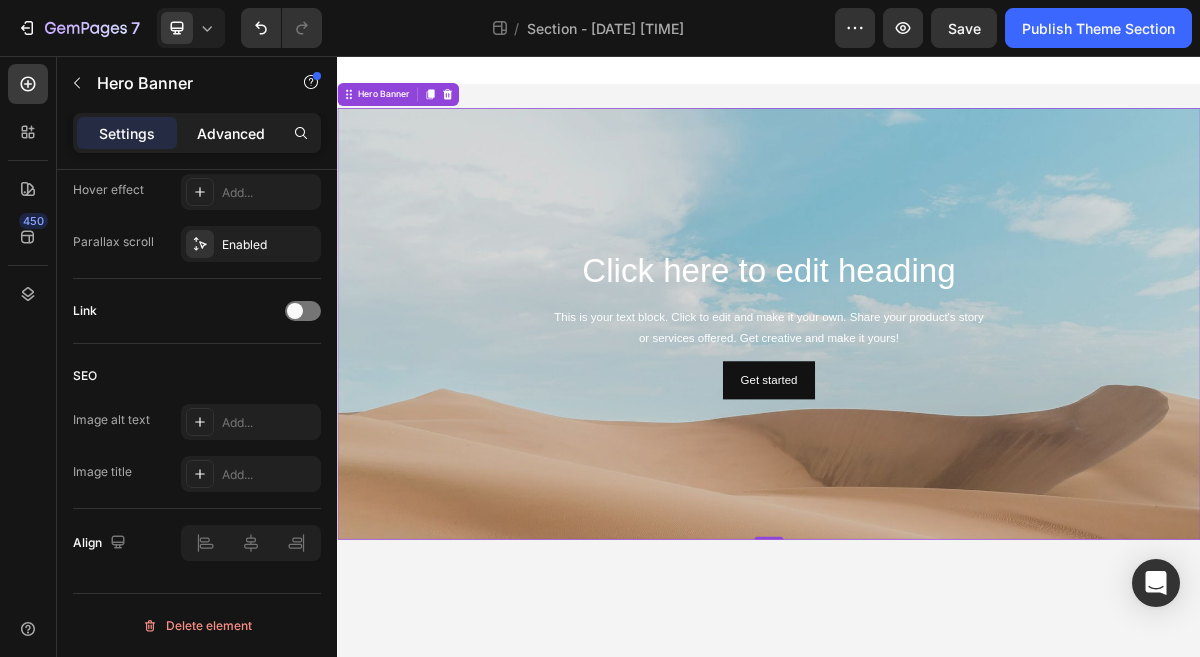 click on "Advanced" 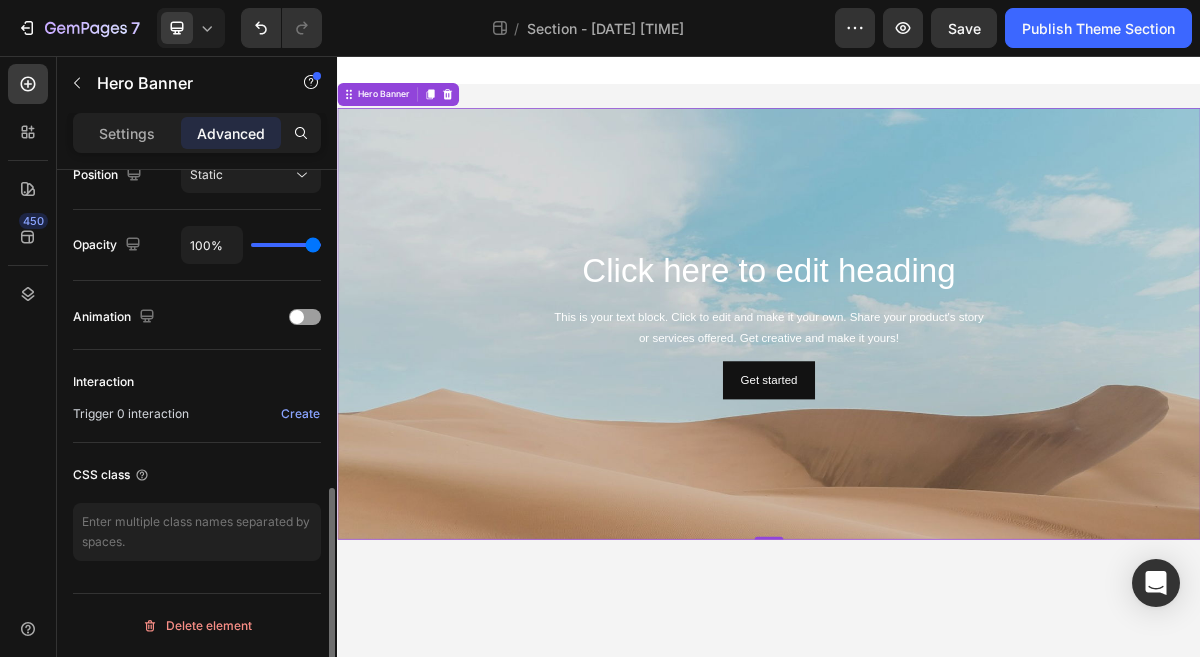 scroll, scrollTop: 760, scrollLeft: 0, axis: vertical 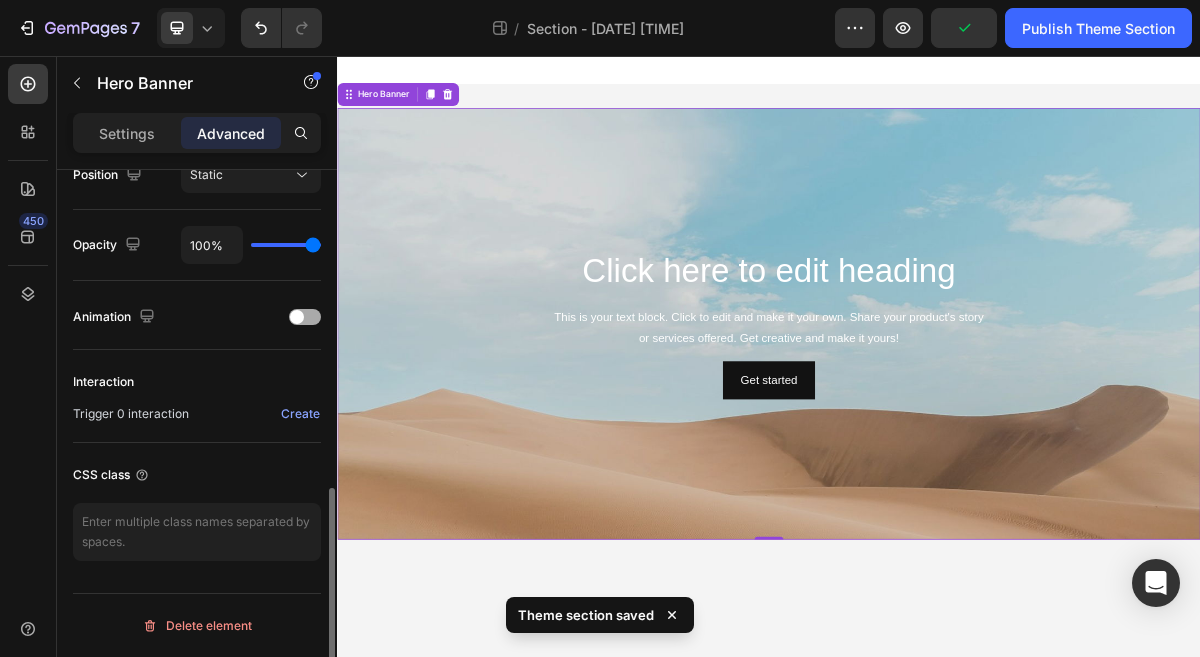 click at bounding box center [305, 317] 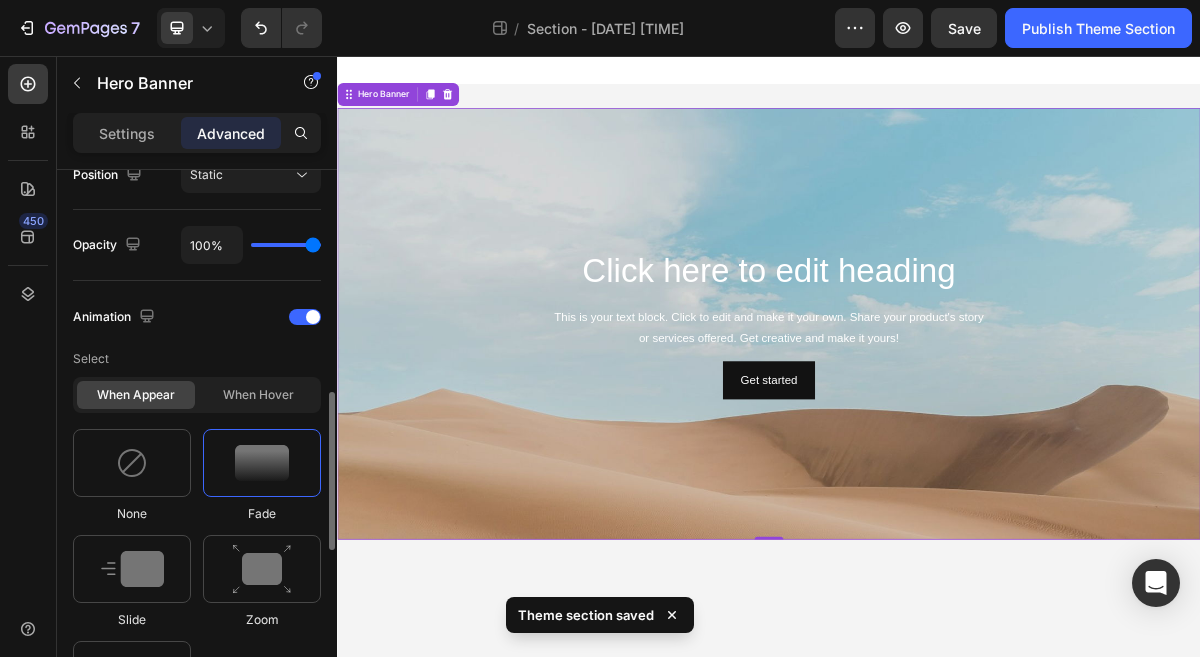 click at bounding box center [262, 463] 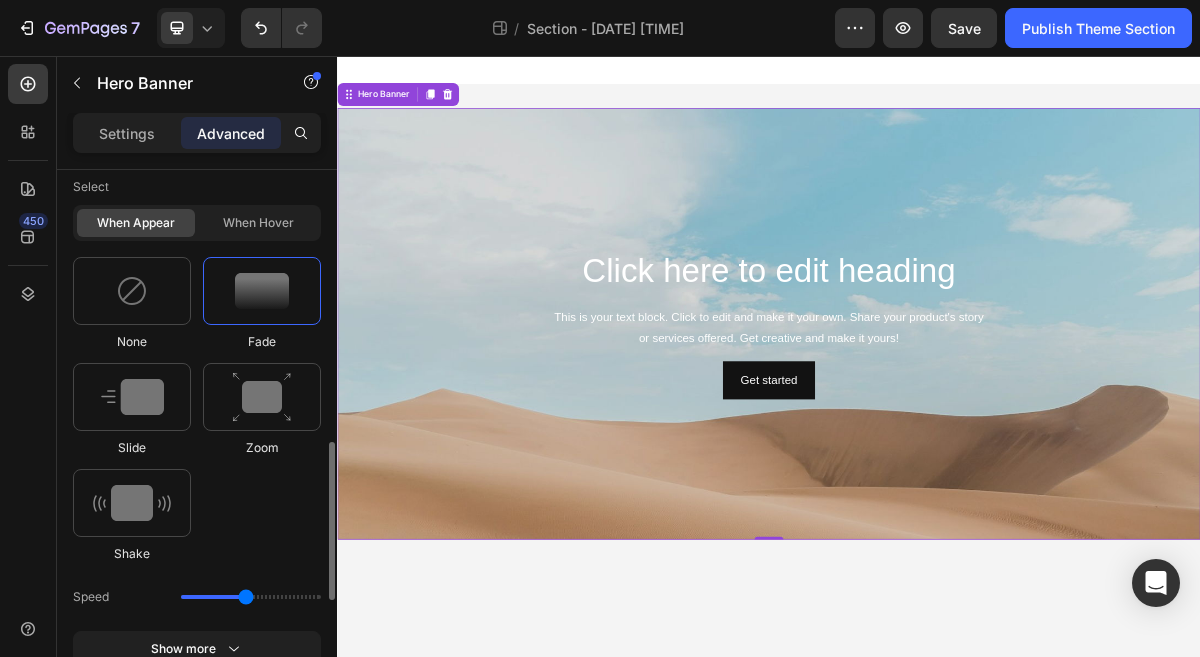 scroll, scrollTop: 988, scrollLeft: 0, axis: vertical 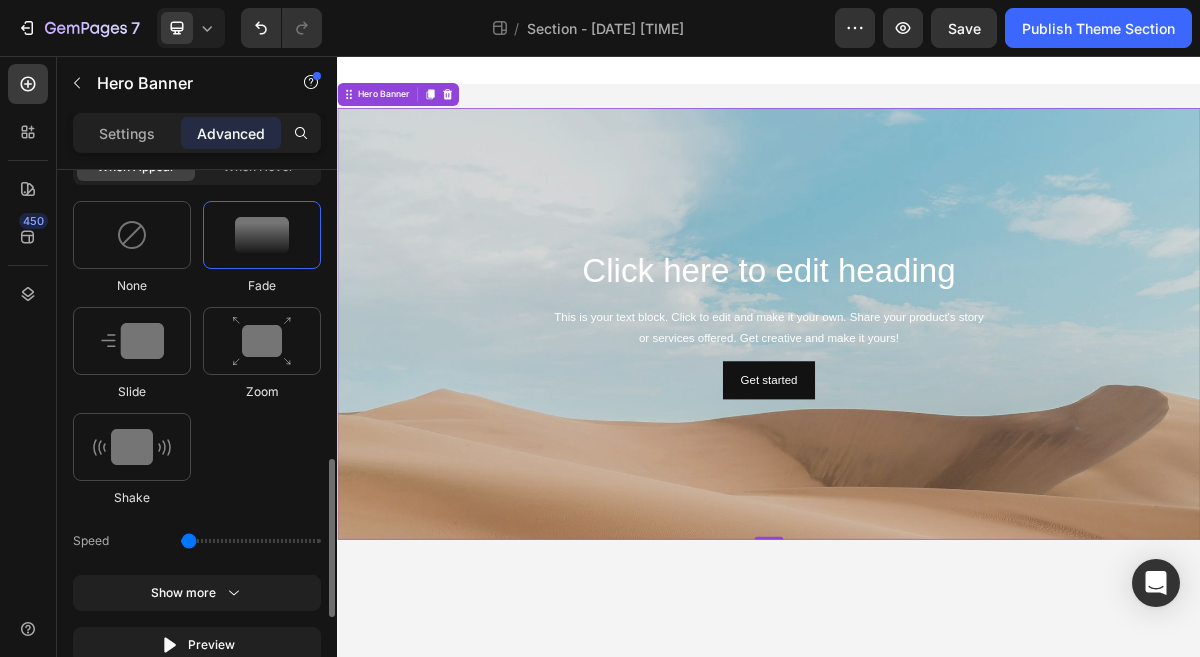 drag, startPoint x: 237, startPoint y: 542, endPoint x: 184, endPoint y: 540, distance: 53.037724 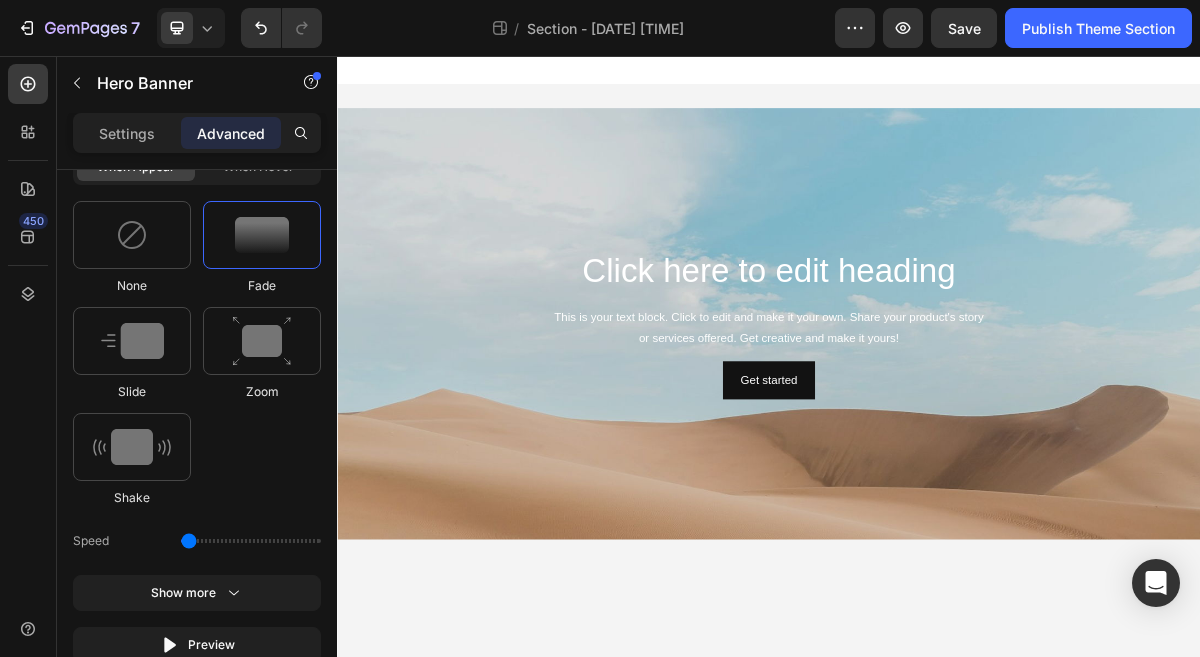 click at bounding box center [937, 578] 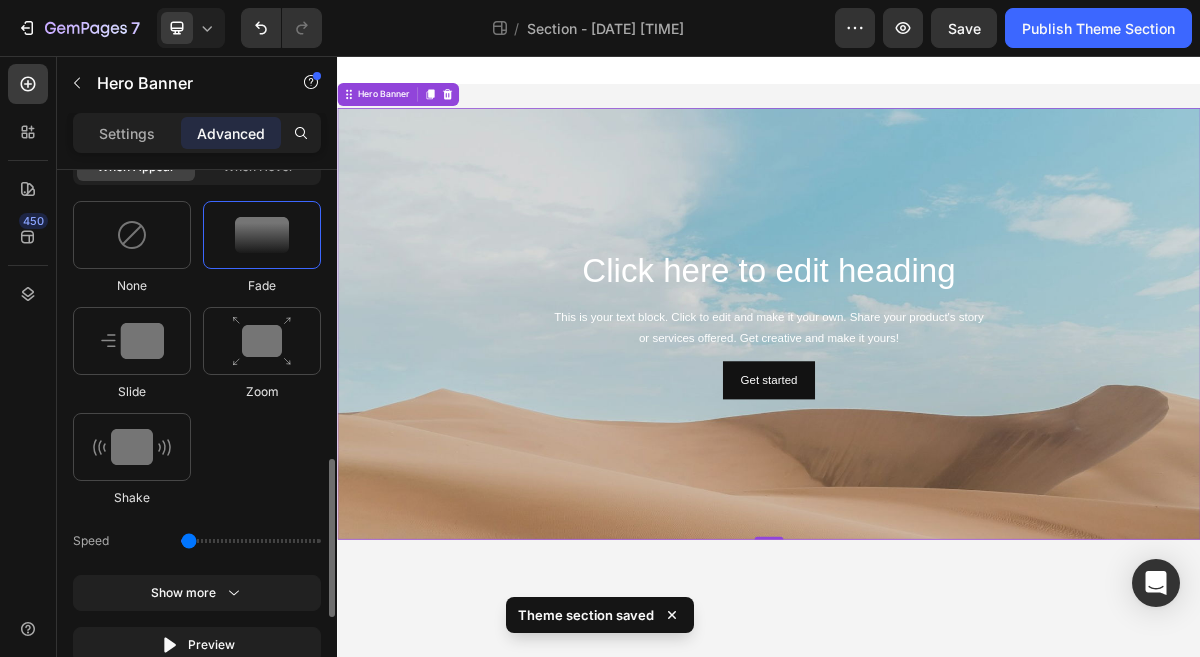 click on "Speed" 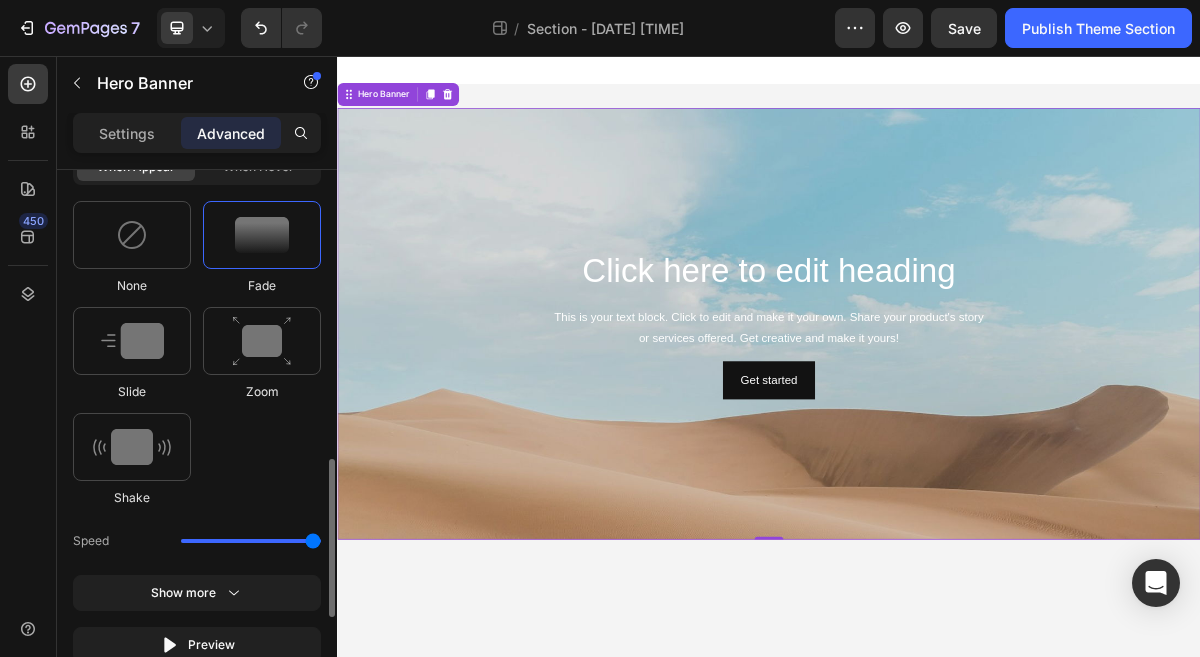 drag, startPoint x: 193, startPoint y: 543, endPoint x: 315, endPoint y: 542, distance: 122.0041 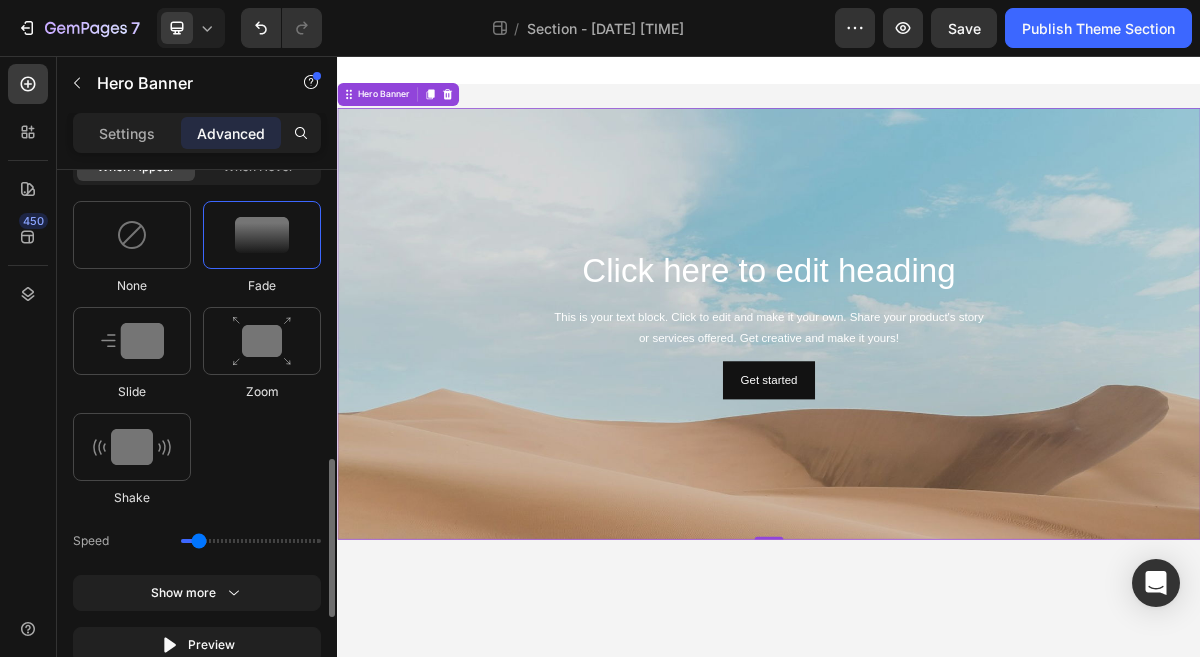 drag, startPoint x: 297, startPoint y: 539, endPoint x: 203, endPoint y: 534, distance: 94.13288 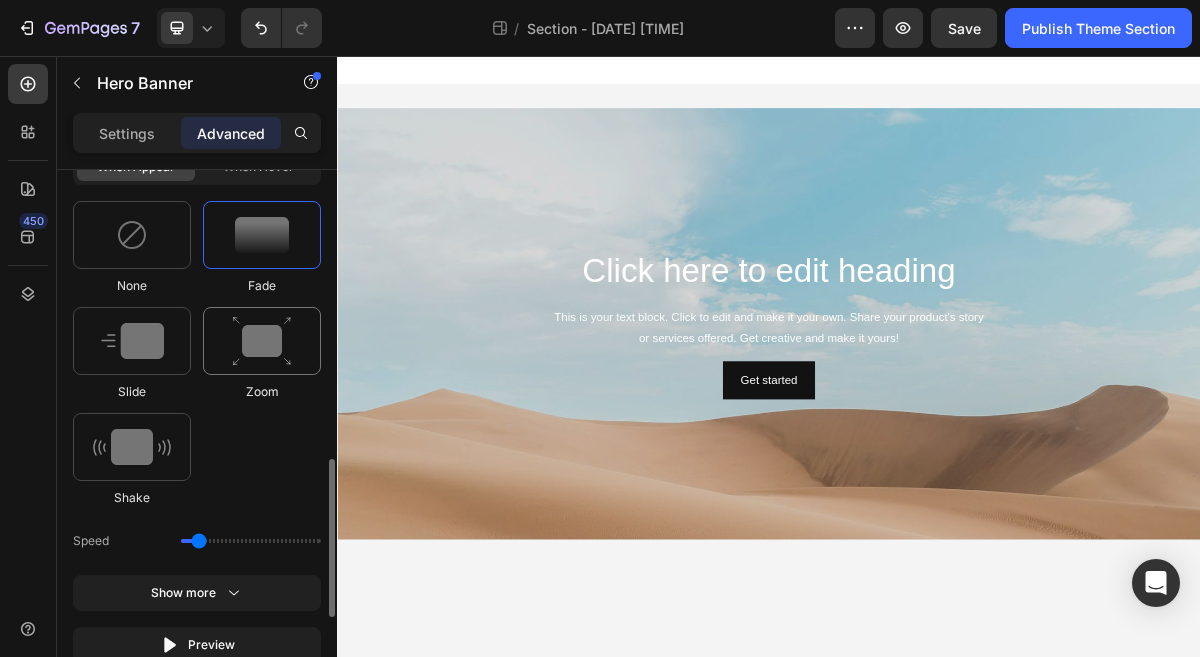 click at bounding box center [262, 341] 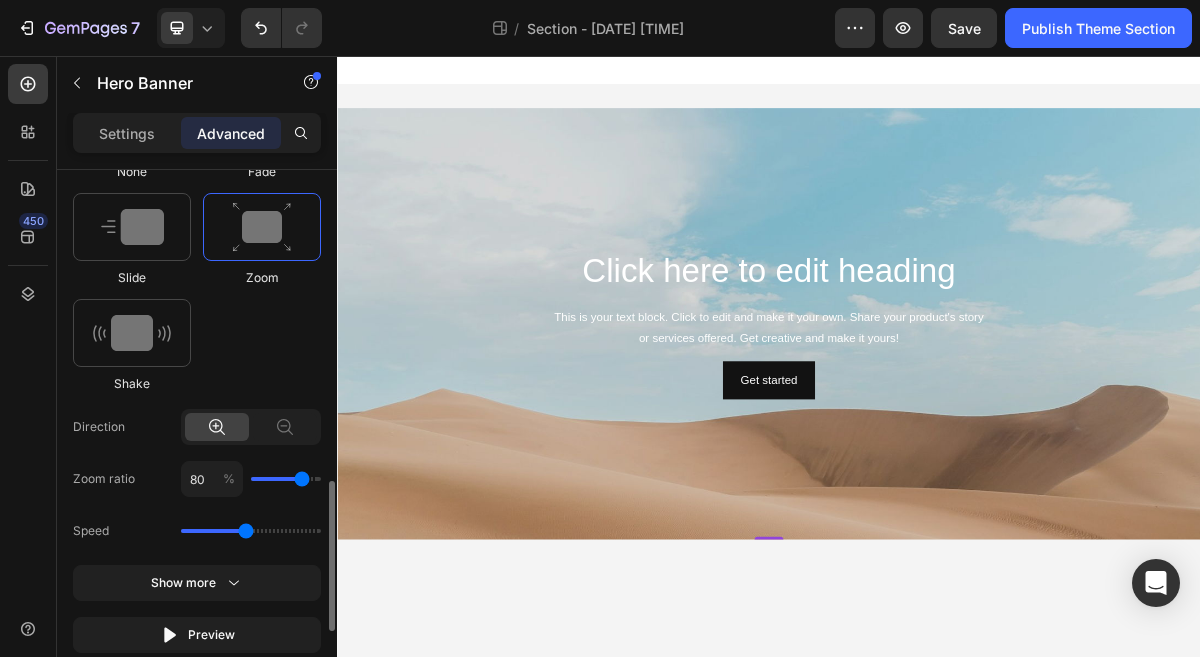 scroll, scrollTop: 1107, scrollLeft: 0, axis: vertical 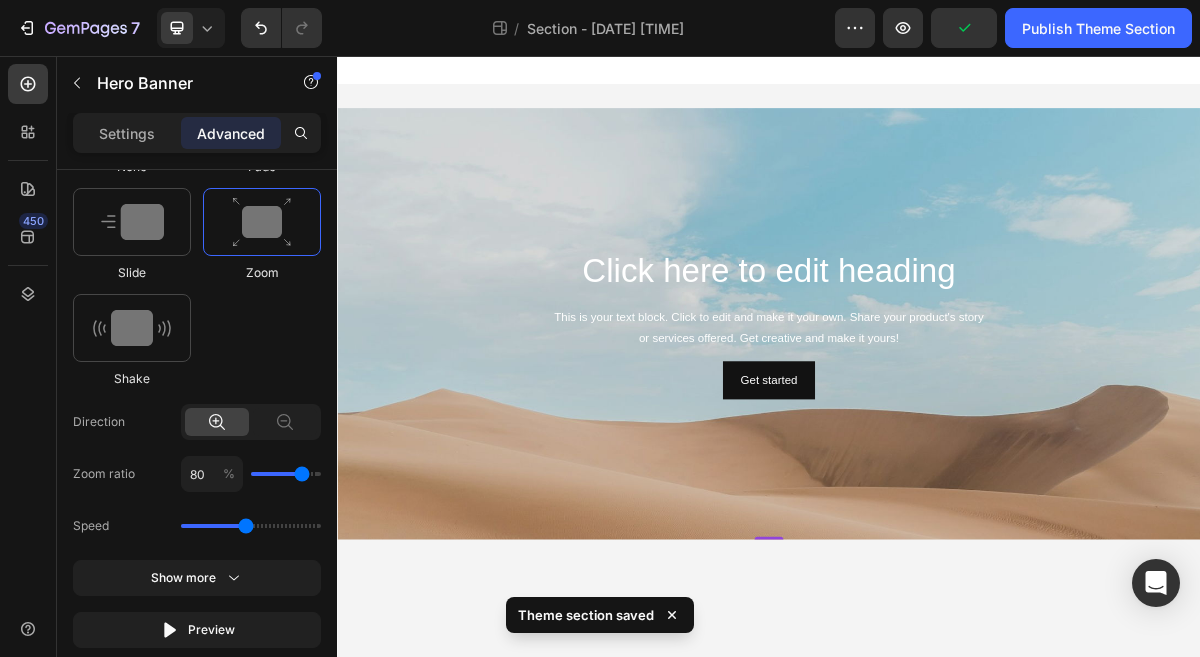 drag, startPoint x: 625, startPoint y: 527, endPoint x: 352, endPoint y: 633, distance: 292.85663 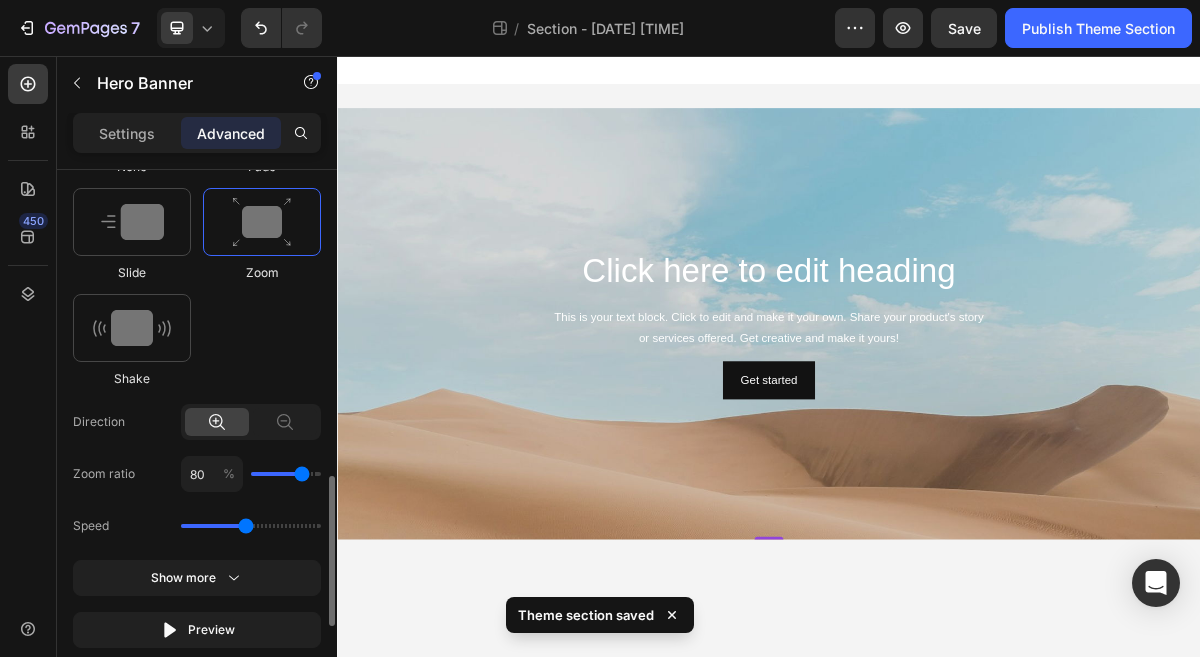 type on "90" 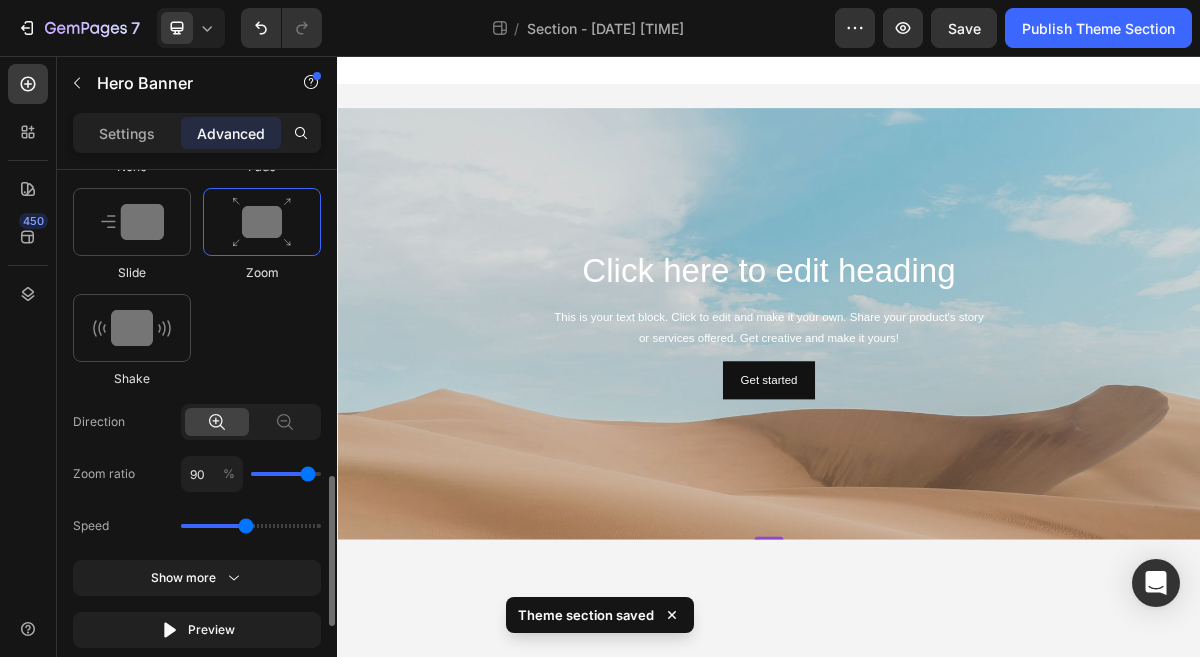 type on "100" 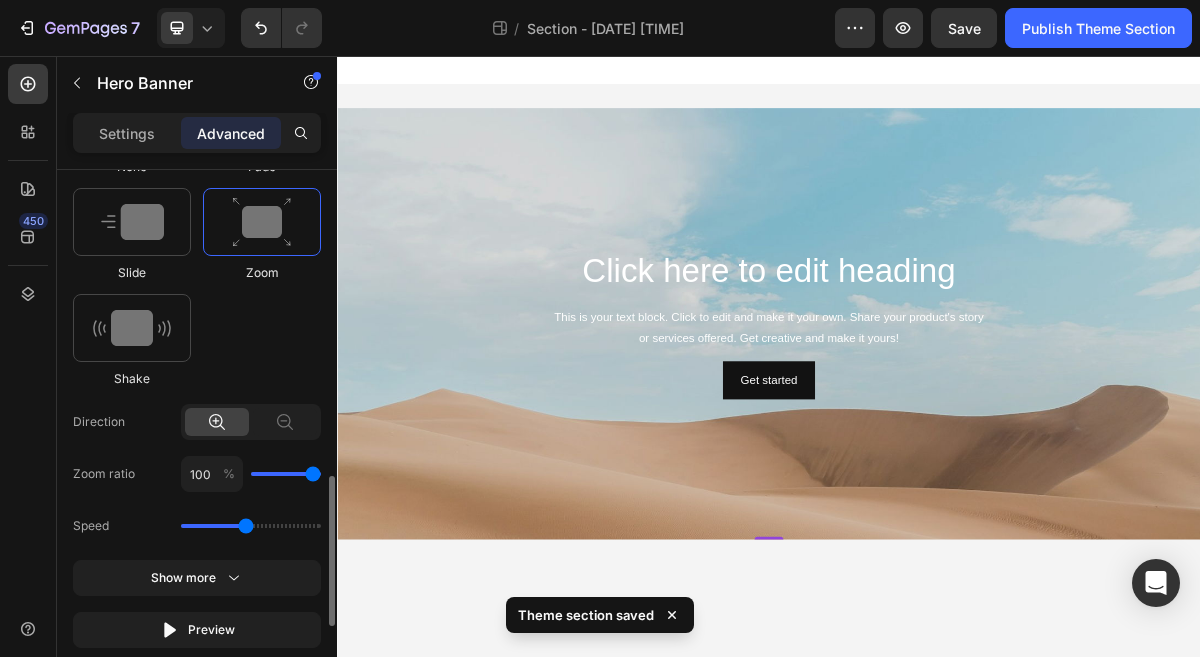 type on "100" 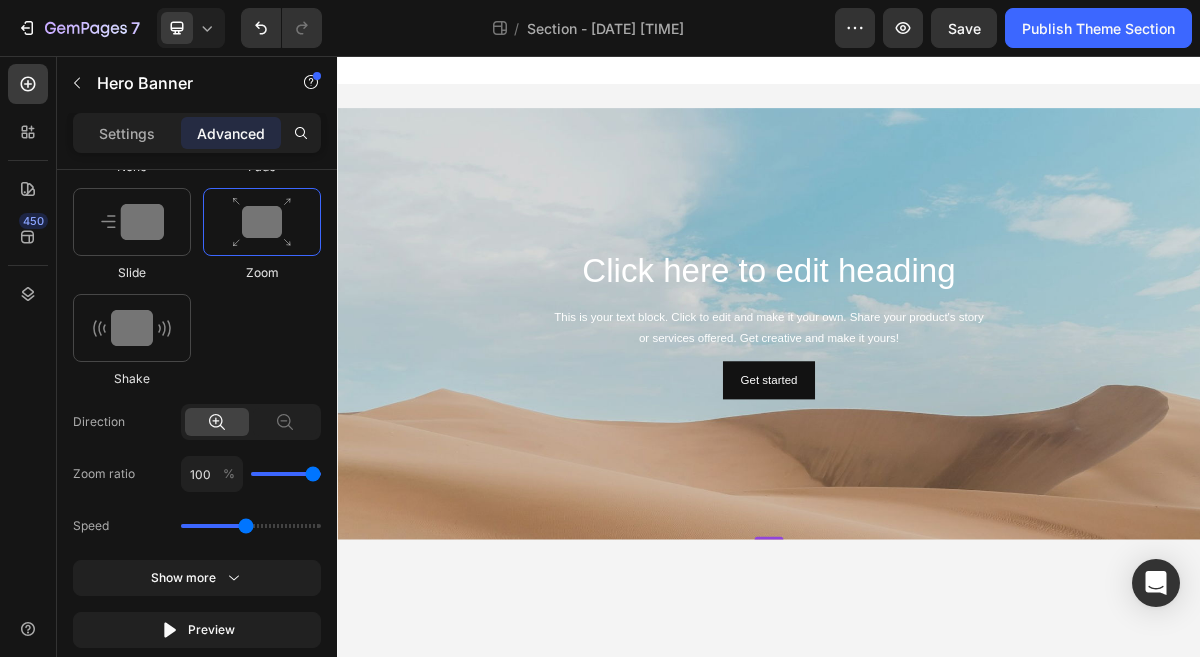 click at bounding box center [937, 578] 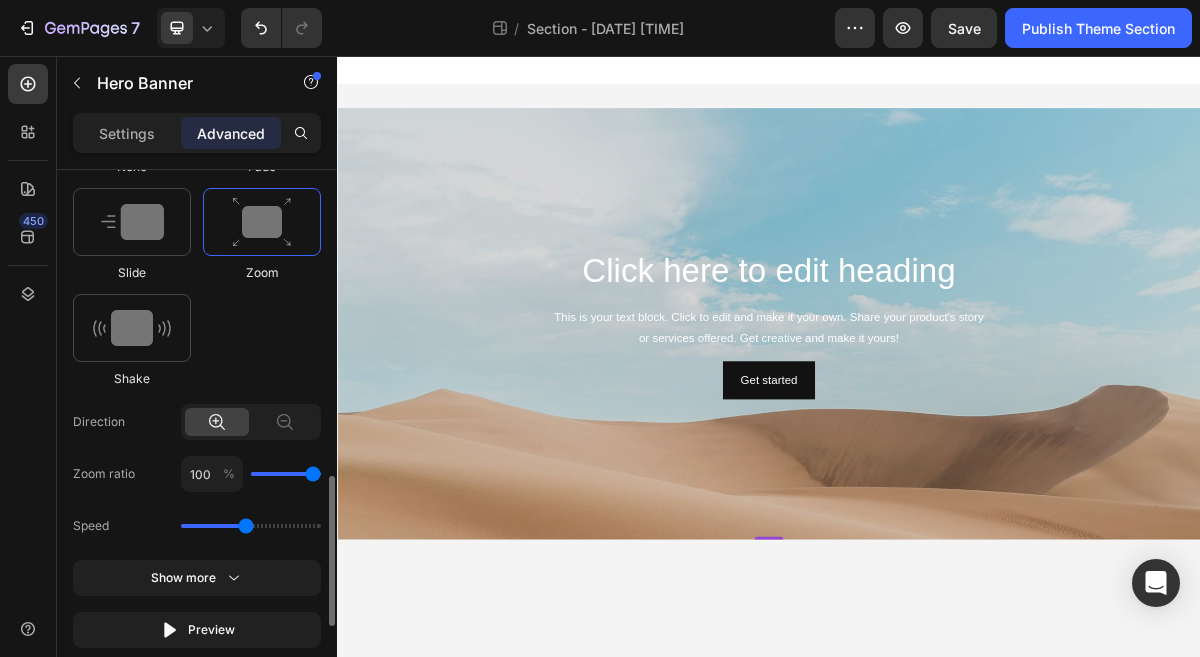type on "30" 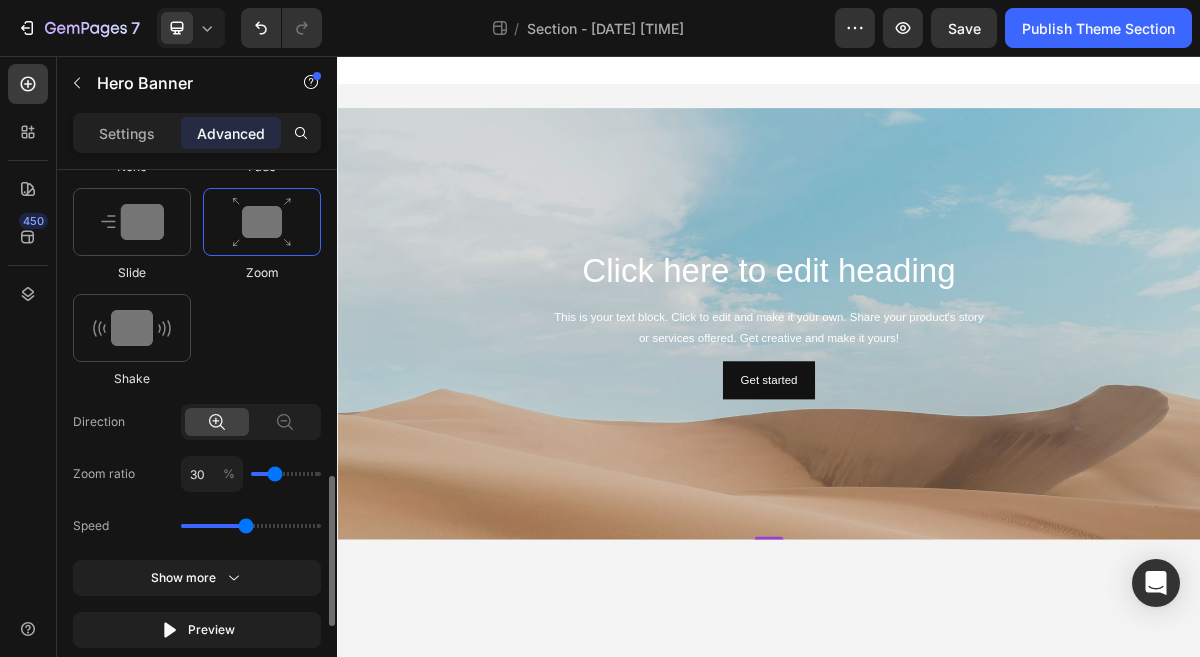 type on "20" 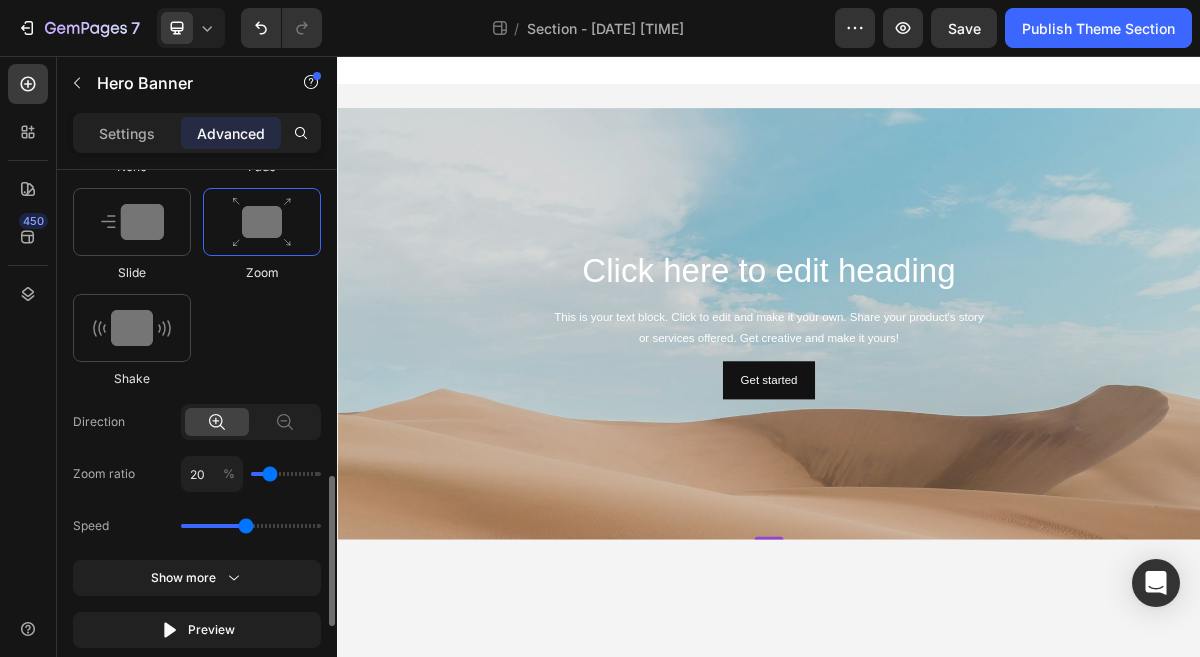 type on "10" 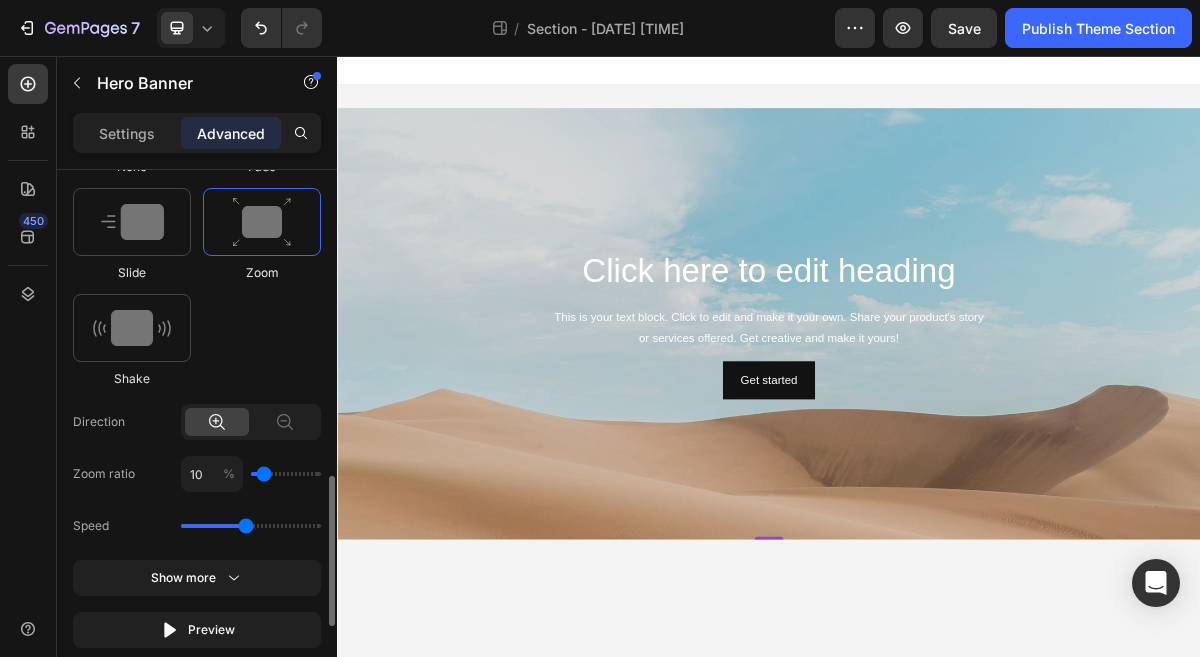 type on "0" 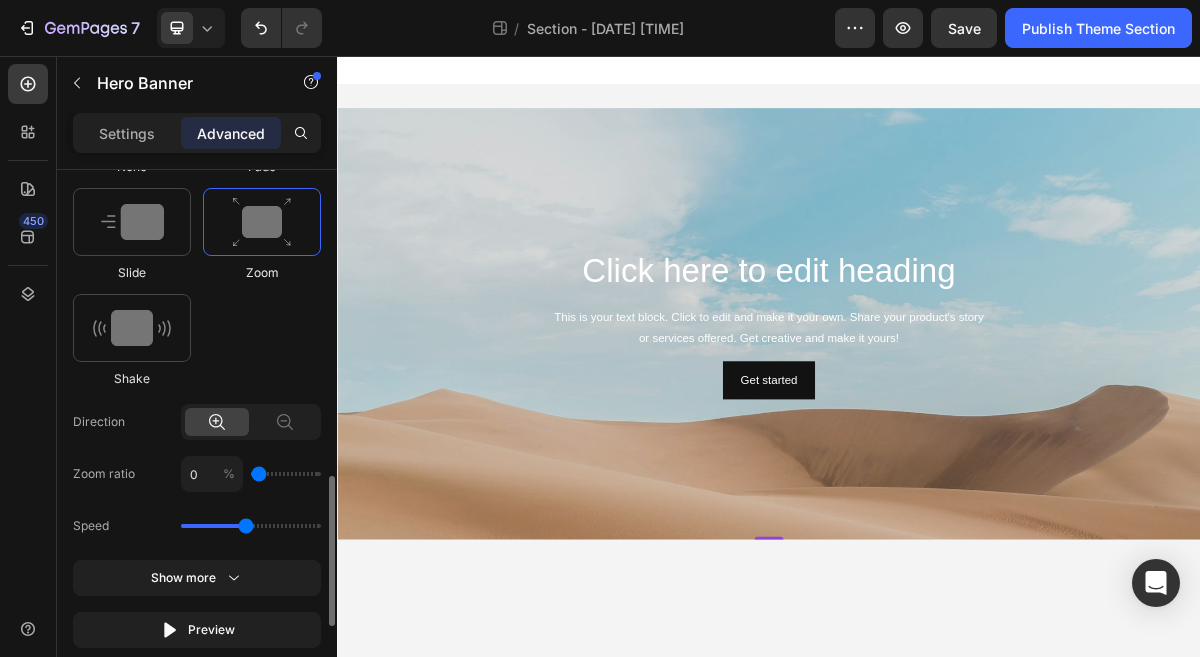 drag, startPoint x: 272, startPoint y: 473, endPoint x: 251, endPoint y: 473, distance: 21 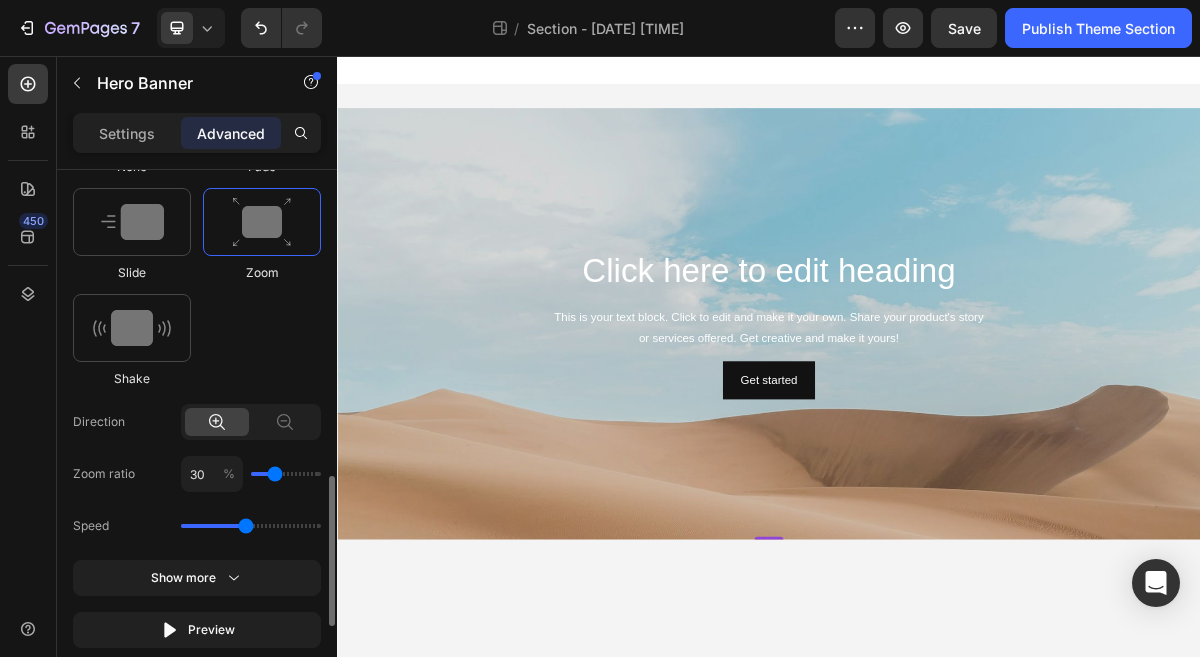 type on "40" 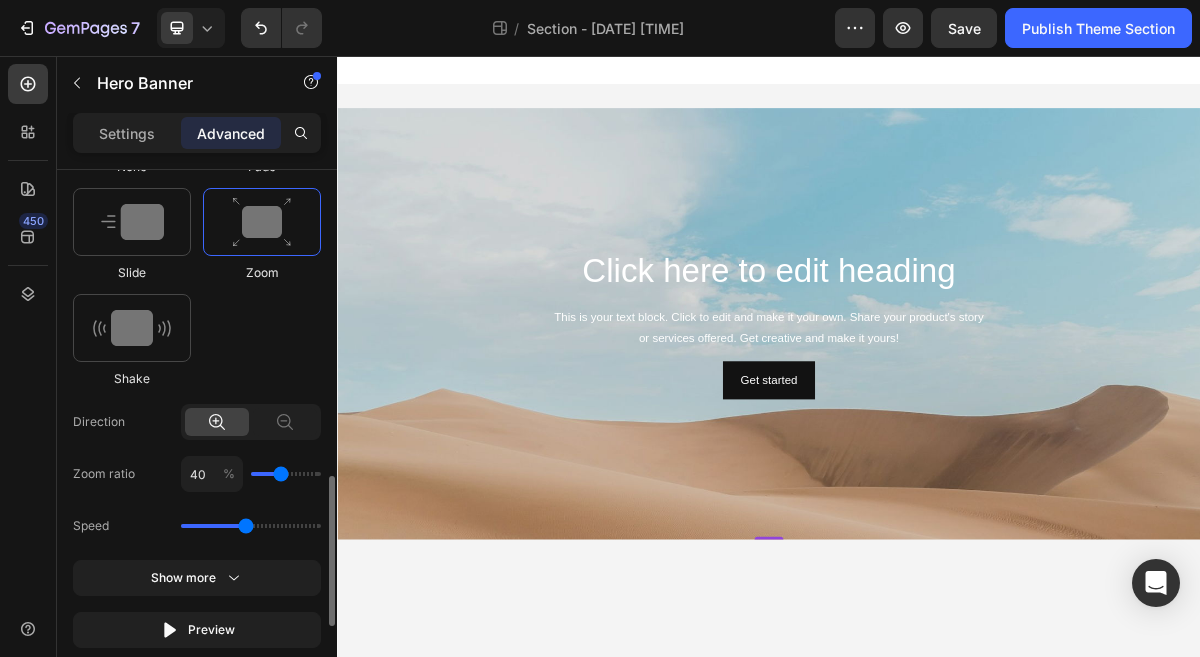 type on "50" 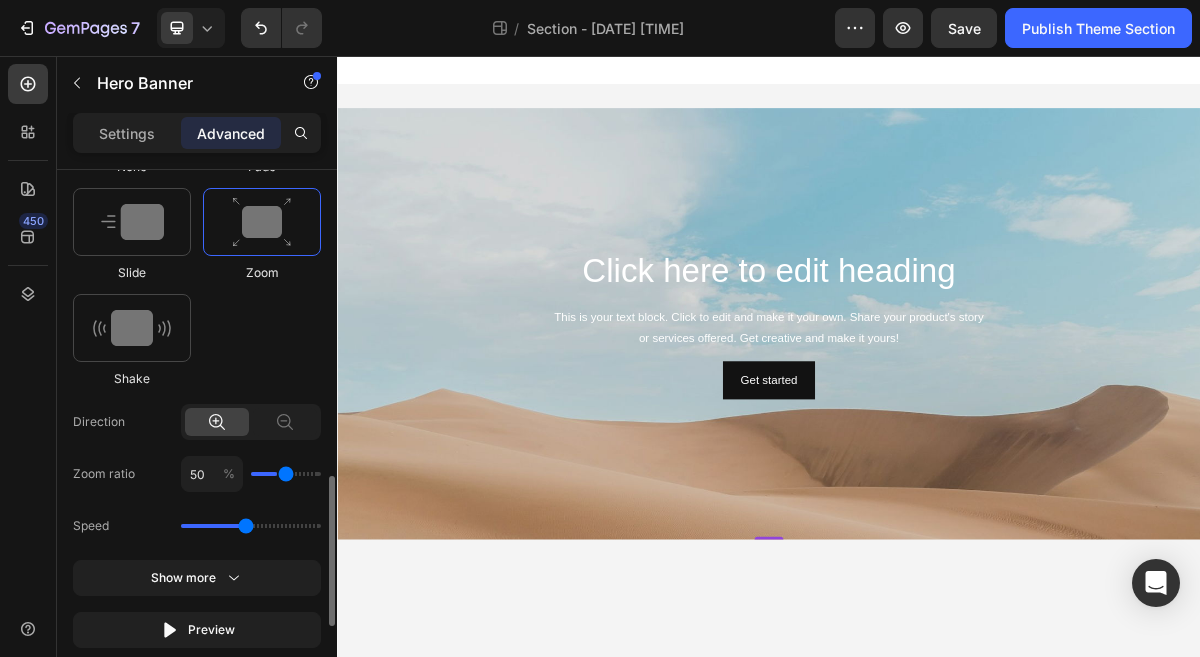 type on "60" 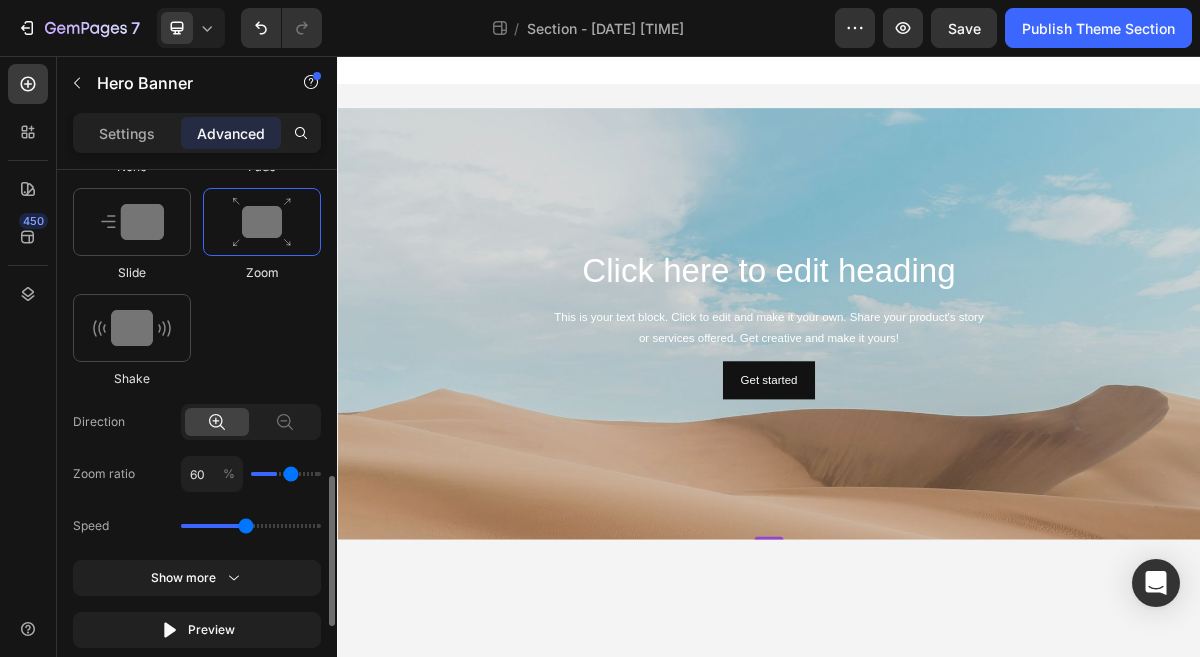 type on "70" 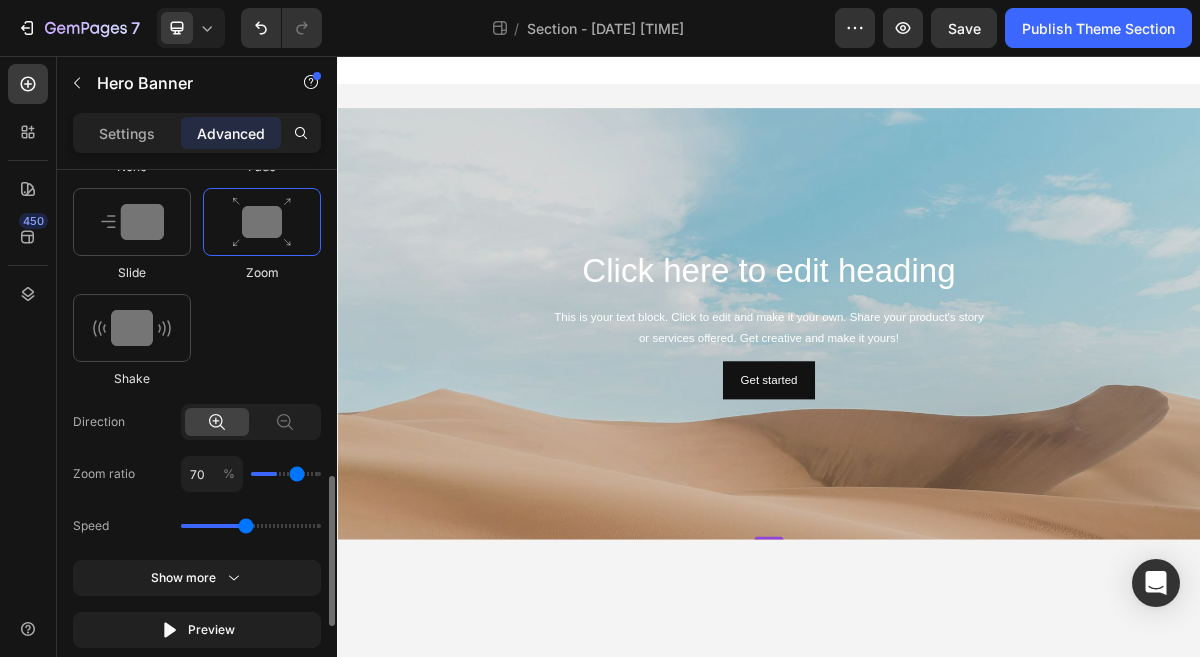 type on "80" 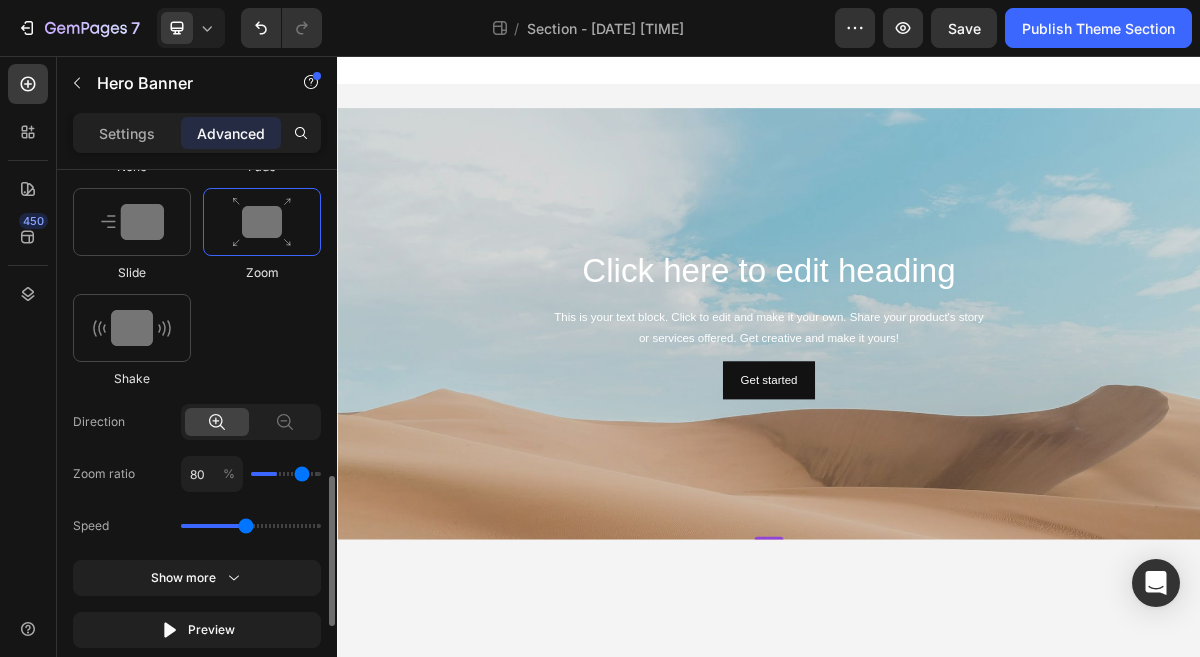 type on "100" 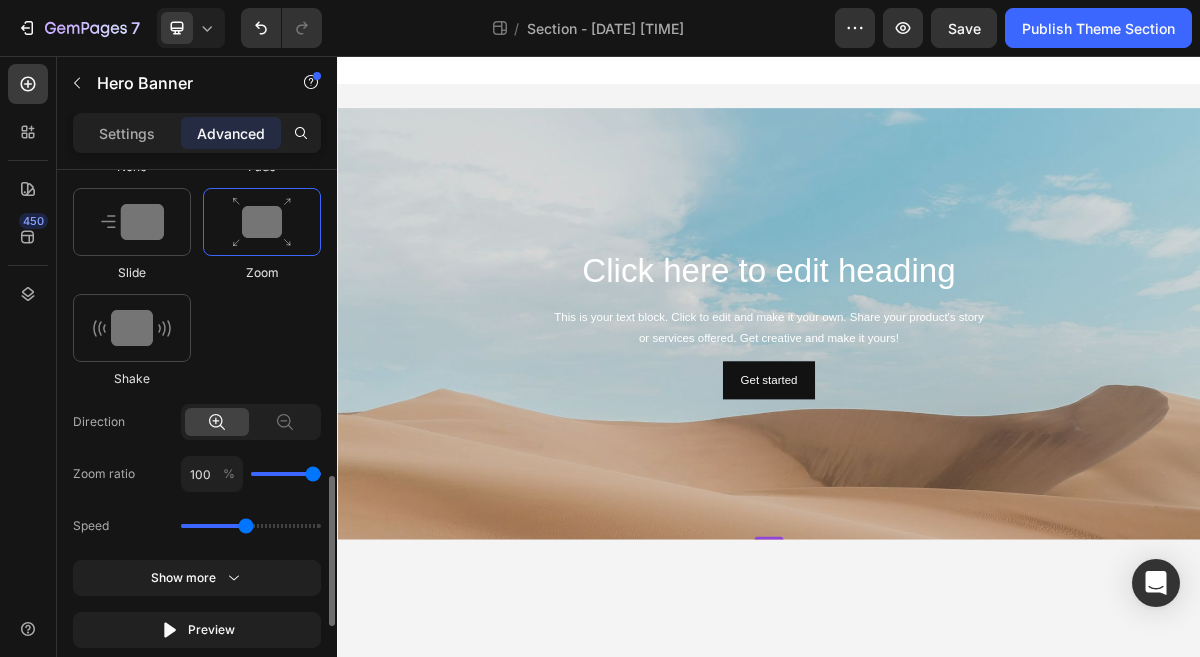 type on "90" 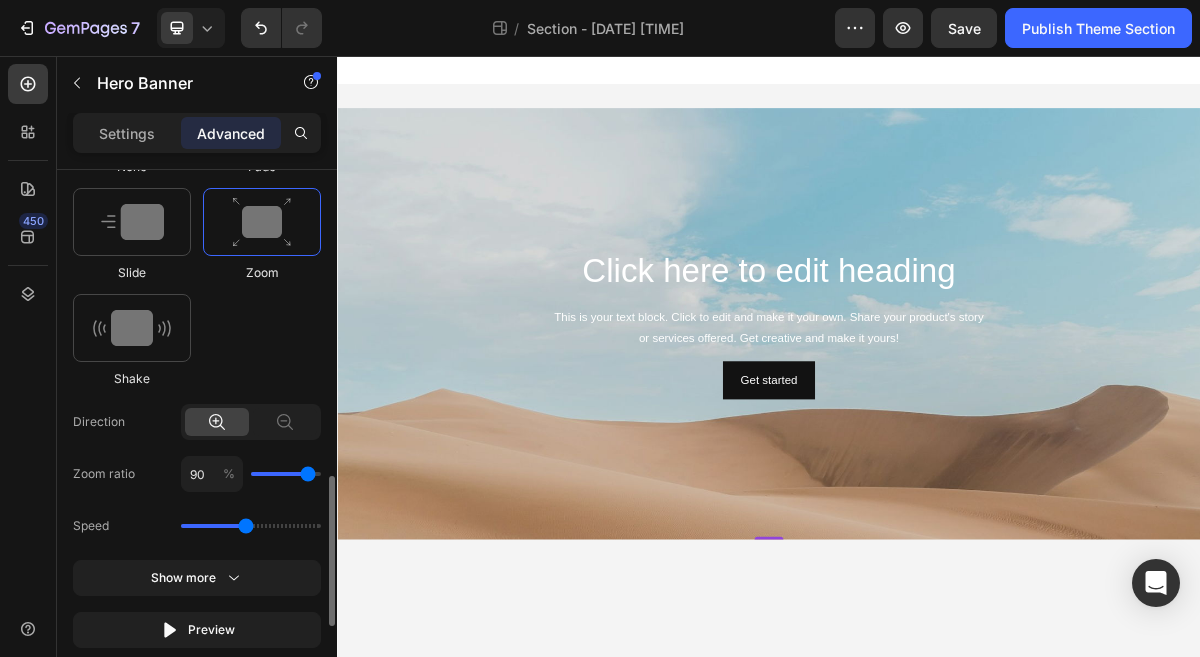 type on "80" 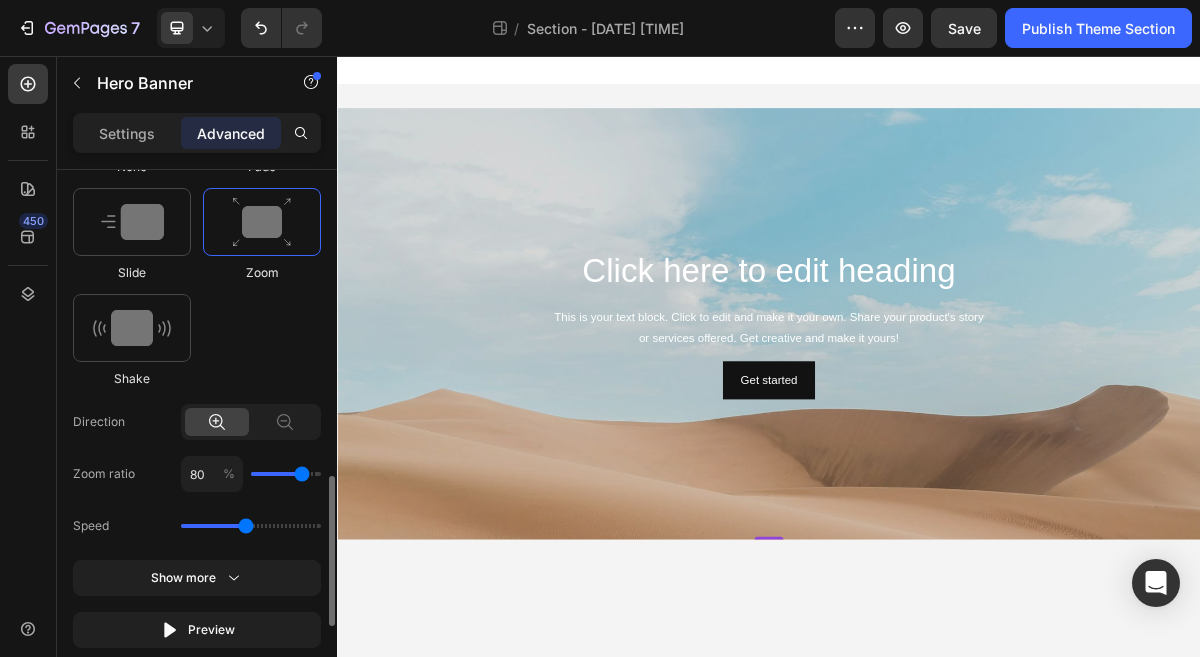 drag, startPoint x: 273, startPoint y: 475, endPoint x: 301, endPoint y: 474, distance: 28.01785 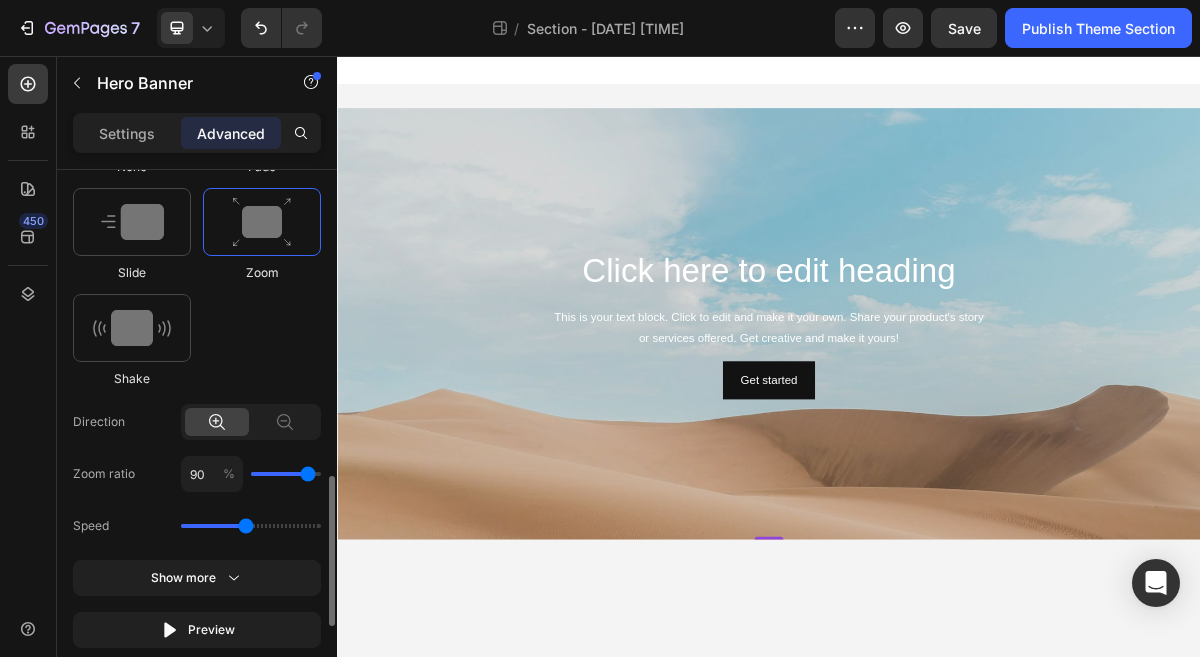 type on "90" 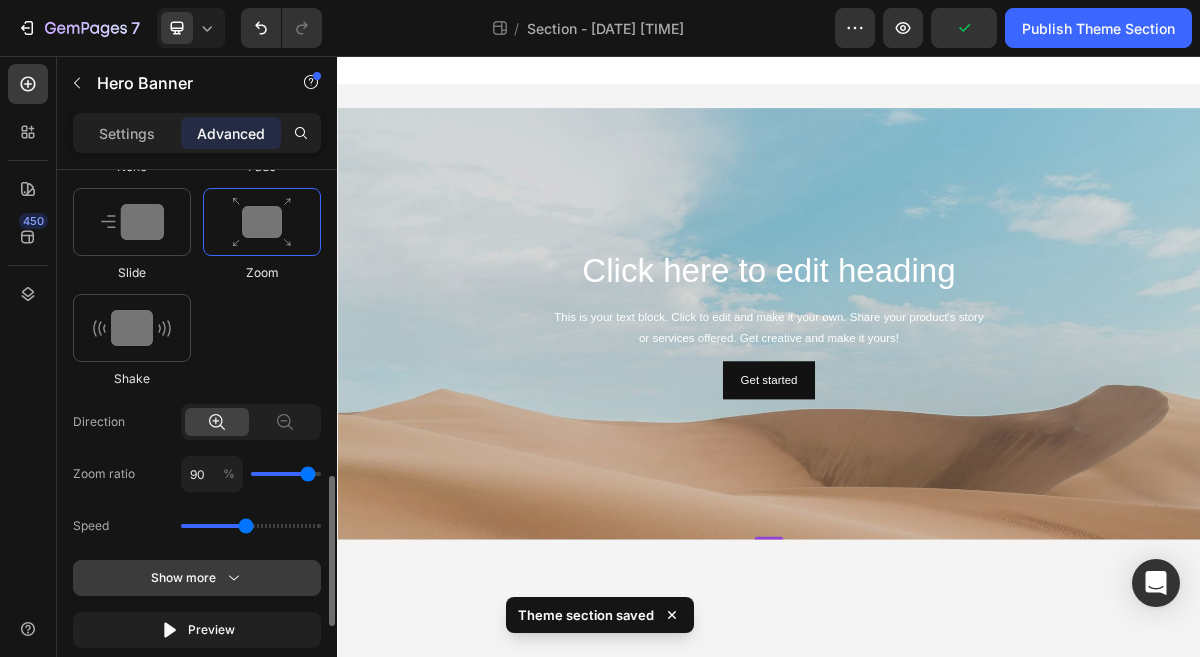 click 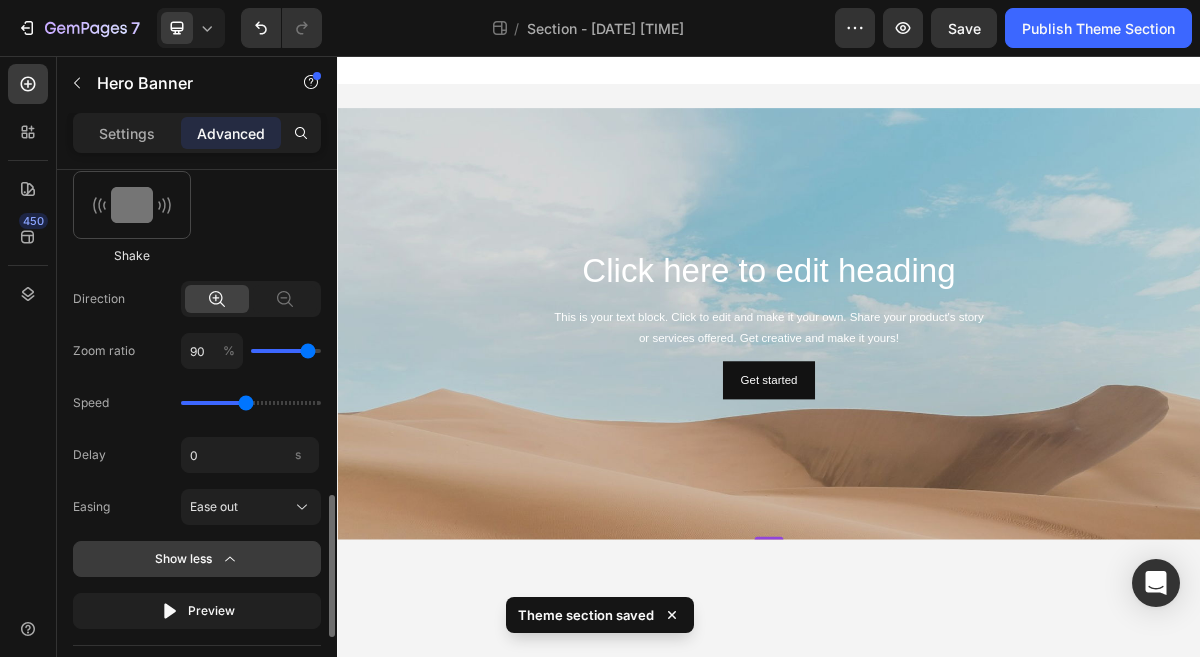 scroll, scrollTop: 1231, scrollLeft: 0, axis: vertical 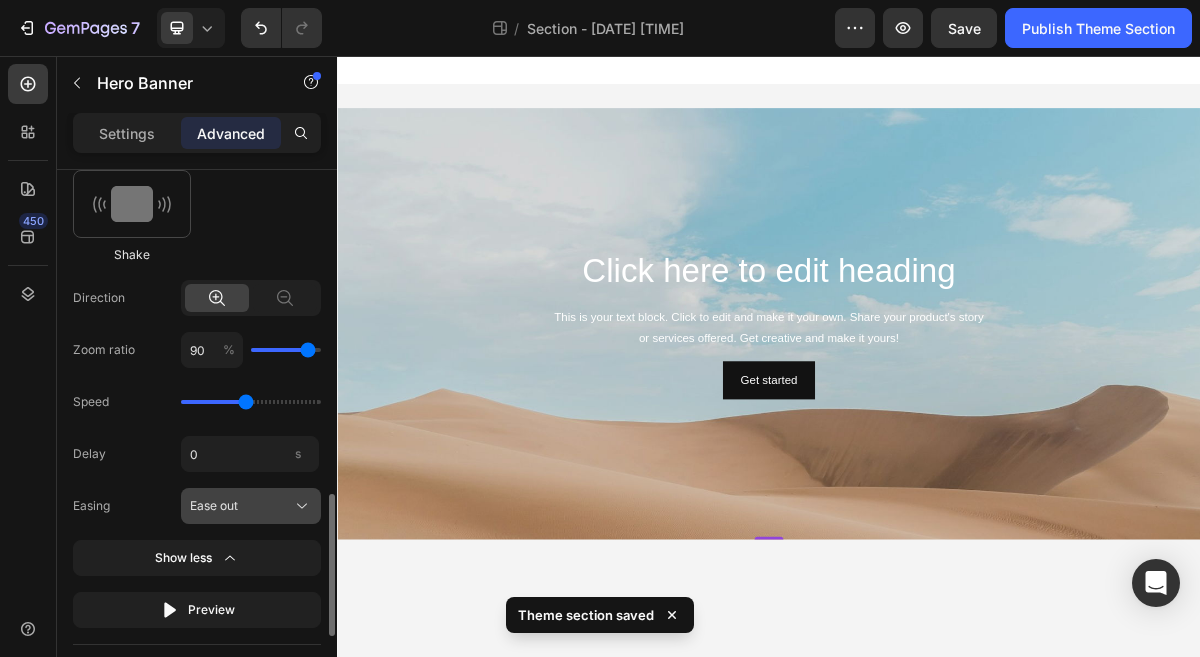 click on "Ease out" 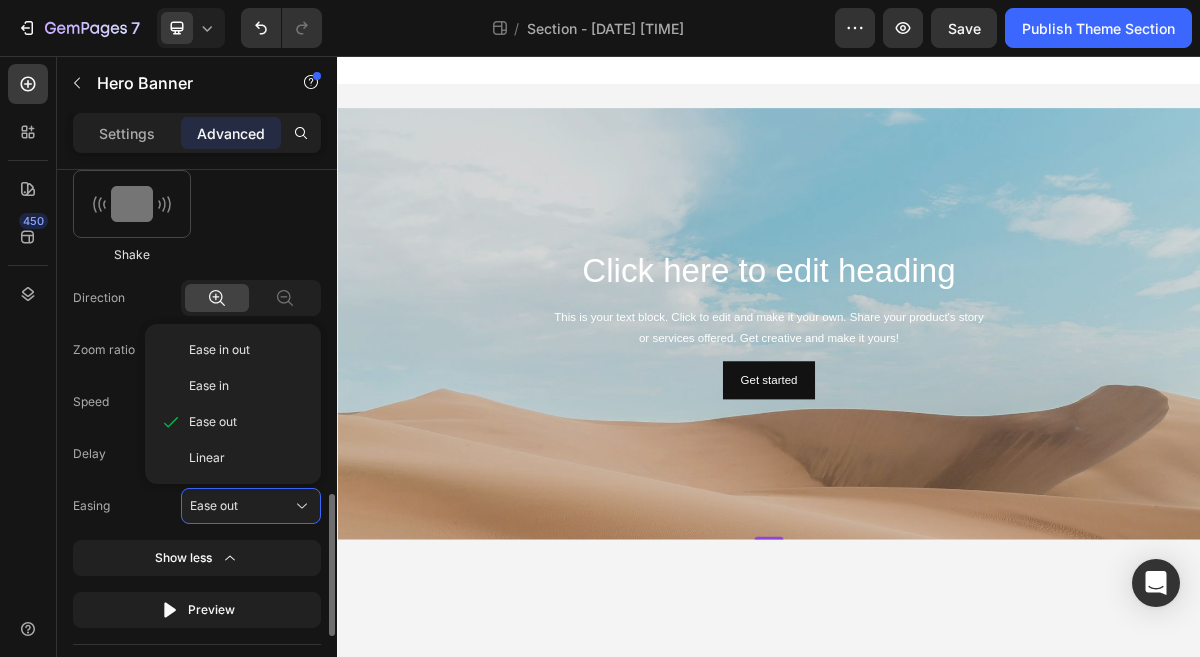 click on "Ease in" 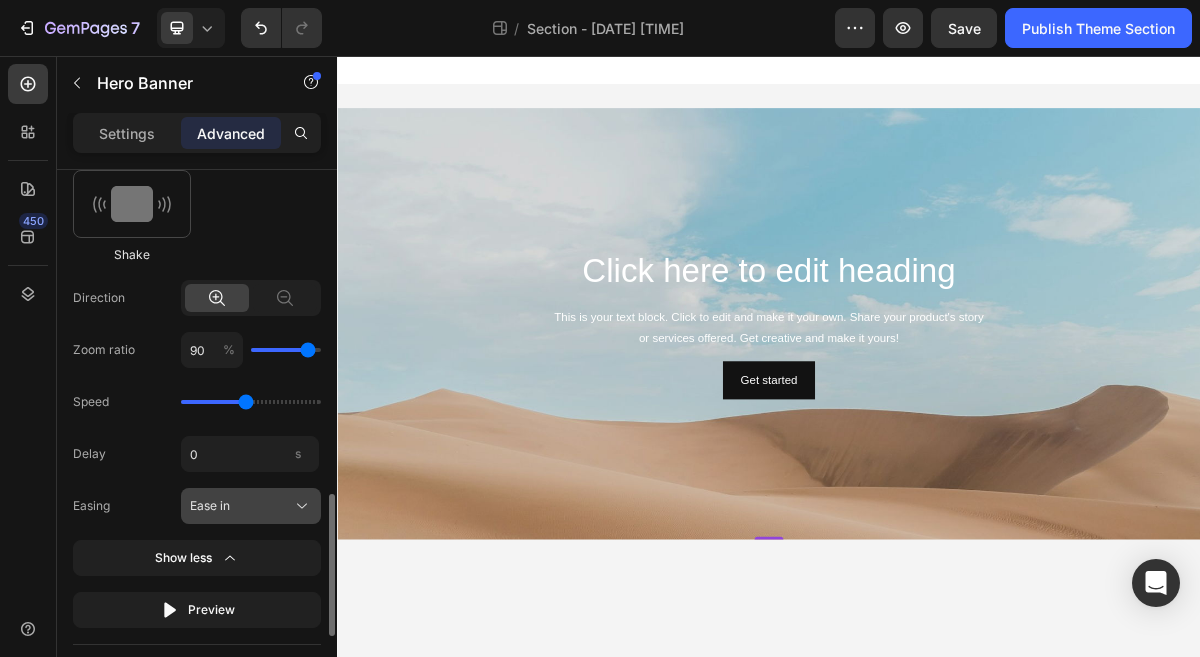 click on "Ease in" 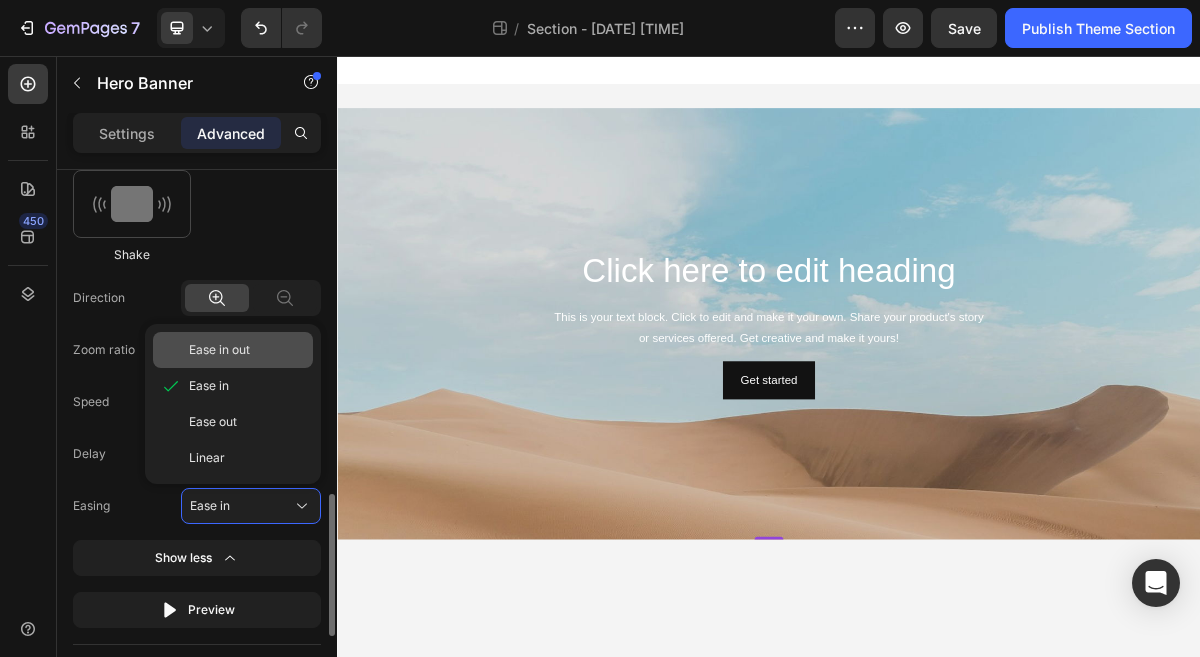 click on "Ease in out" at bounding box center [247, 350] 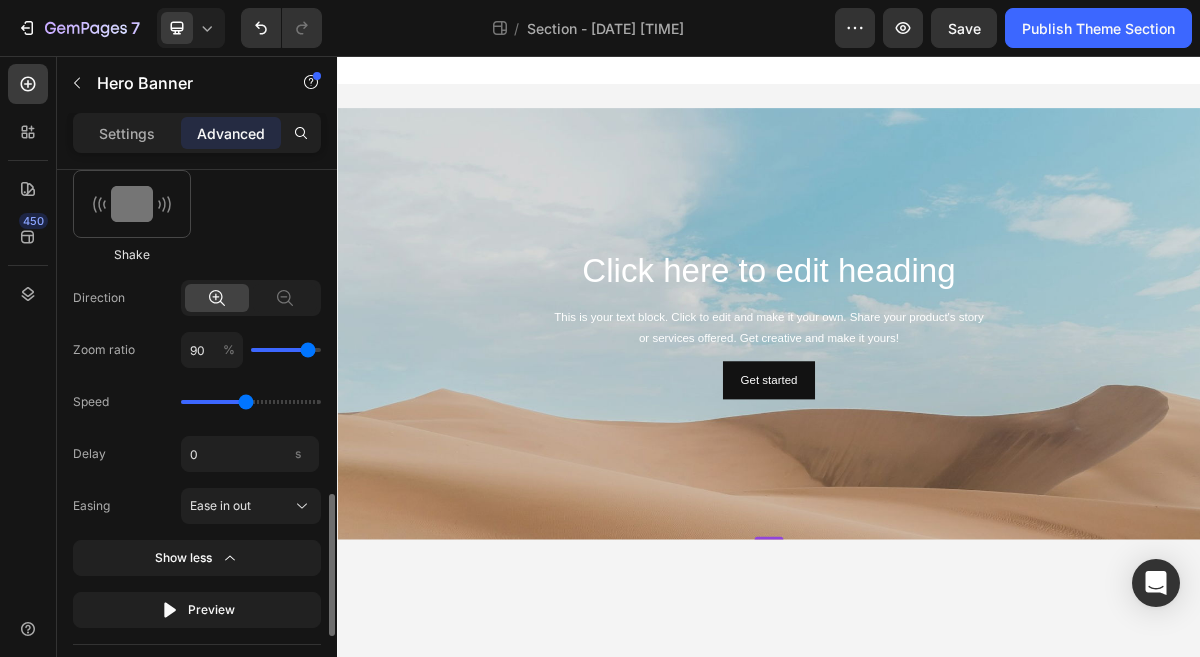 click on "Select When appear When hover None Fade Slide Zoom Shake  Direction
Zoom ratio  [PERCENT]  Speed   Delay  [TIME]  Easing  Ease in out Show less Preview" at bounding box center (197, 249) 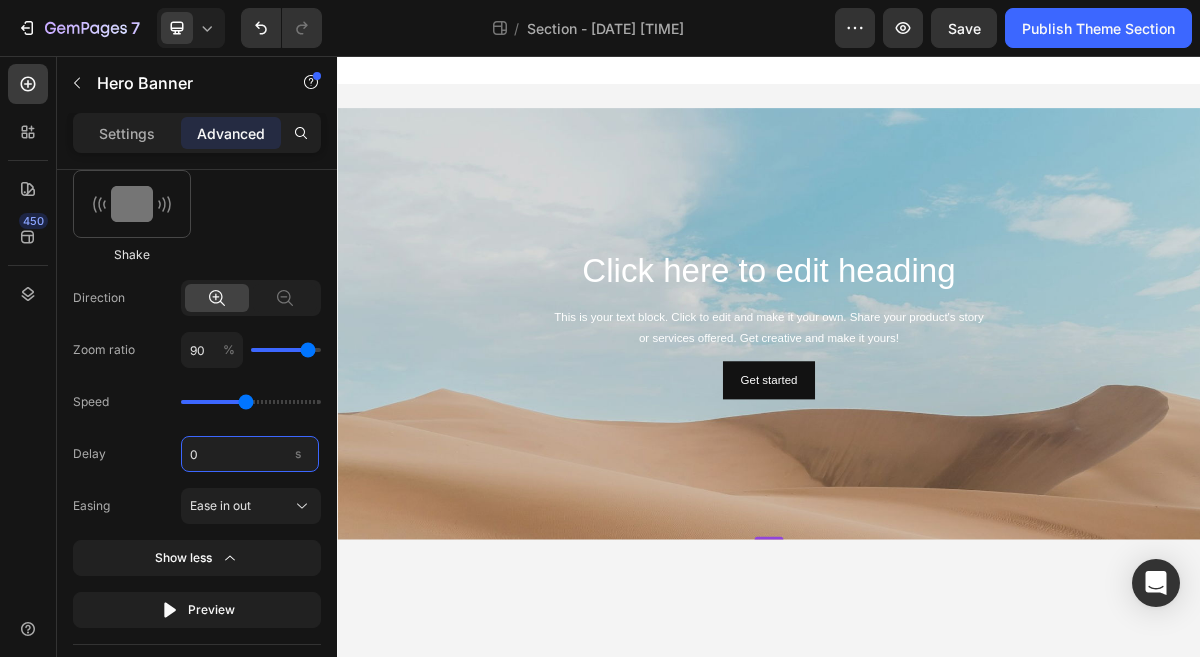 click on "0" at bounding box center [250, 454] 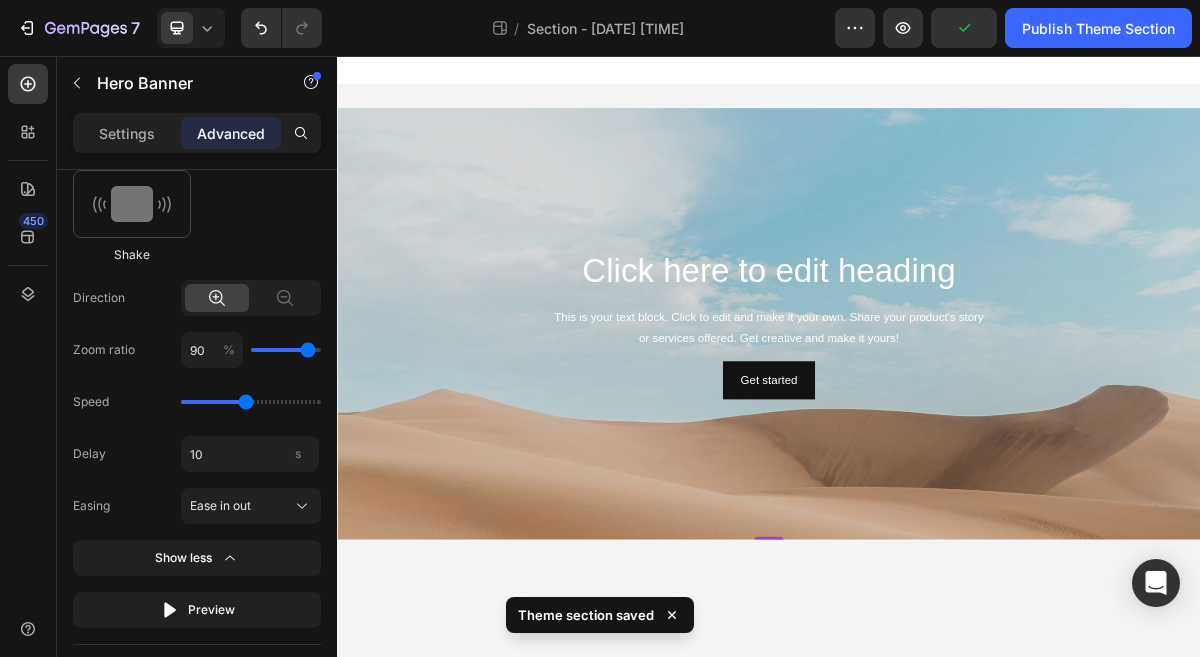 type on "10" 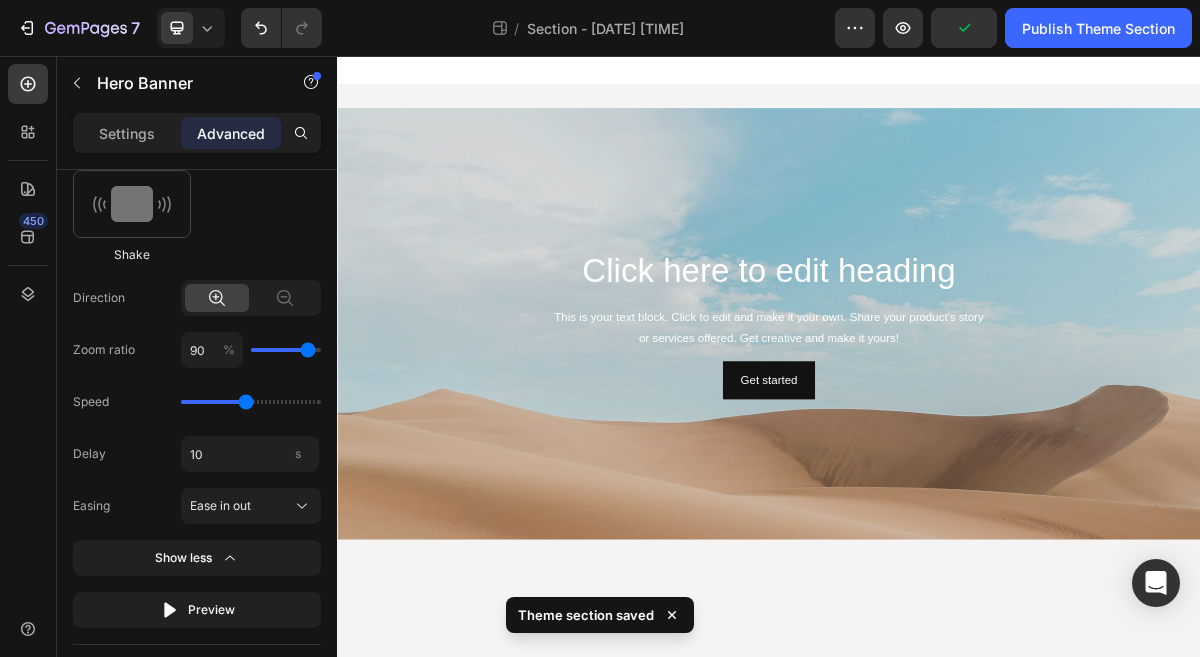 click at bounding box center (937, 578) 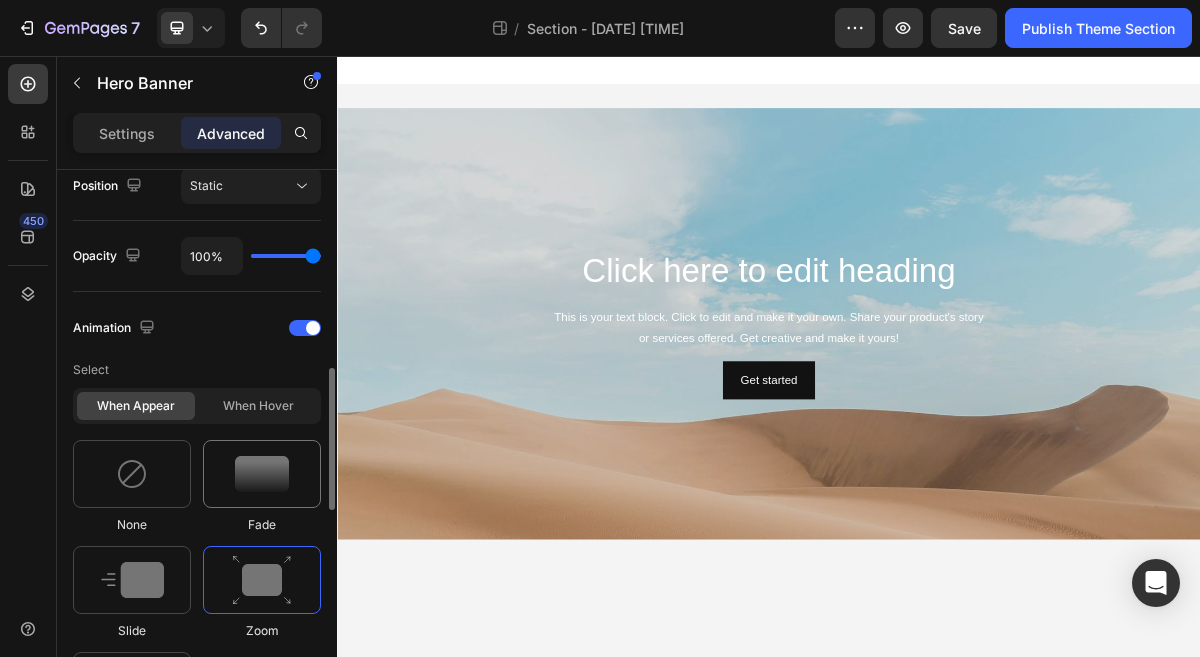 scroll, scrollTop: 751, scrollLeft: 0, axis: vertical 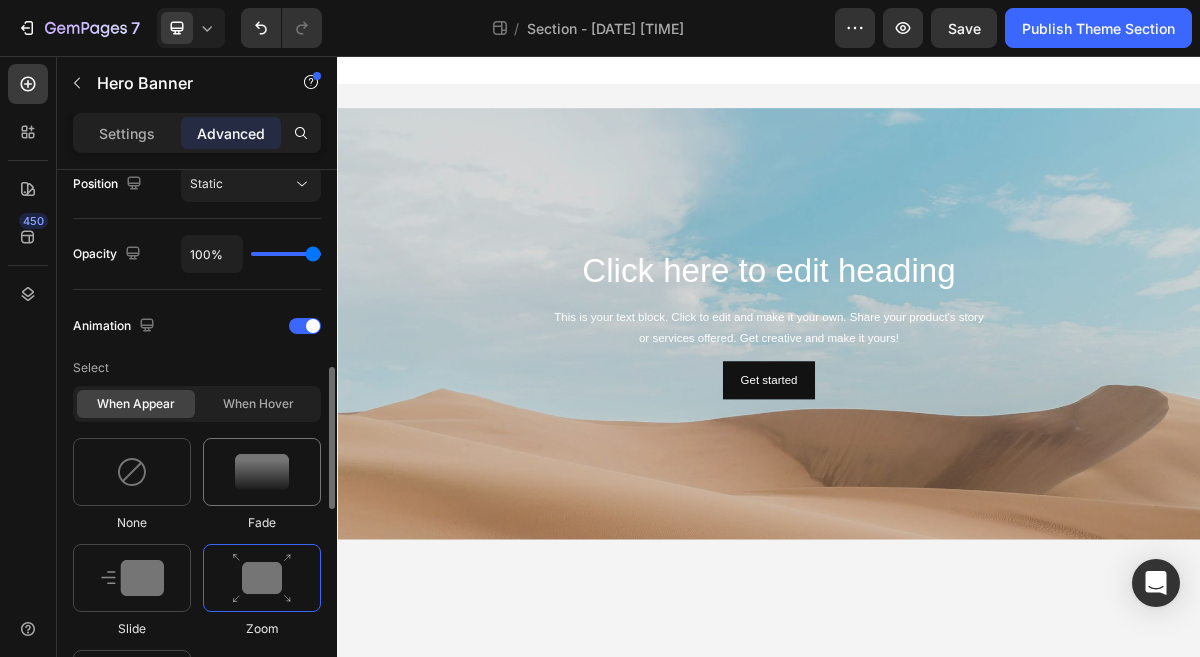 click at bounding box center [262, 472] 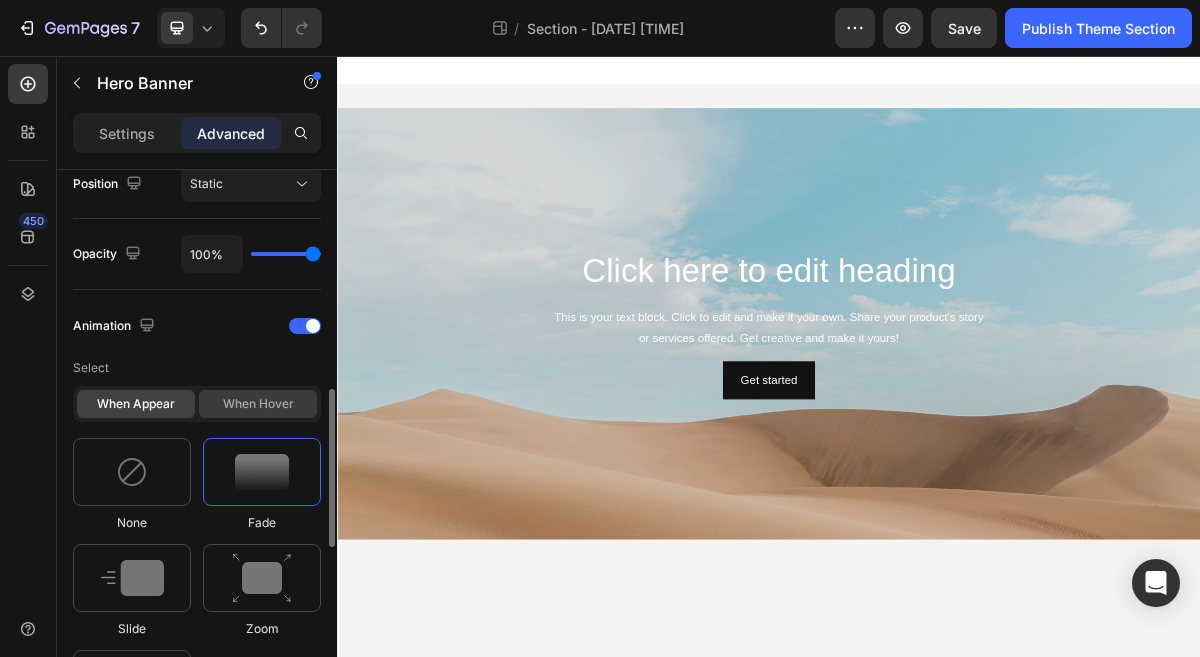 click on "When hover" 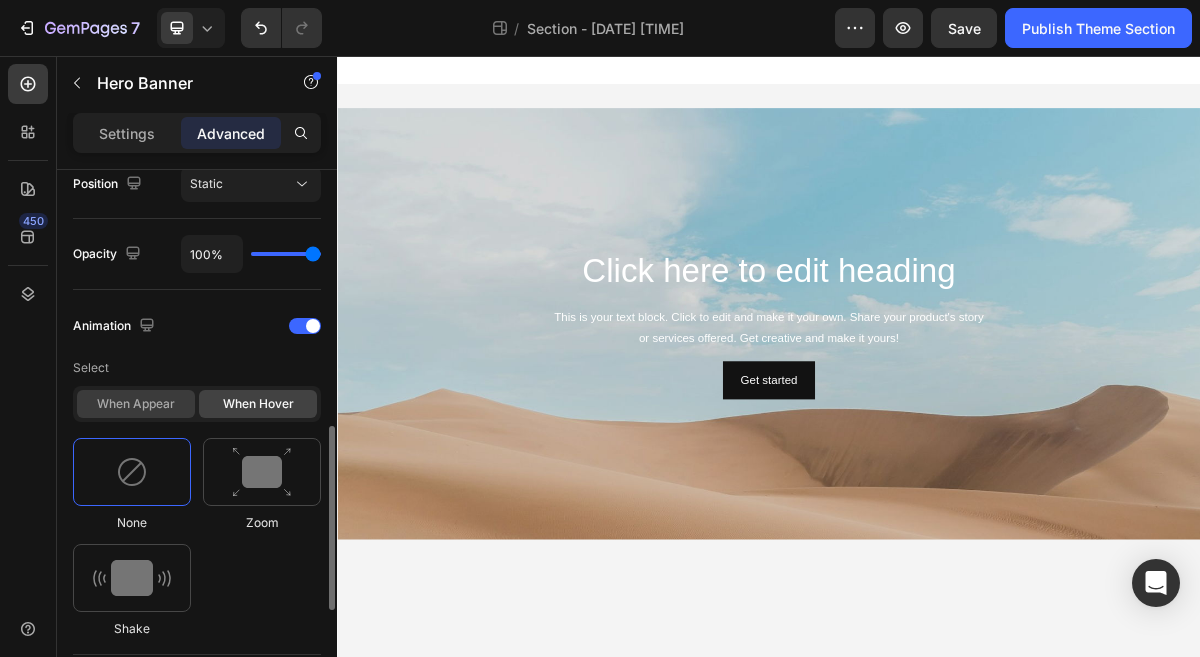 click on "When appear" 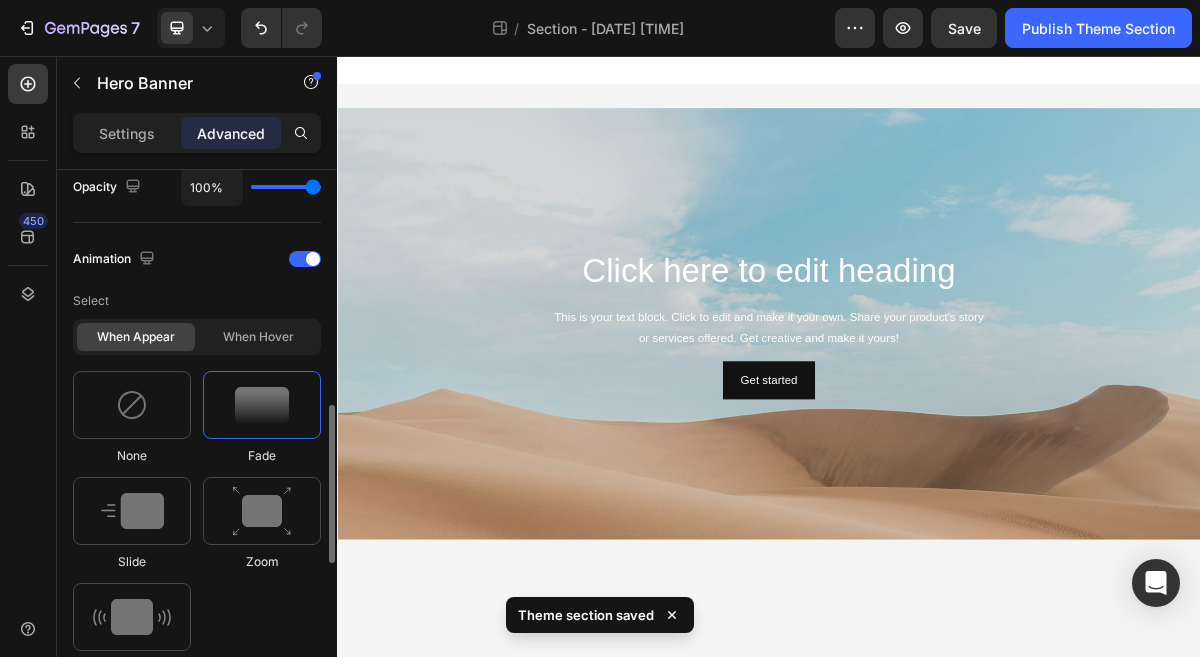 scroll, scrollTop: 823, scrollLeft: 0, axis: vertical 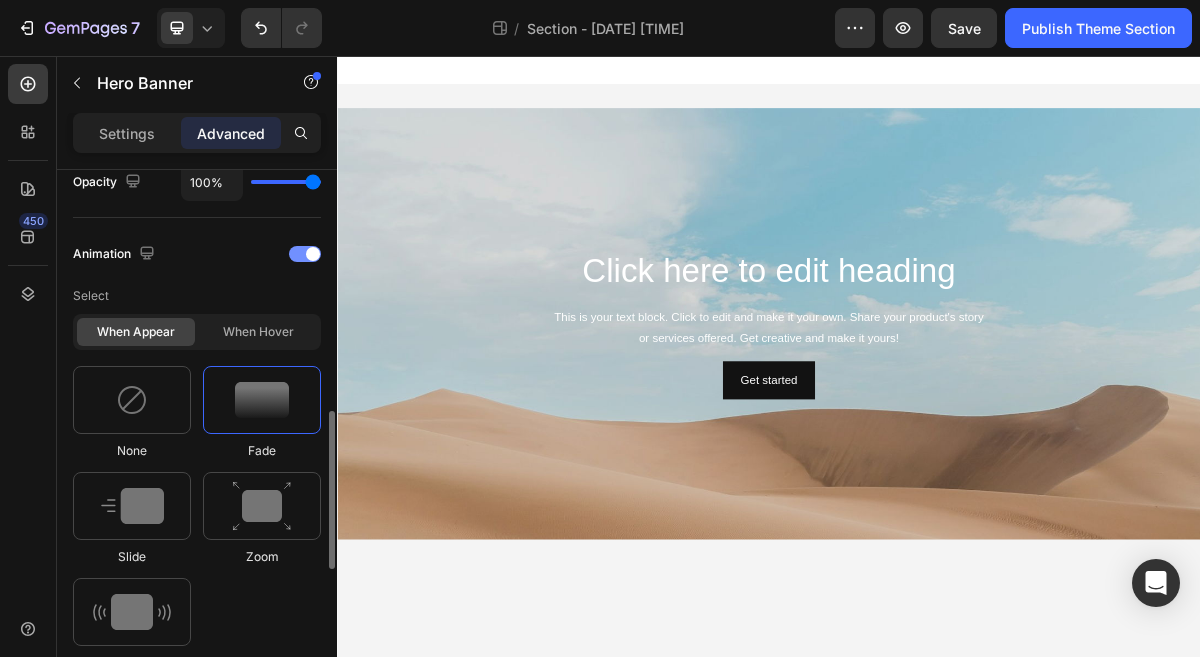 click on "Animation" at bounding box center [197, 254] 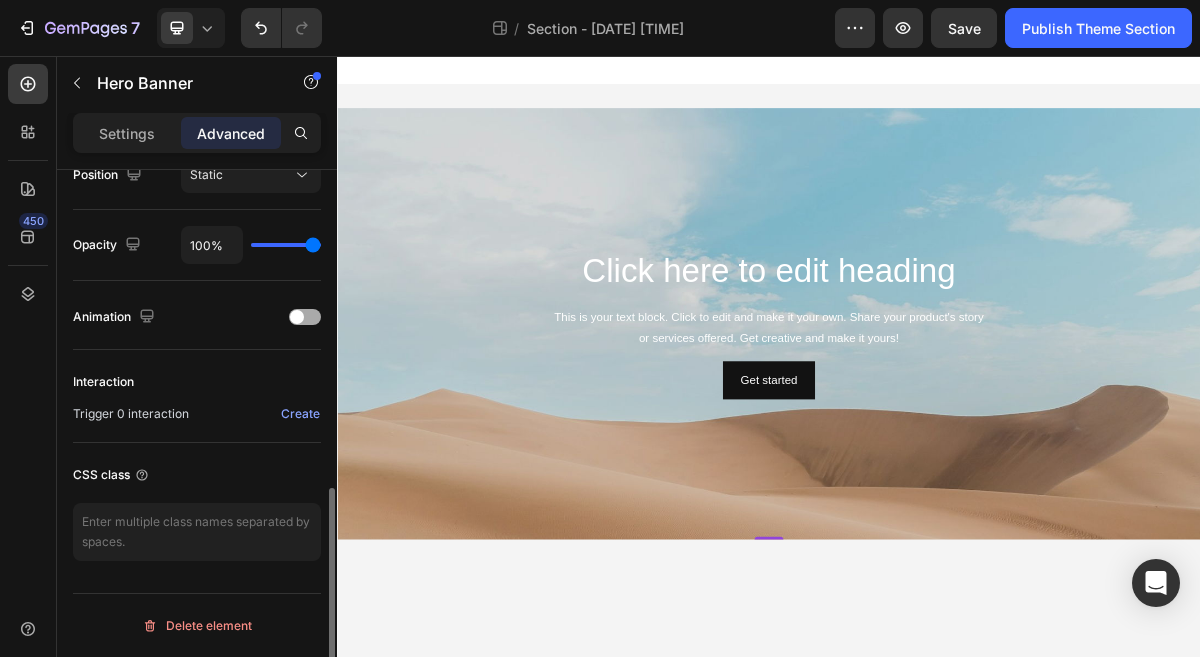 scroll, scrollTop: 760, scrollLeft: 0, axis: vertical 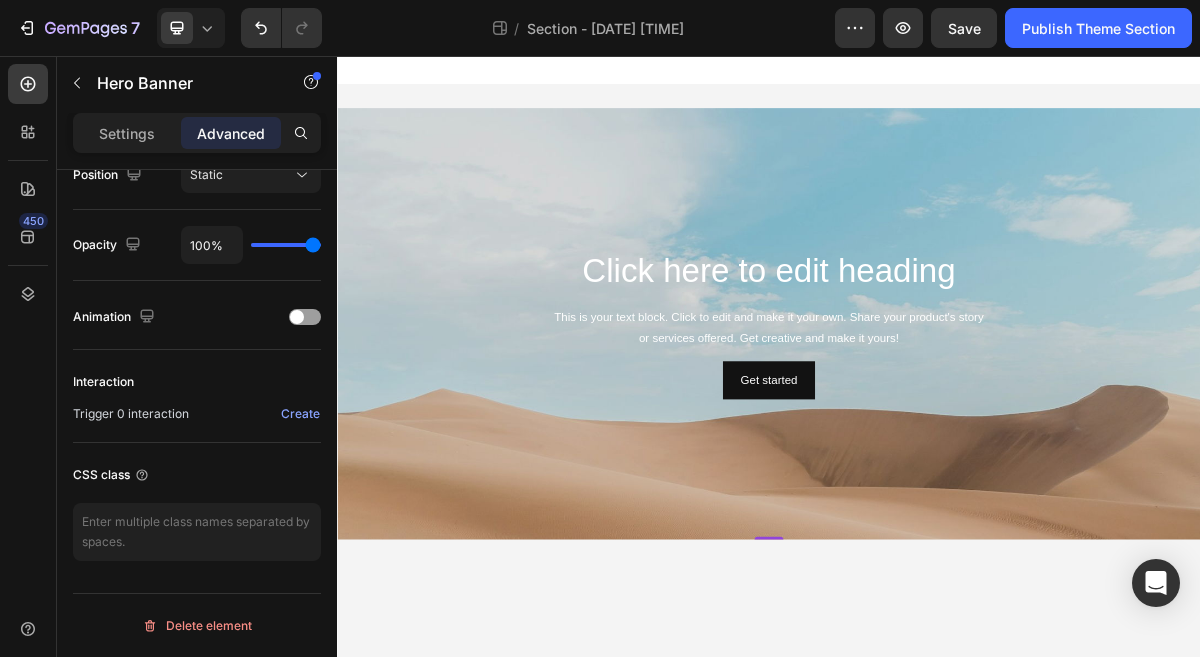 click on "Click here to edit heading Heading This is your text block. Click to edit and make it your own. Share your product's story                   or services offered. Get creative and make it yours! Text Block Get started Button" at bounding box center [937, 428] 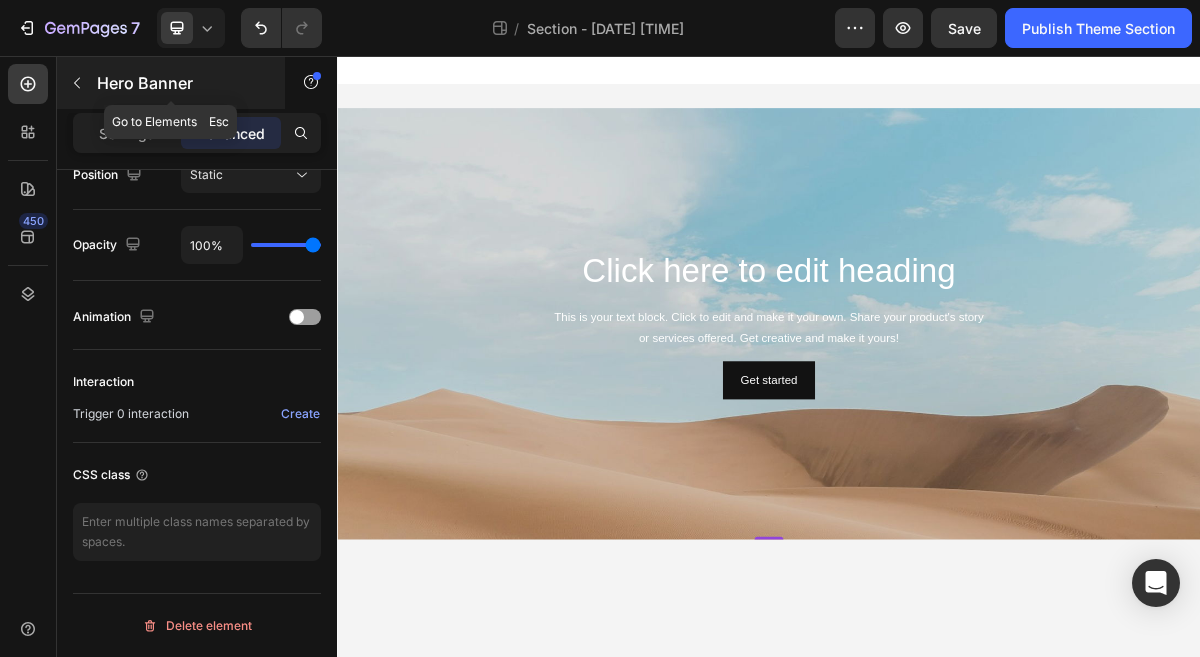 click 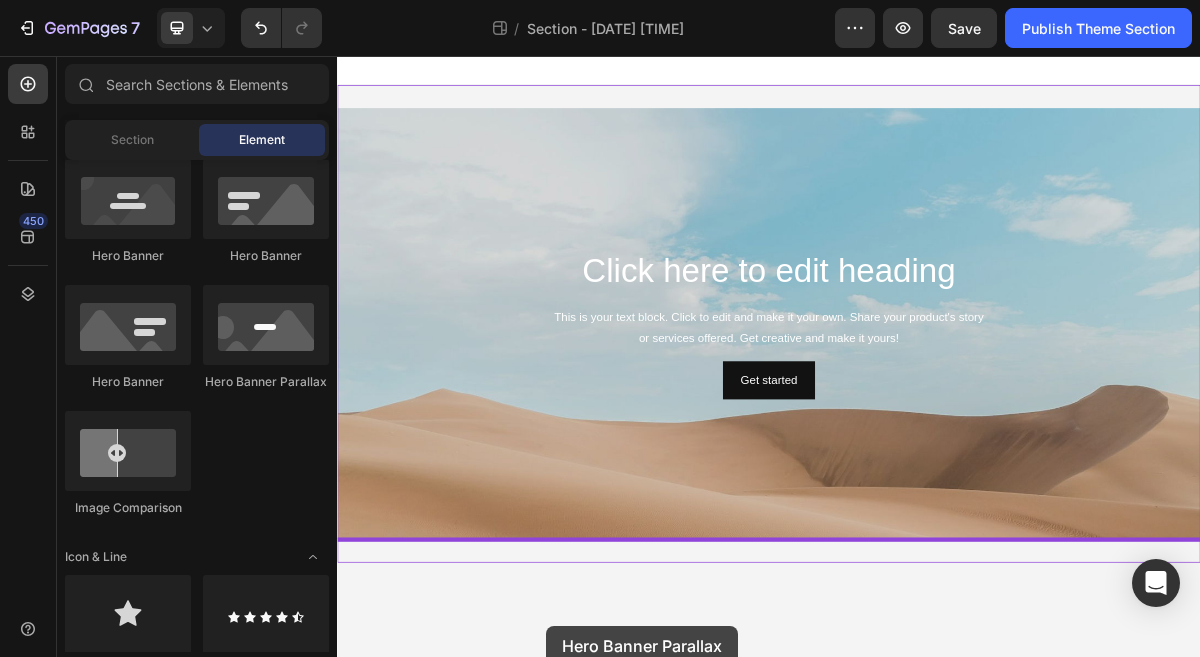 drag, startPoint x: 603, startPoint y: 414, endPoint x: 624, endPoint y: 847, distance: 433.50894 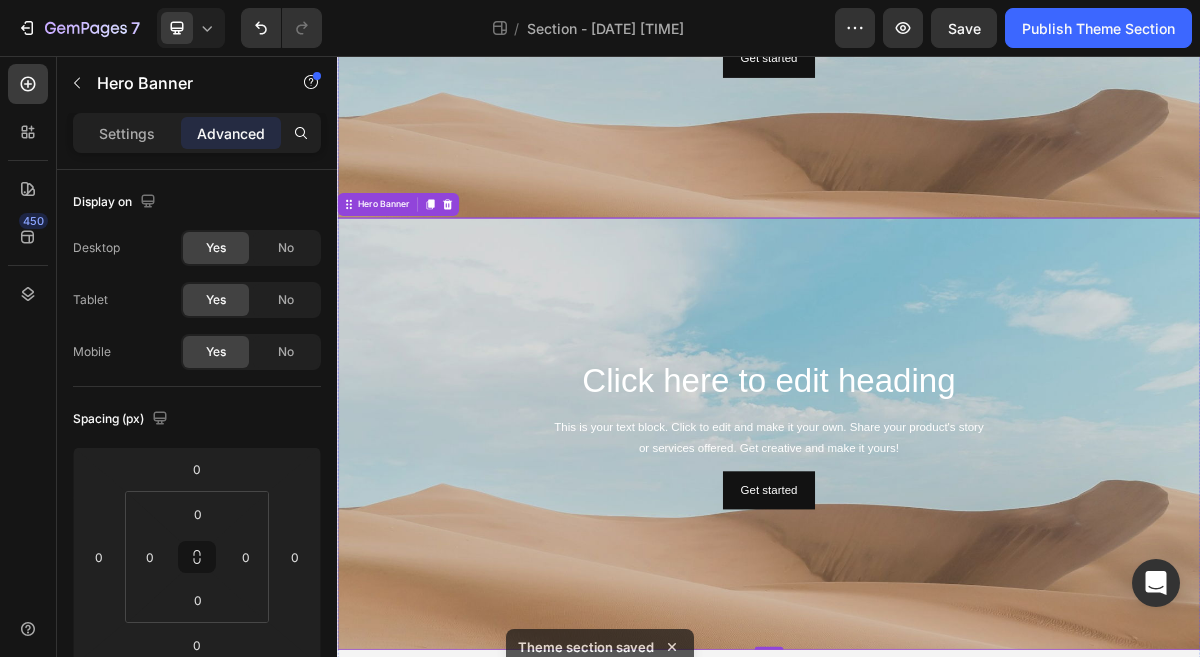 scroll, scrollTop: 468, scrollLeft: 0, axis: vertical 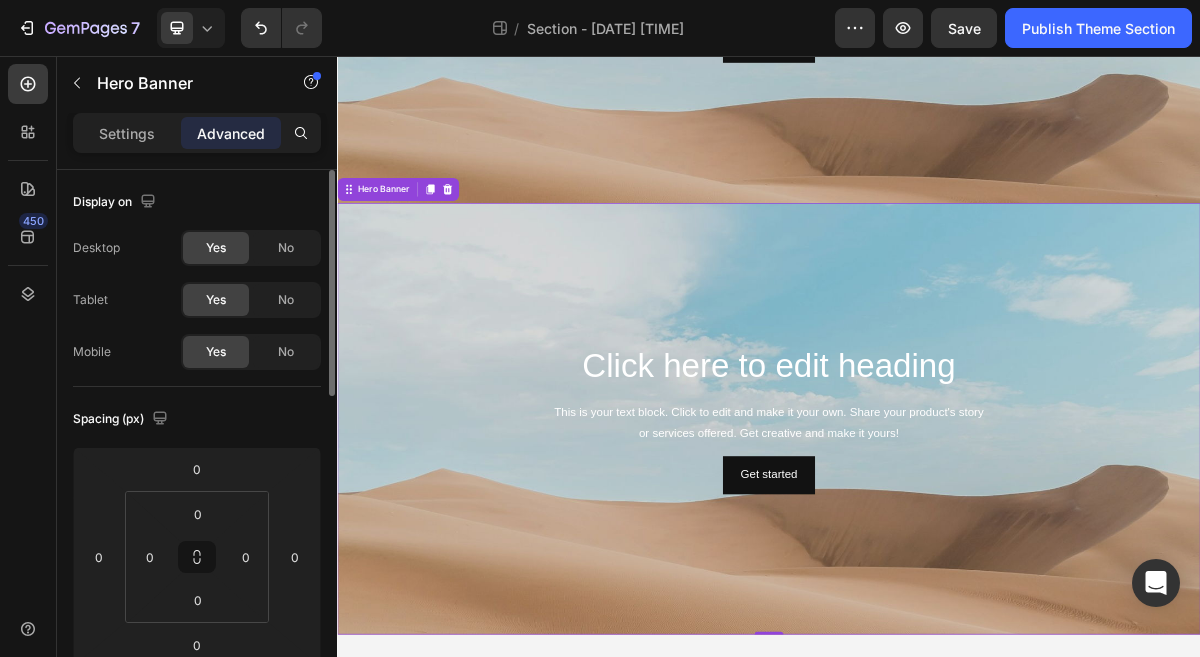 click on "Desktop Yes No" at bounding box center [197, 248] 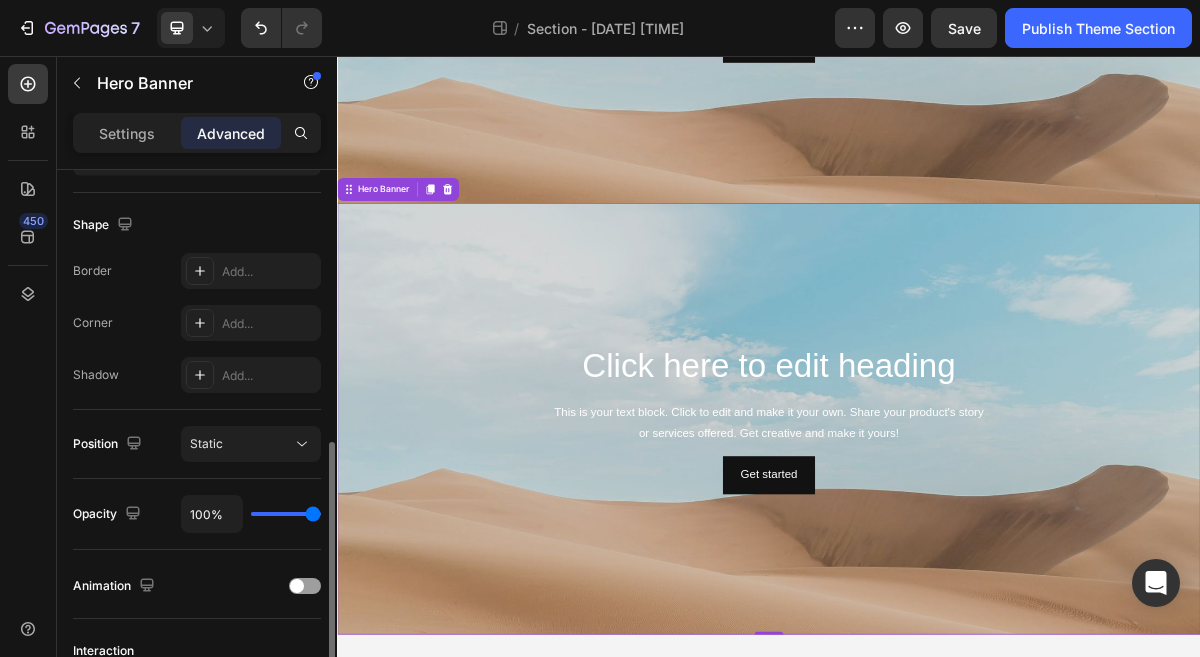 scroll, scrollTop: 760, scrollLeft: 0, axis: vertical 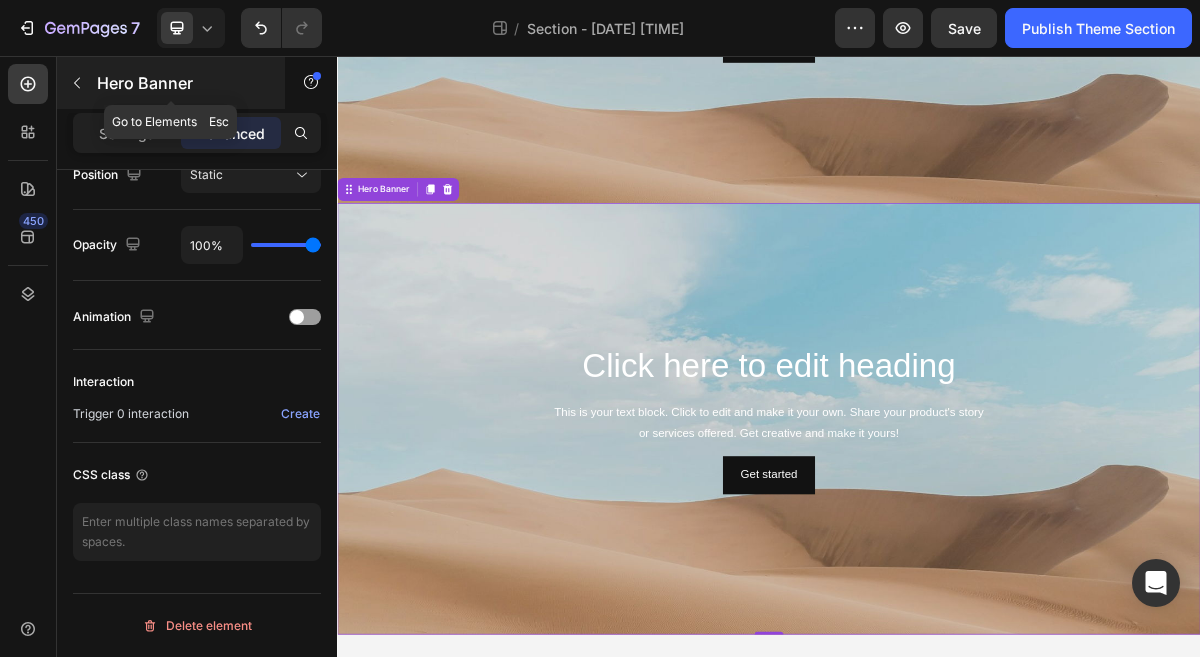 click at bounding box center [77, 83] 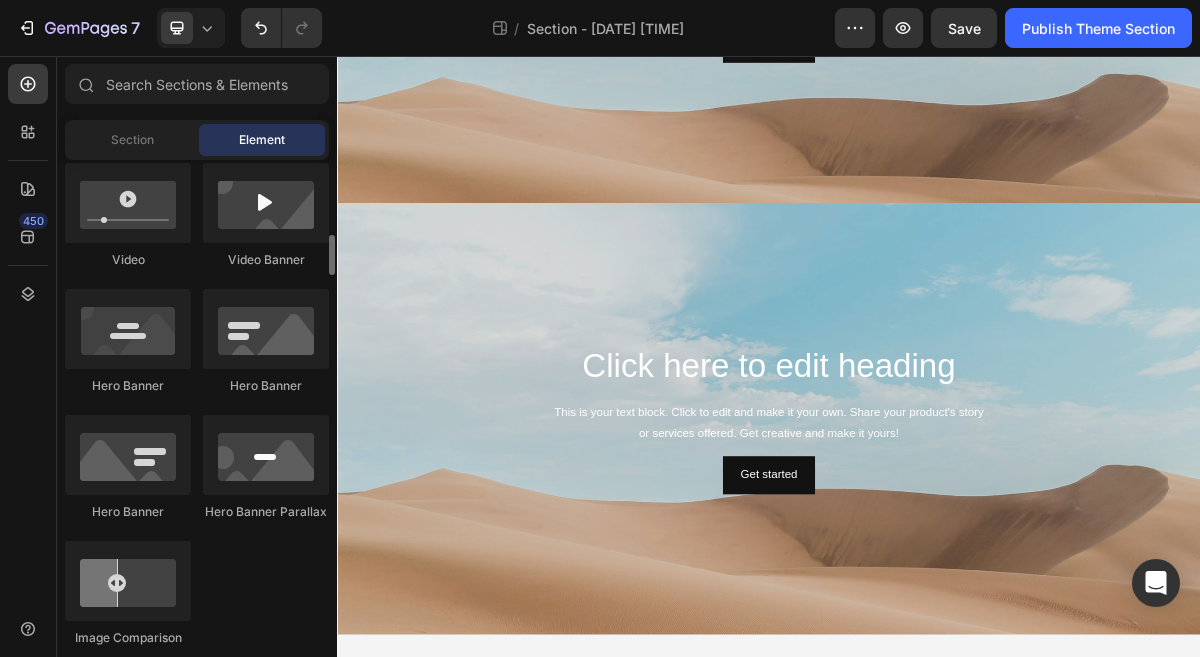 scroll, scrollTop: 794, scrollLeft: 0, axis: vertical 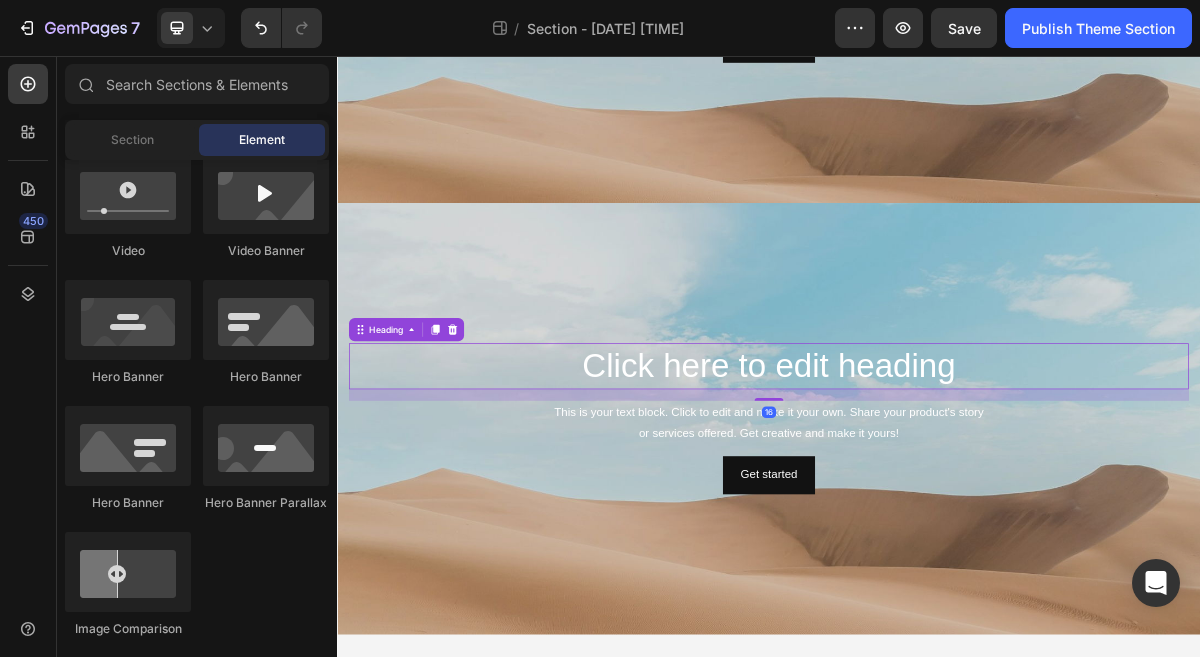 click on "Click here to edit heading" at bounding box center (937, 487) 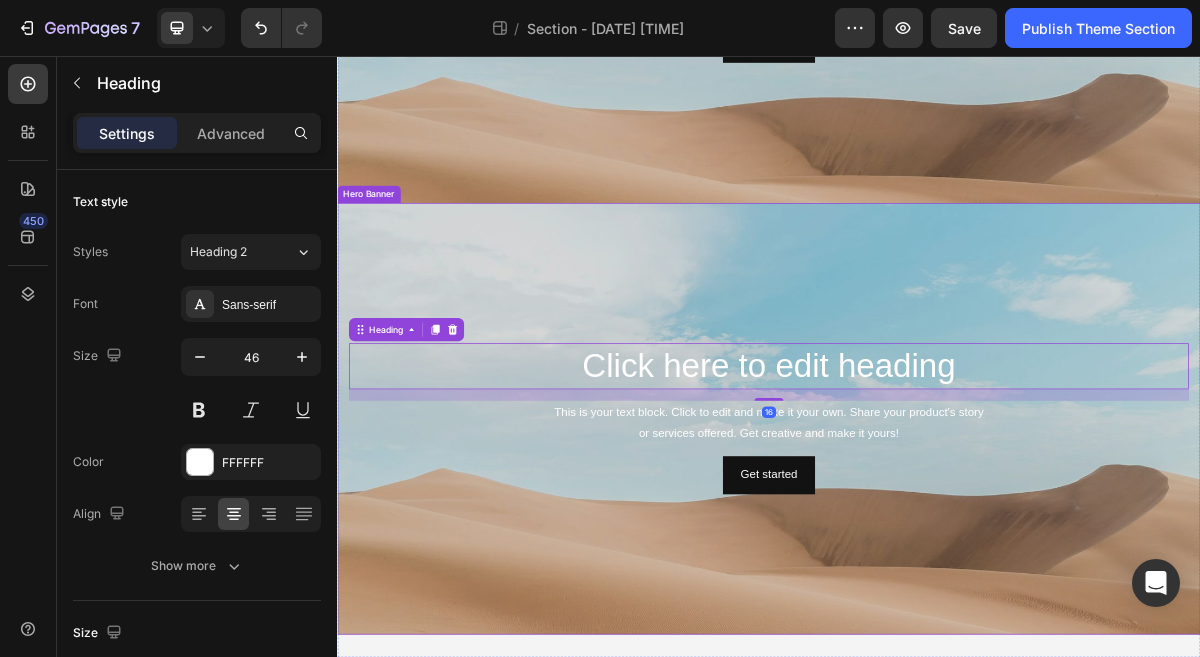 click at bounding box center [937, 689] 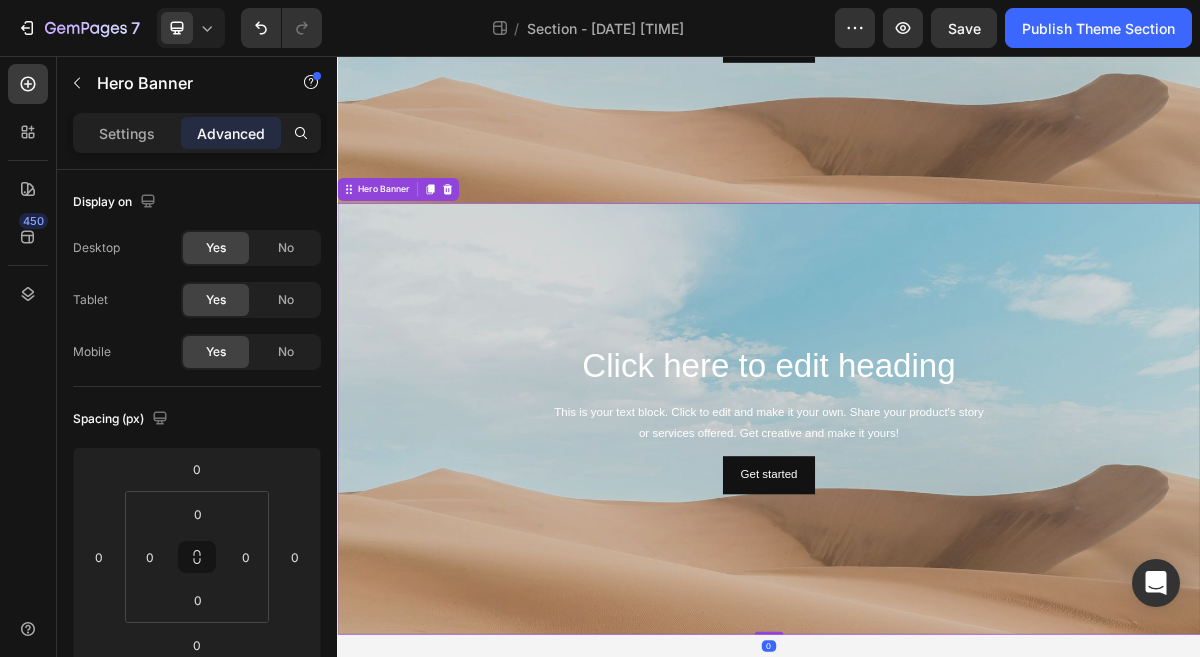 click at bounding box center [937, 689] 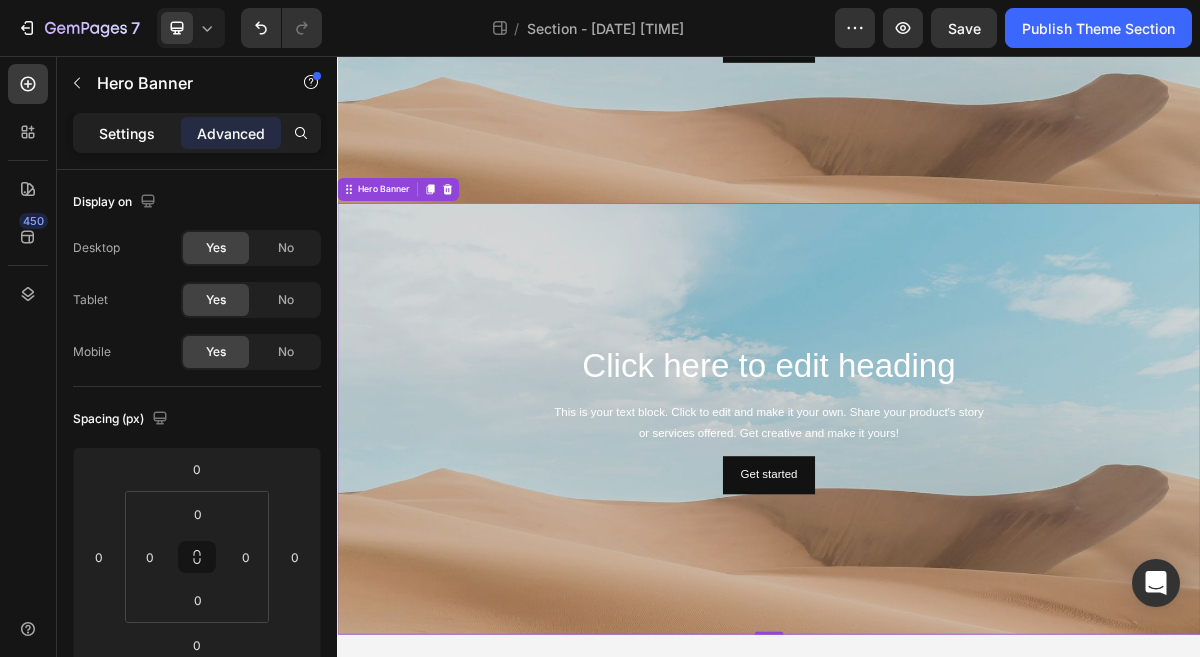 click on "Settings" at bounding box center [127, 133] 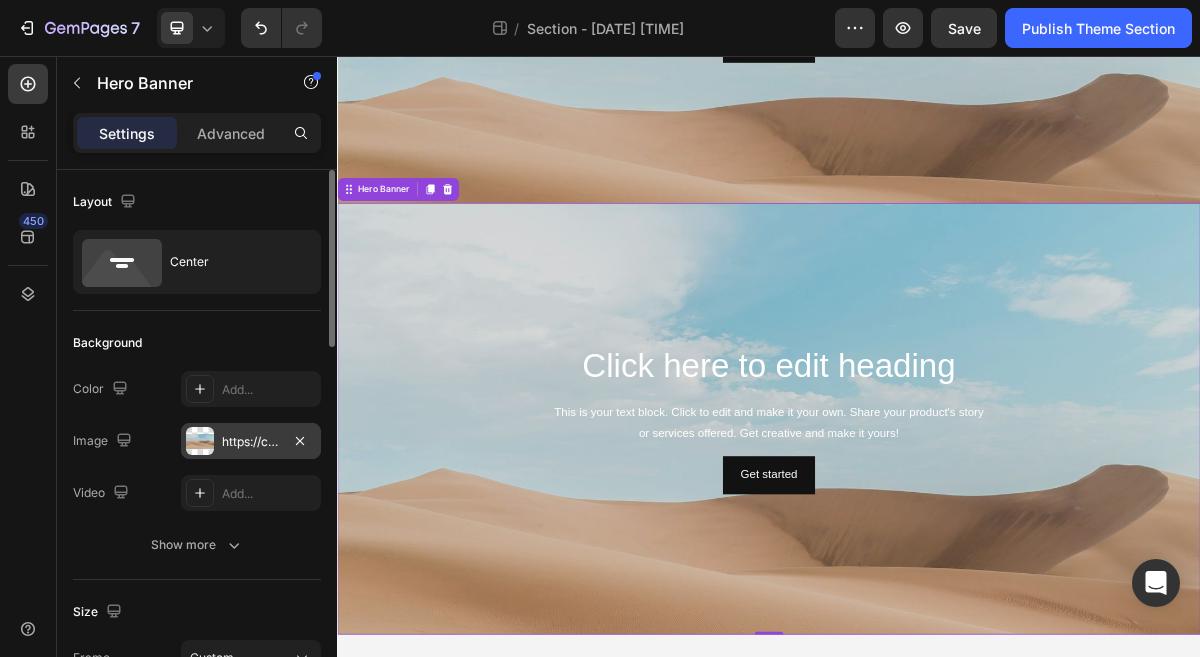 click on "https://cdn.shopify.com/s/files/1/2005/9307/files/background_settings.jpg" at bounding box center [251, 442] 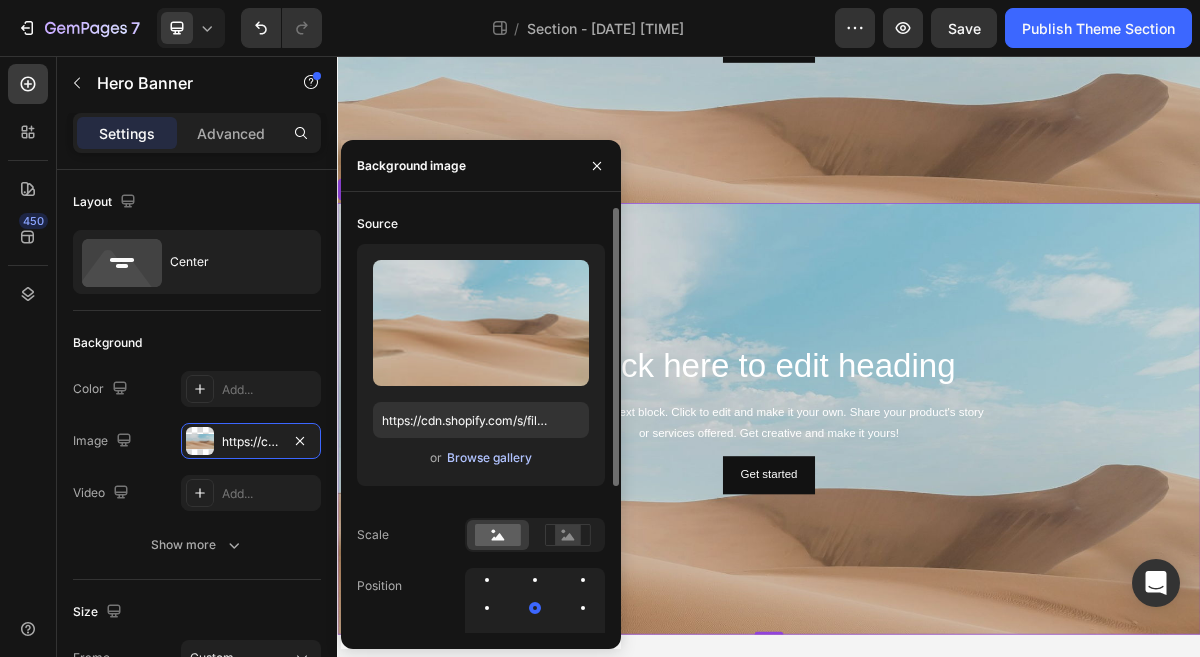 click on "Browse gallery" at bounding box center (489, 458) 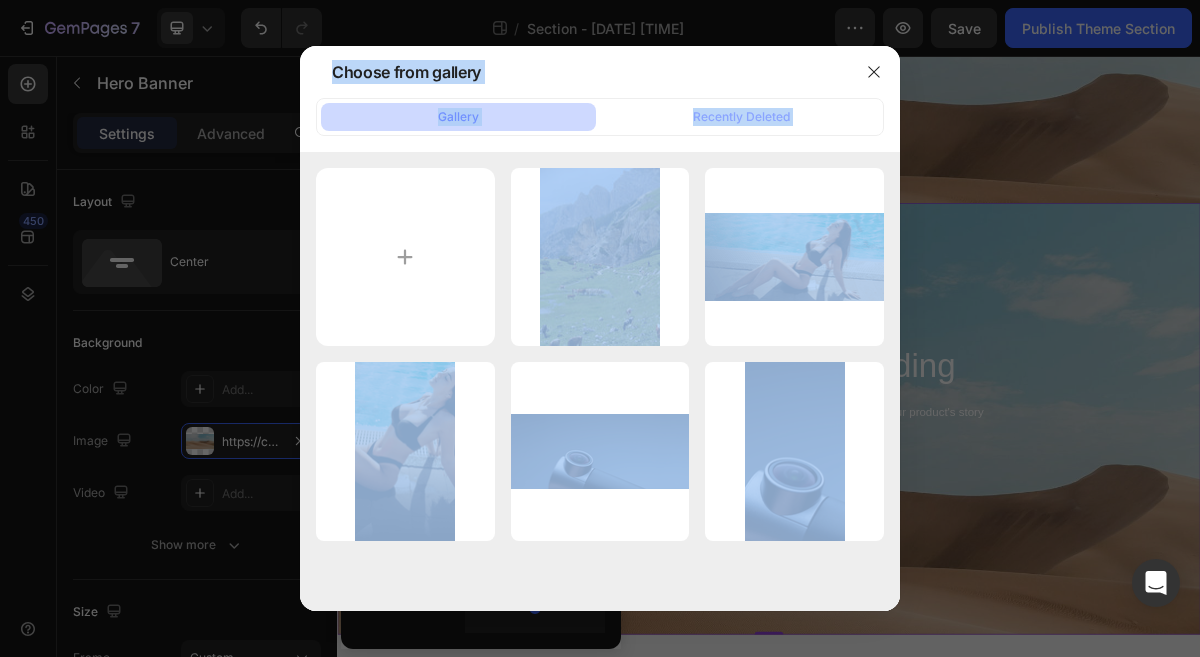 drag, startPoint x: 818, startPoint y: 473, endPoint x: 995, endPoint y: 449, distance: 178.6197 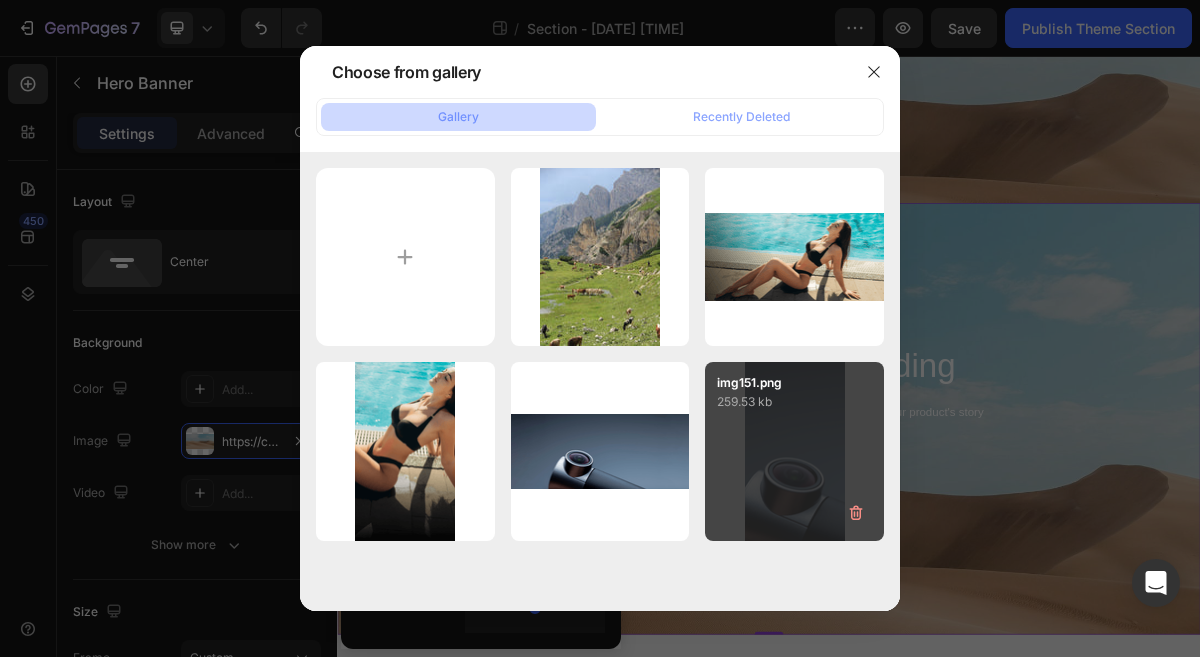 click on "img151.png 259.53 kb" at bounding box center [794, 451] 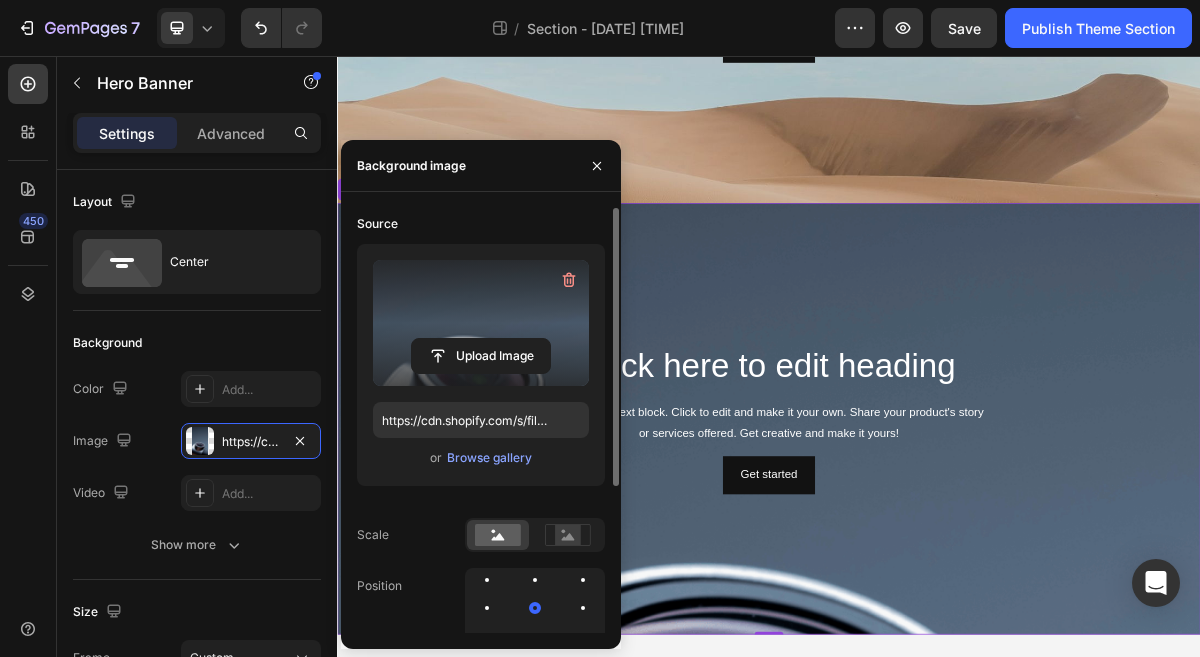 drag, startPoint x: 510, startPoint y: 350, endPoint x: 526, endPoint y: 383, distance: 36.67424 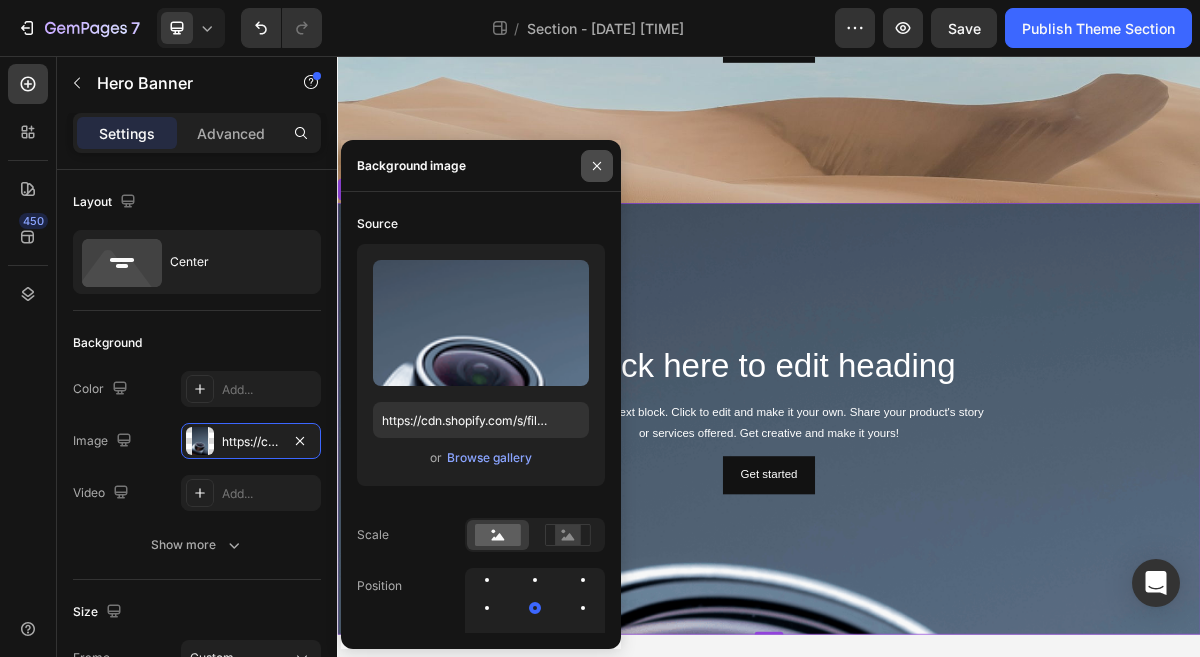 click at bounding box center [597, 166] 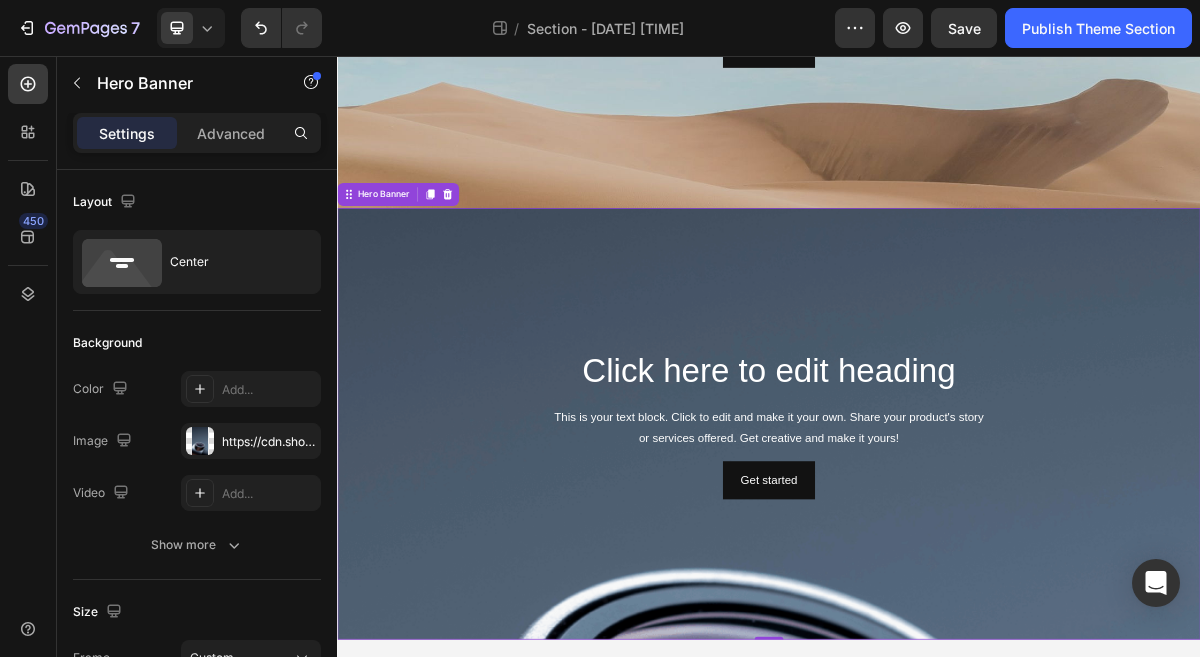 scroll, scrollTop: 468, scrollLeft: 0, axis: vertical 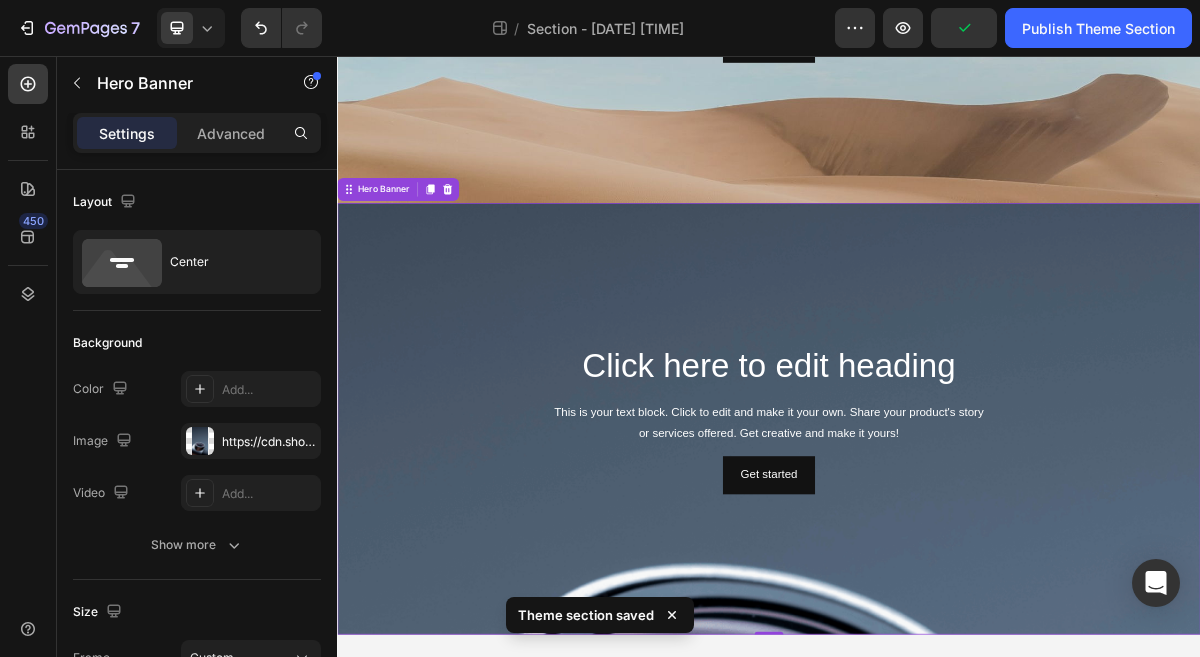click on "Click here to edit heading Heading This is your text block. Click to edit and make it your own. Share your product's story                   or services offered. Get creative and make it yours! Text Block Get started Button" at bounding box center [937, 560] 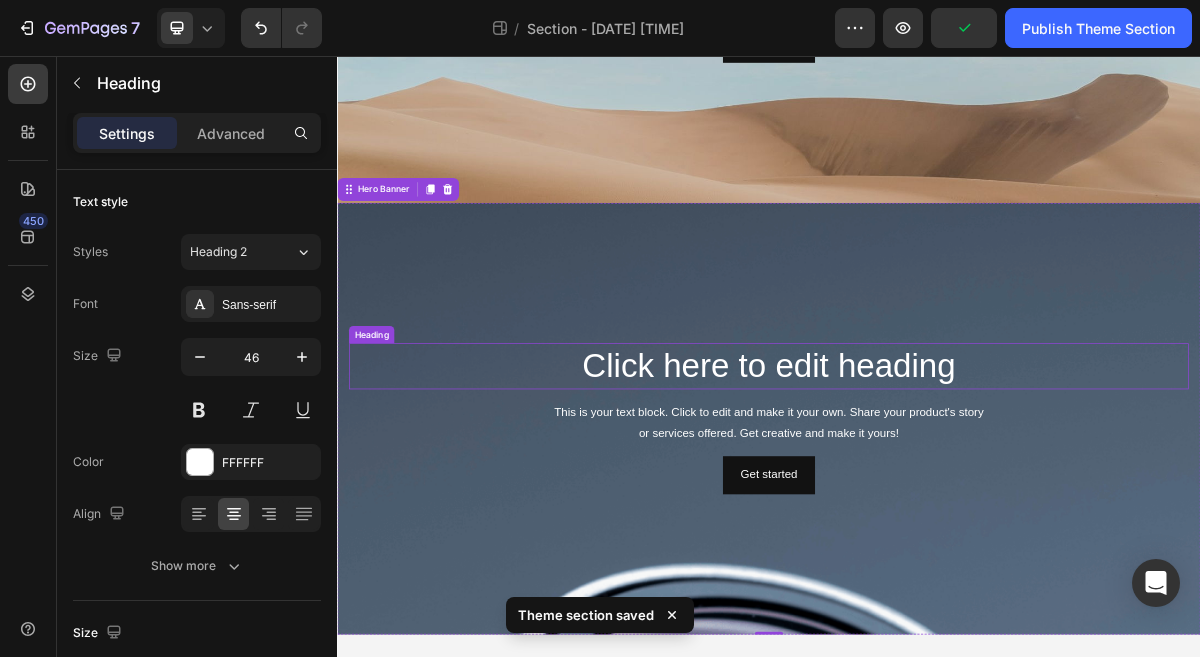 click on "Click here to edit heading" at bounding box center [937, 487] 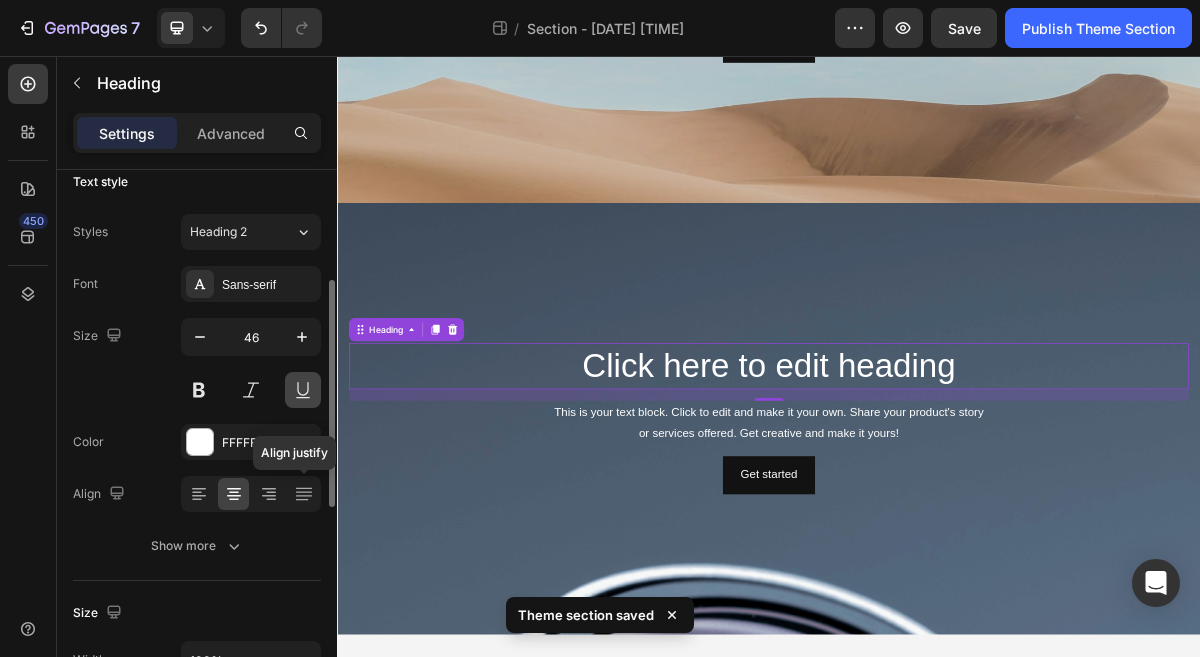 scroll, scrollTop: 0, scrollLeft: 0, axis: both 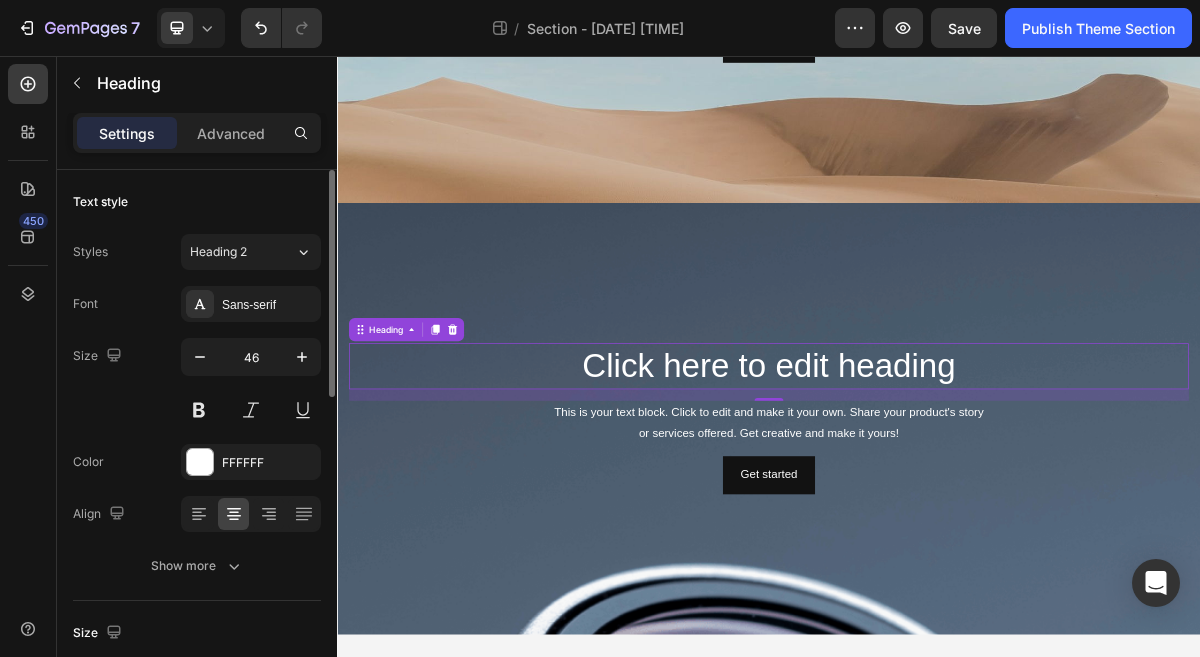 click on "Styles Heading 2 Font Sans-serif Size 46 Color FFFFFF Align Show more" at bounding box center (197, 407) 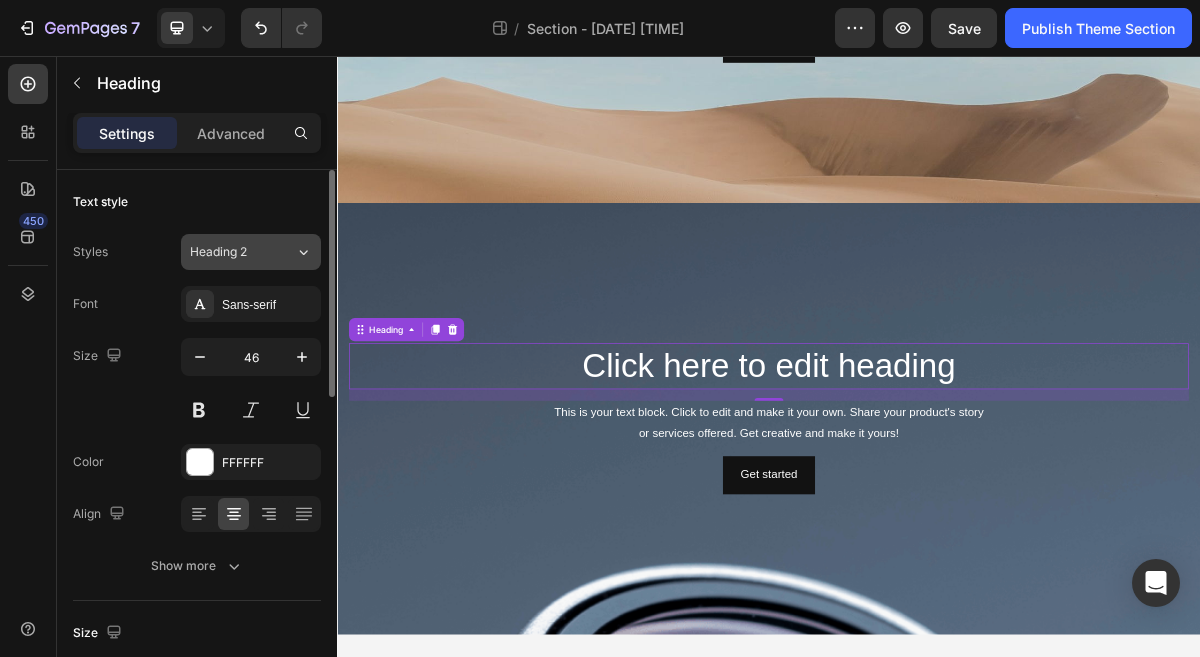 click on "Heading 2" 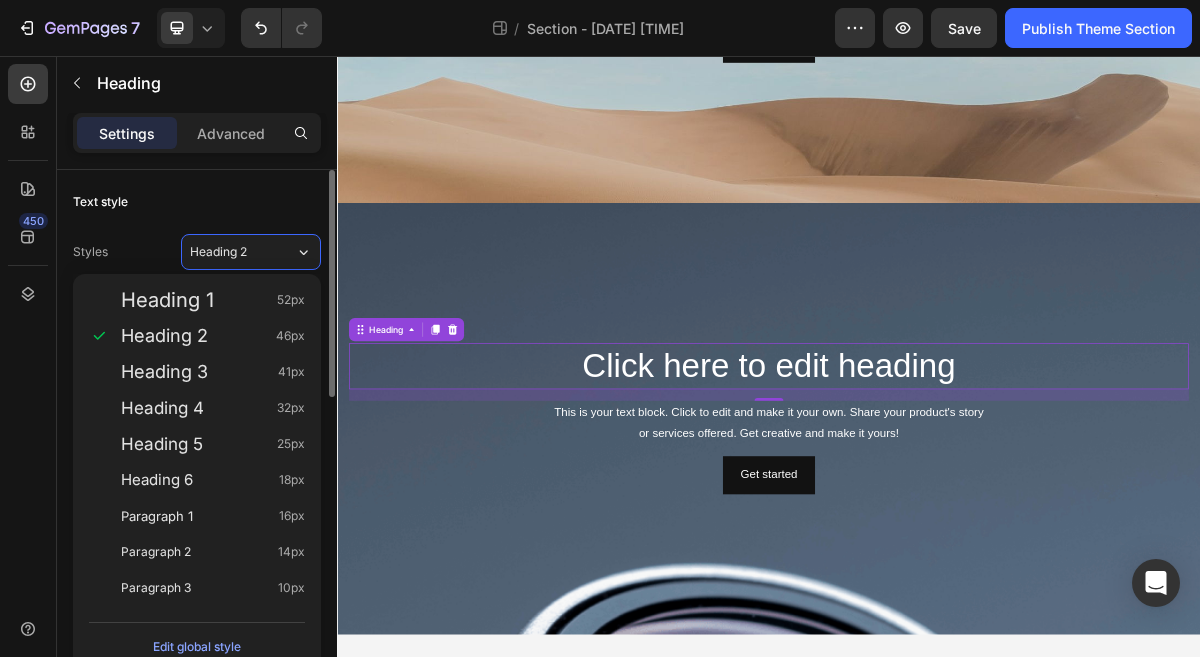 click on "Text style" at bounding box center [197, 202] 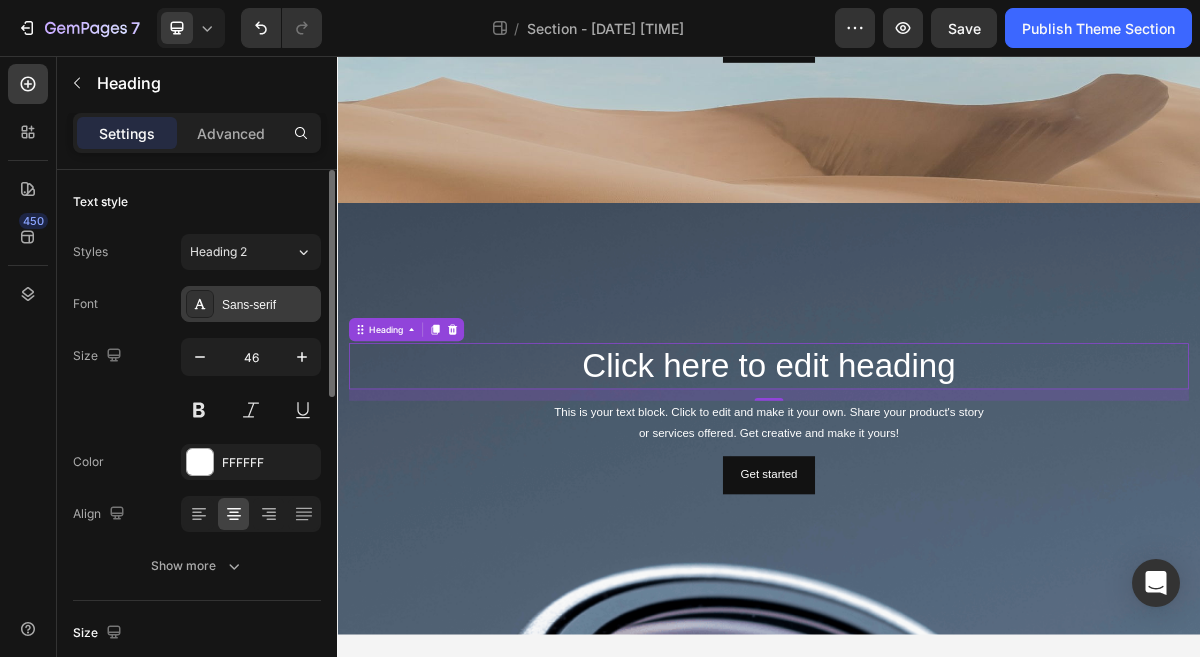click on "Sans-serif" at bounding box center (269, 305) 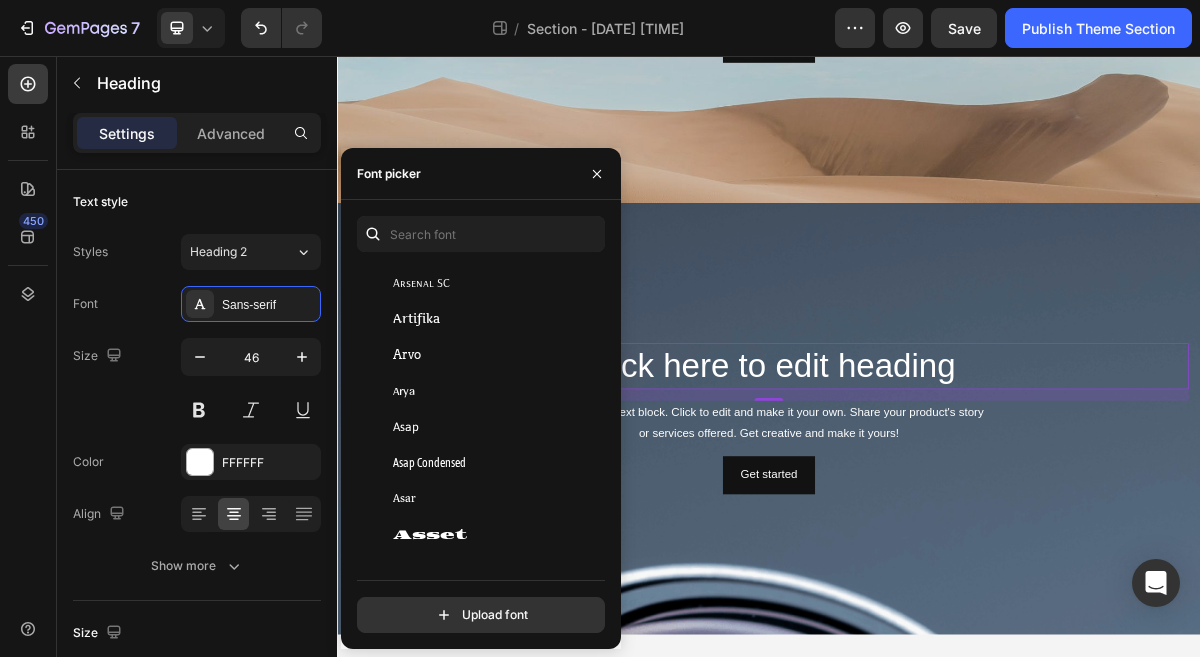 scroll, scrollTop: 4058, scrollLeft: 0, axis: vertical 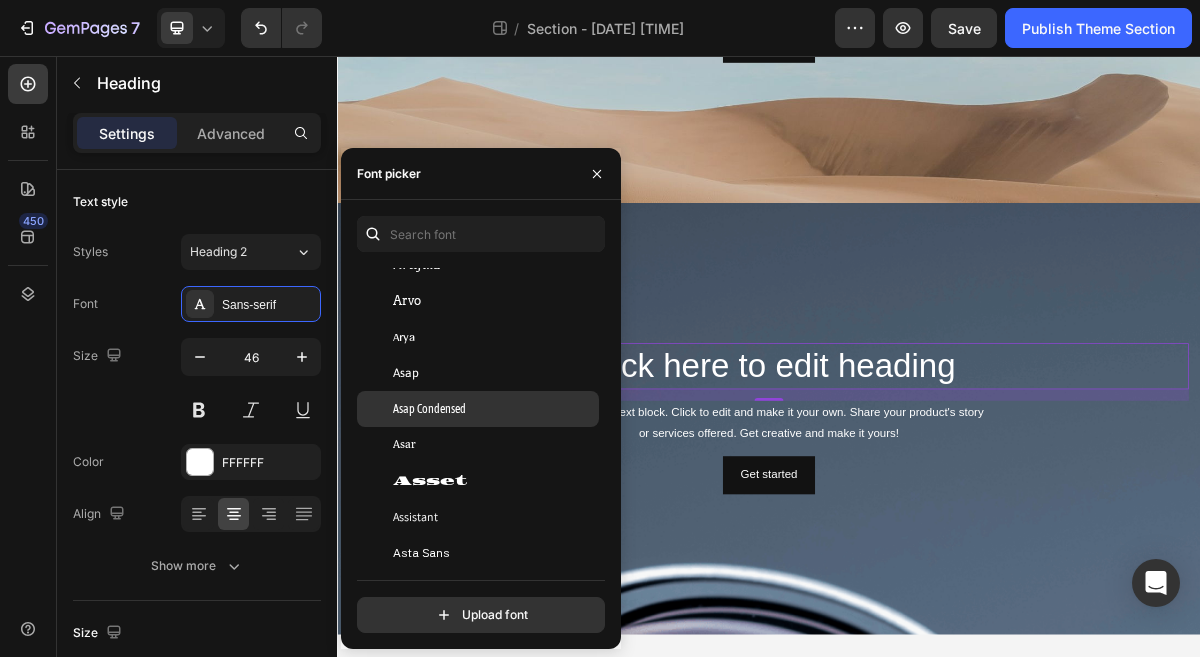click on "Asap Condensed" at bounding box center (429, 409) 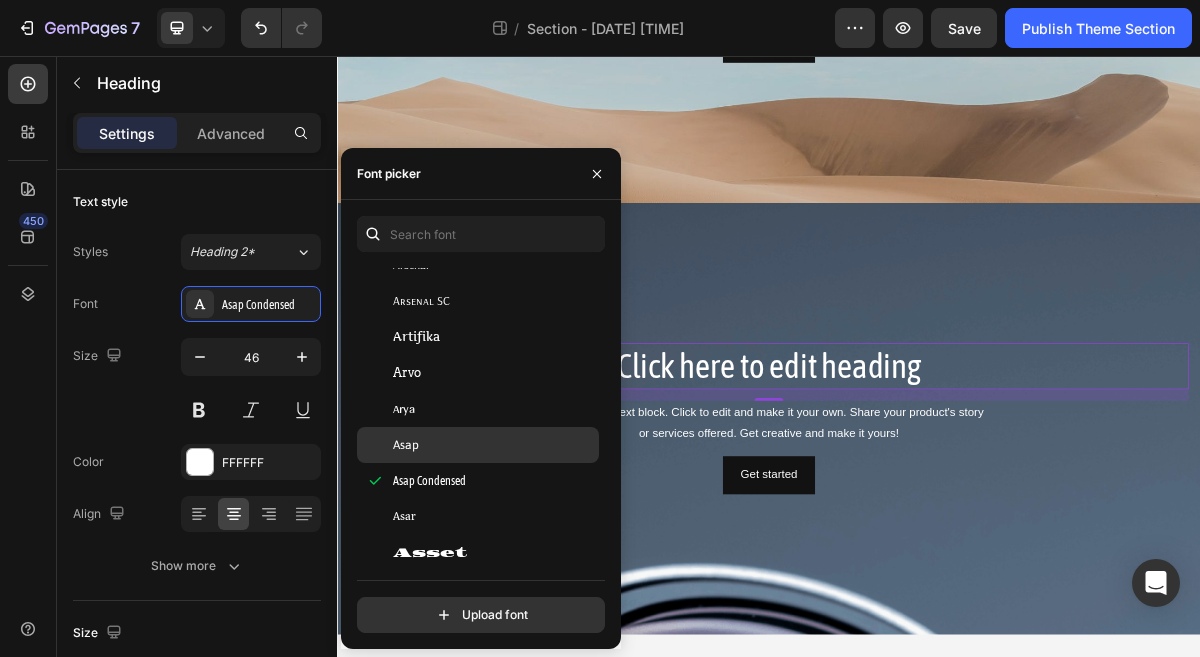 click on "Asap" 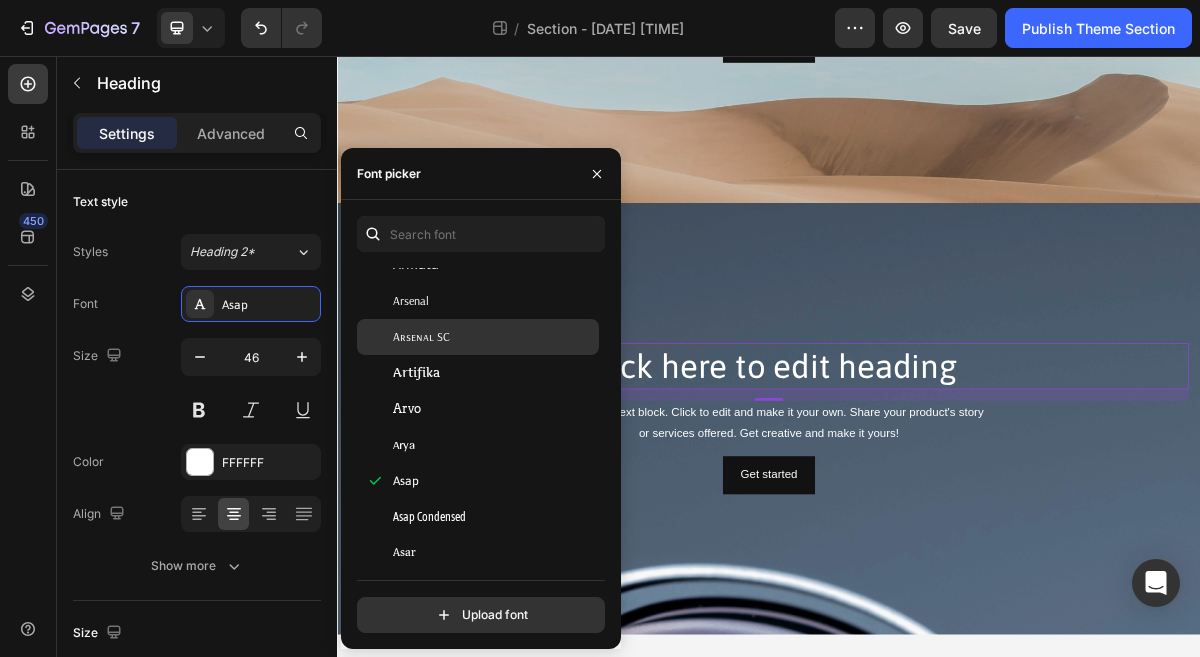 click on "Arsenal SC" at bounding box center (421, 337) 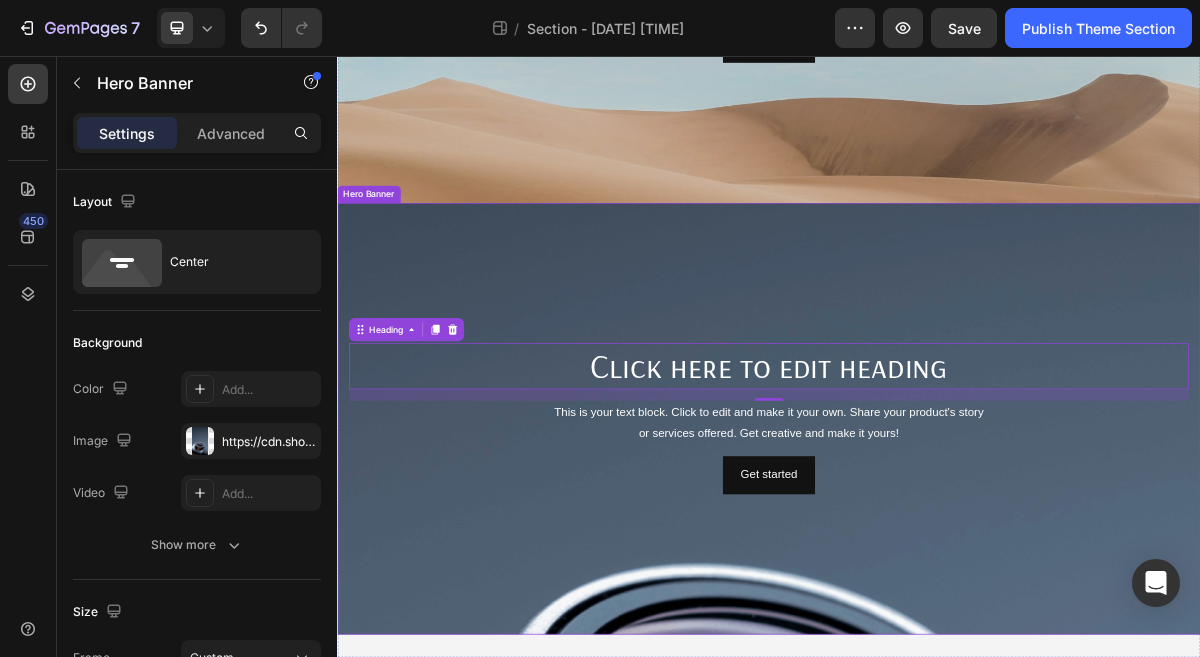 click at bounding box center [937, 689] 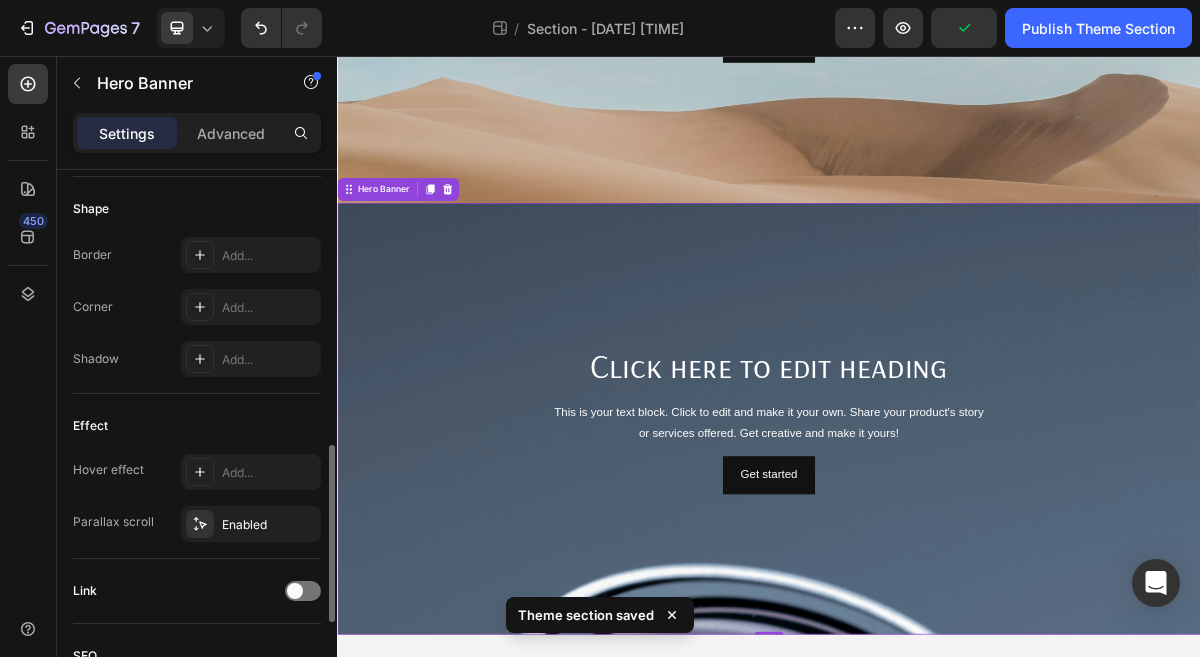 scroll, scrollTop: 886, scrollLeft: 0, axis: vertical 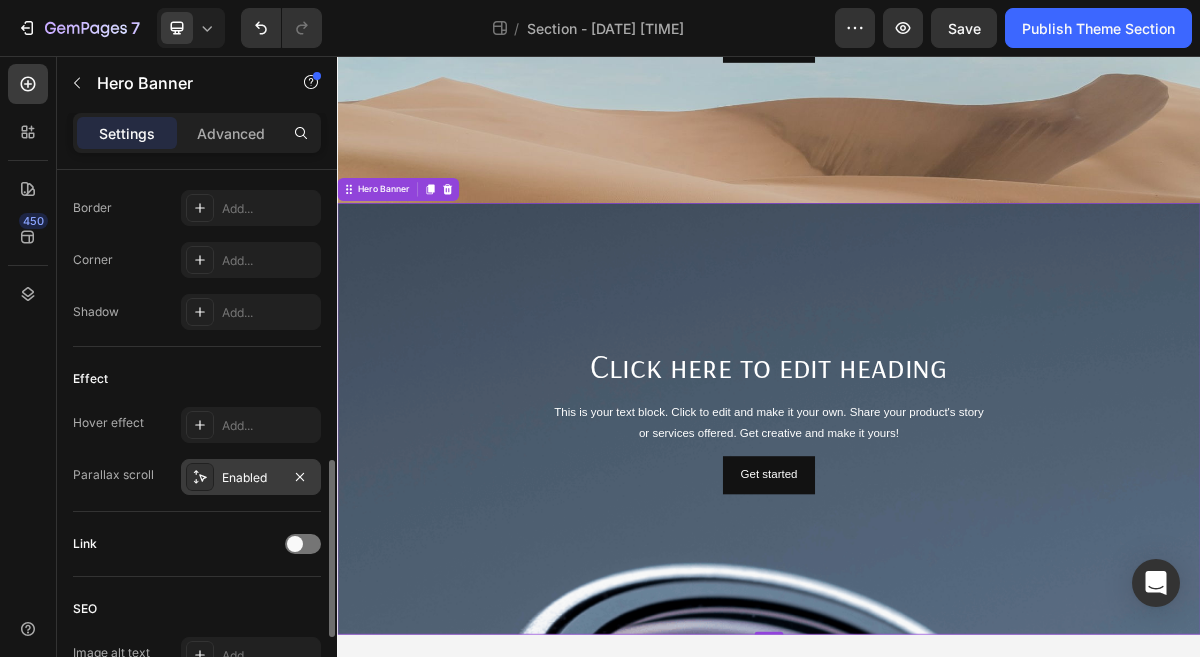 click on "Enabled" at bounding box center [251, 478] 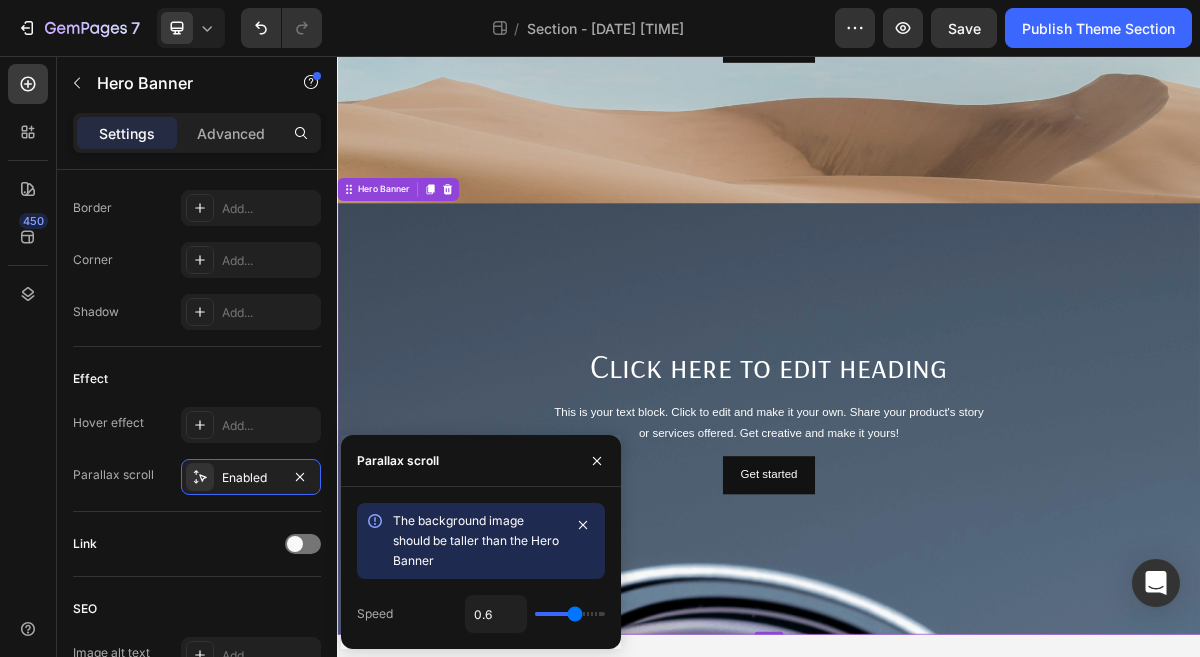 type on "0.8" 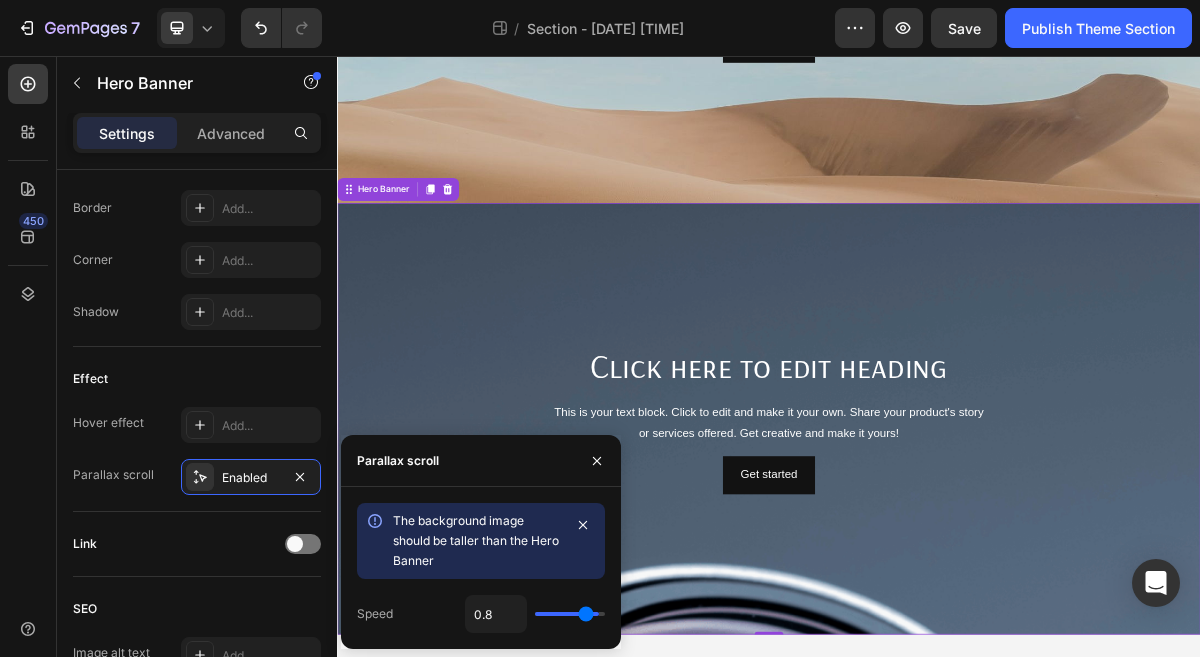type on "0.9" 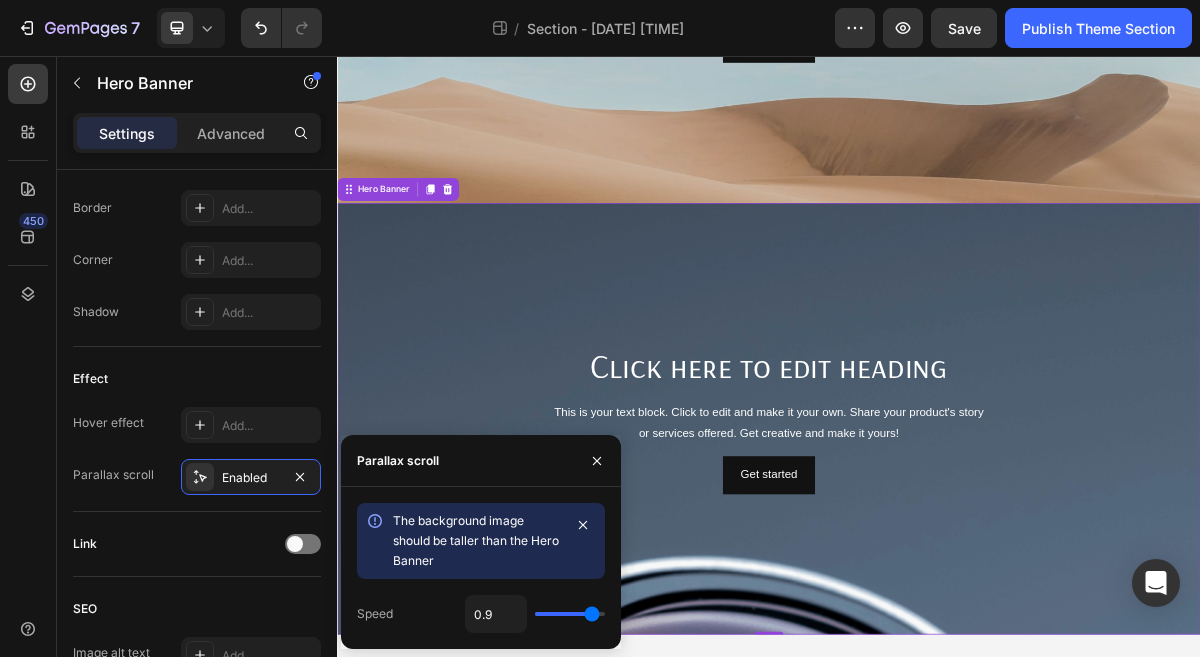 type on "1" 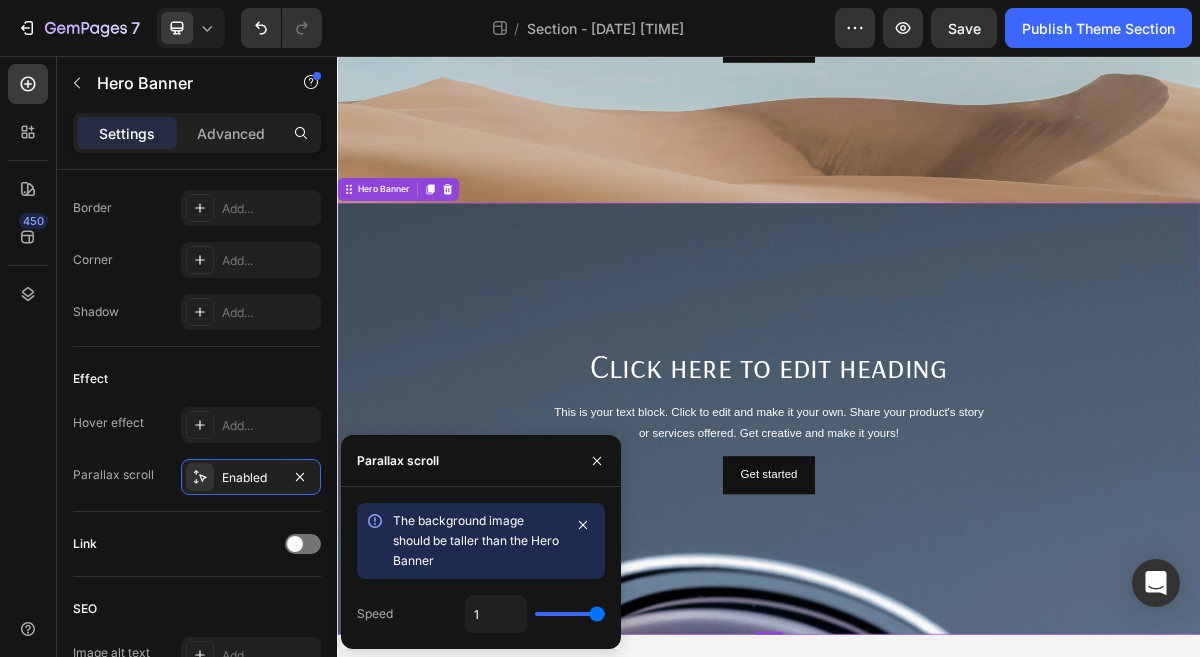 drag, startPoint x: 582, startPoint y: 614, endPoint x: 610, endPoint y: 613, distance: 28.01785 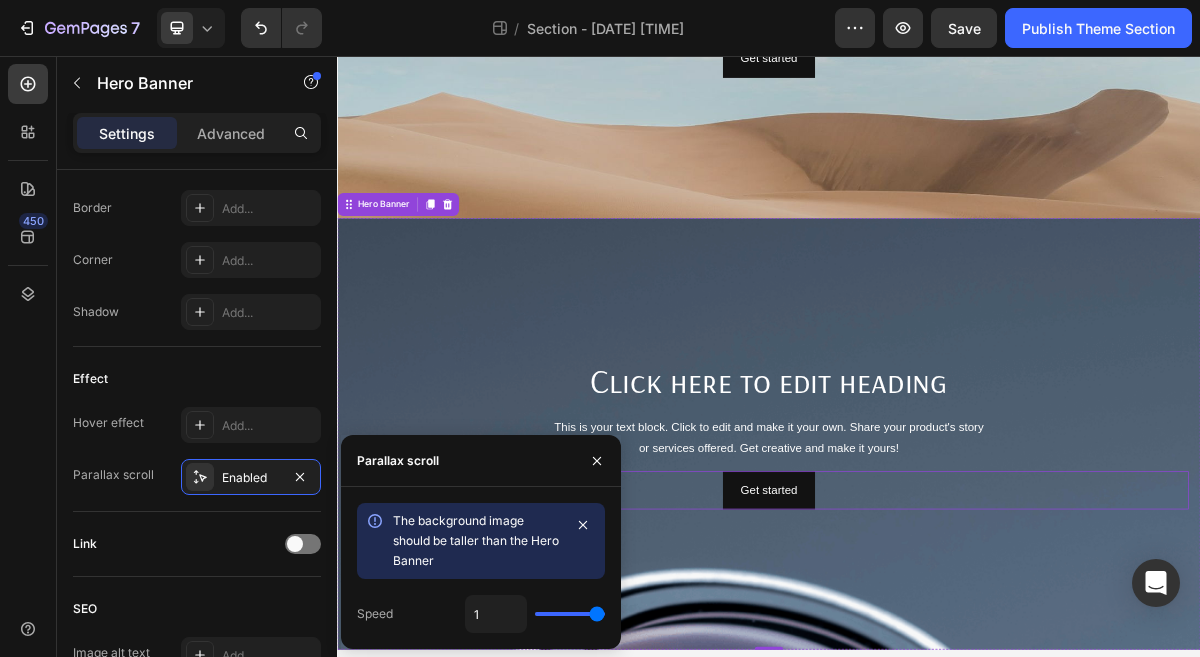 scroll, scrollTop: 435, scrollLeft: 0, axis: vertical 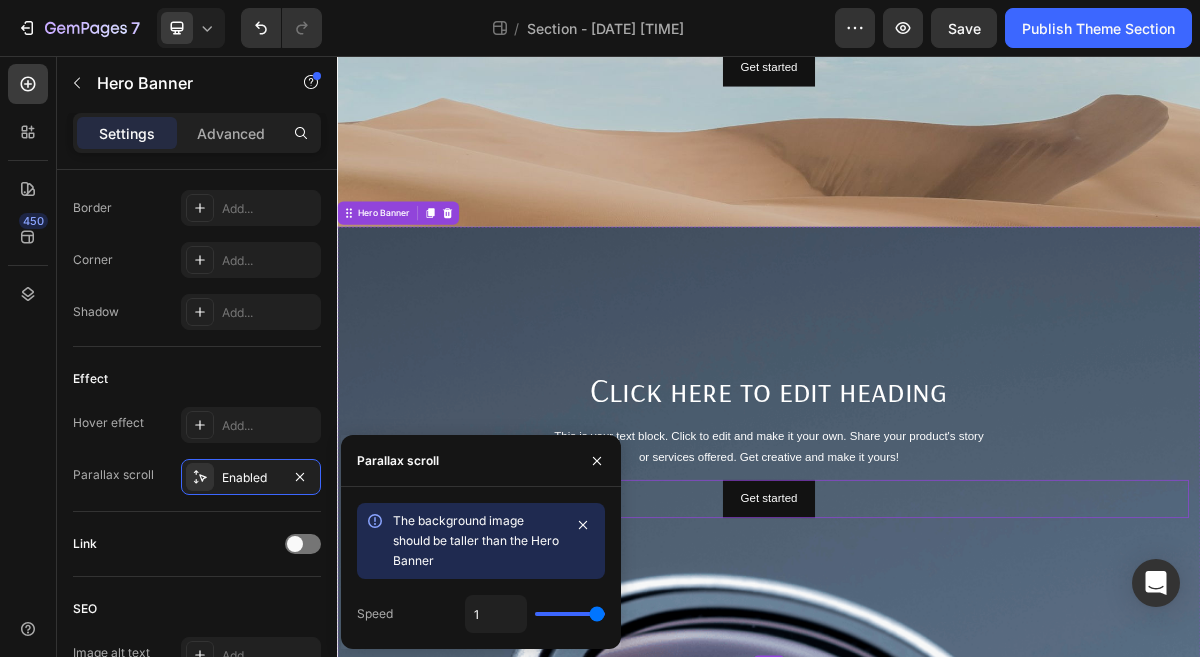 click on "Click here to edit heading Heading This is your text block. Click to edit and make it your own. Share your product's story                   or services offered. Get creative and make it yours! Text Block Get started Button" at bounding box center [937, 593] 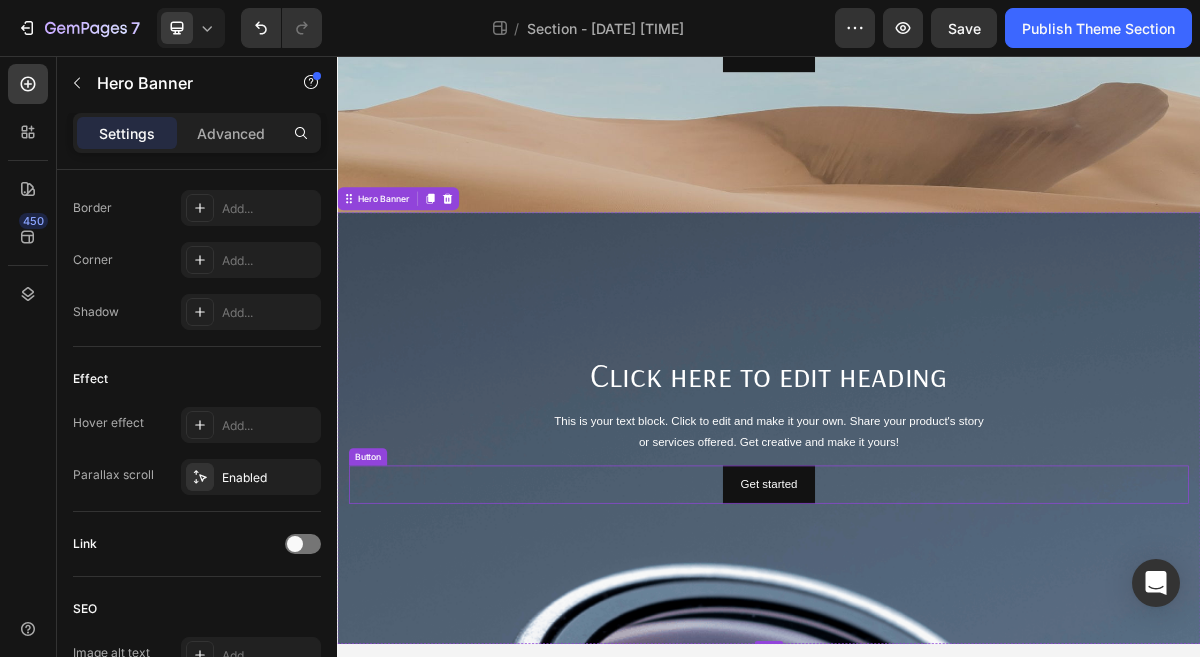 scroll, scrollTop: 468, scrollLeft: 0, axis: vertical 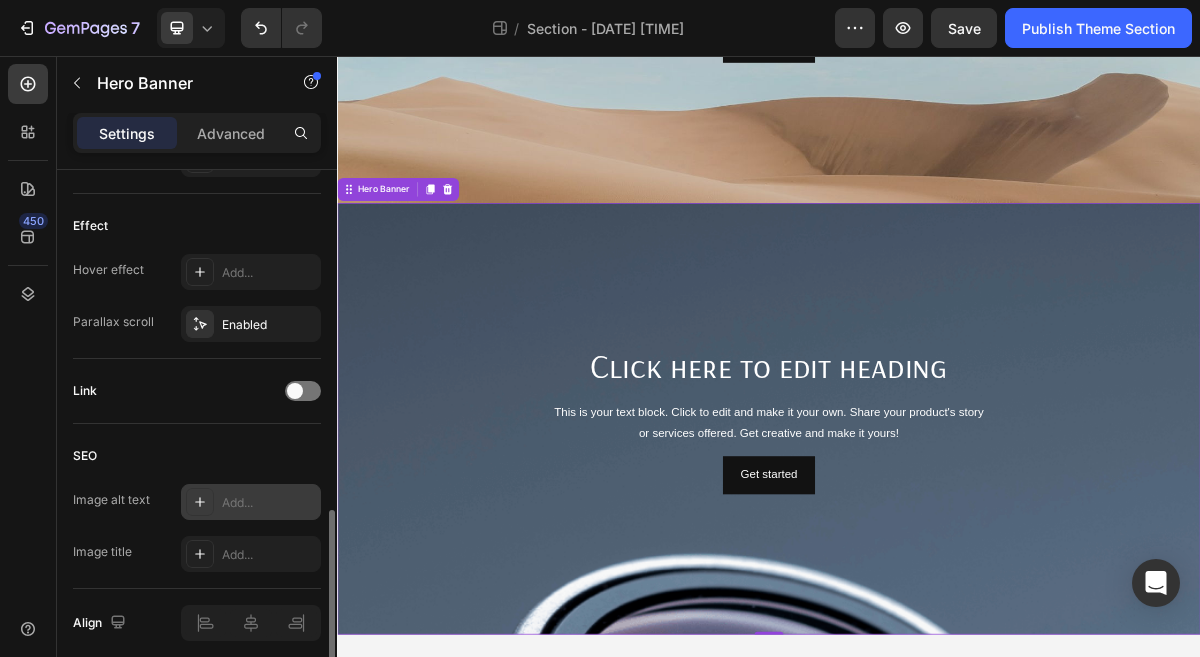 click on "Add..." at bounding box center [269, 503] 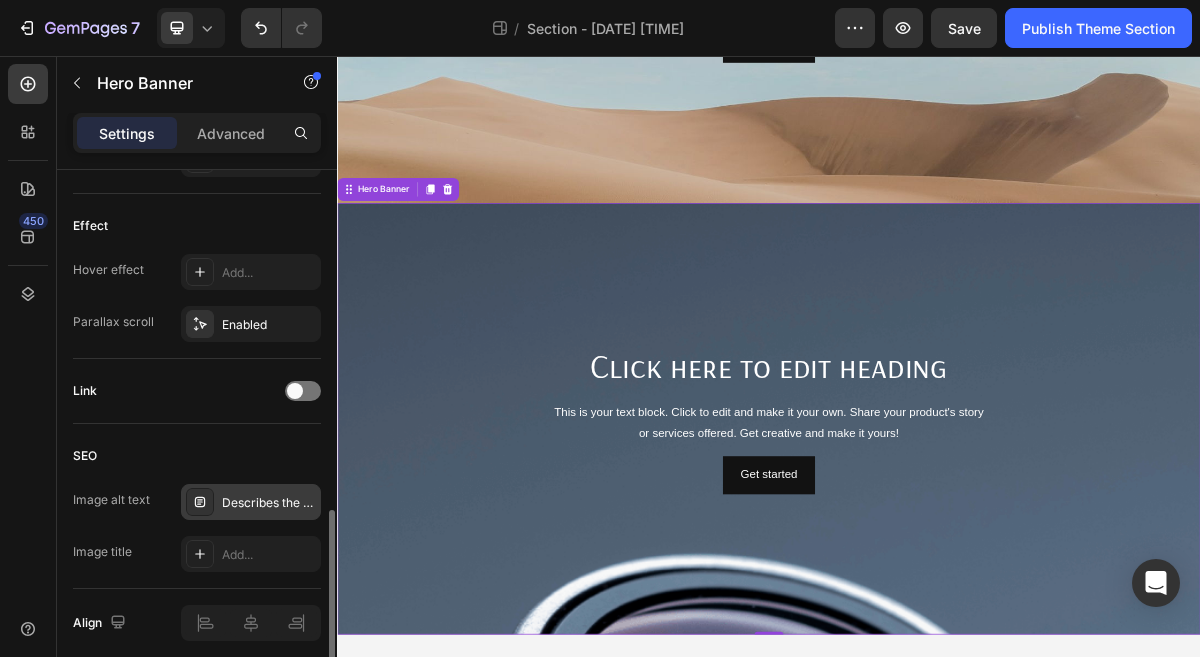 click on "Image title Add..." at bounding box center [197, 554] 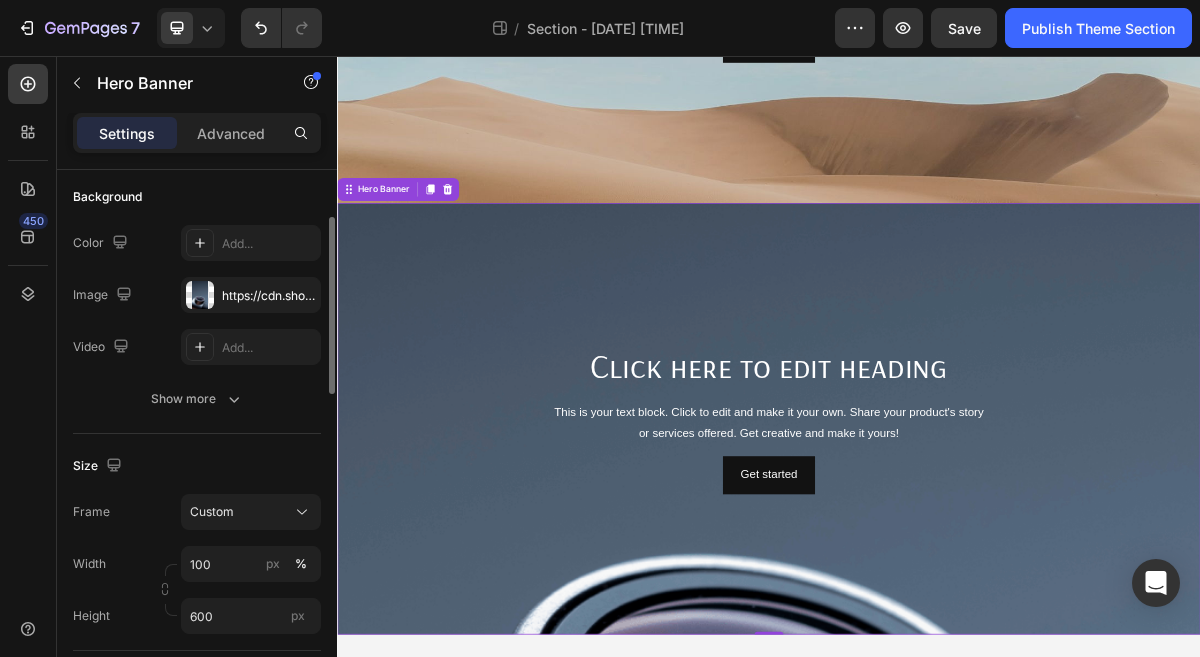 scroll, scrollTop: 0, scrollLeft: 0, axis: both 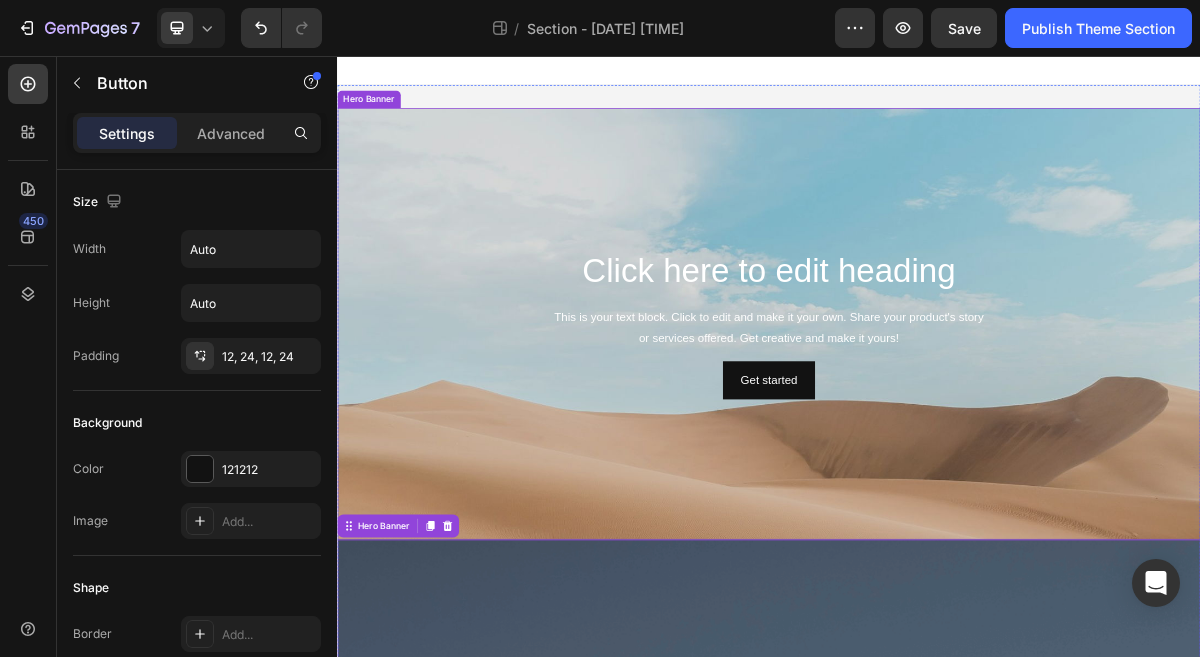 click on "Get started Button" at bounding box center [937, 506] 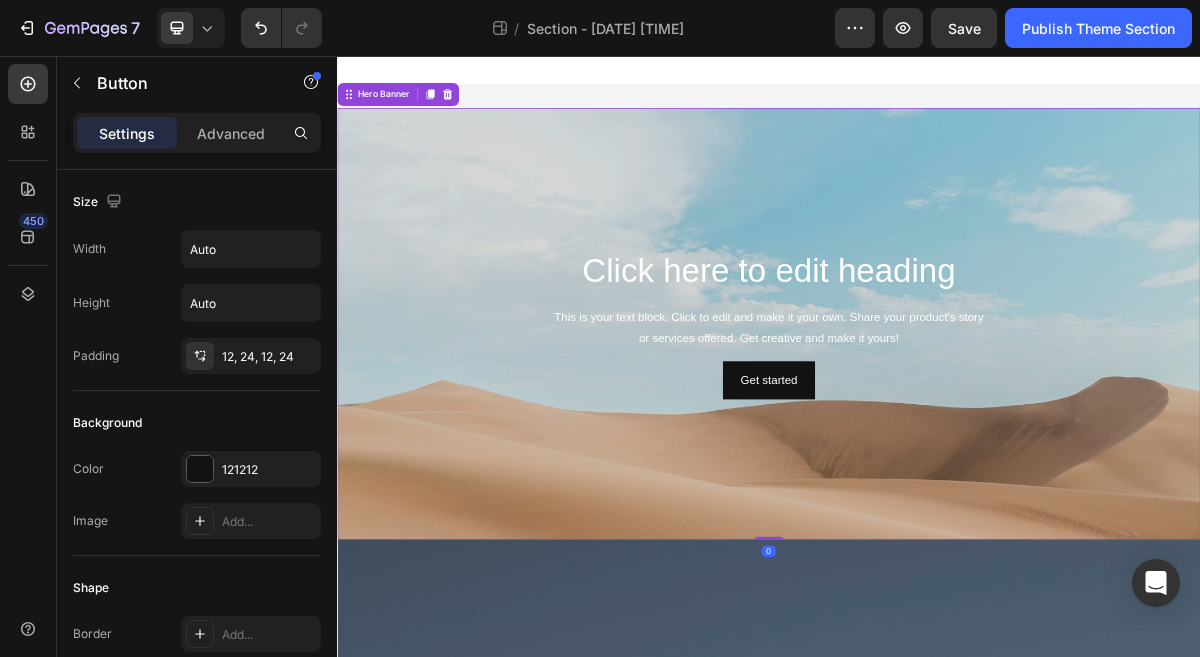 click at bounding box center (937, 566) 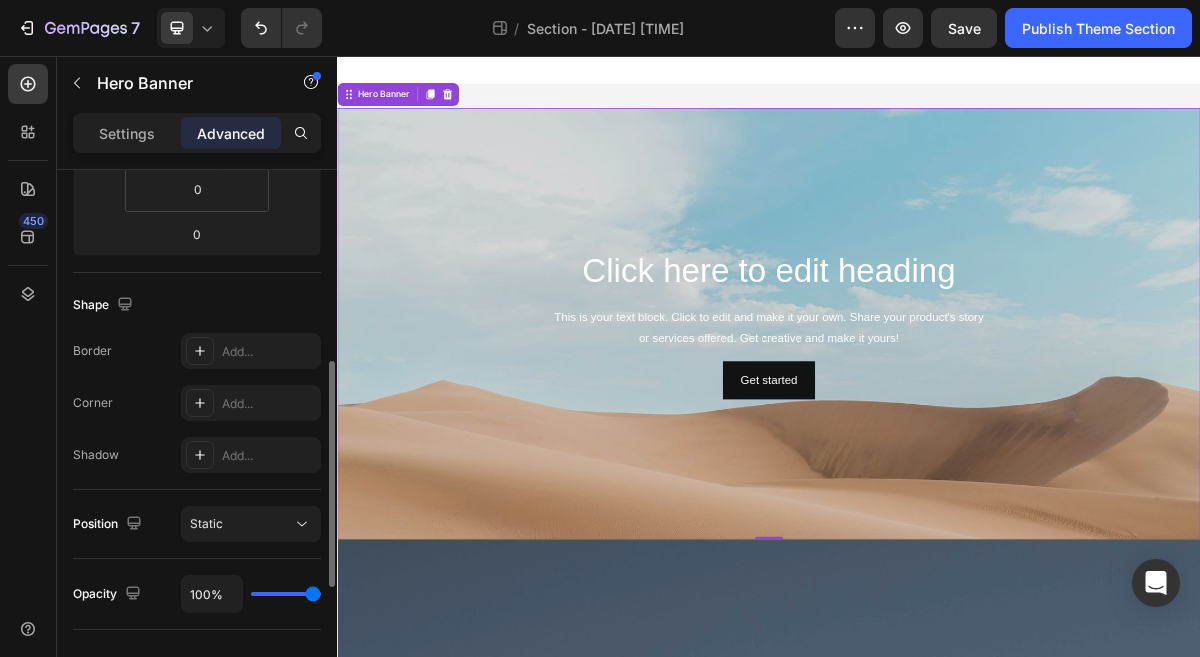 scroll, scrollTop: 427, scrollLeft: 0, axis: vertical 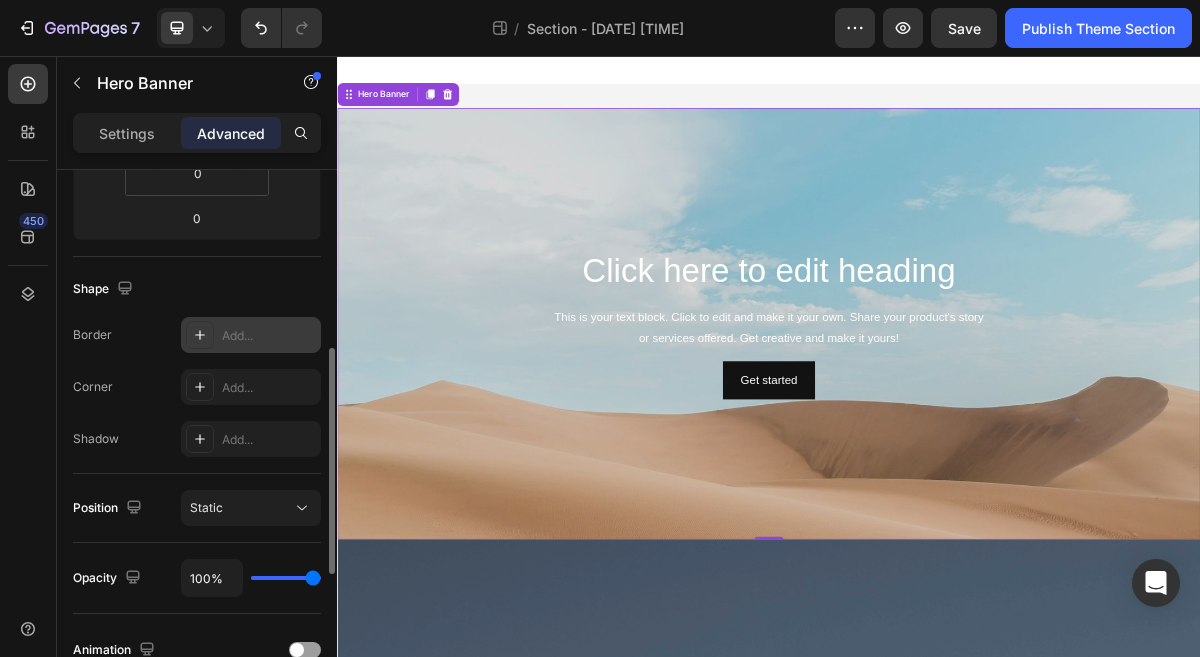 click 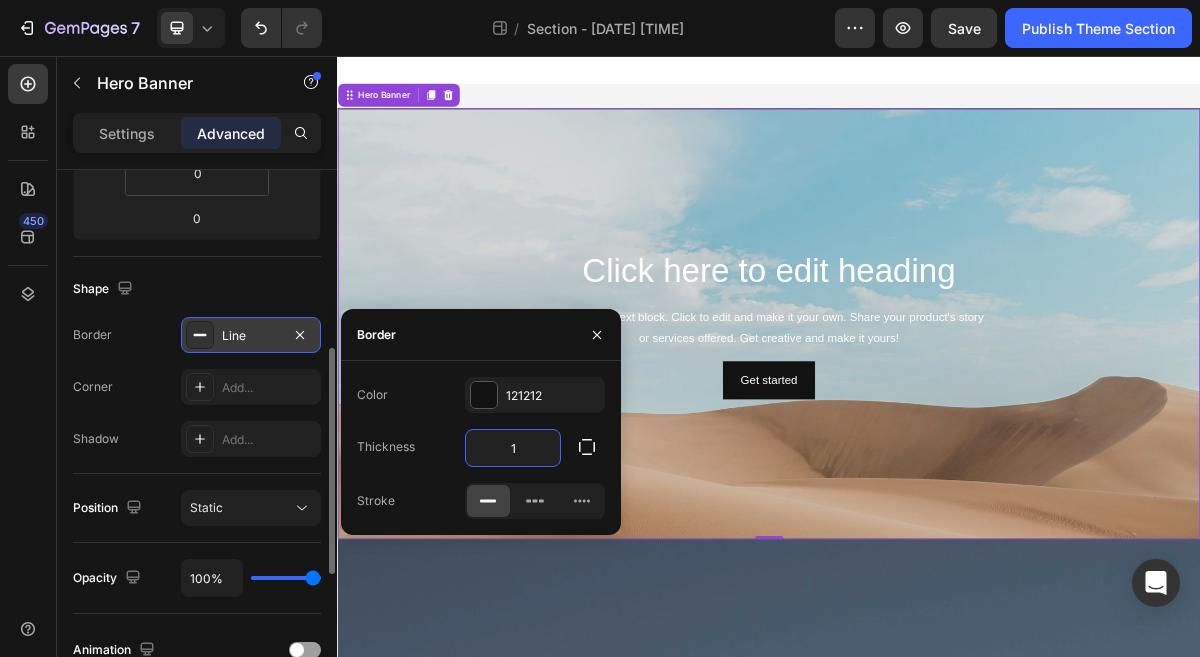 click on "1" at bounding box center (513, 448) 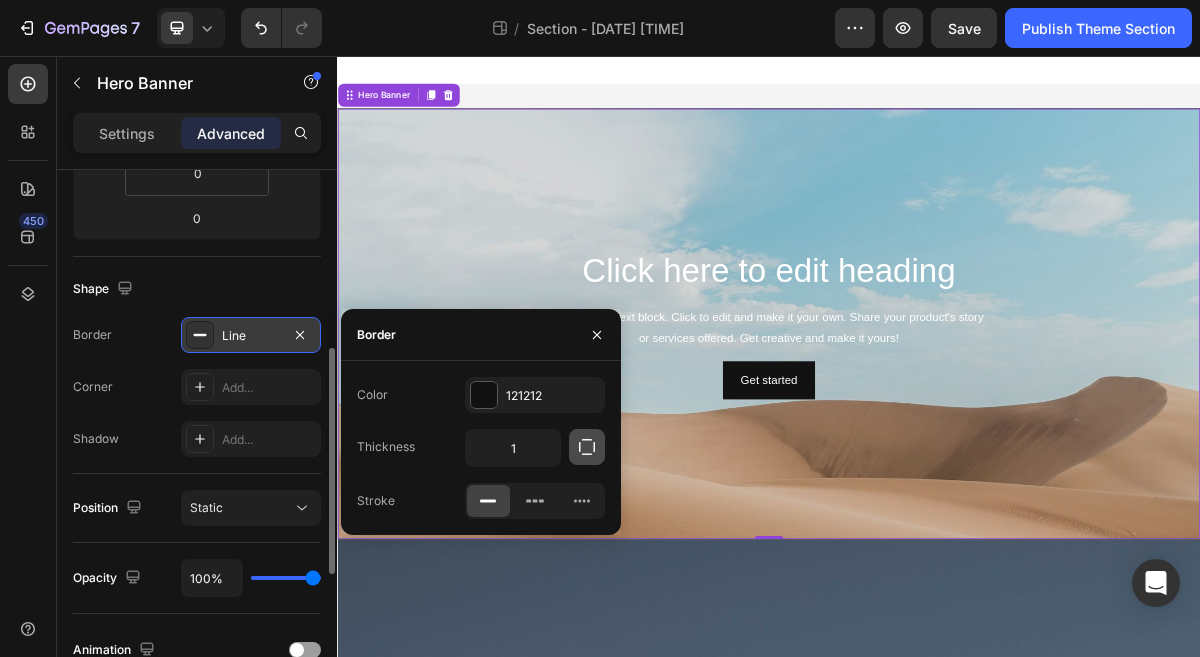 click at bounding box center [587, 447] 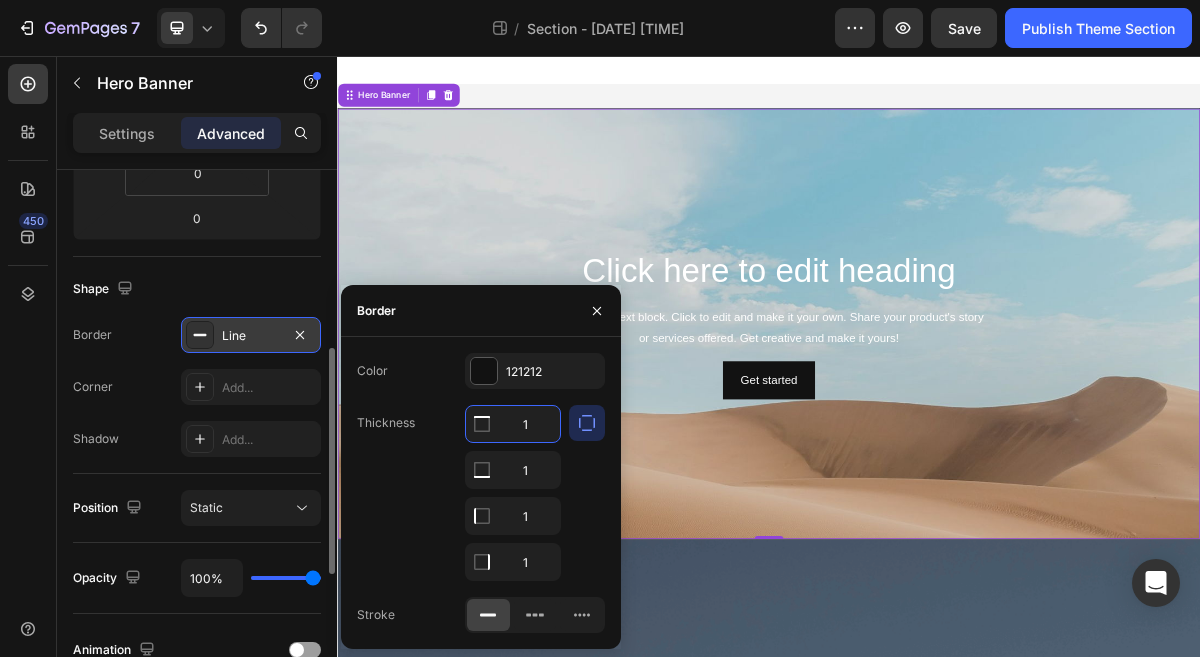 click on "1" at bounding box center [513, 424] 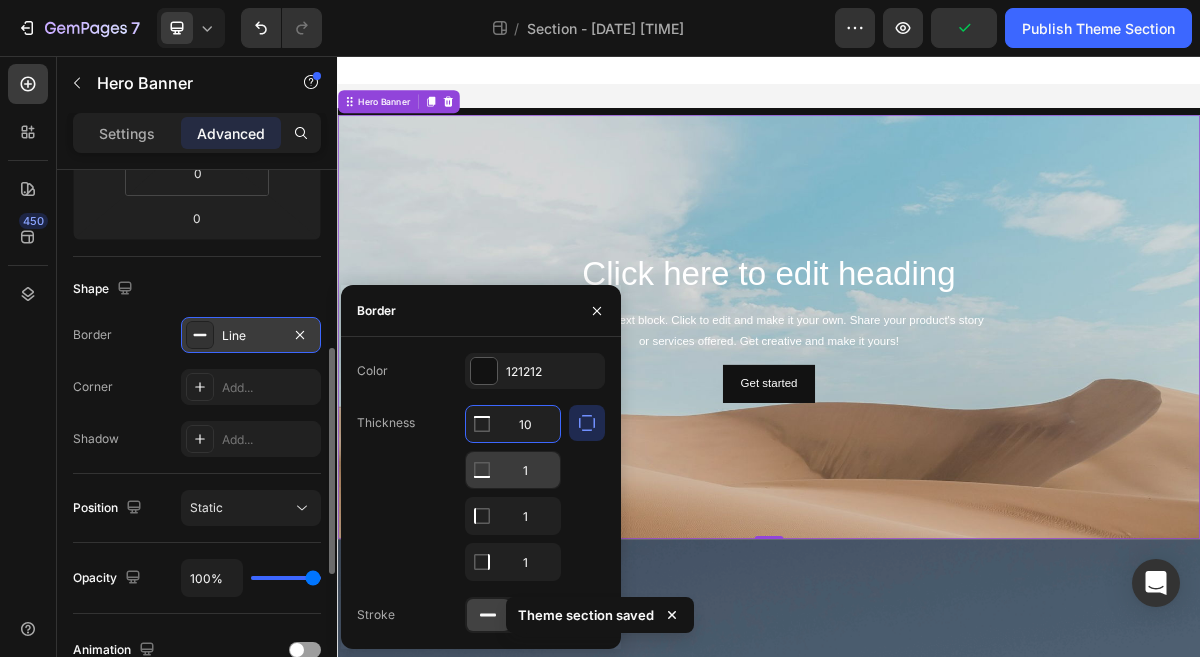 type on "10" 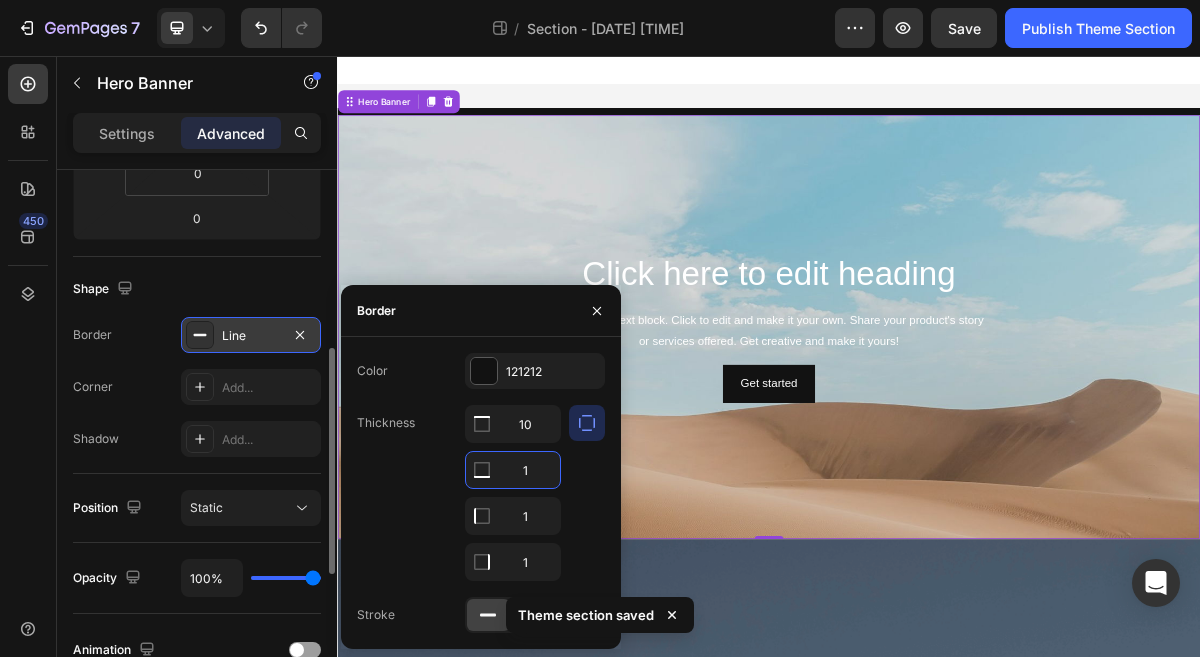 click on "1" at bounding box center (513, 470) 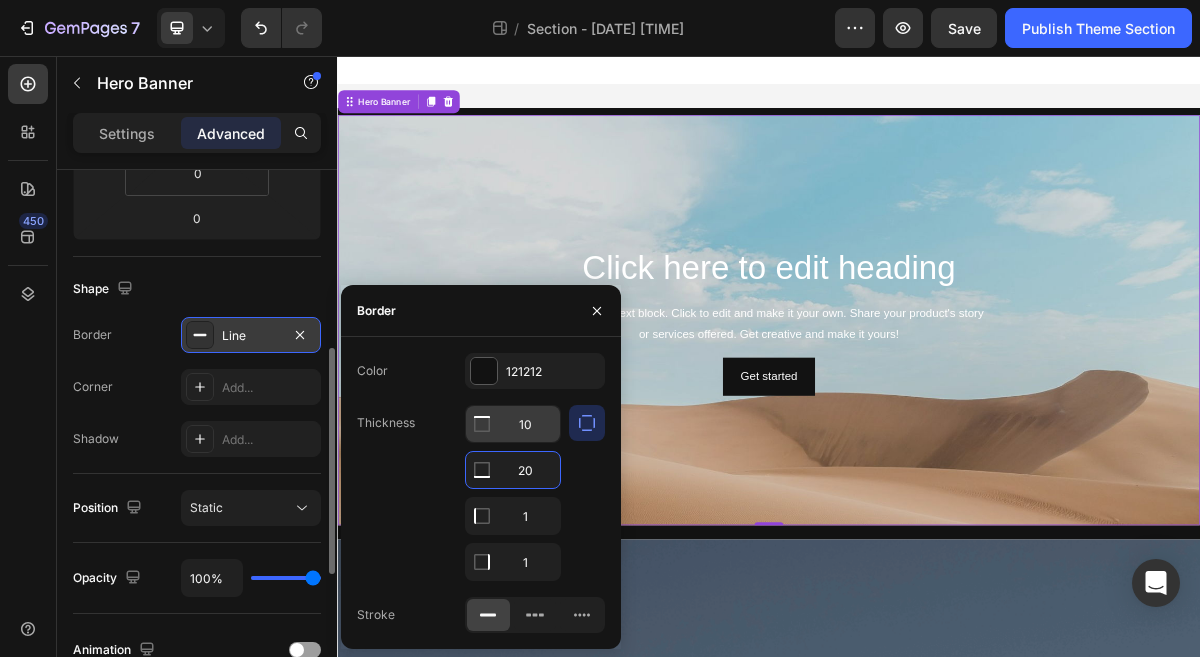 type on "20" 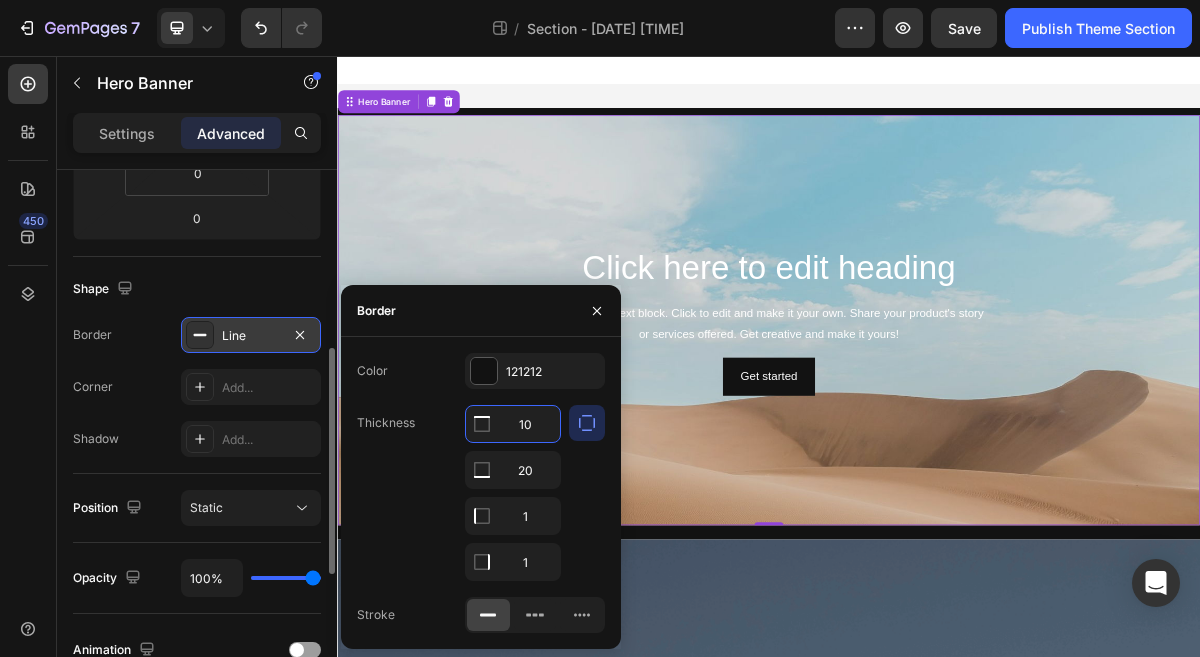 drag, startPoint x: 539, startPoint y: 422, endPoint x: 480, endPoint y: 412, distance: 59.841457 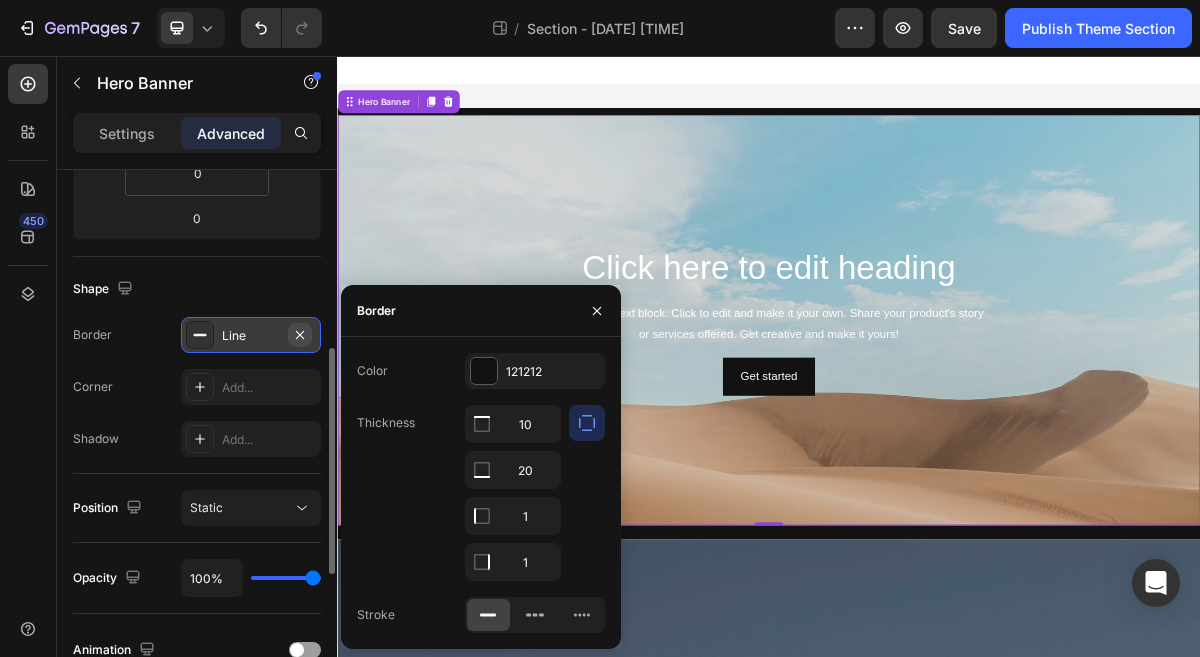 click 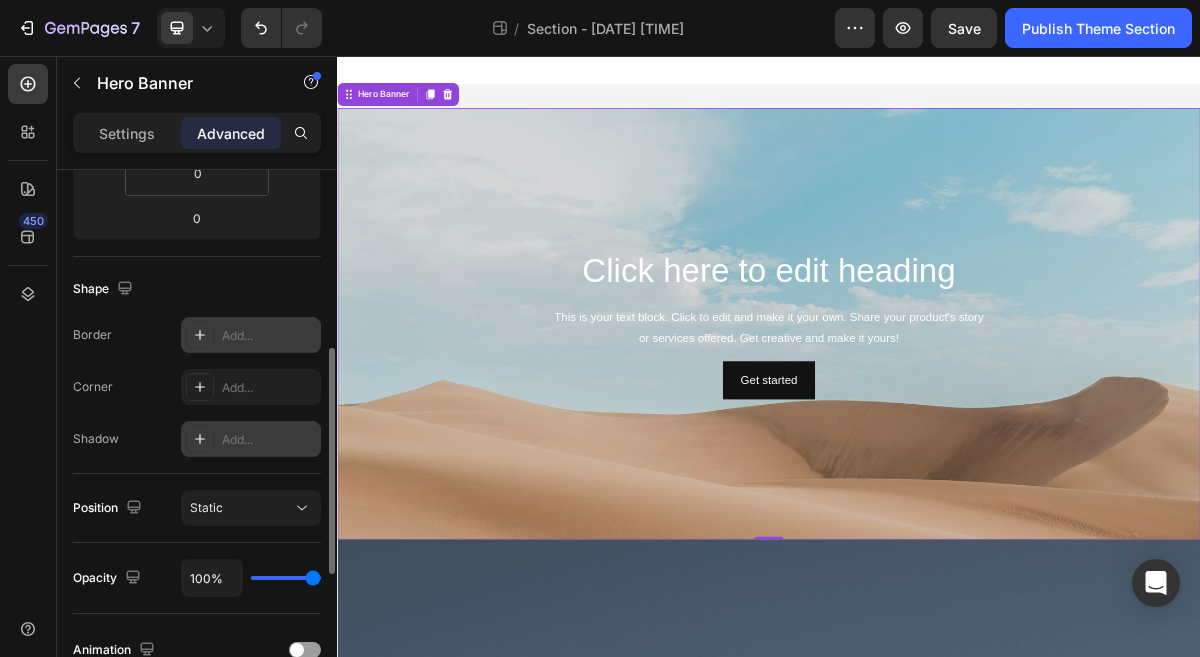 click 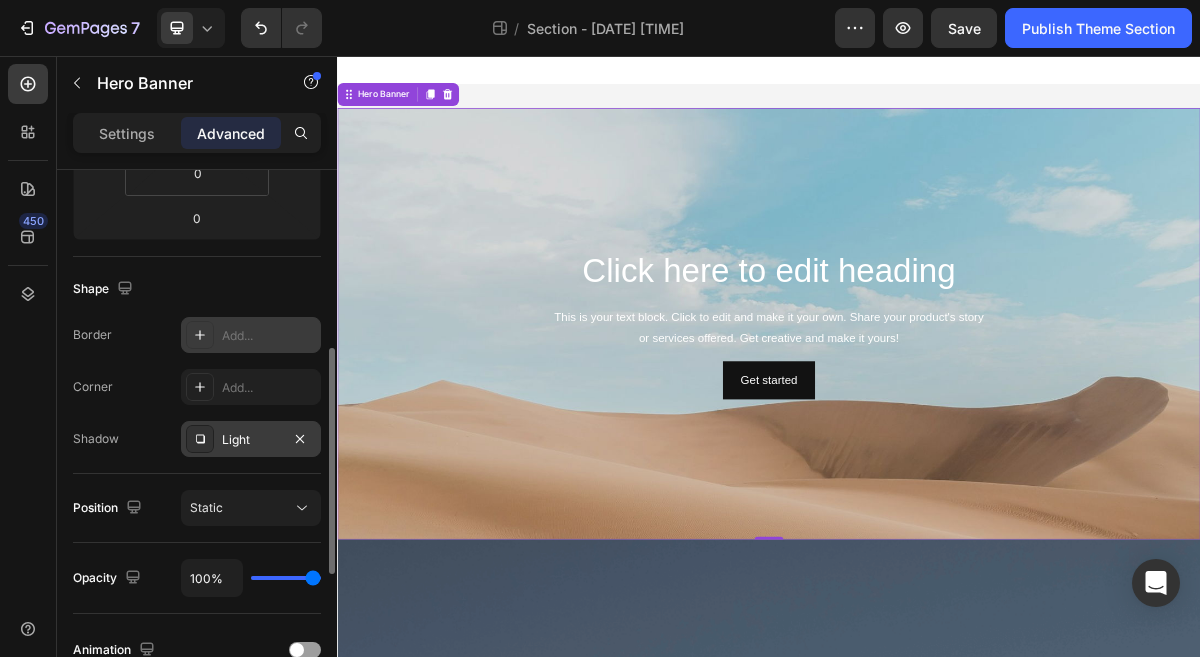 click 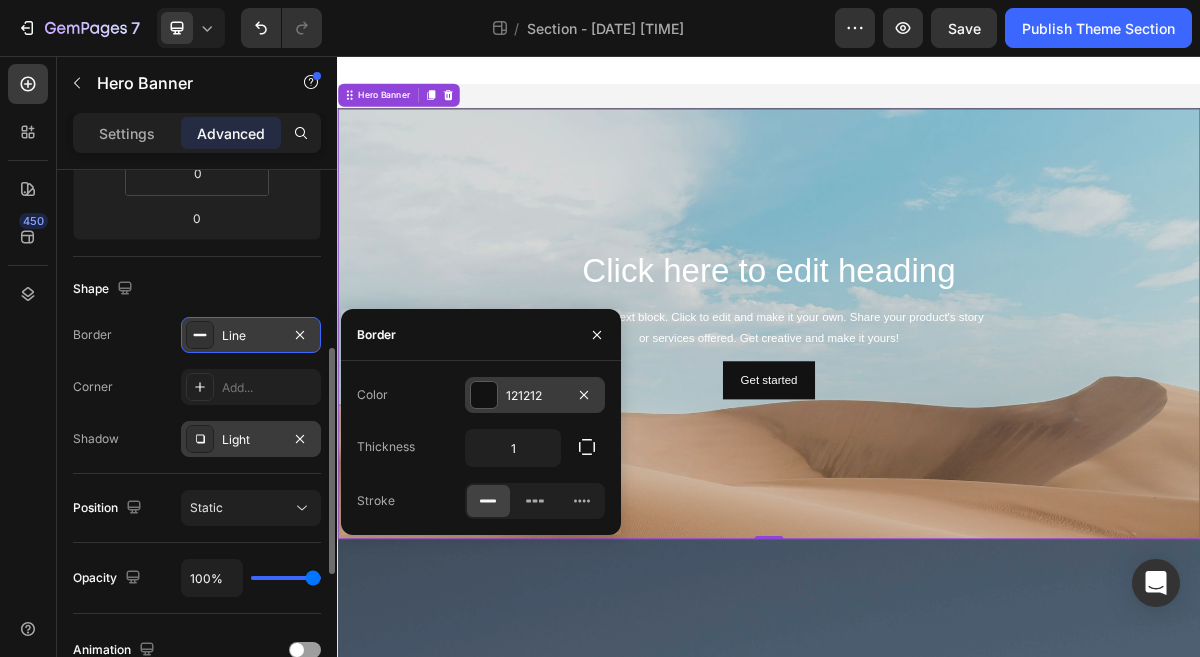 click at bounding box center [484, 395] 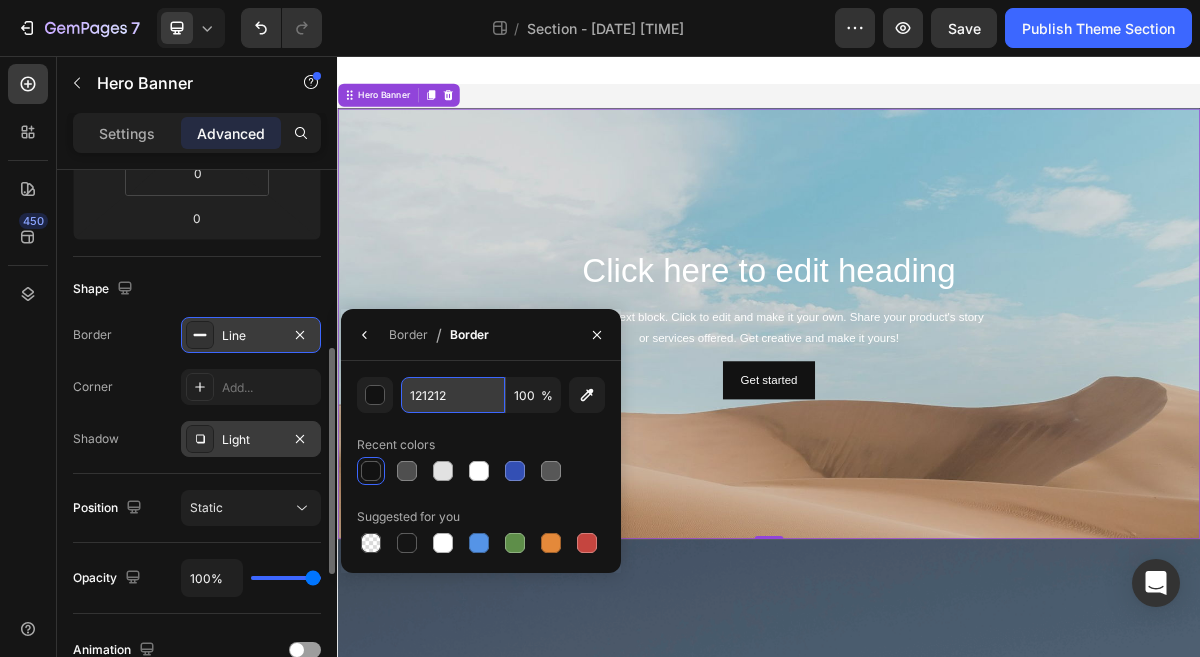 click on "121212" at bounding box center [453, 395] 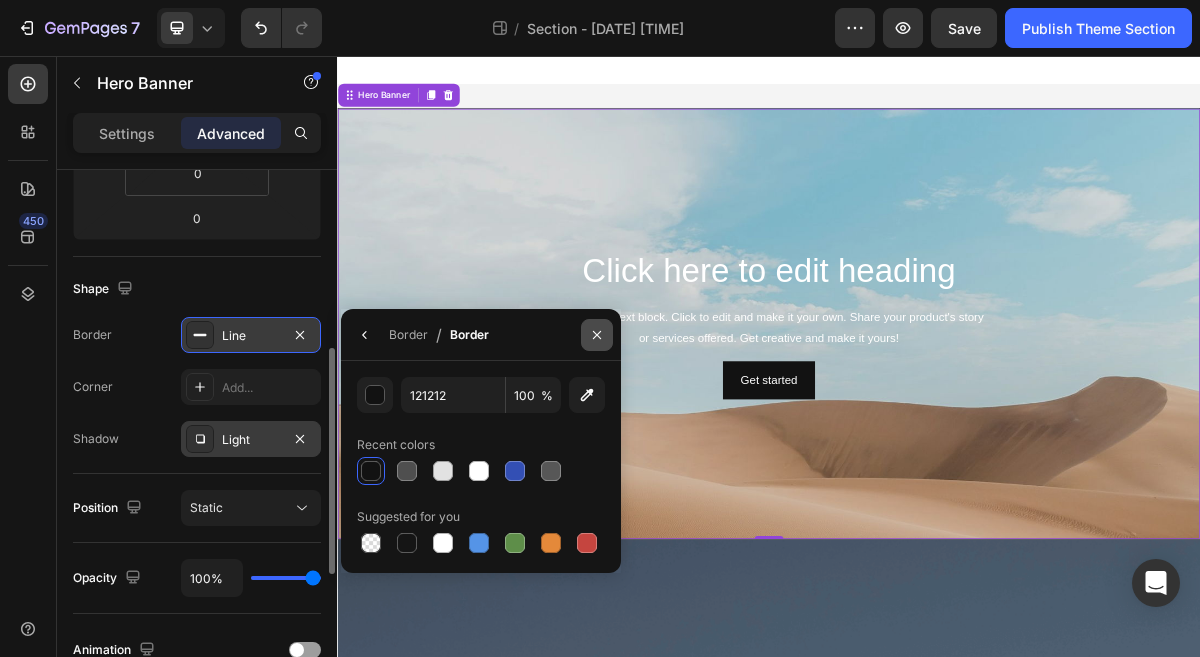 click at bounding box center [597, 335] 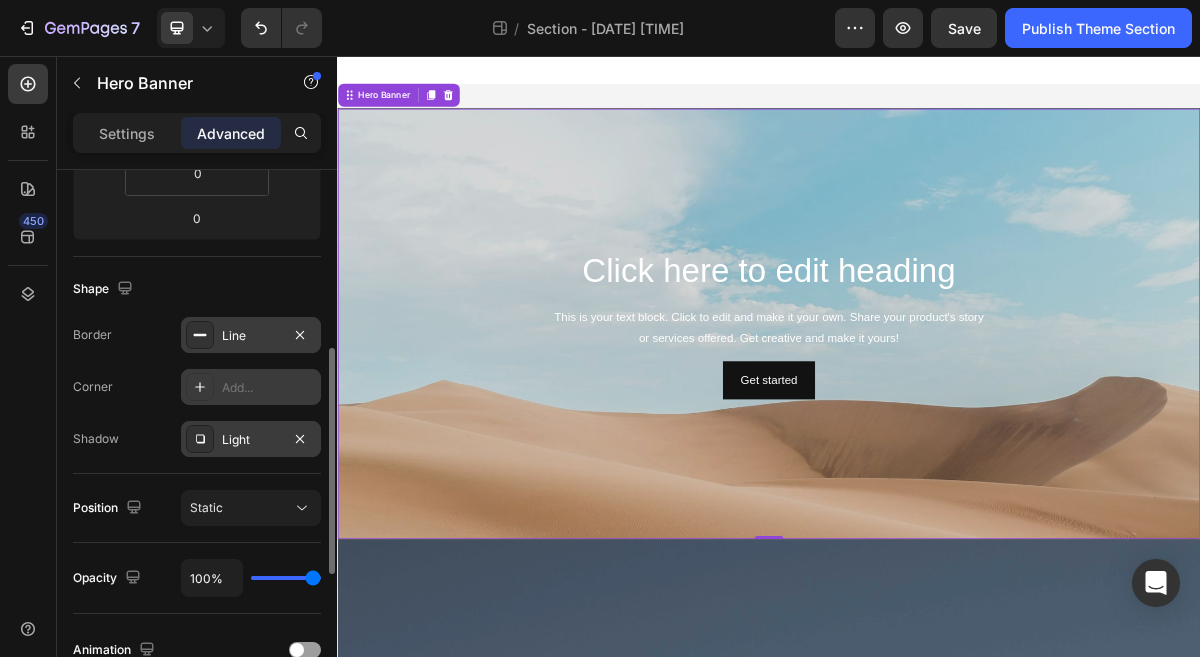 click on "Add..." at bounding box center [269, 388] 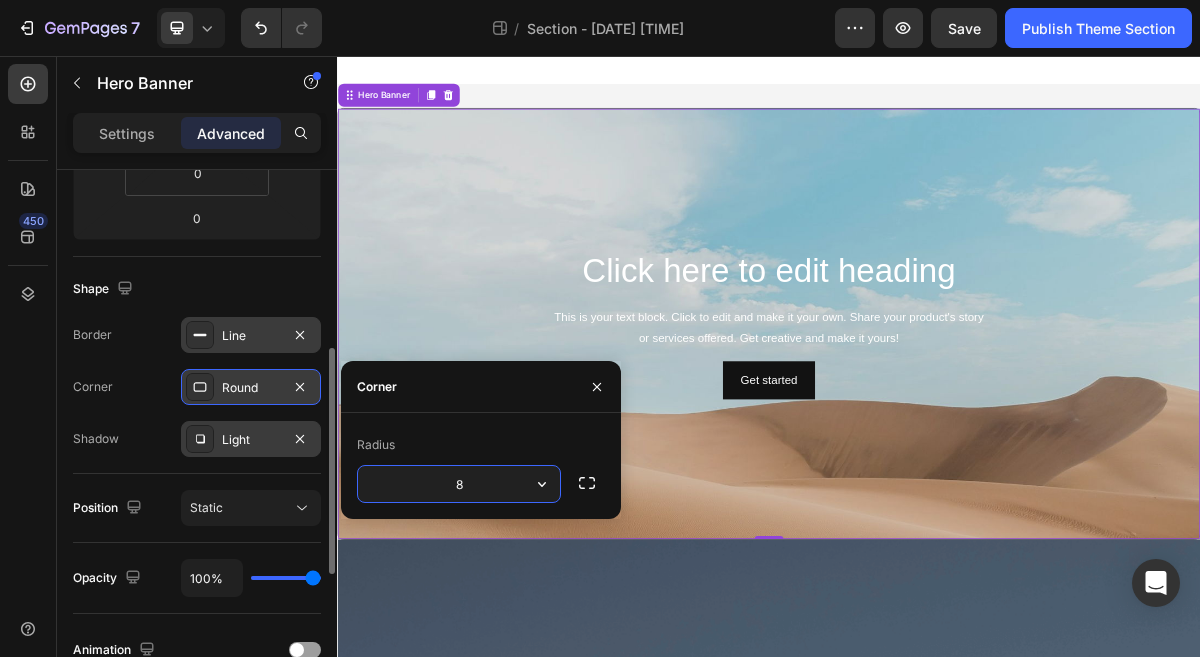 click on "Light" at bounding box center (251, 439) 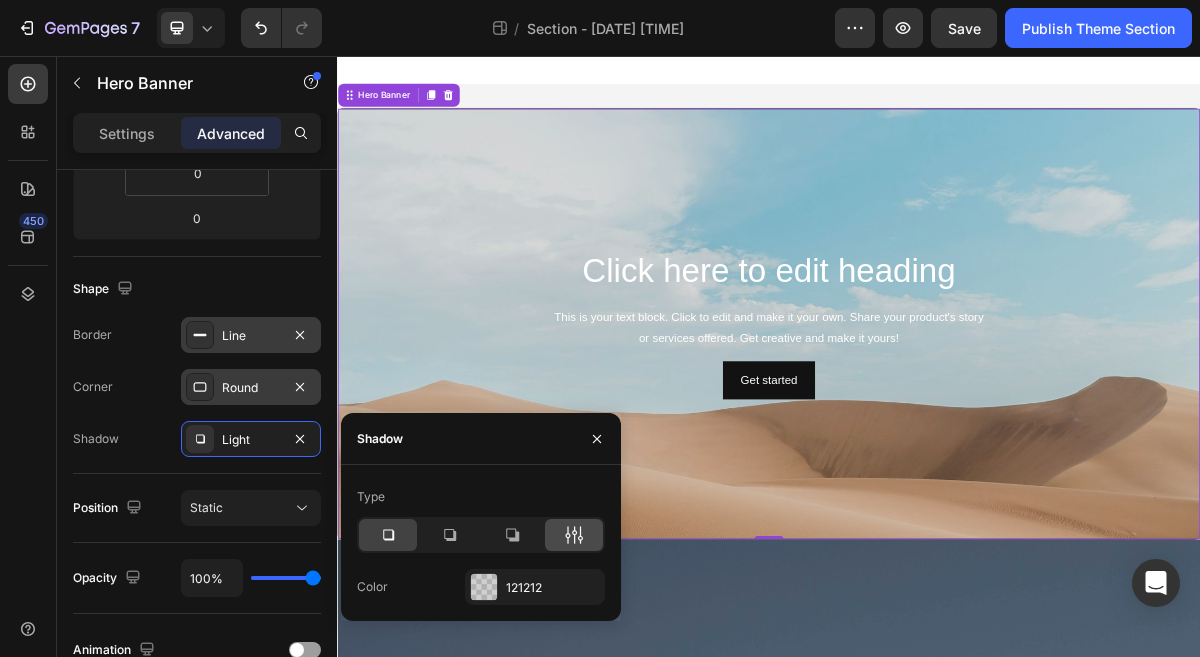 click 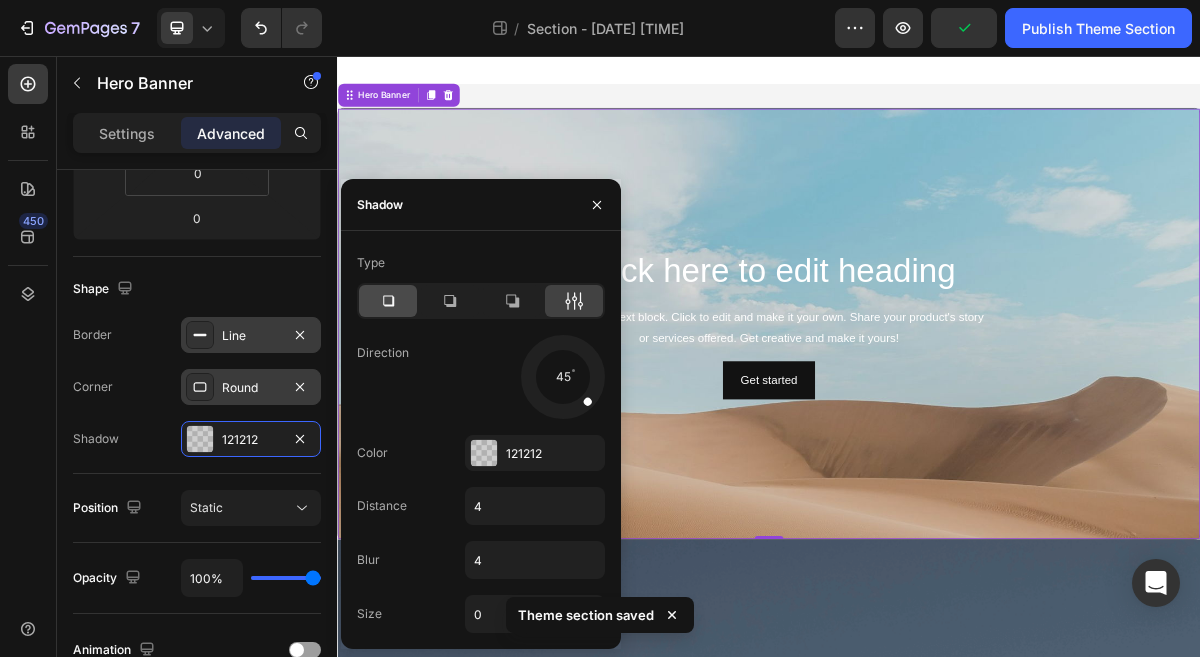 click 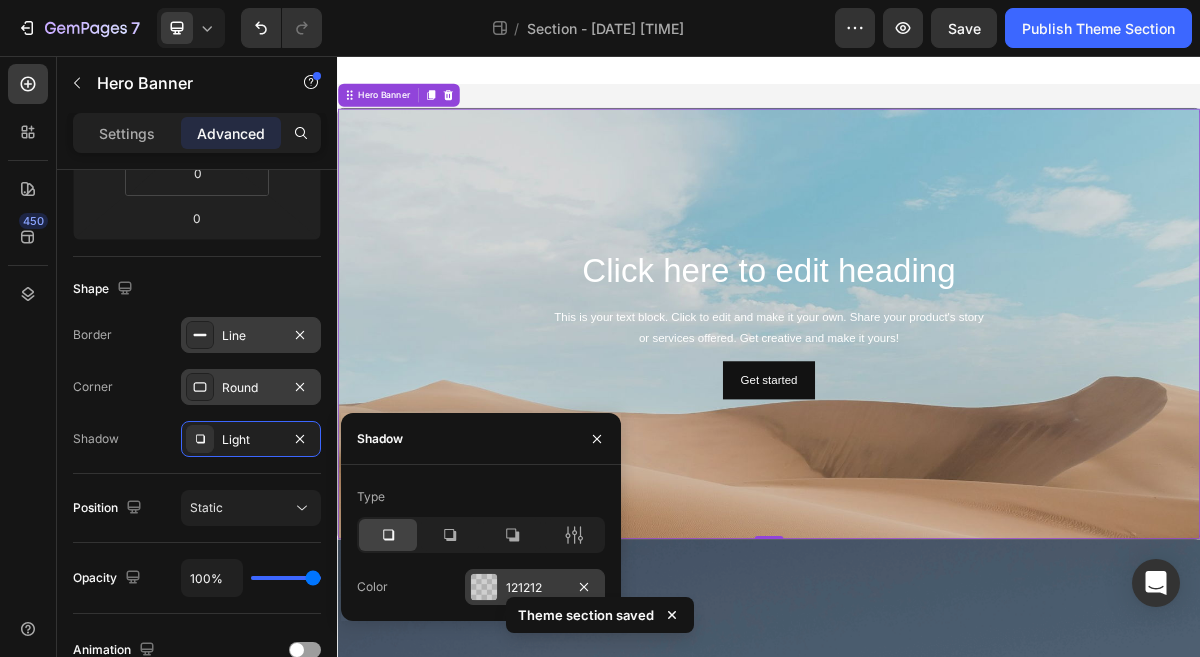 click on "121212" at bounding box center (535, 587) 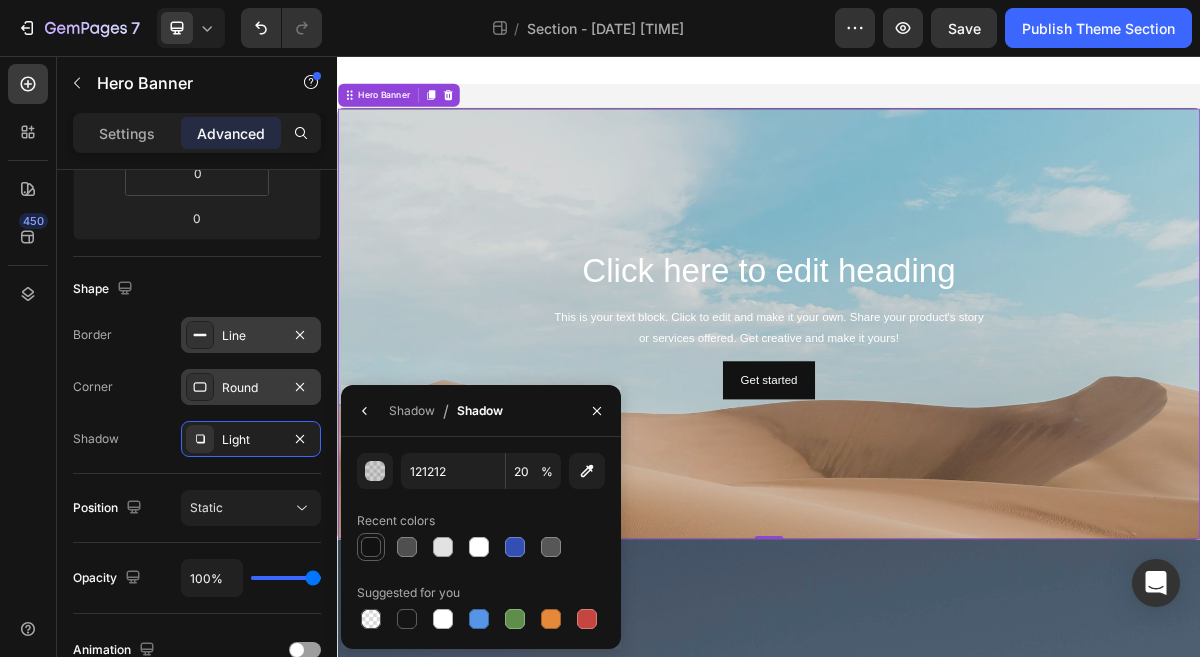 click at bounding box center (371, 547) 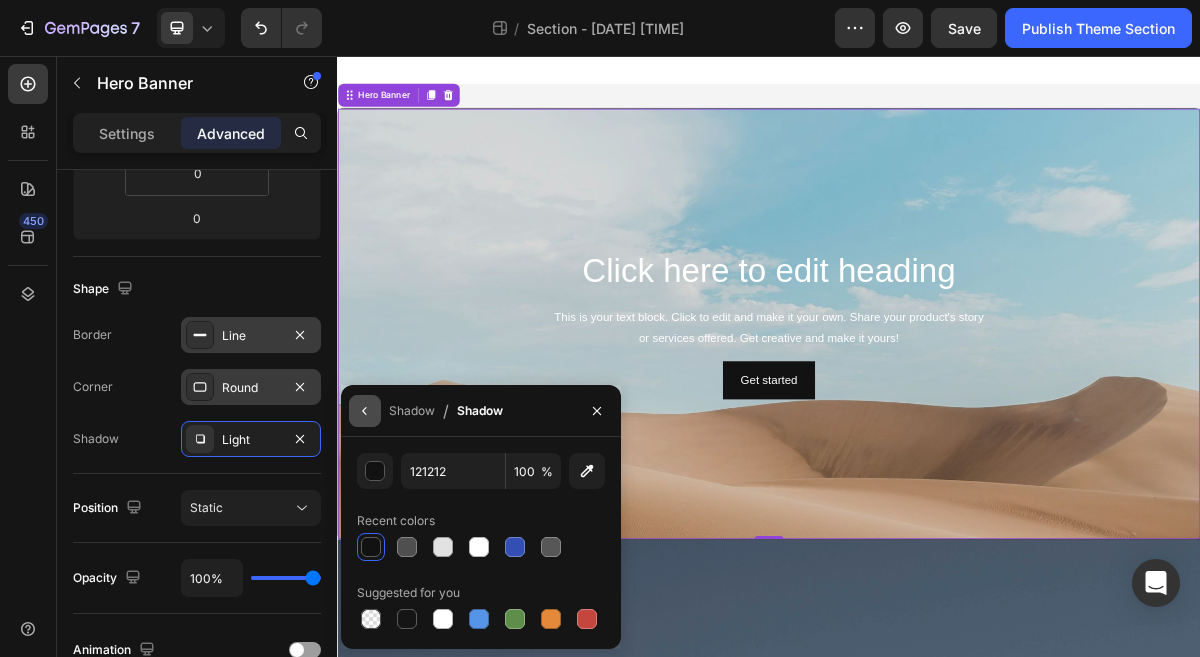 click 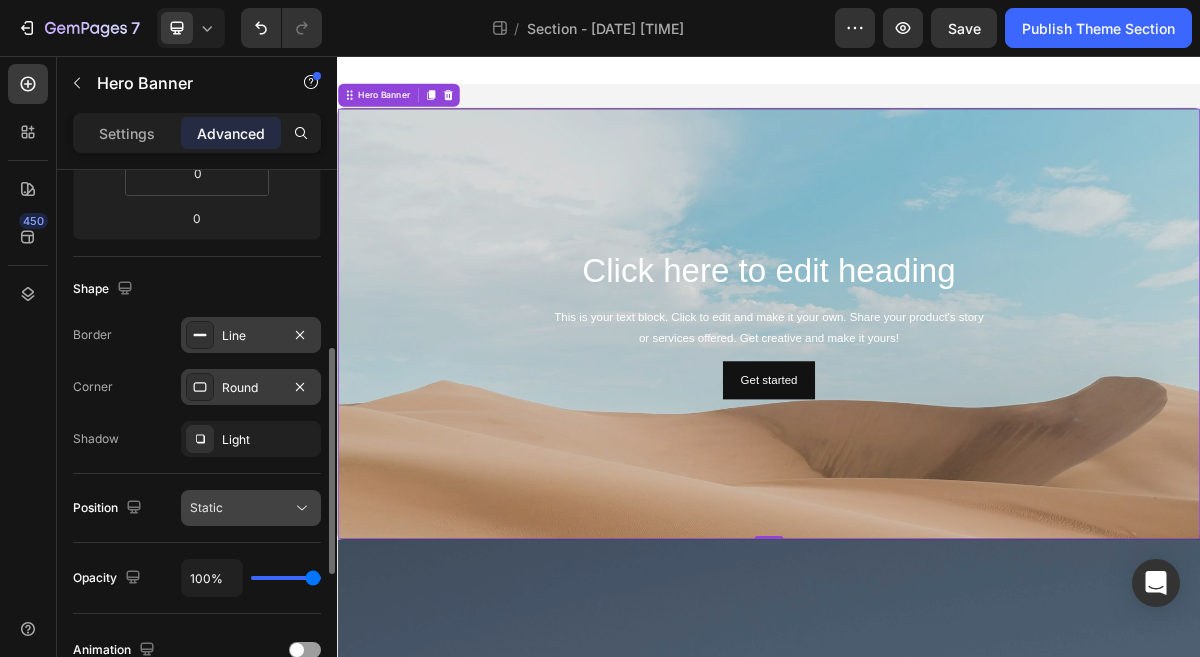 click on "Static" at bounding box center (241, 508) 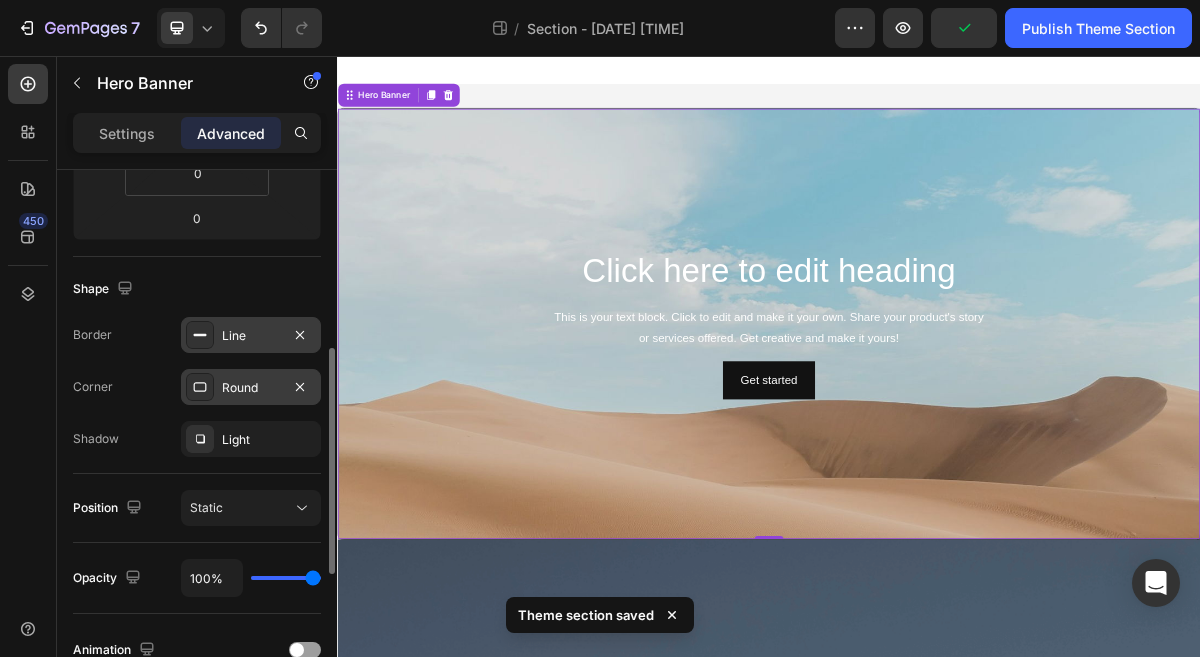 click on "Border Line Corner Round Shadow Light" at bounding box center (197, 387) 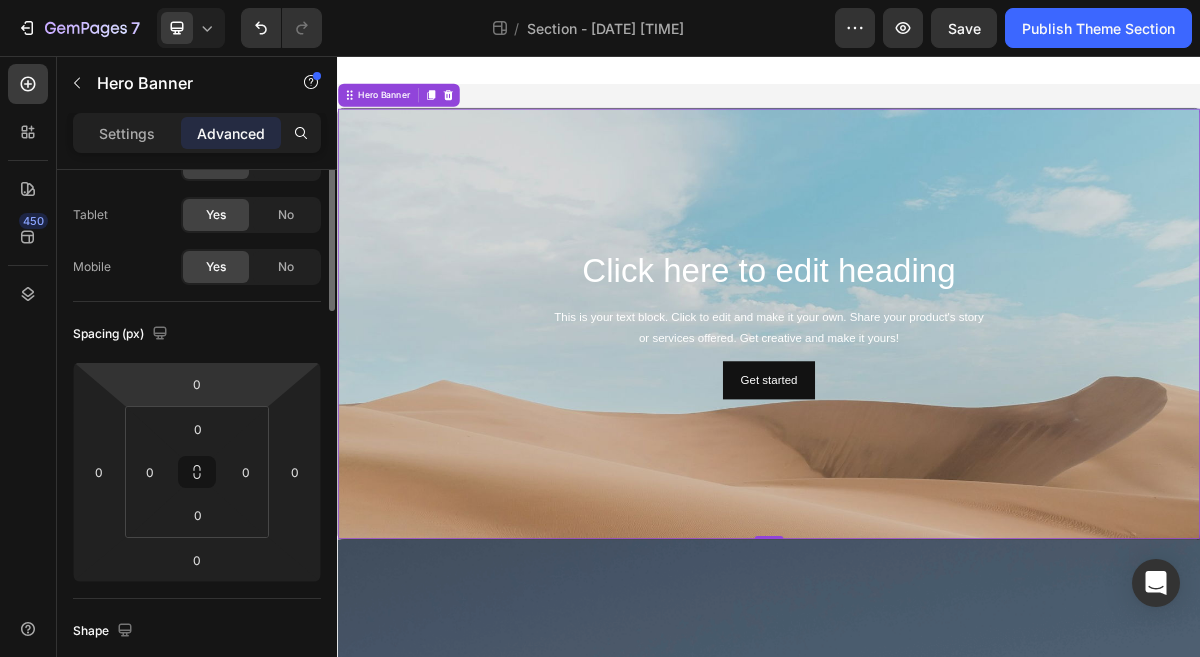 scroll, scrollTop: 0, scrollLeft: 0, axis: both 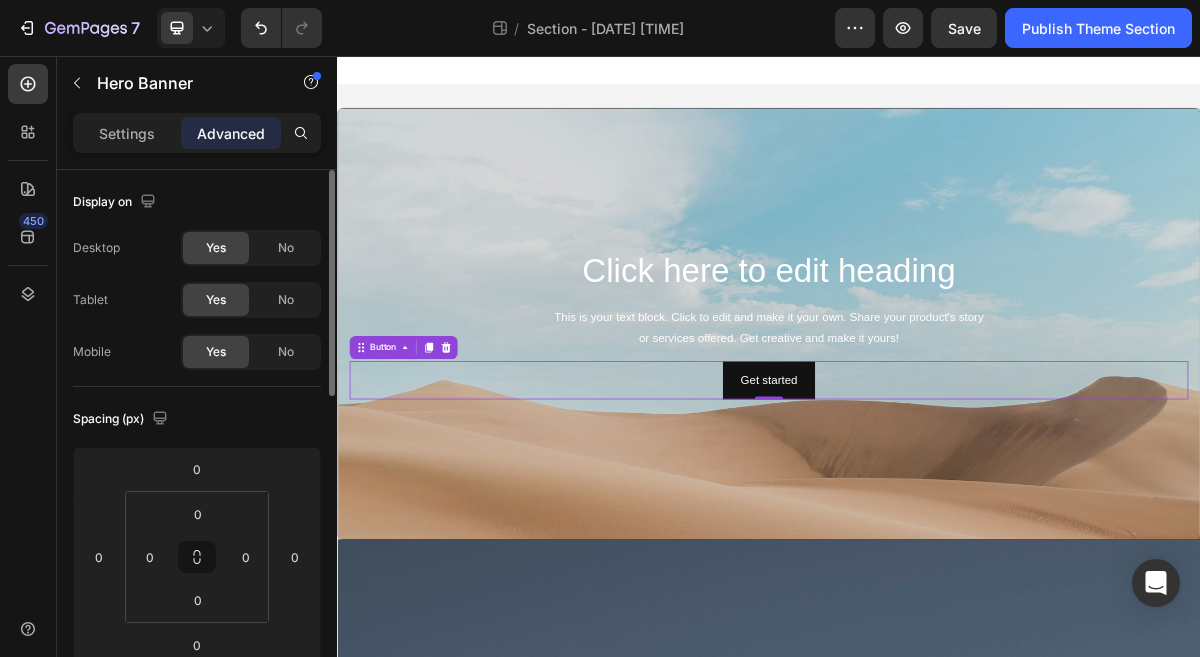 click on "Get started Button   0" at bounding box center [937, 506] 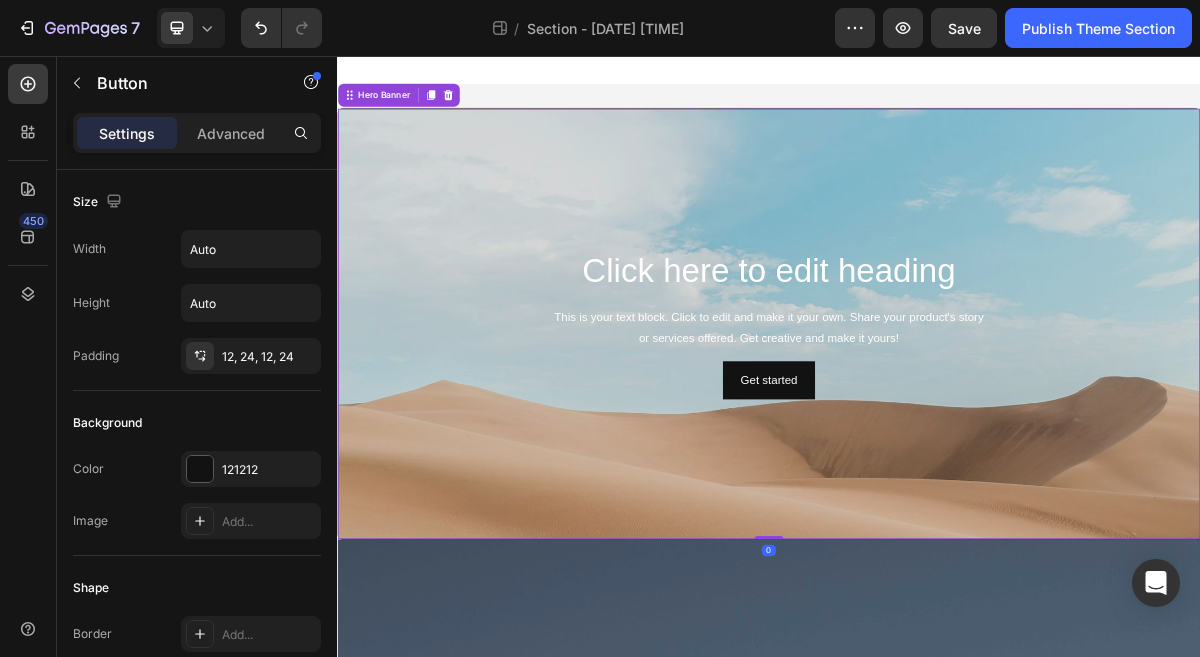 click at bounding box center [937, 565] 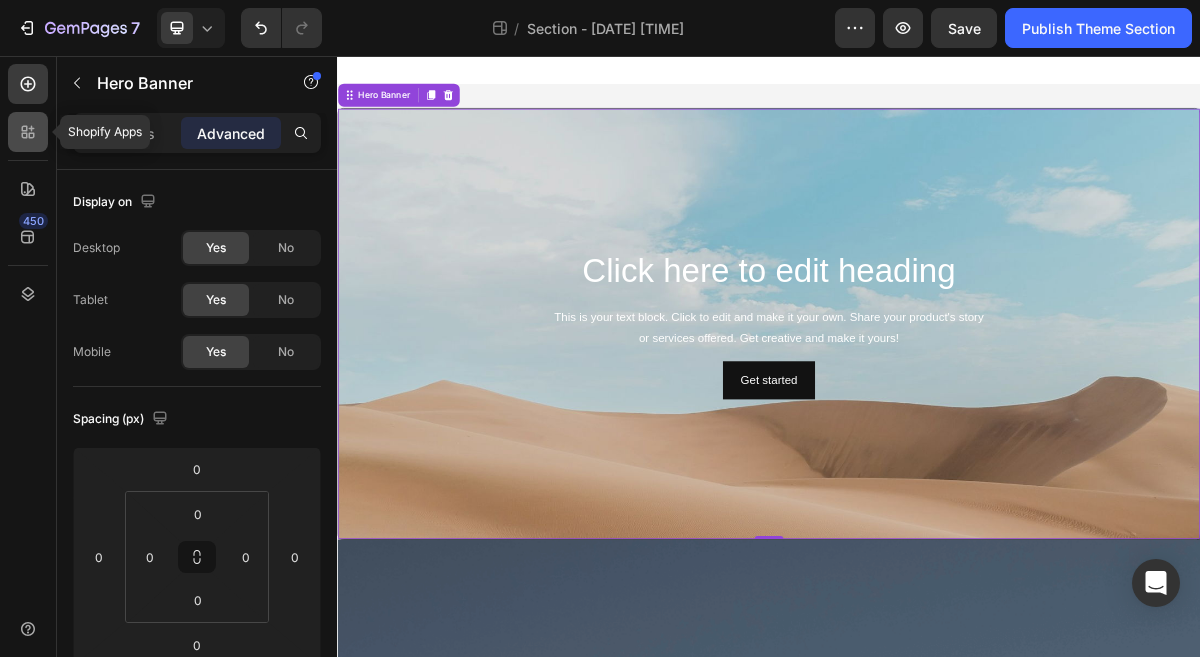 click 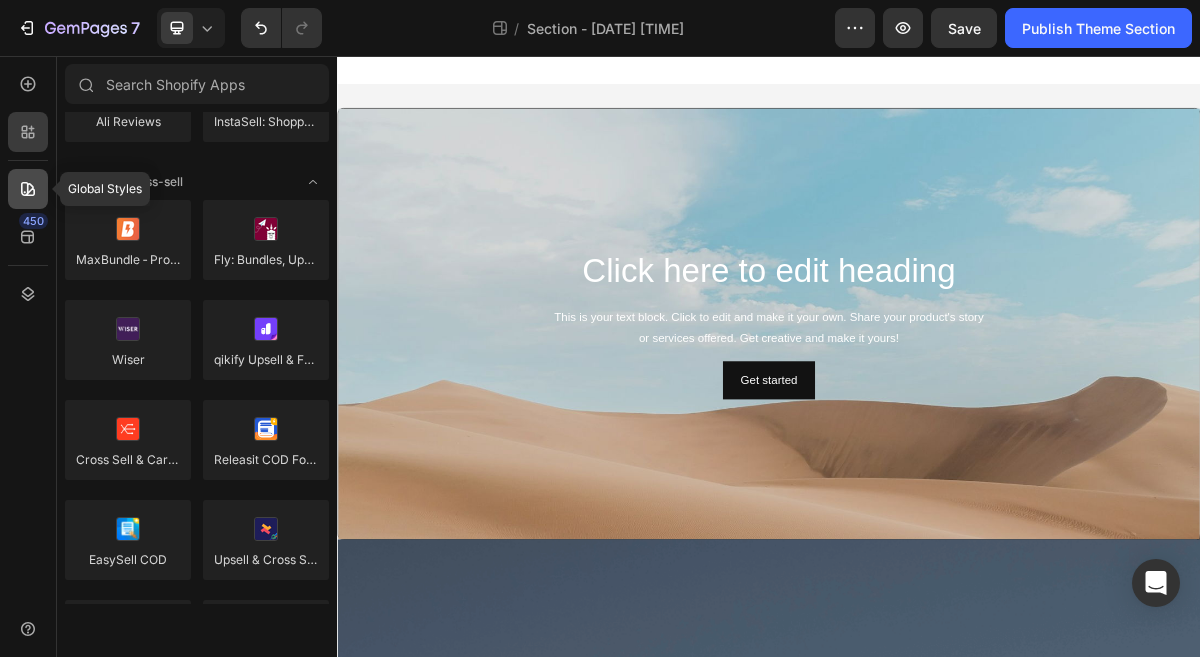 click 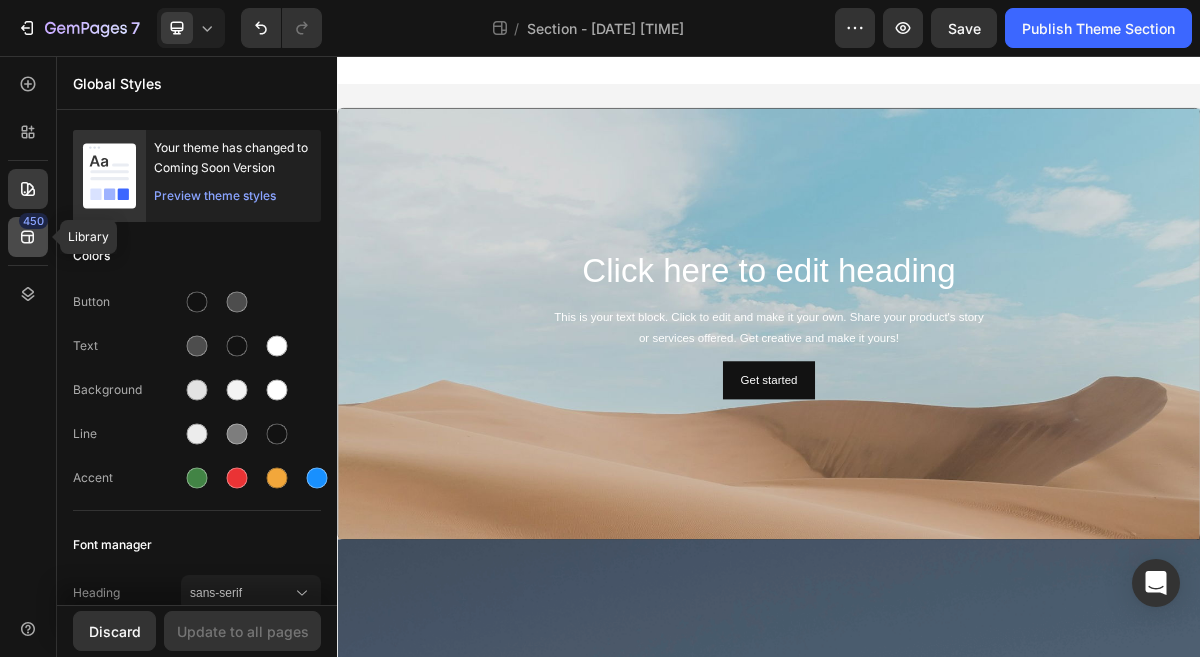click on "450" 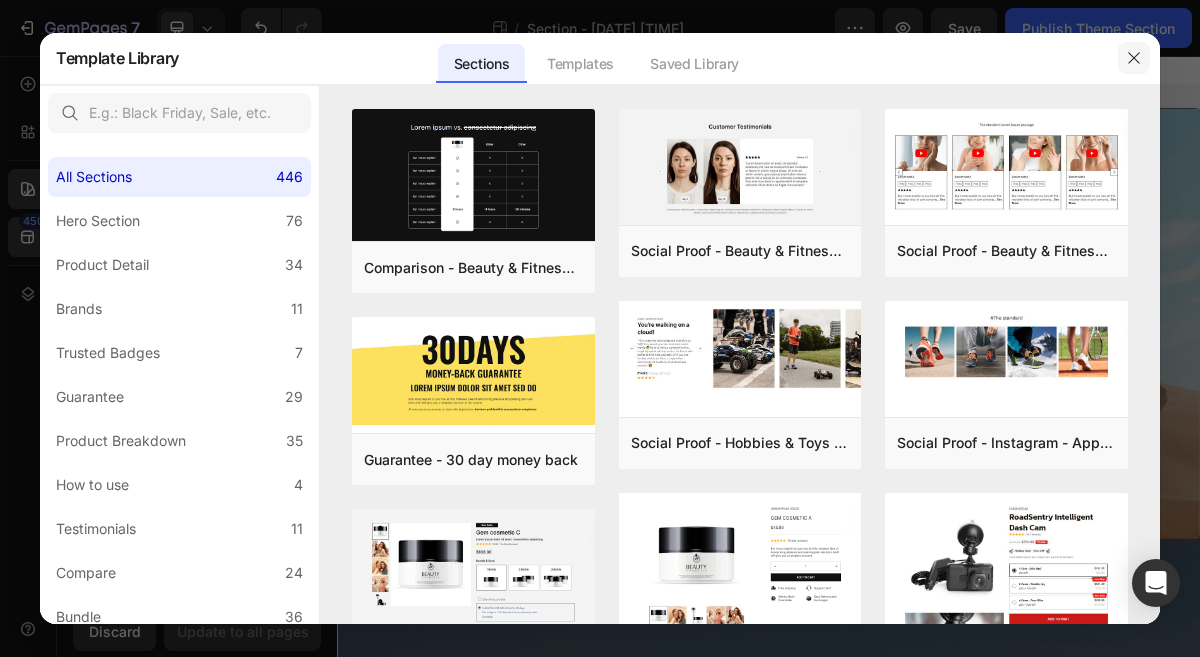 click 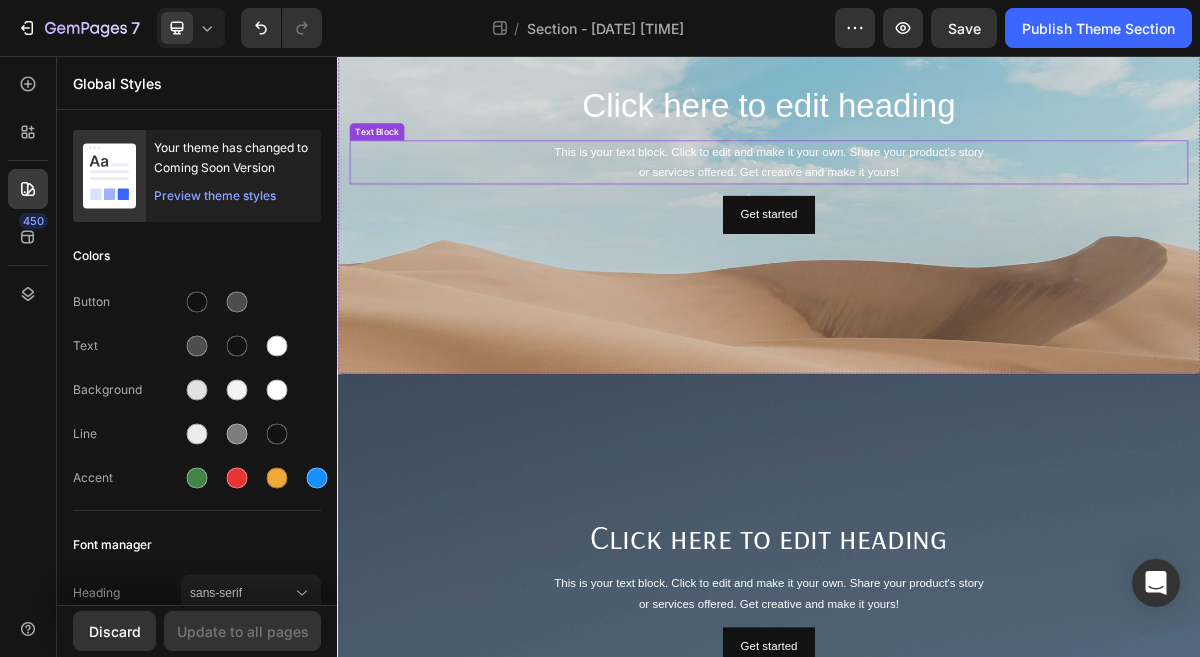 scroll, scrollTop: 468, scrollLeft: 0, axis: vertical 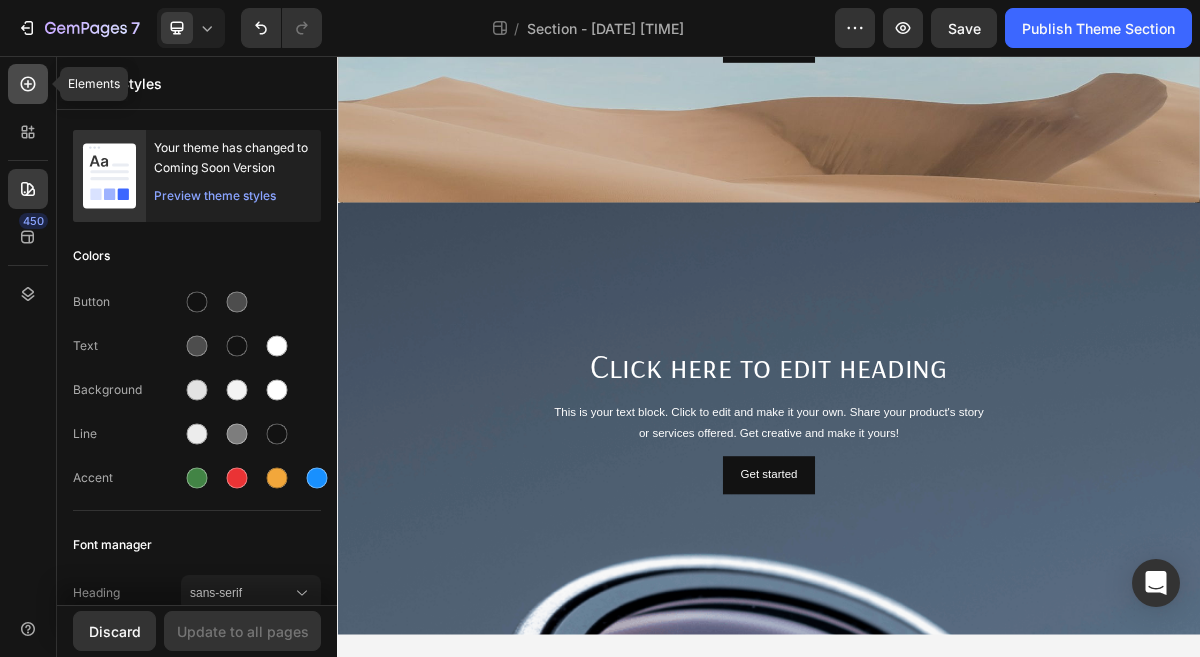 click 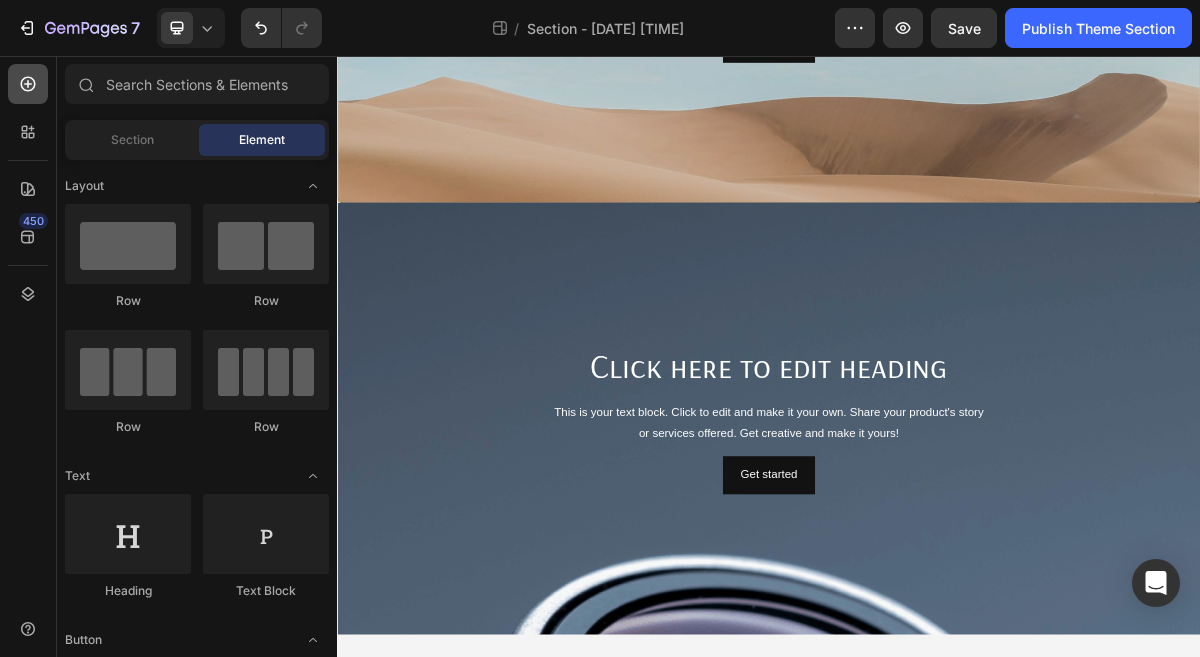 scroll, scrollTop: 794, scrollLeft: 0, axis: vertical 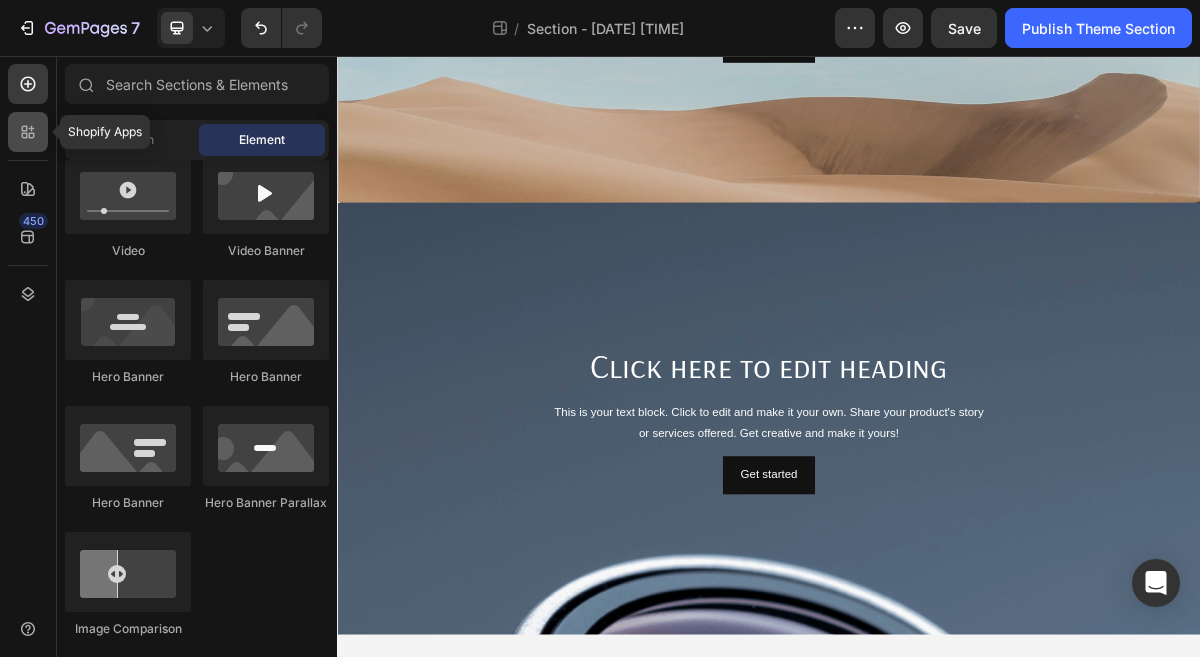 click 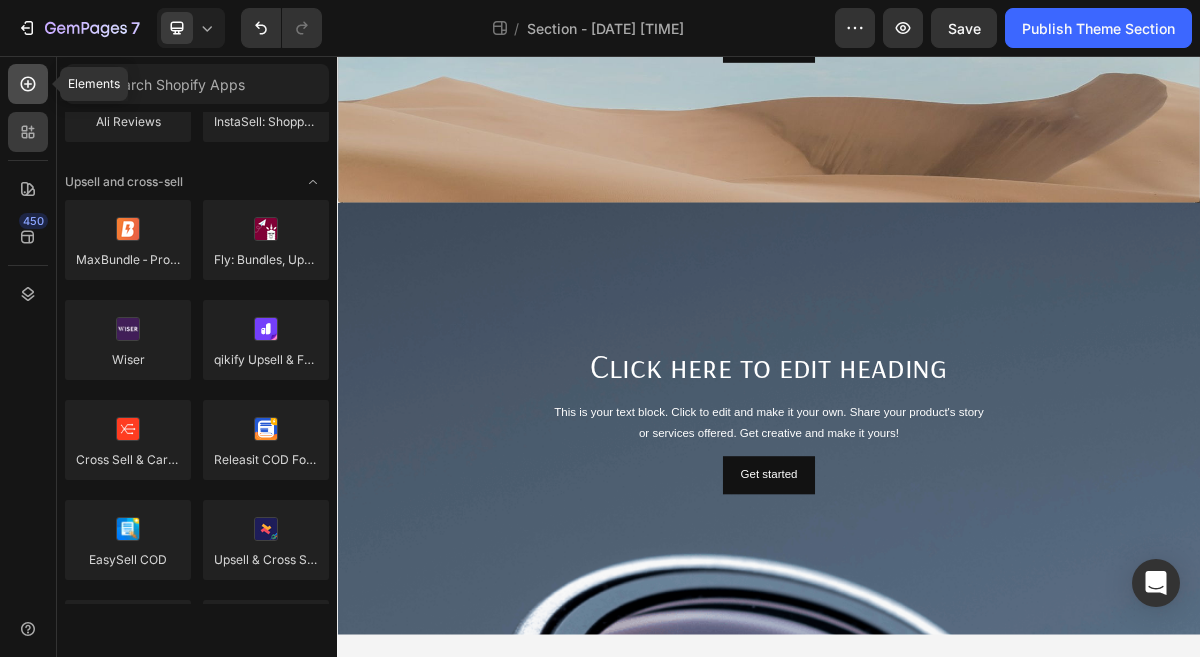 click 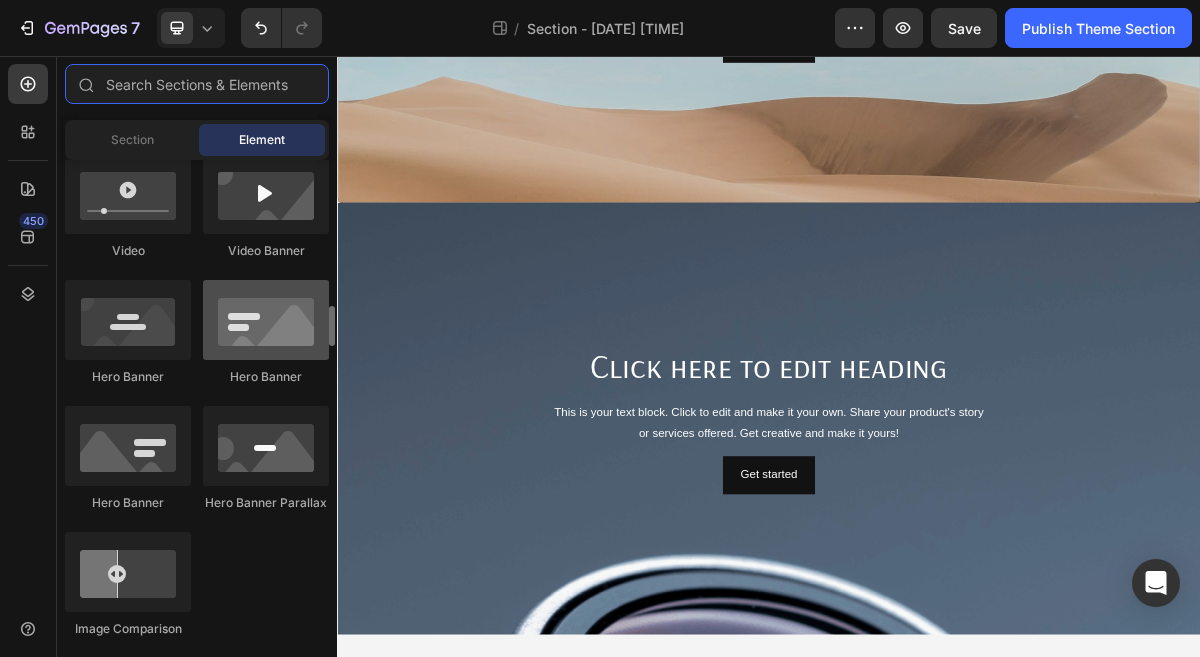 scroll, scrollTop: 773, scrollLeft: 0, axis: vertical 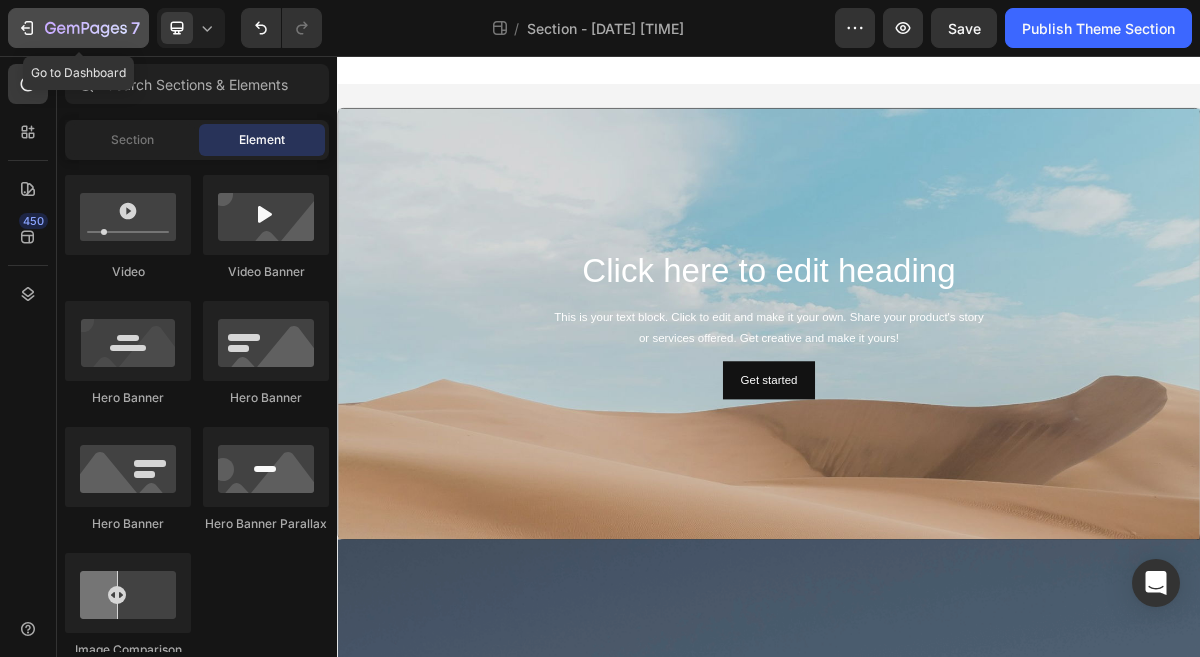 click 